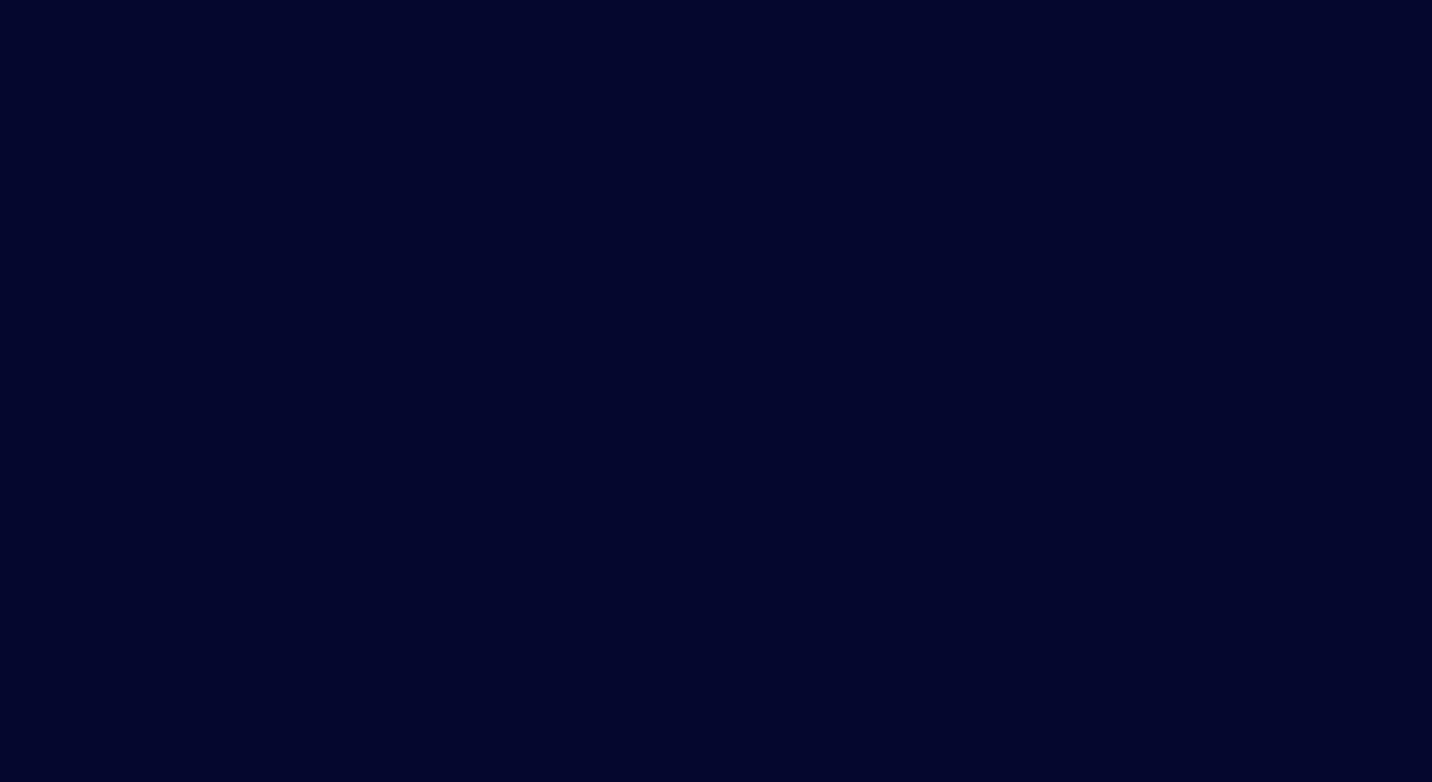 scroll, scrollTop: 0, scrollLeft: 0, axis: both 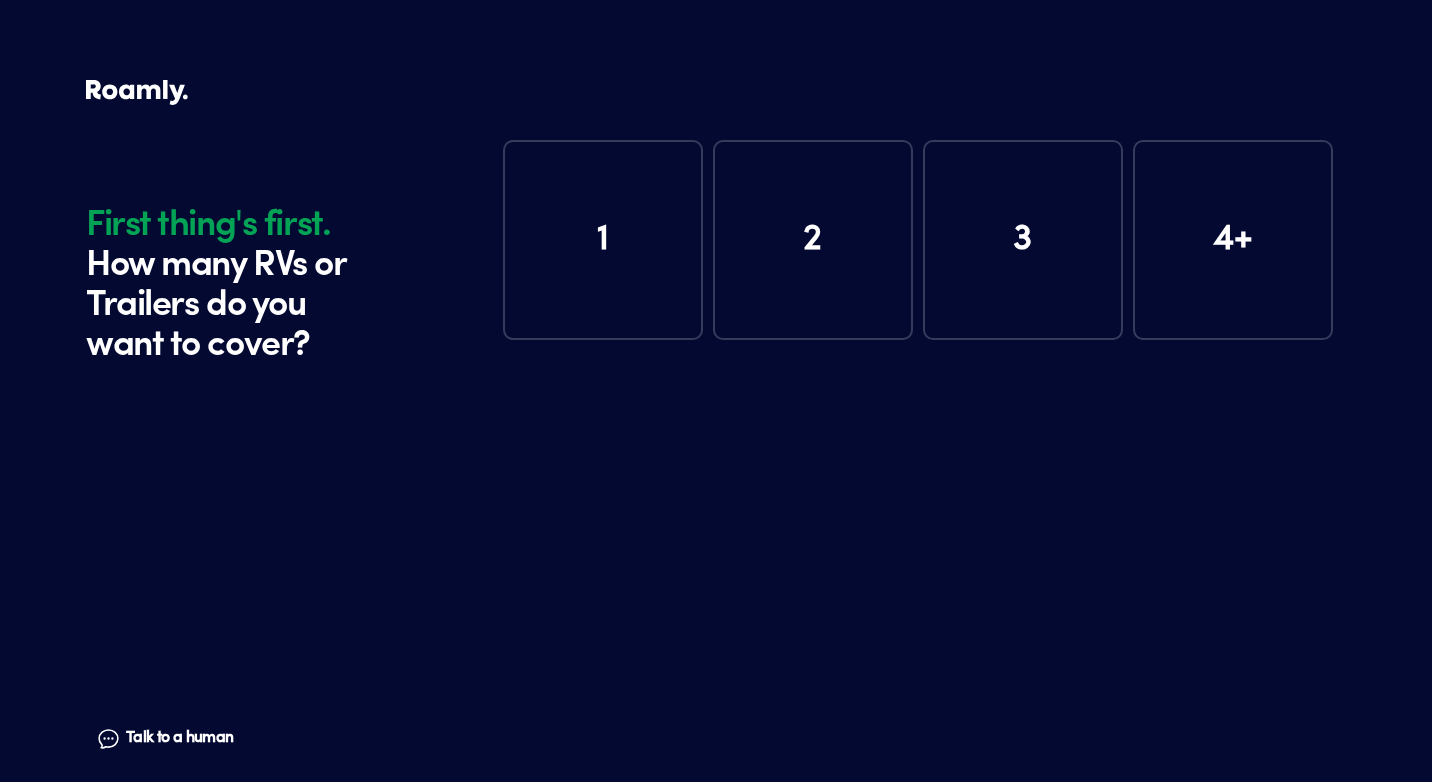 click on "1" at bounding box center [603, 240] 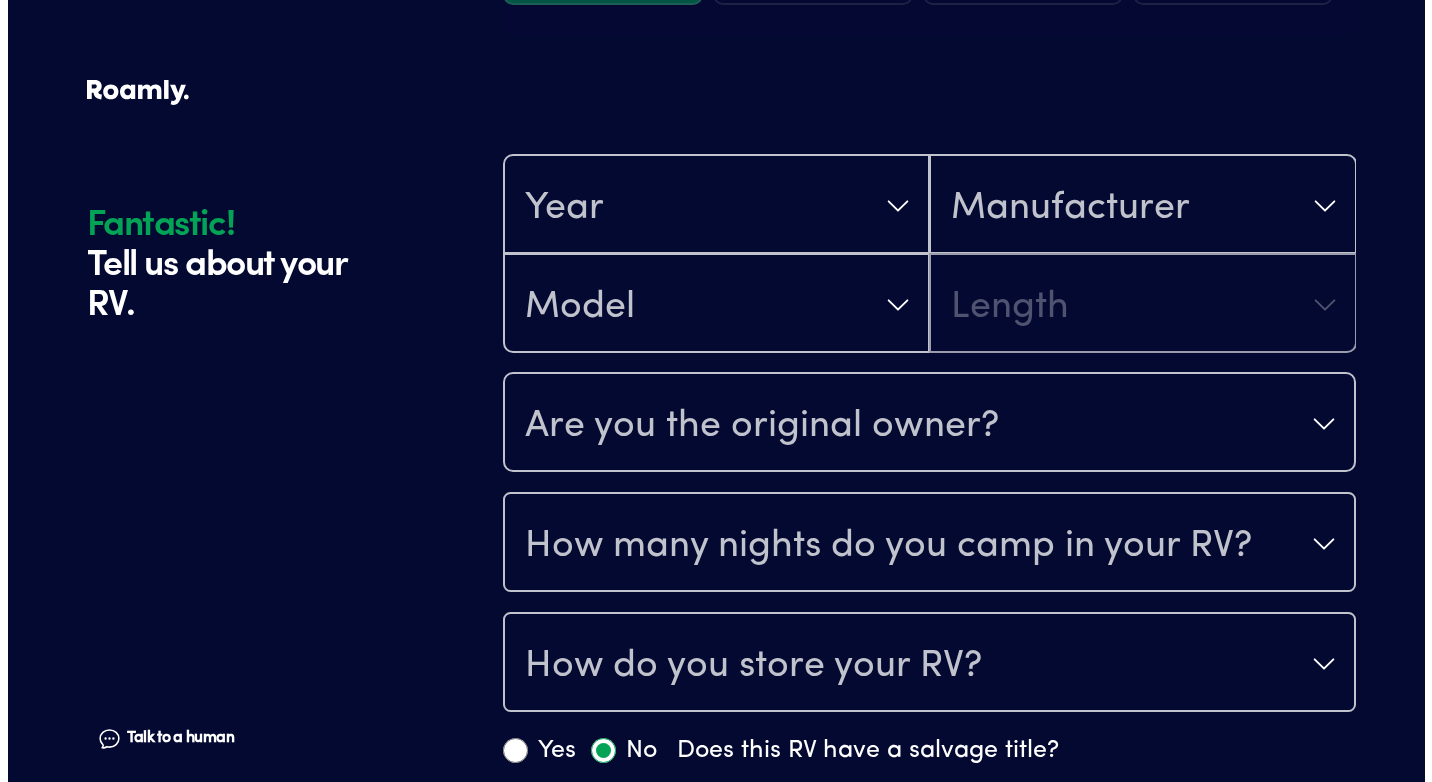 scroll, scrollTop: 390, scrollLeft: 0, axis: vertical 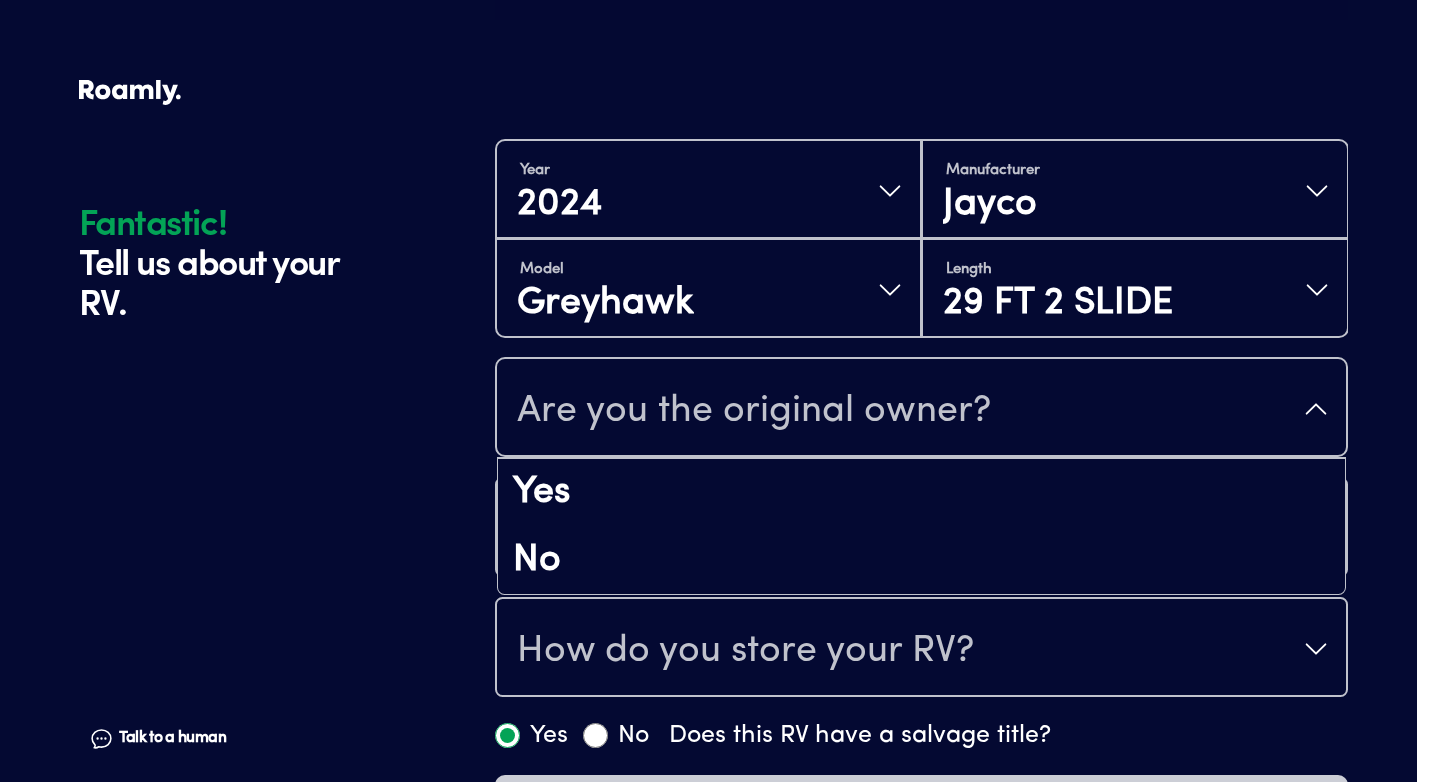 click on "Are you the original owner?" at bounding box center [921, 409] 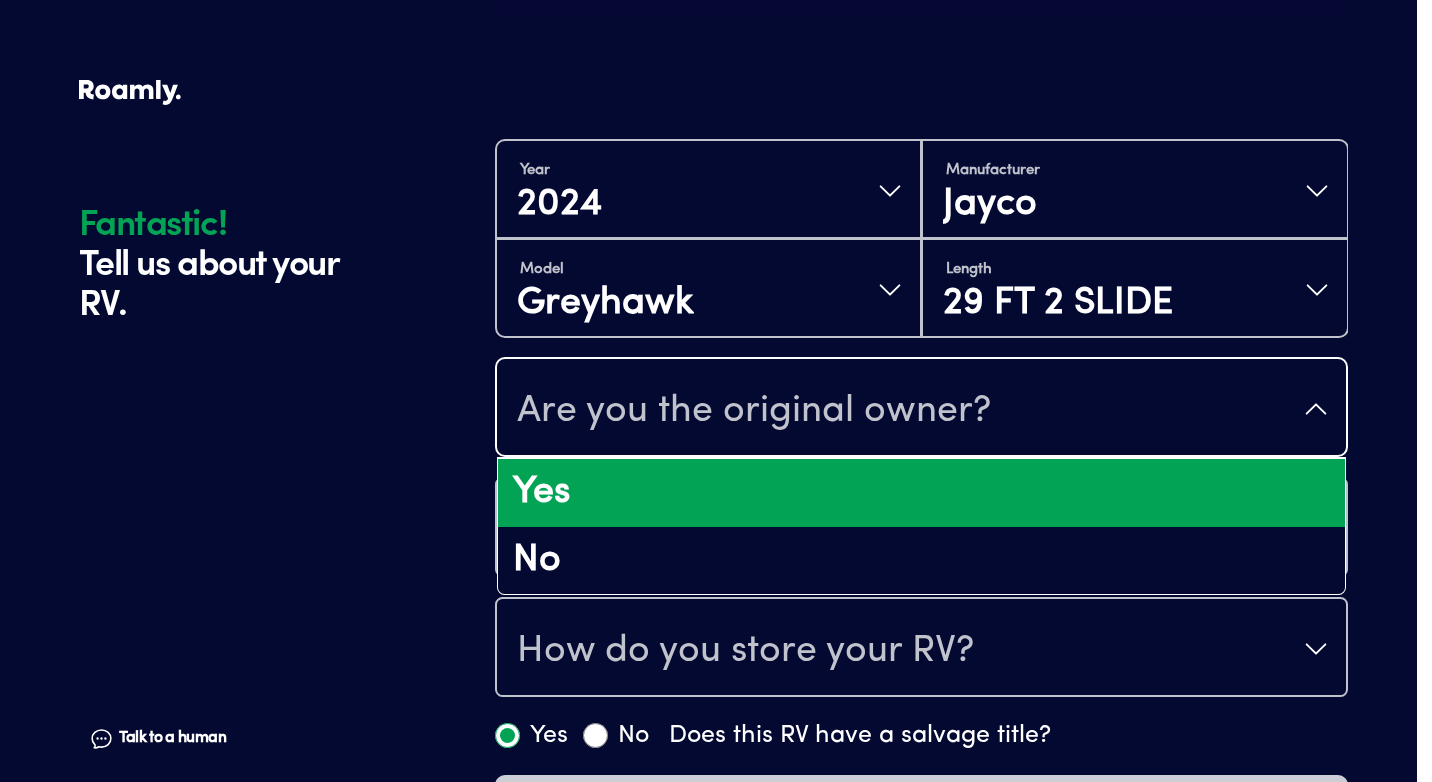 click on "Yes" at bounding box center (921, 493) 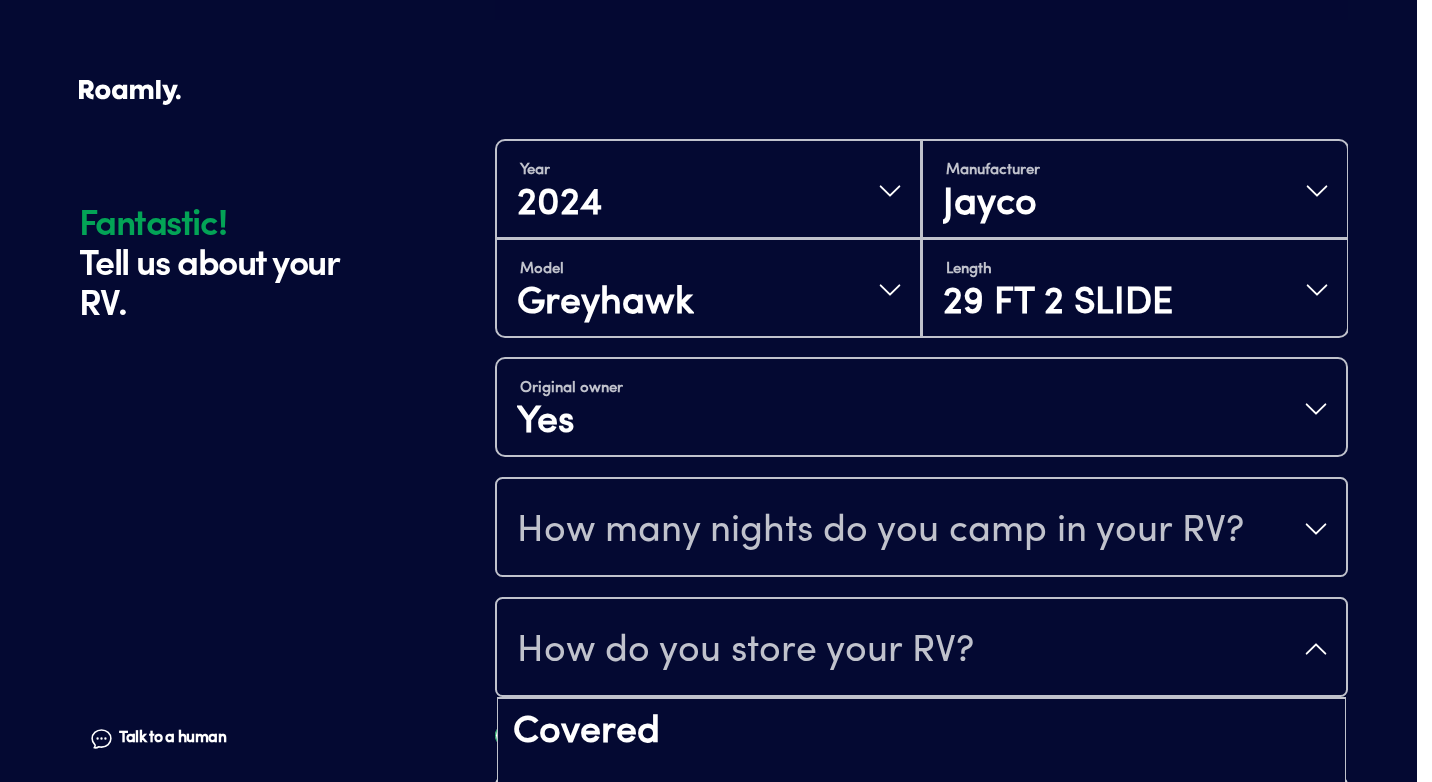 click on "How do you store your RV?" at bounding box center [921, 649] 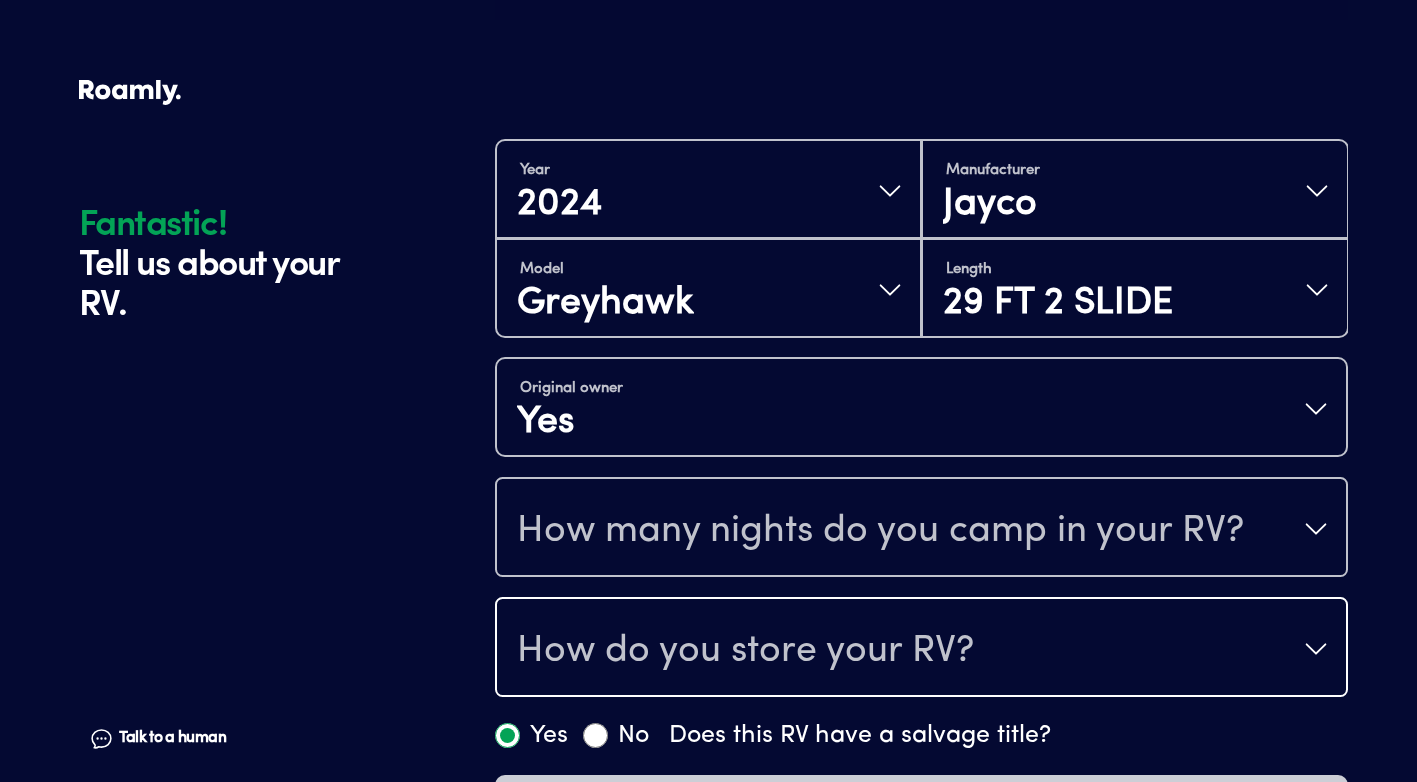 click on "How do you store your RV?" at bounding box center [745, 651] 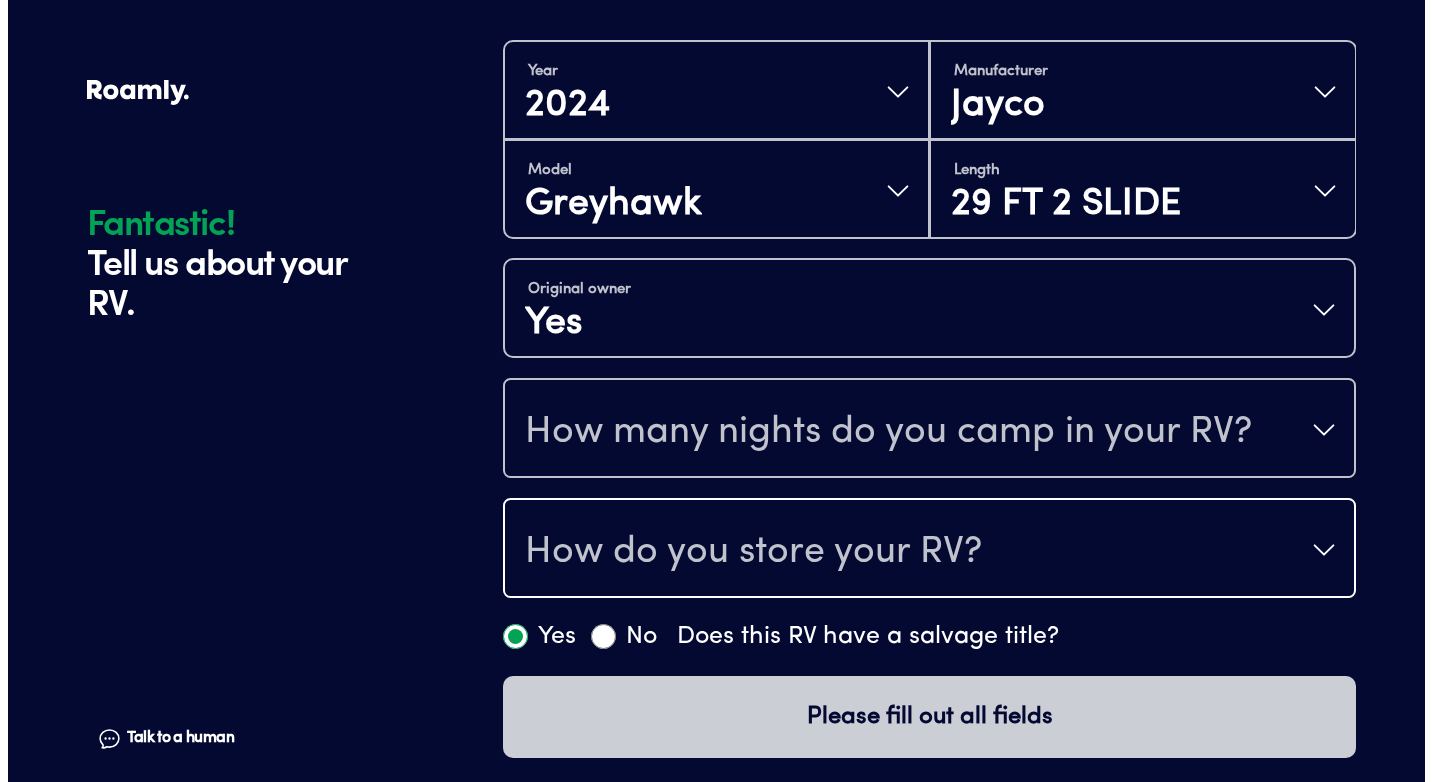 scroll, scrollTop: 490, scrollLeft: 0, axis: vertical 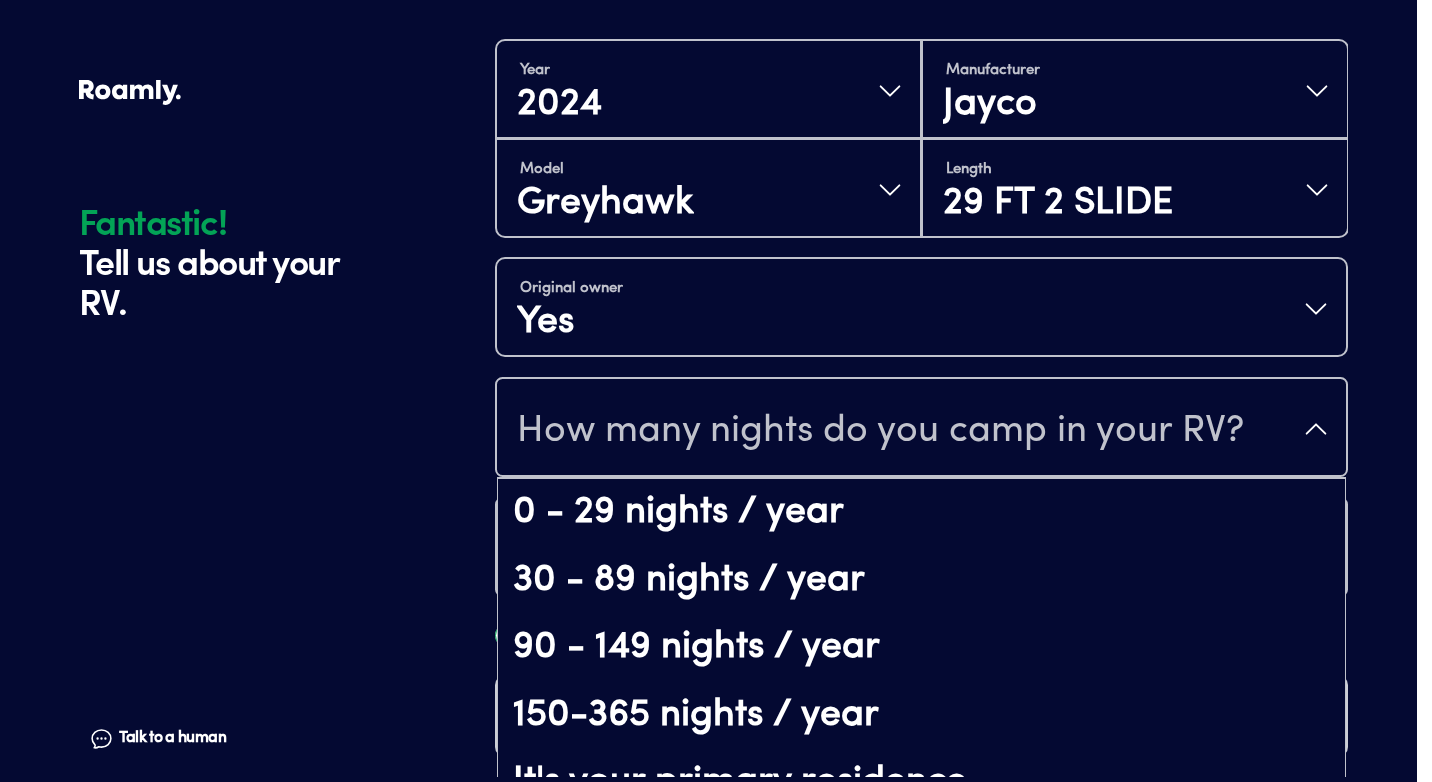 click on "How many nights do you camp in your RV?" at bounding box center (921, 429) 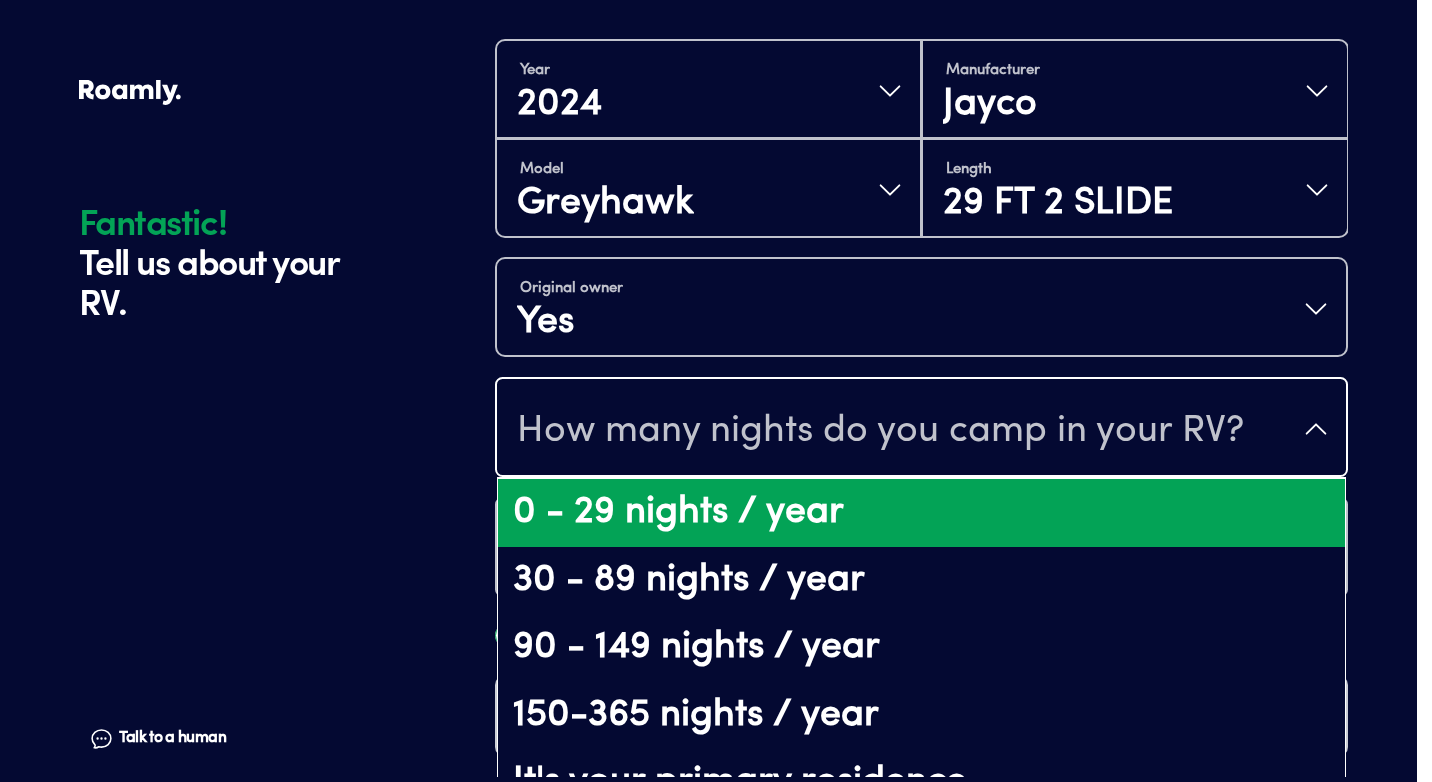 click on "0 - 29 nights / year" at bounding box center [921, 513] 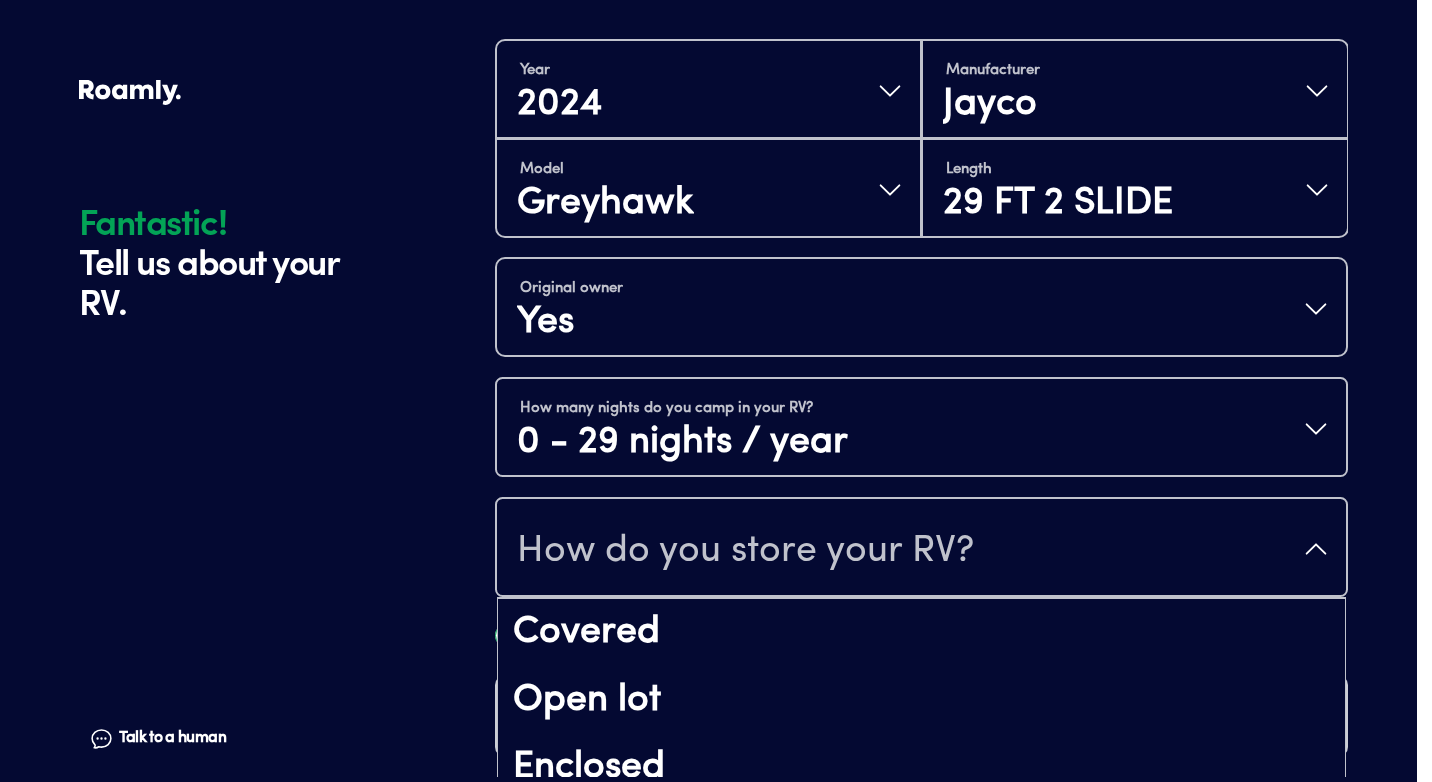 click on "How do you store your RV?" at bounding box center [921, 549] 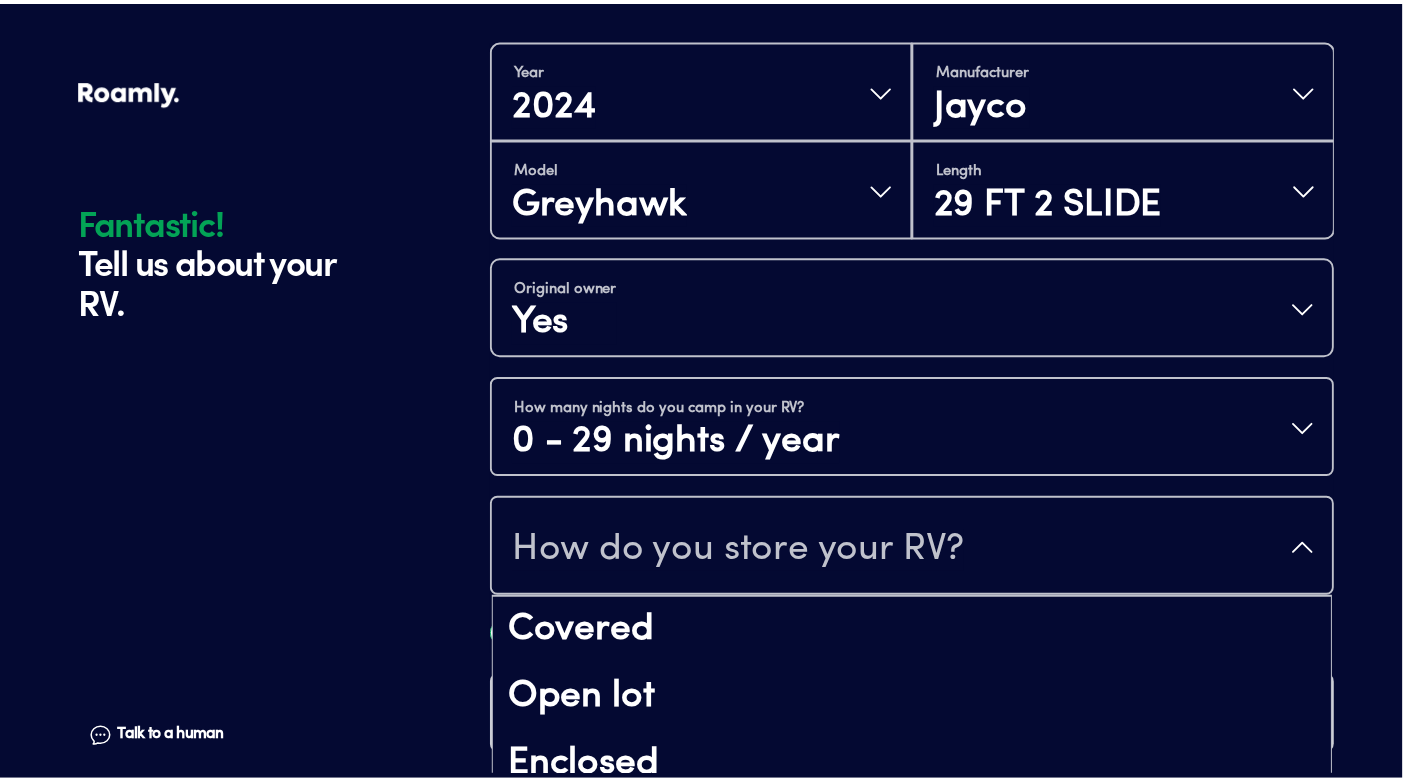 scroll, scrollTop: 26, scrollLeft: 0, axis: vertical 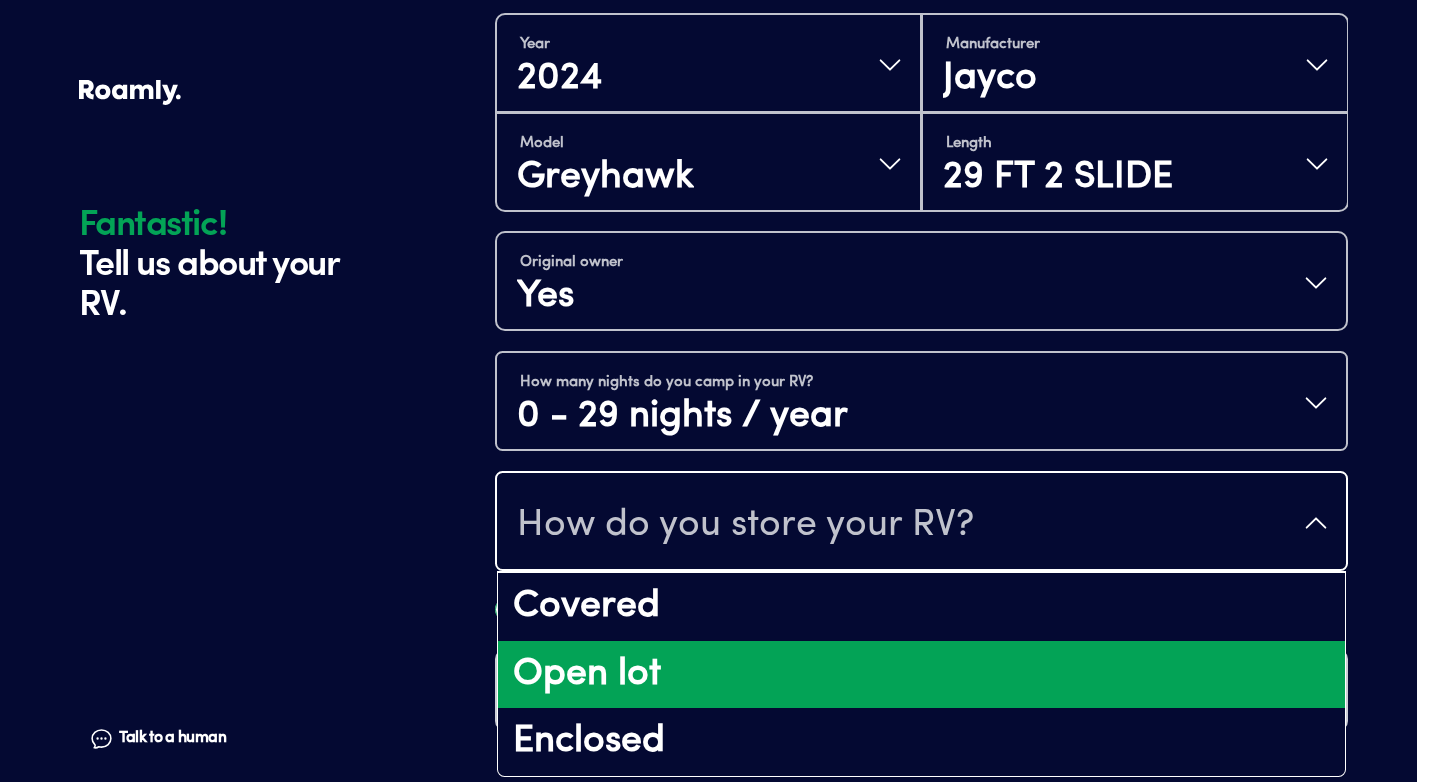 click on "Open lot" at bounding box center (921, 675) 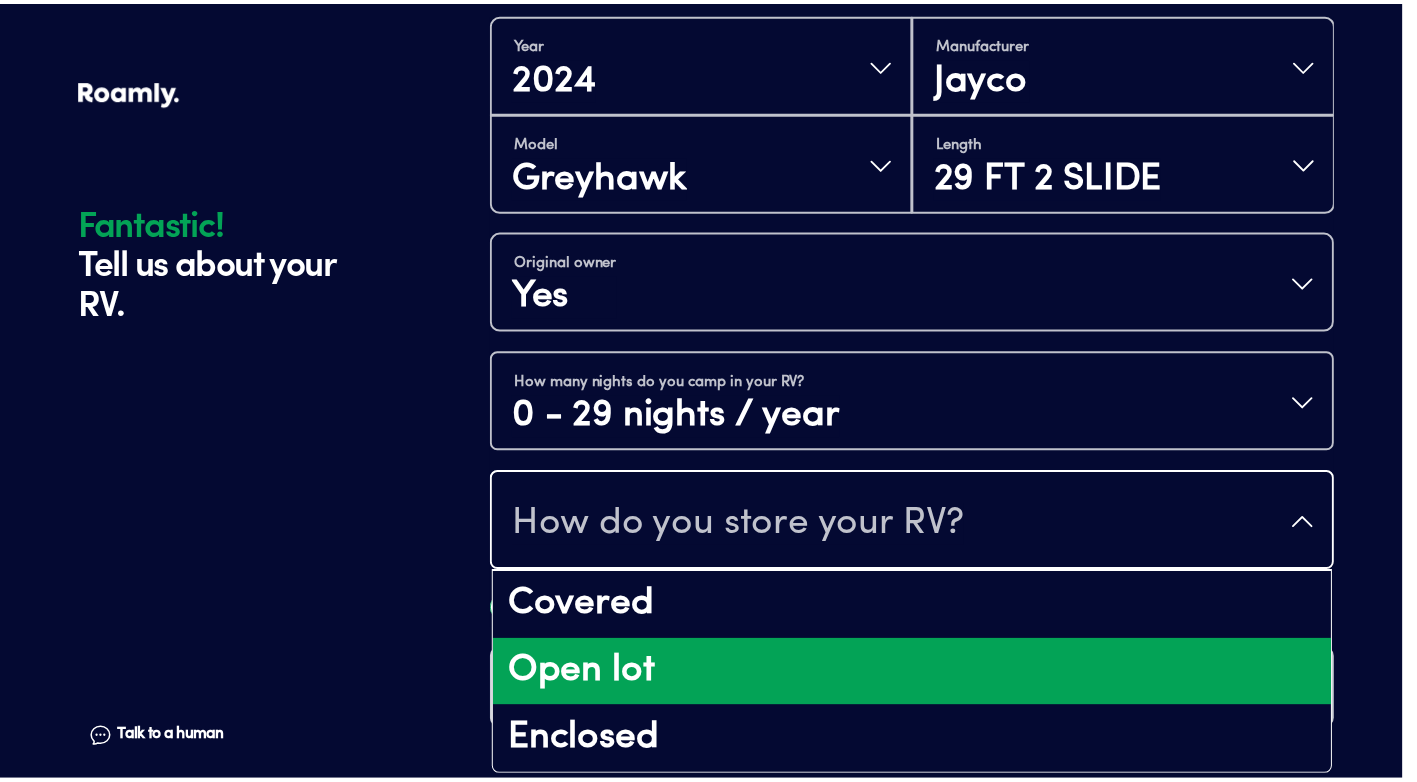 scroll, scrollTop: 0, scrollLeft: 0, axis: both 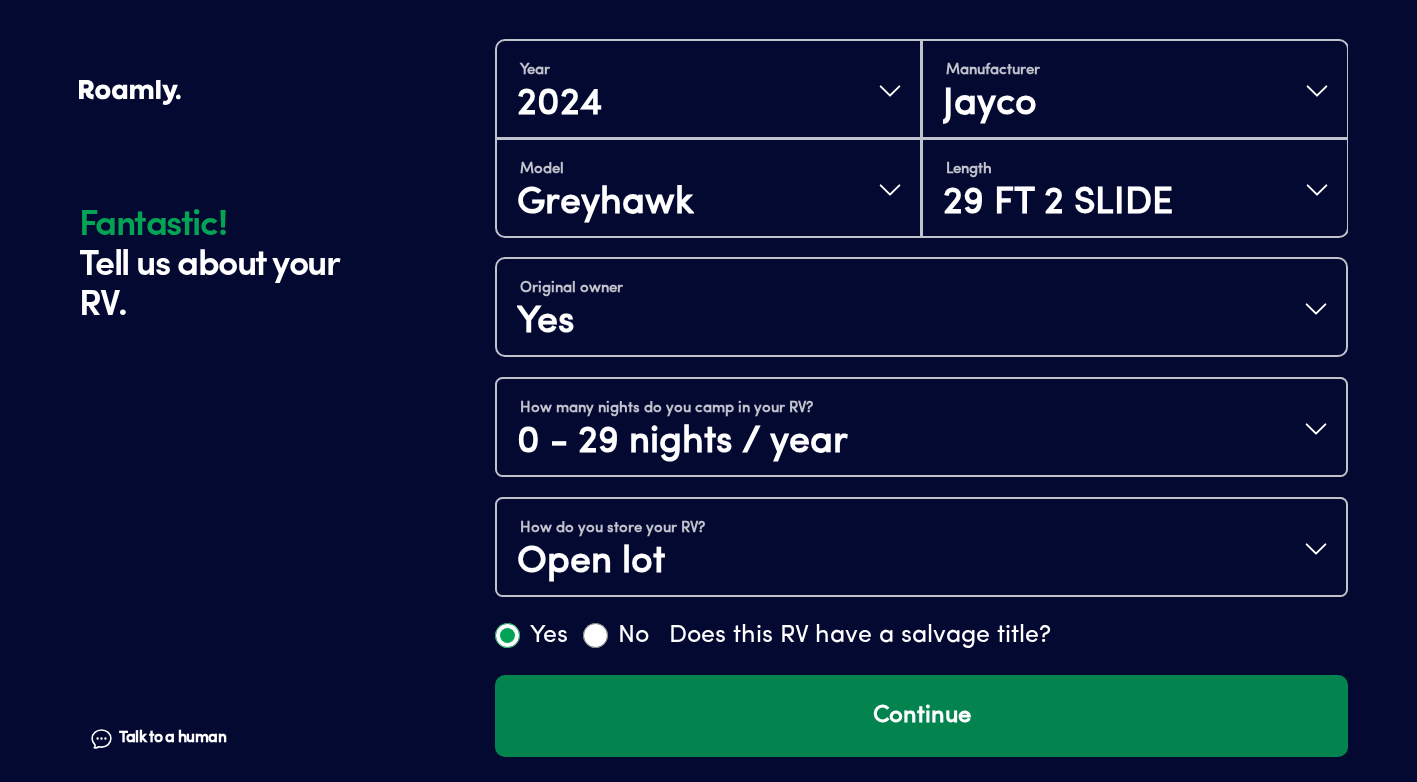 click on "Continue" at bounding box center (921, 716) 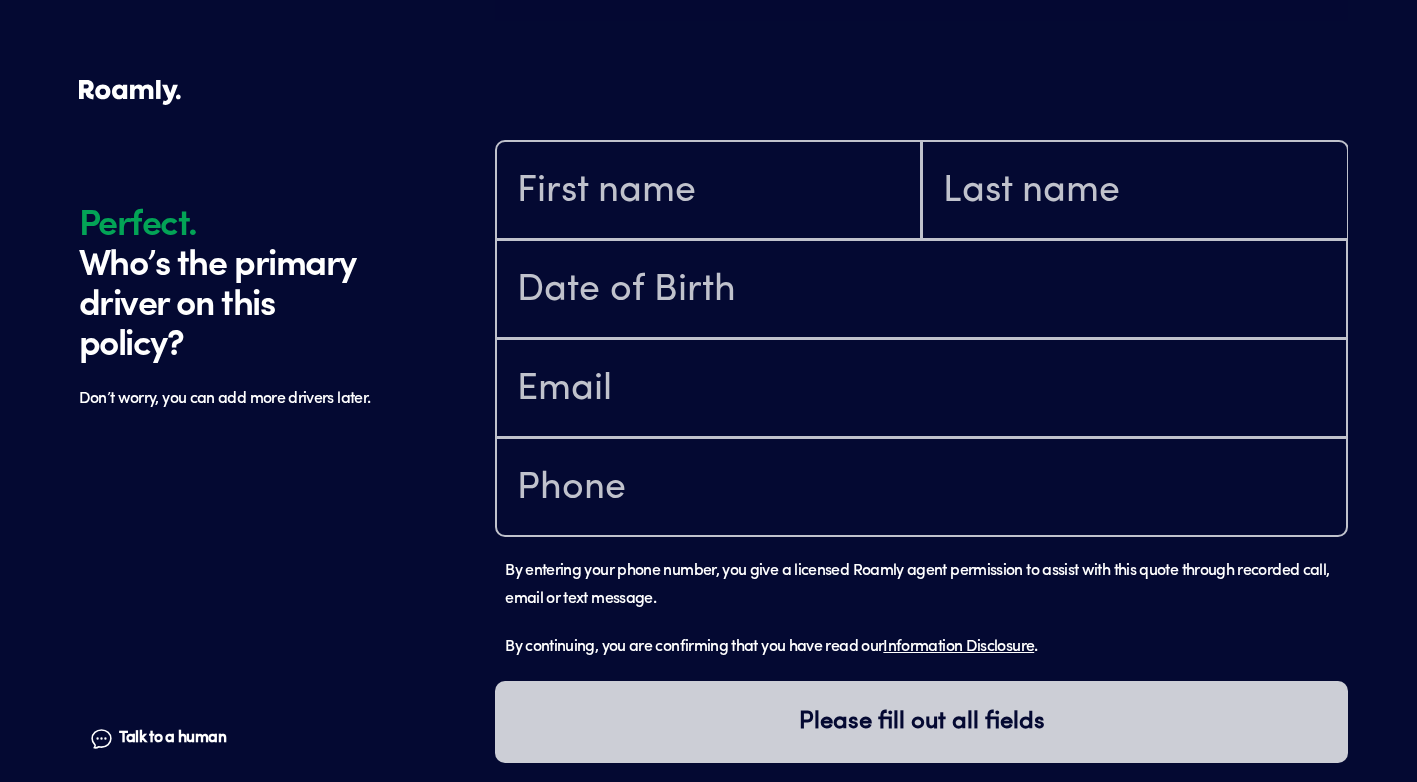 scroll, scrollTop: 1185, scrollLeft: 0, axis: vertical 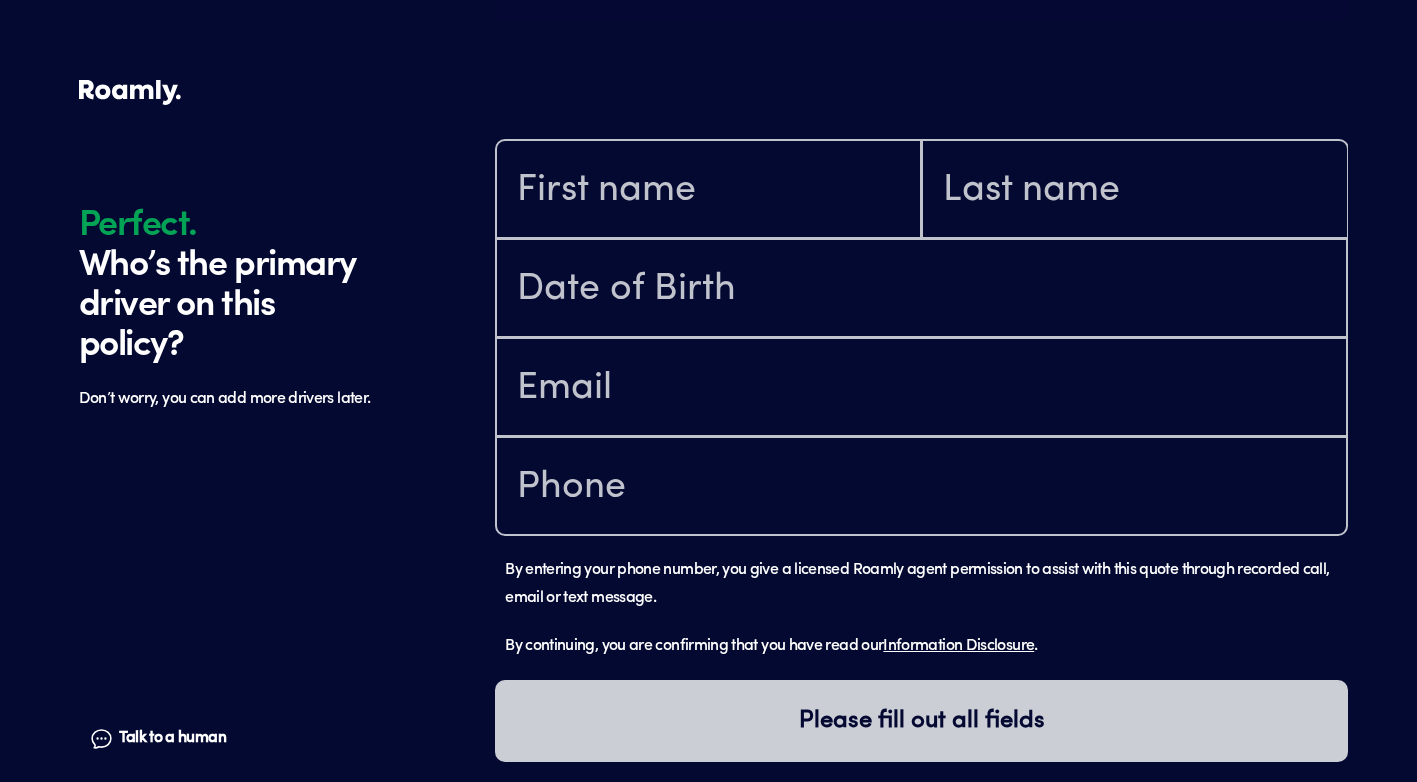 click at bounding box center [708, 189] 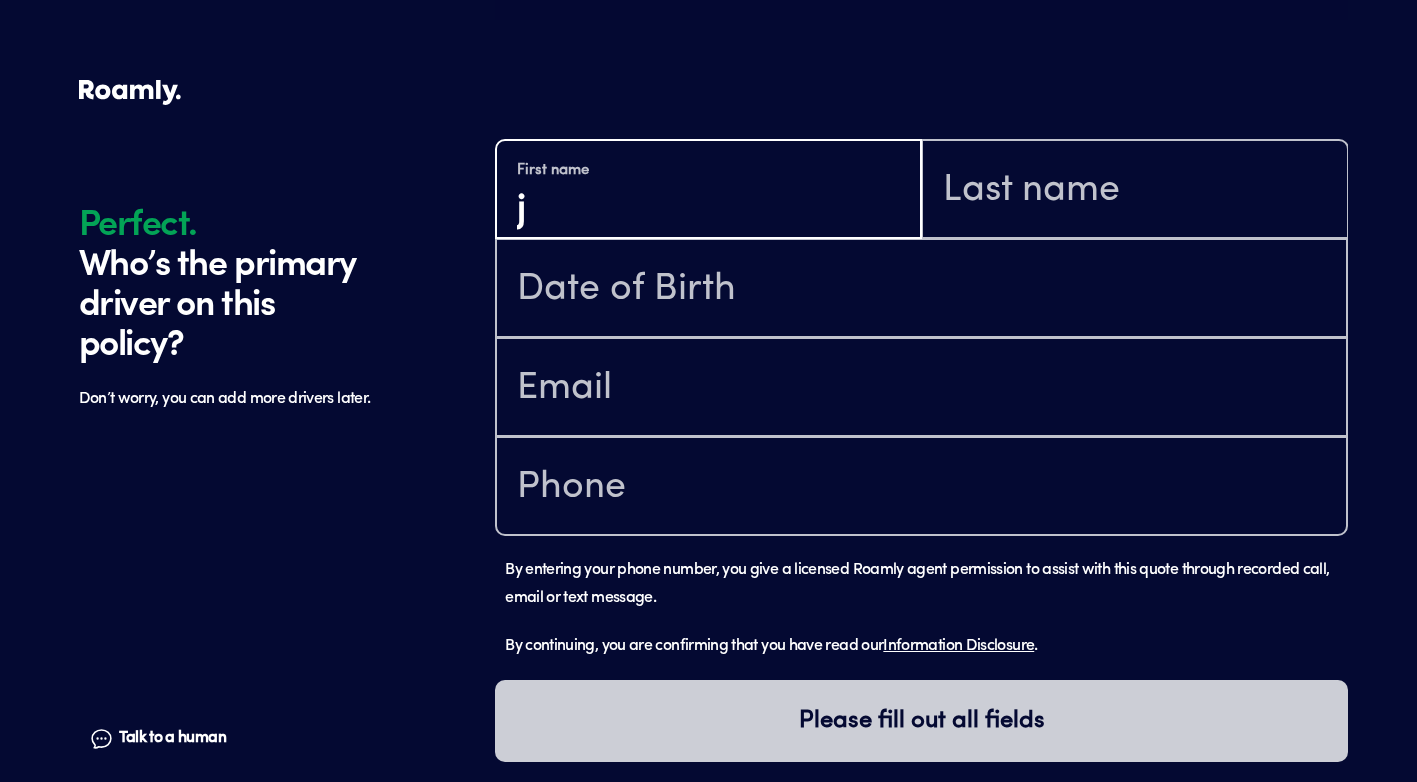 type on "[PERSON_NAME]" 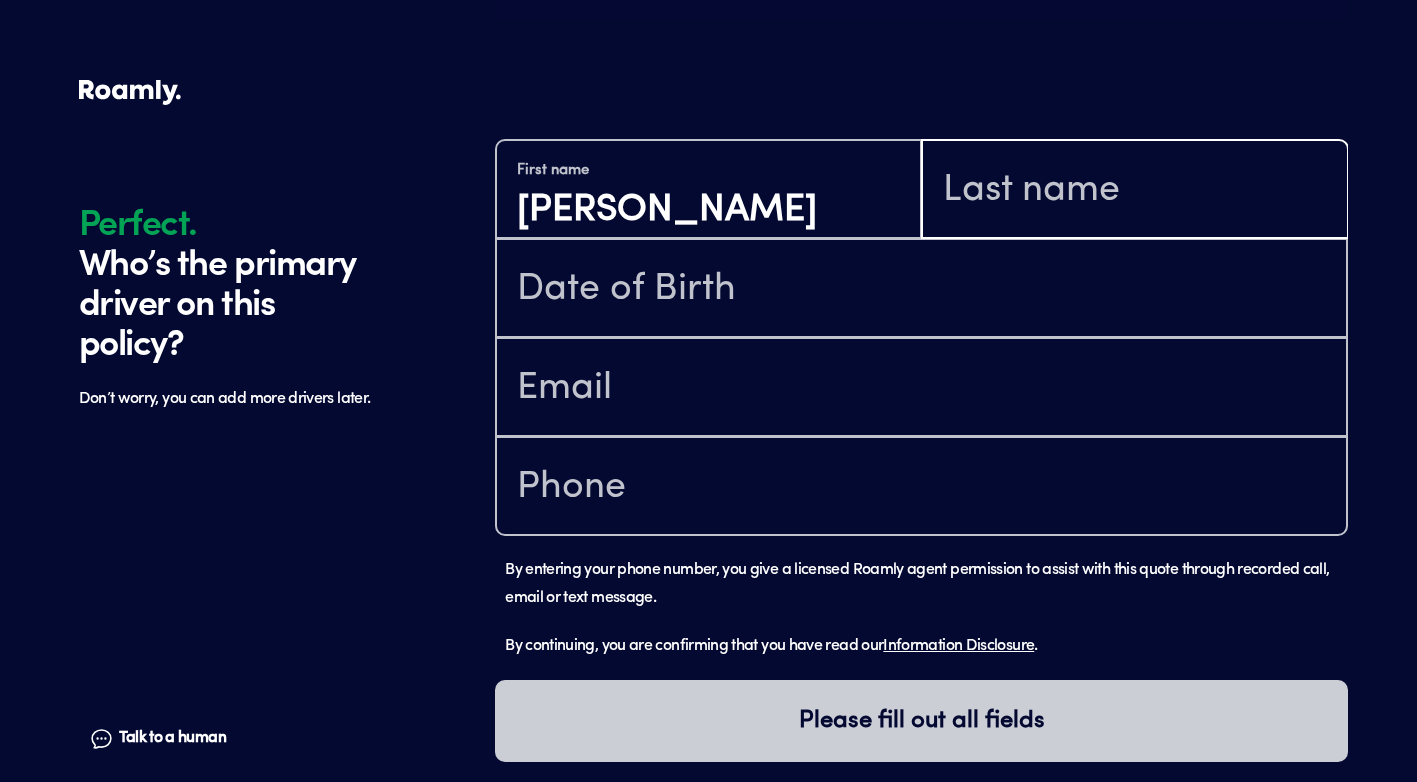 type on "[PERSON_NAME]" 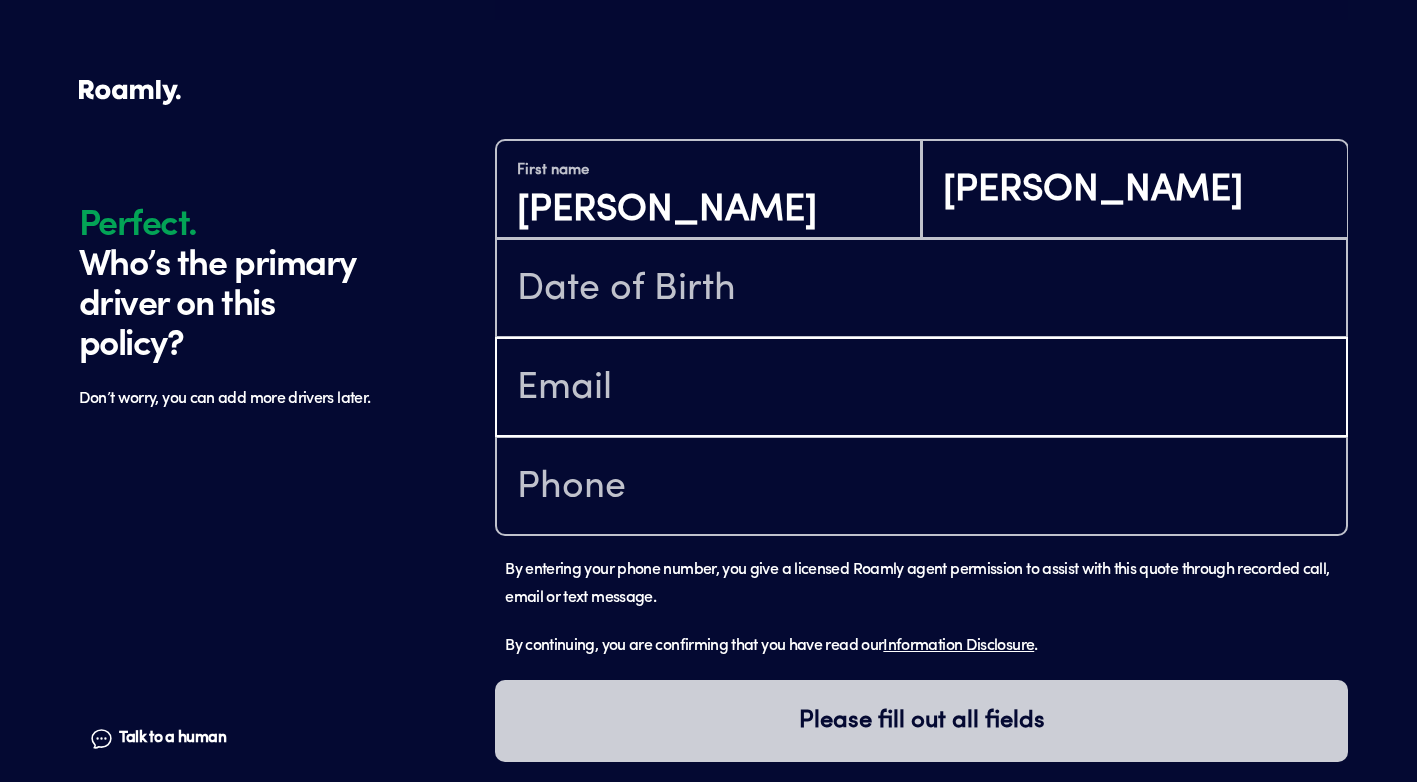 type on "[EMAIL_ADDRESS][DOMAIN_NAME]" 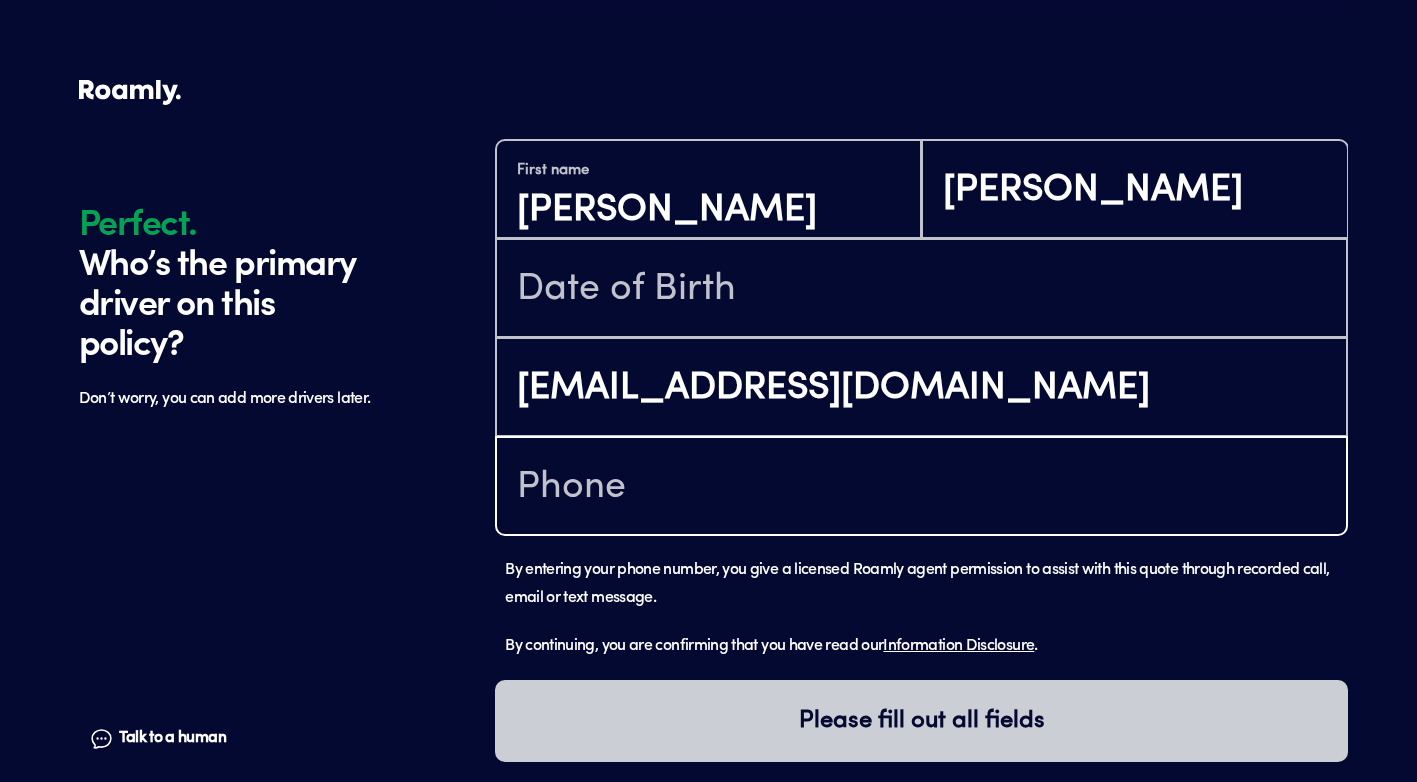 type on "[PHONE_NUMBER]" 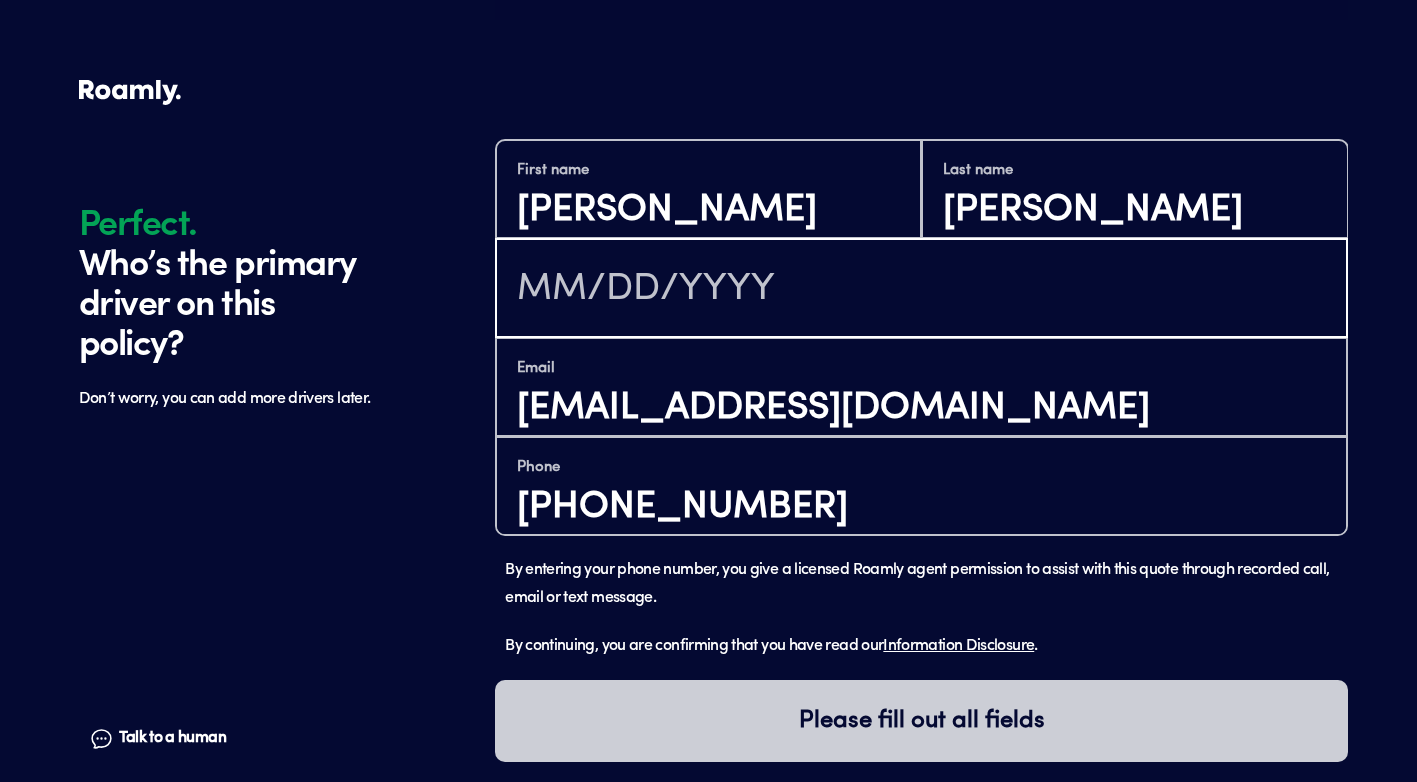 click at bounding box center (921, 290) 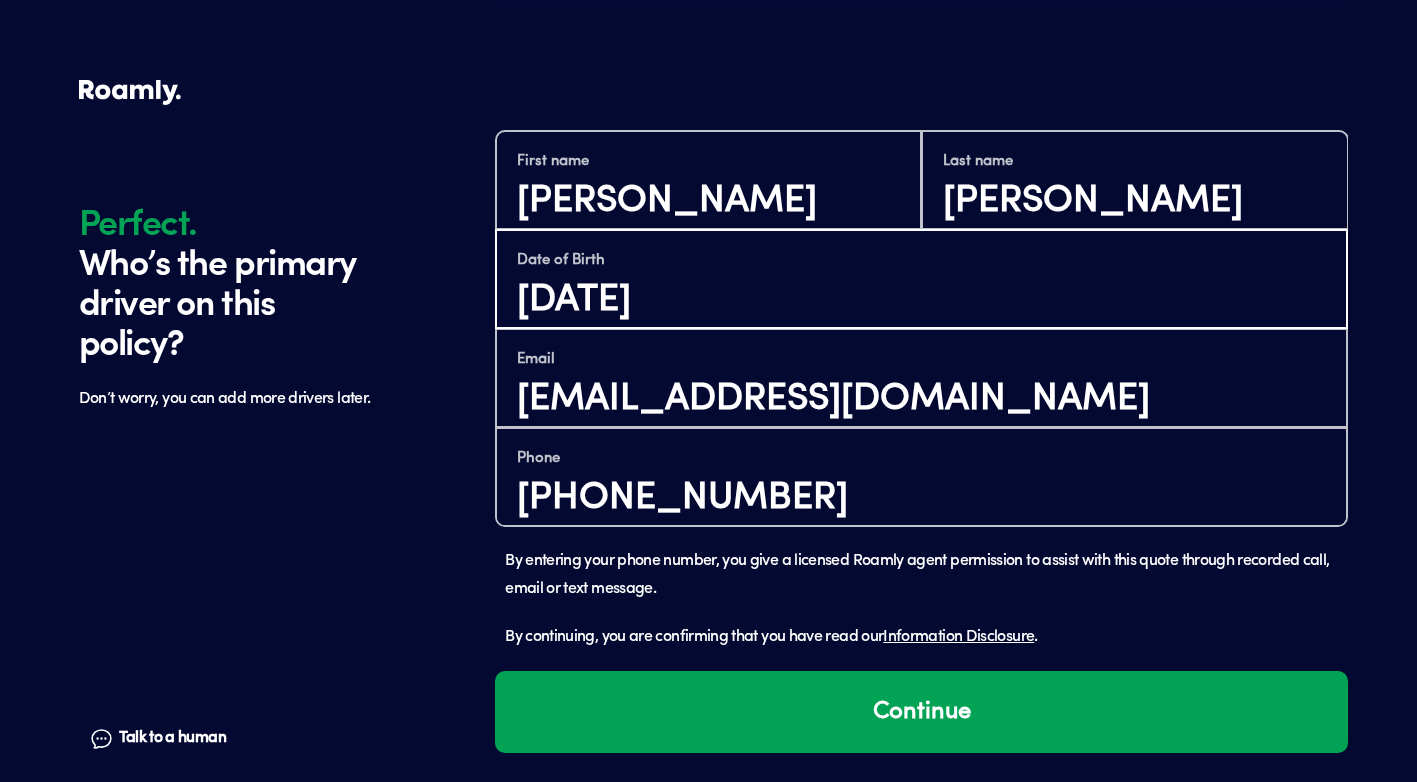 scroll, scrollTop: 1195, scrollLeft: 0, axis: vertical 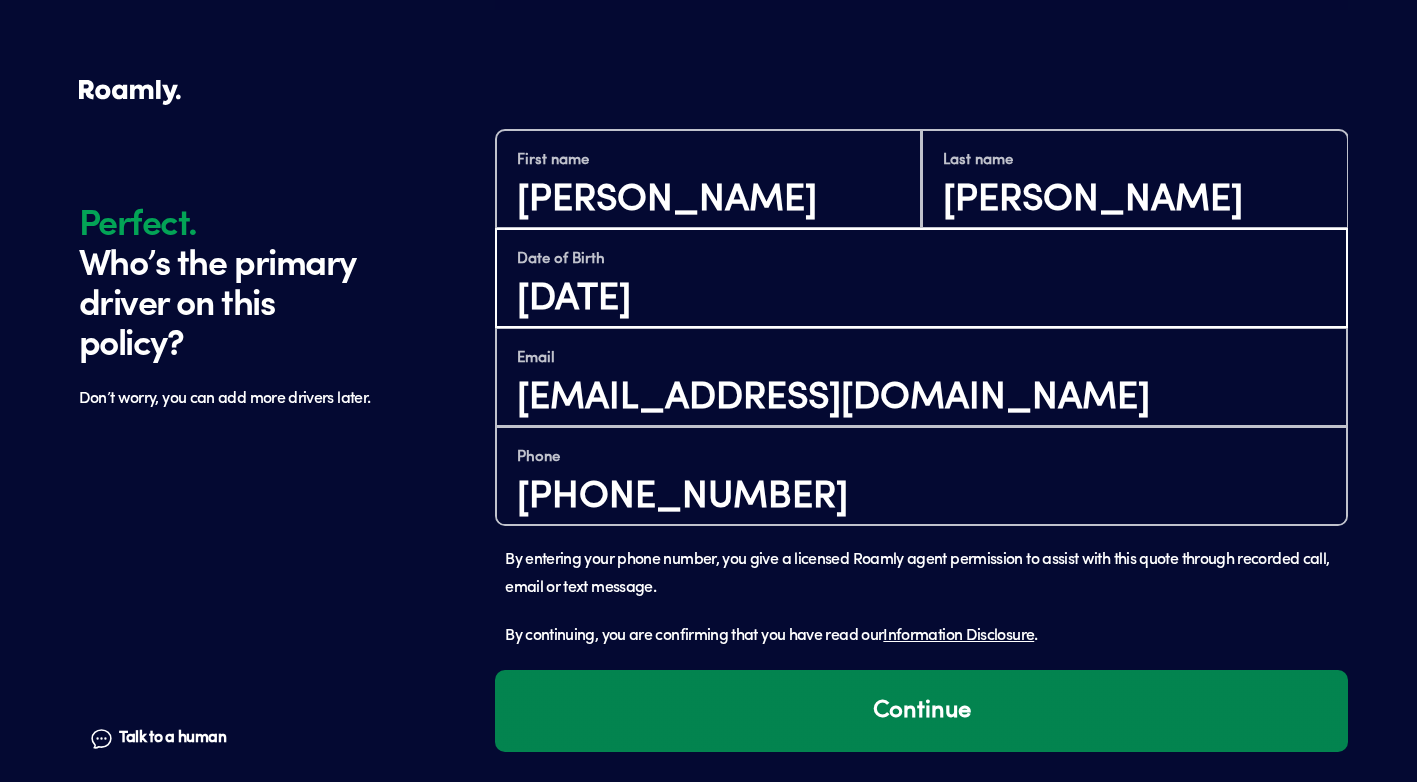 type on "[DATE]" 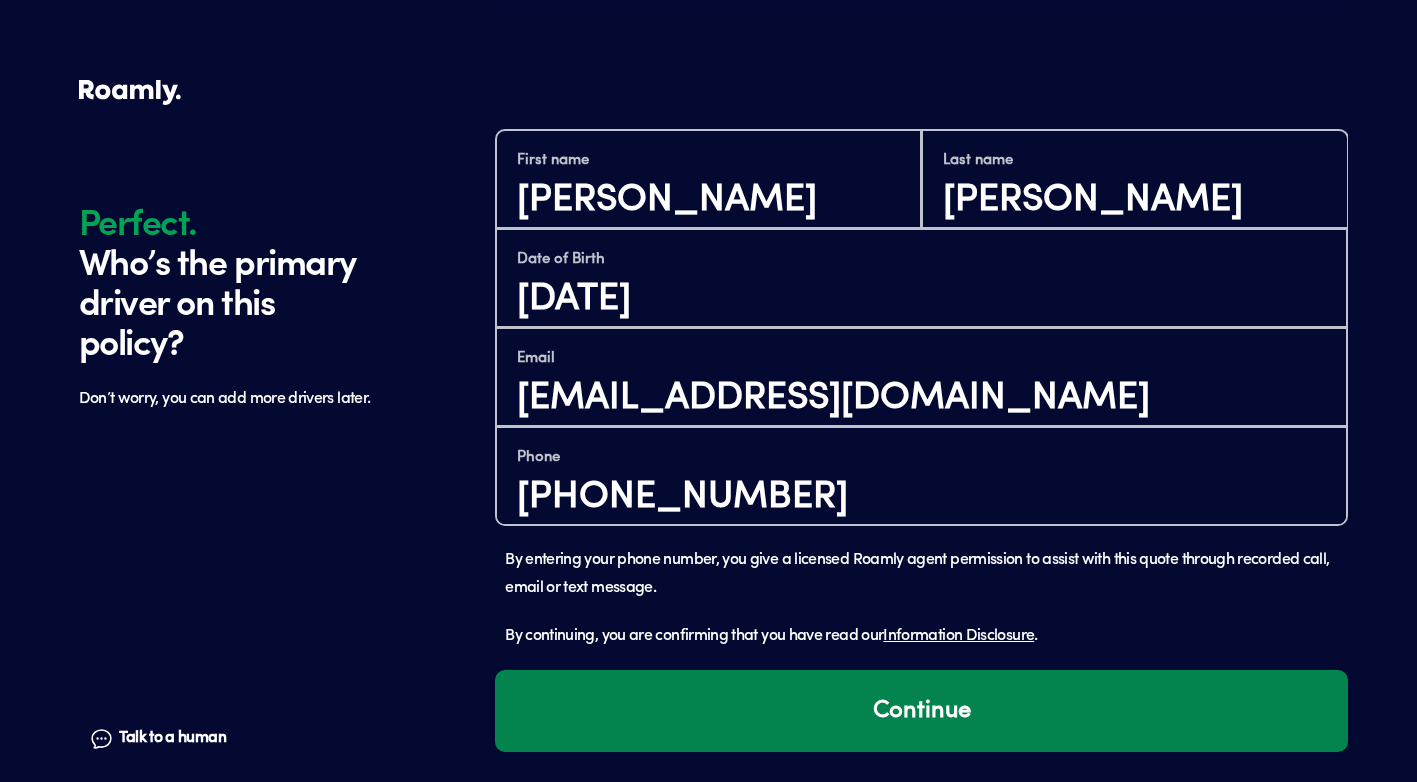 click on "Continue" at bounding box center (921, 711) 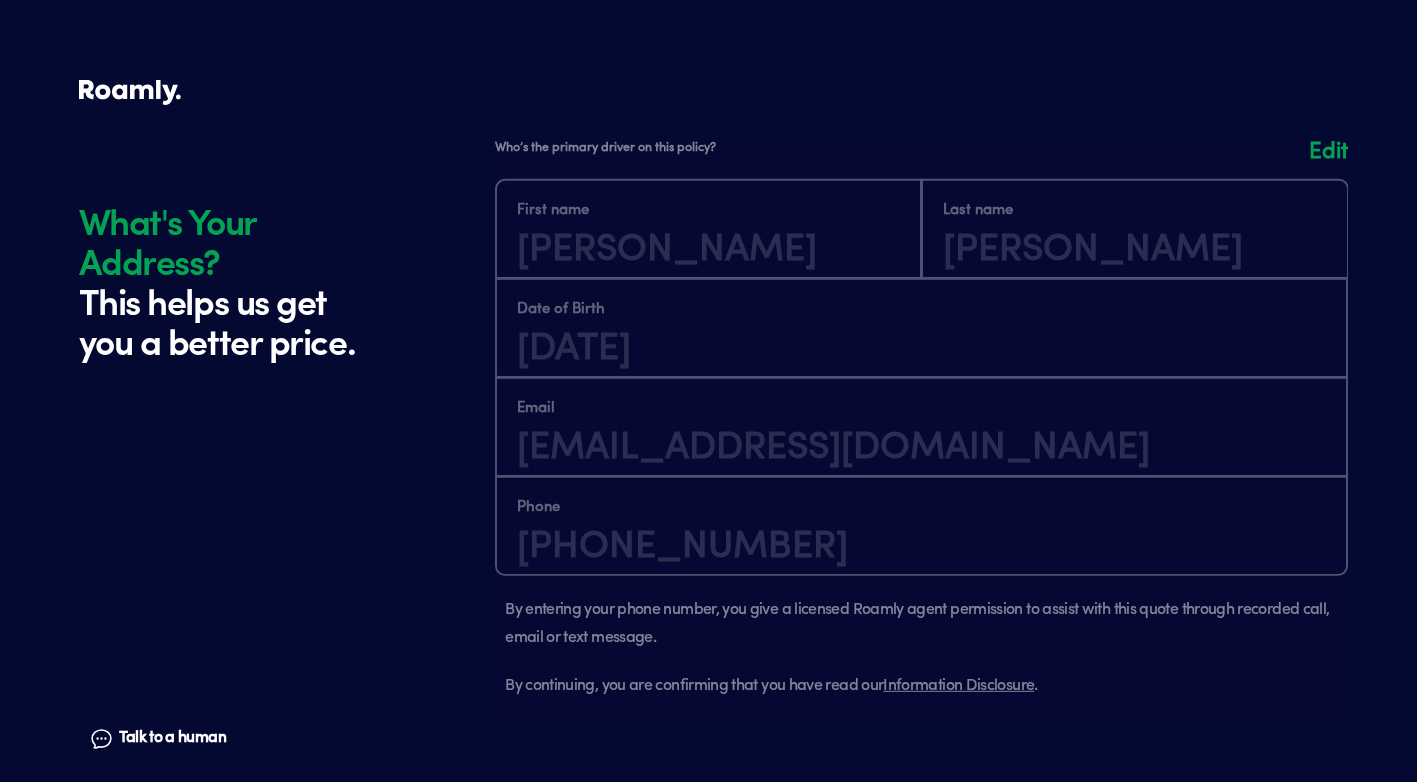 scroll, scrollTop: 1858, scrollLeft: 0, axis: vertical 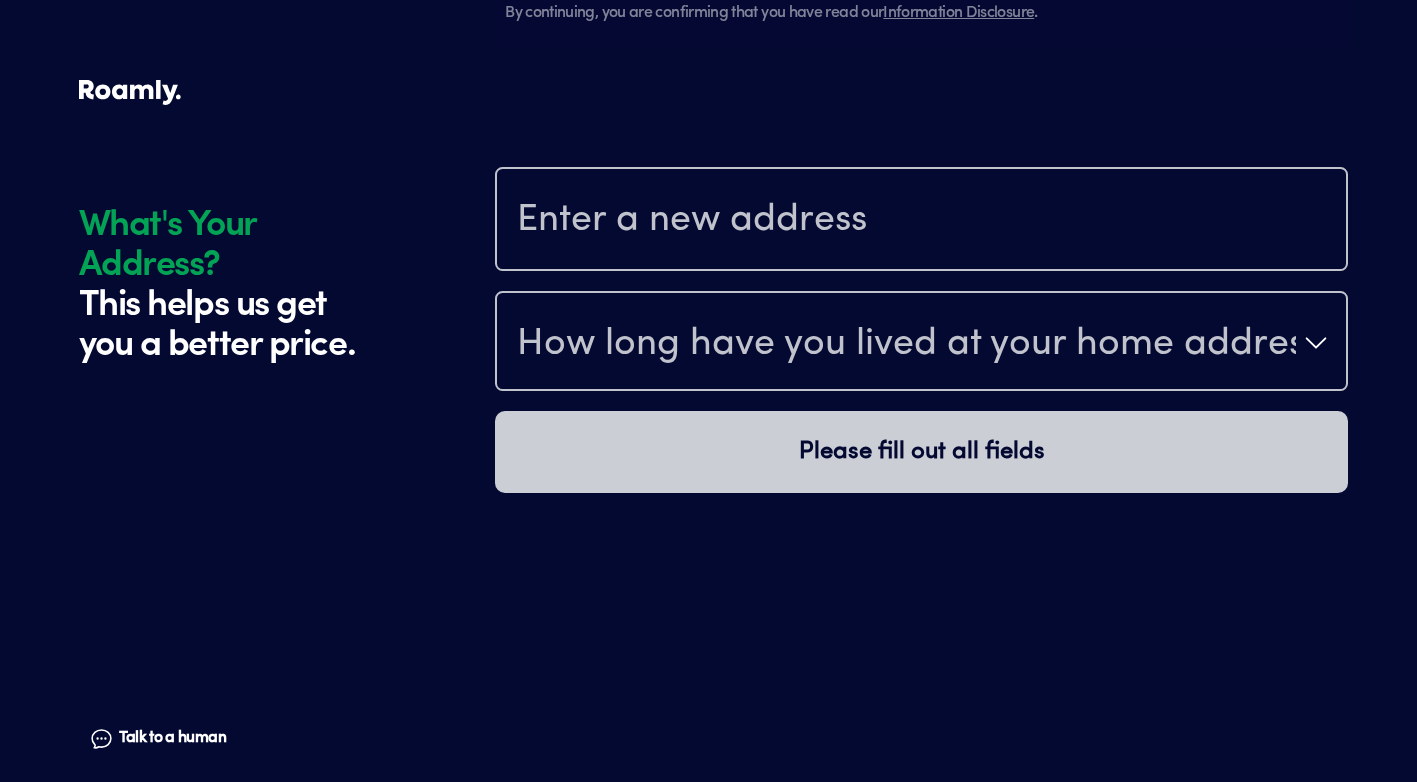 click at bounding box center [921, 221] 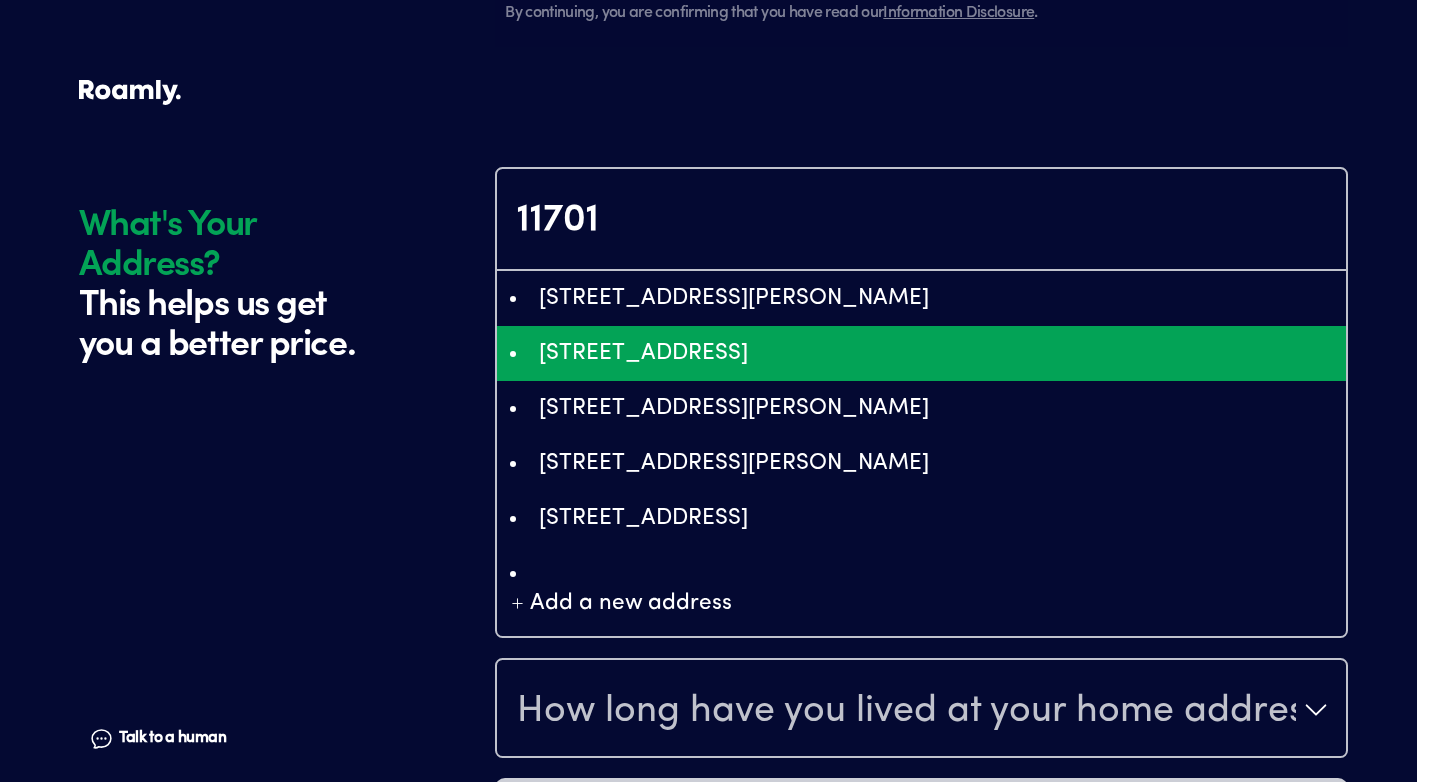 type on "ChIJDxu1PeA7DogRWXdVztZBCpo" 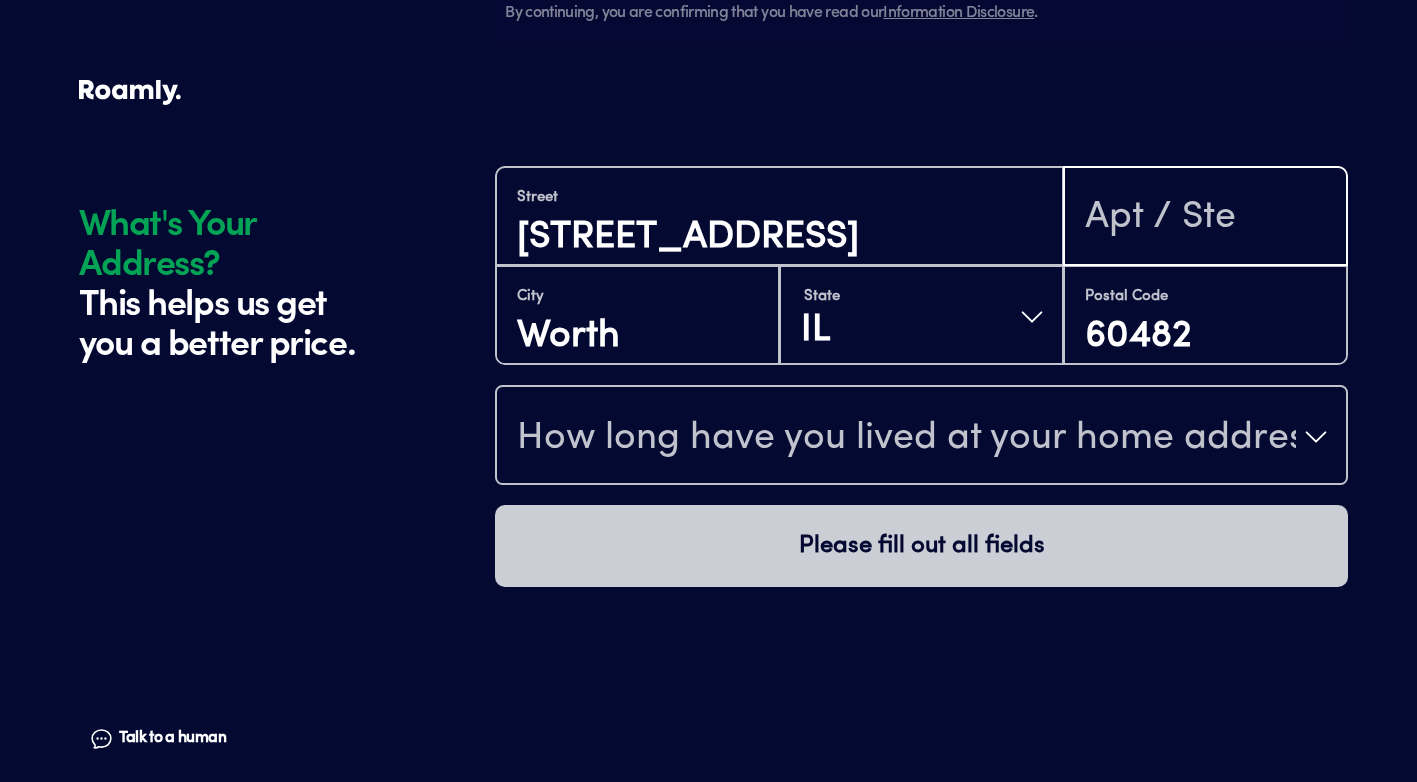 click at bounding box center [1206, 218] 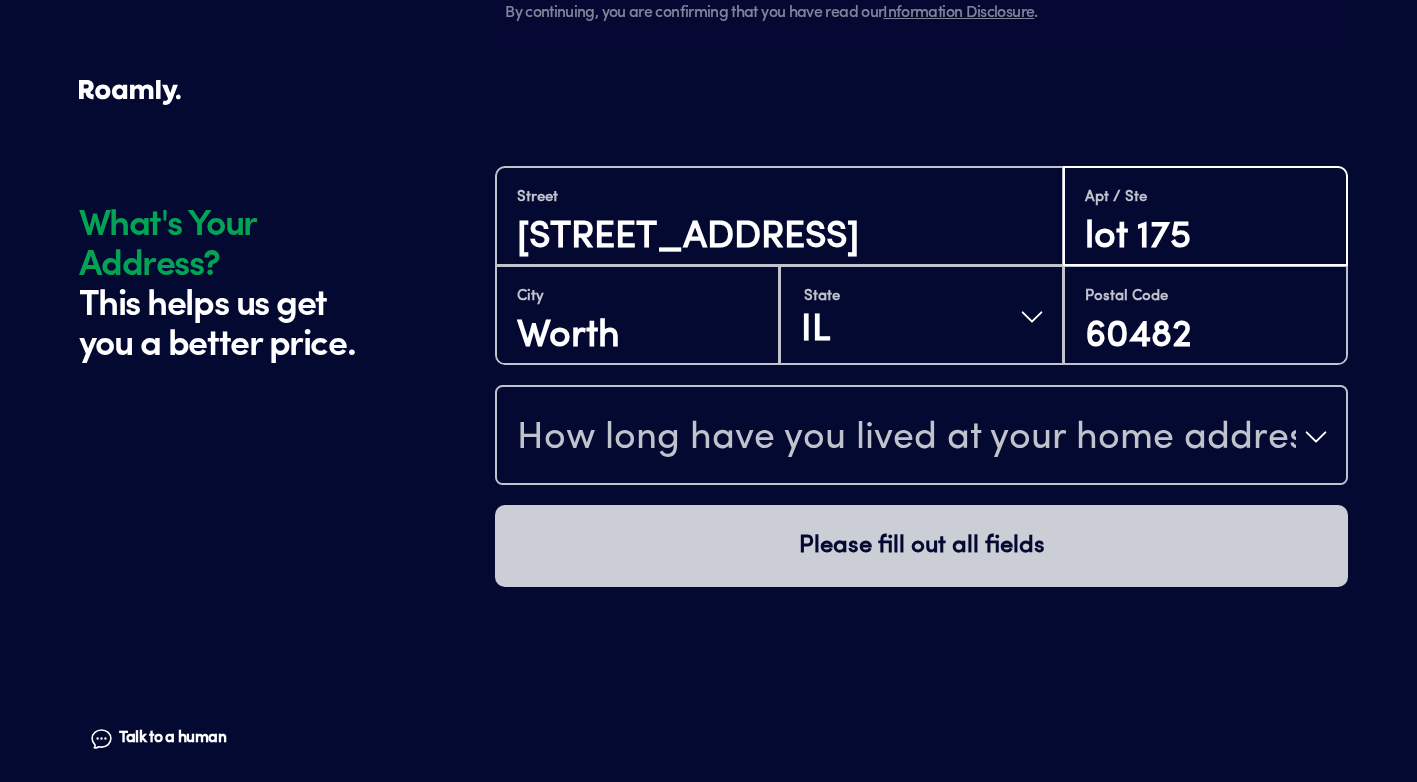 type on "lot 175" 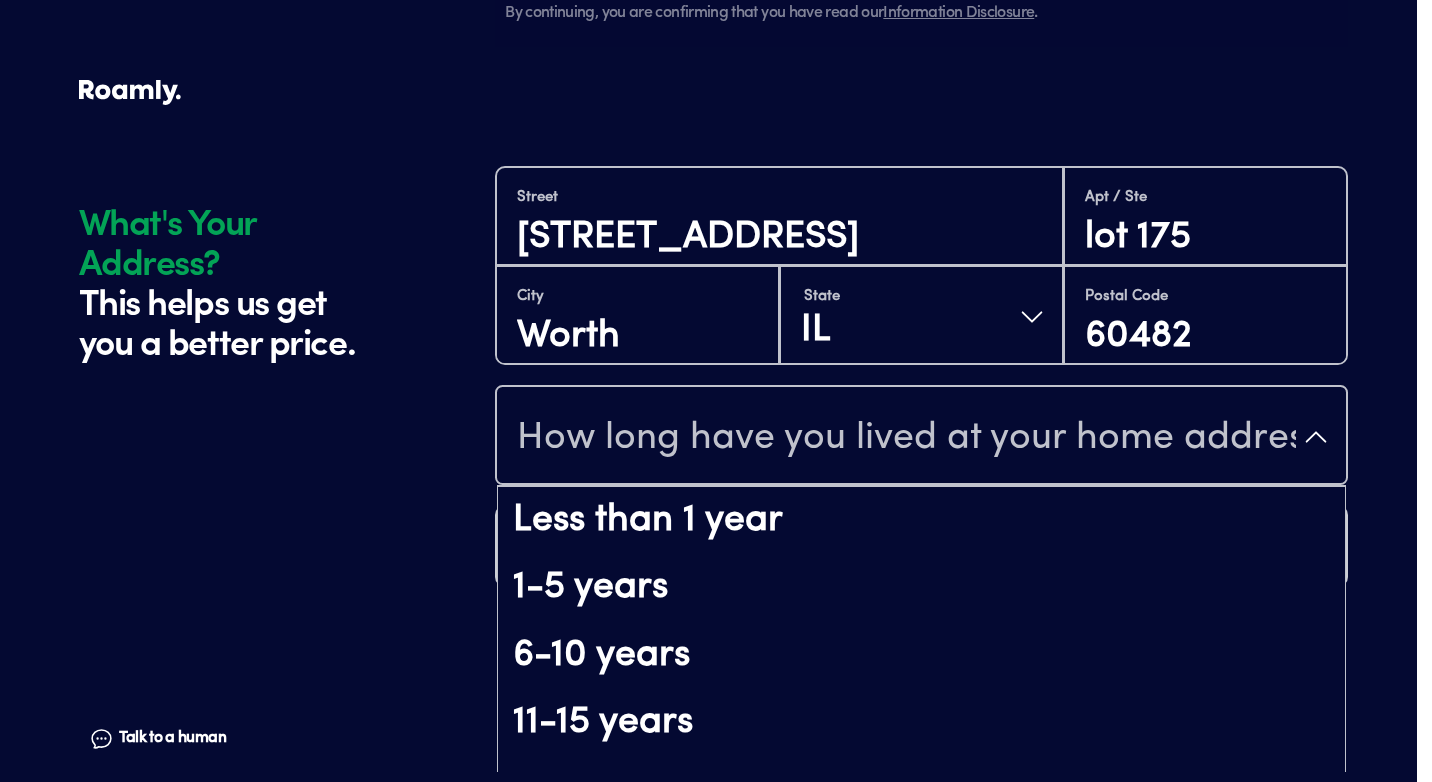 click on "How long have you lived at your home address?" at bounding box center (921, 437) 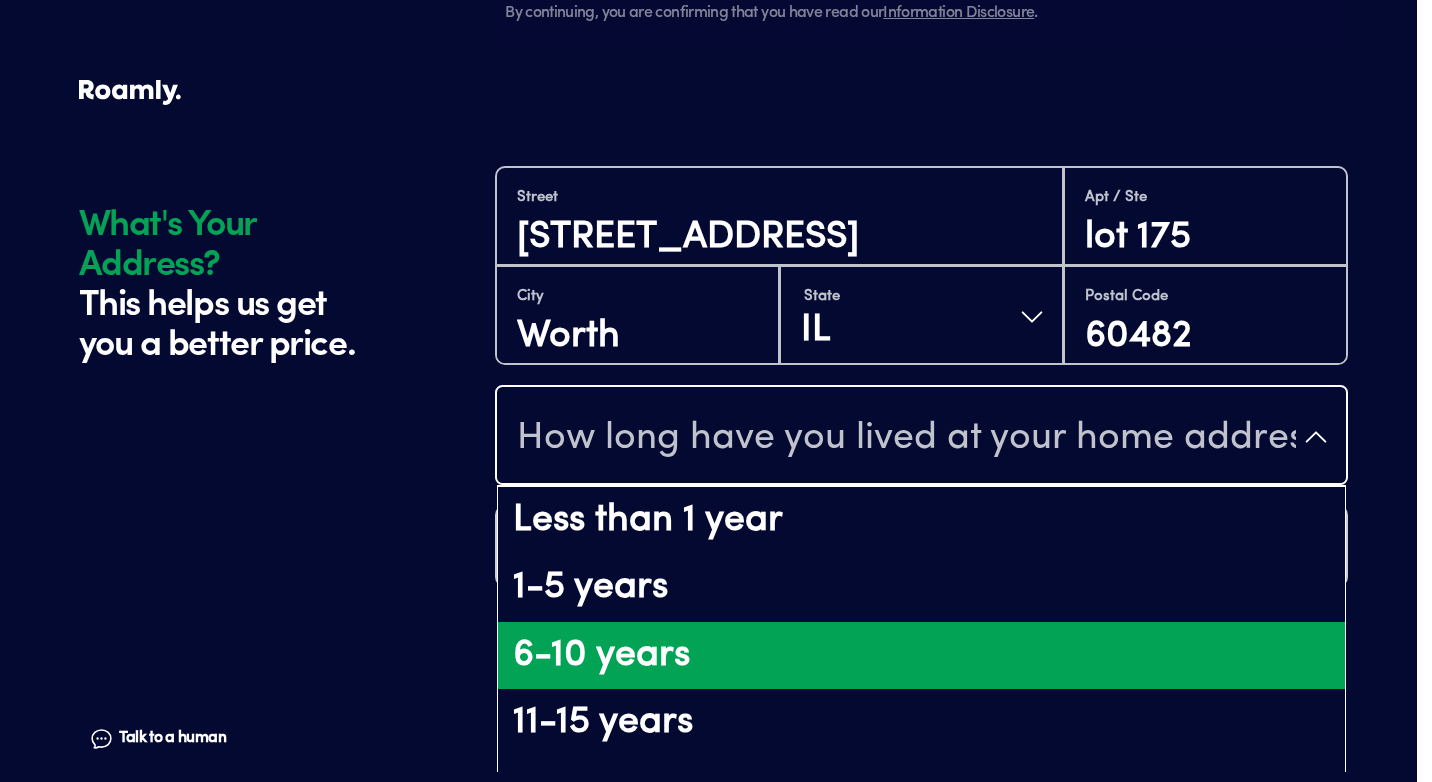 click on "6-10 years" at bounding box center [921, 656] 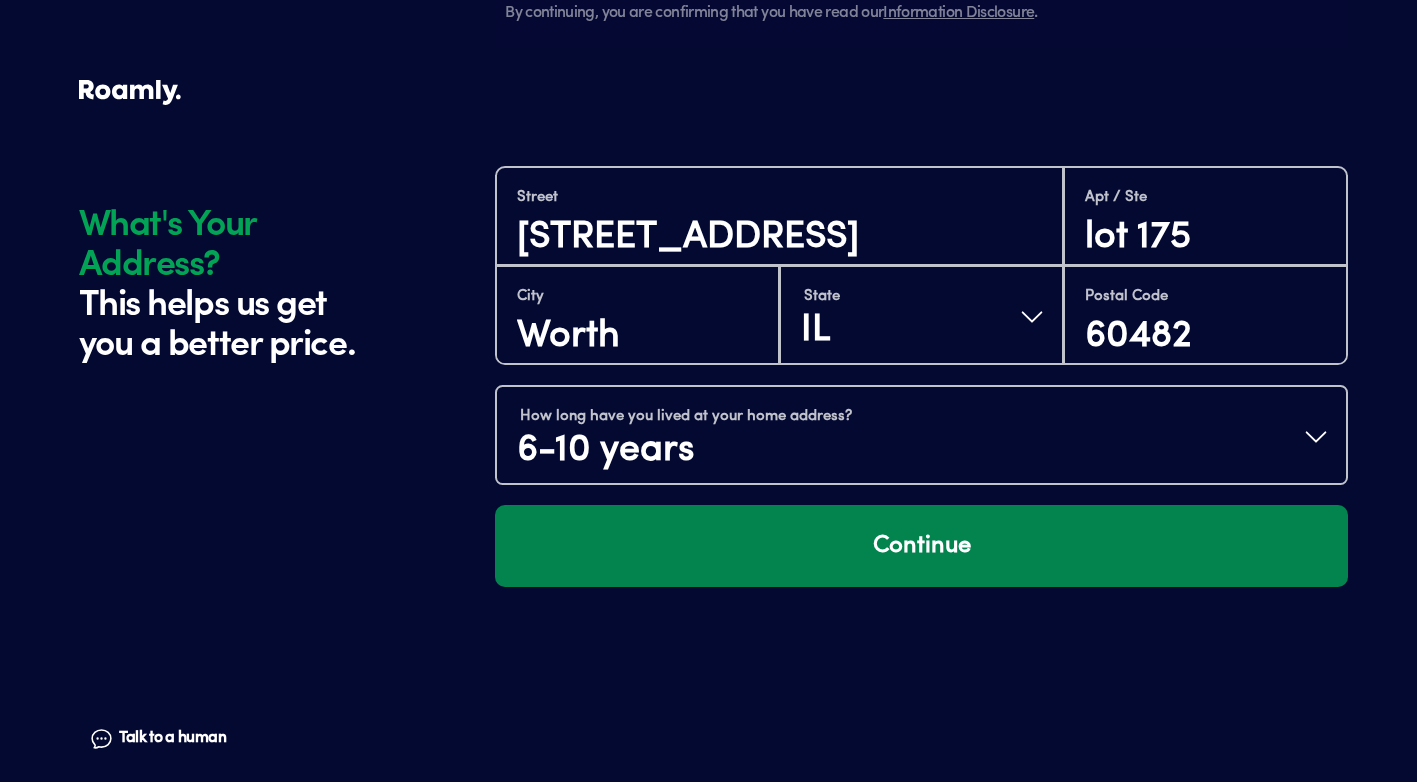 click on "Continue" at bounding box center (921, 546) 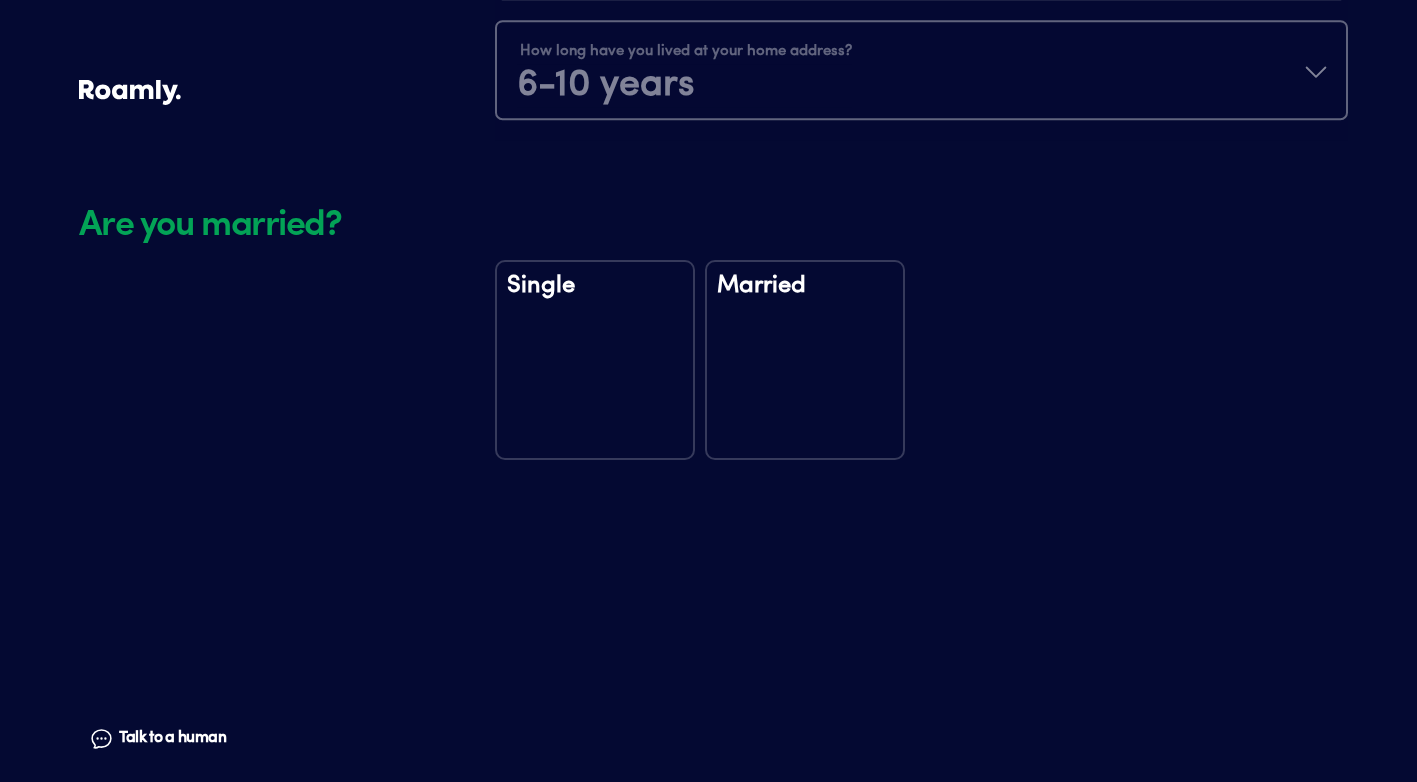 scroll, scrollTop: 2329, scrollLeft: 0, axis: vertical 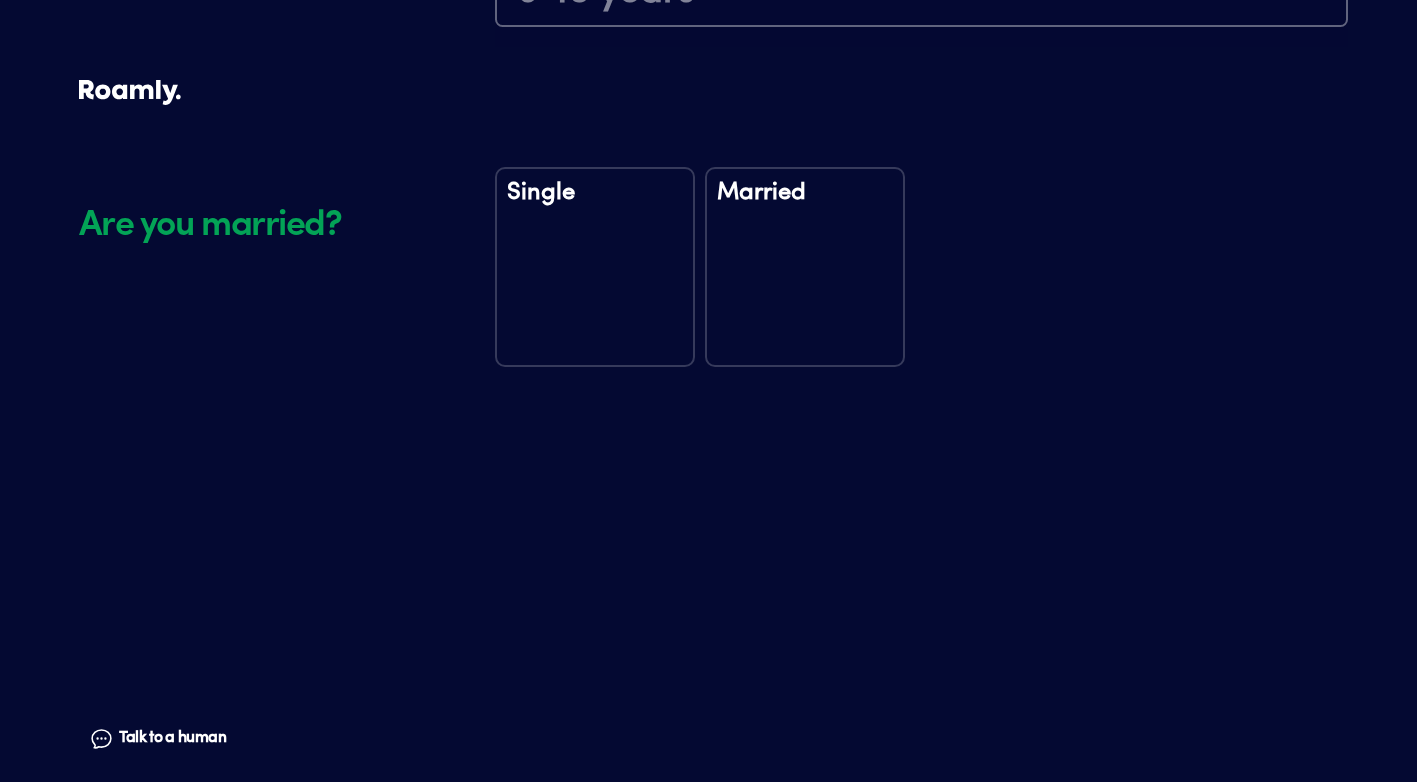 click on "Married" at bounding box center (805, 267) 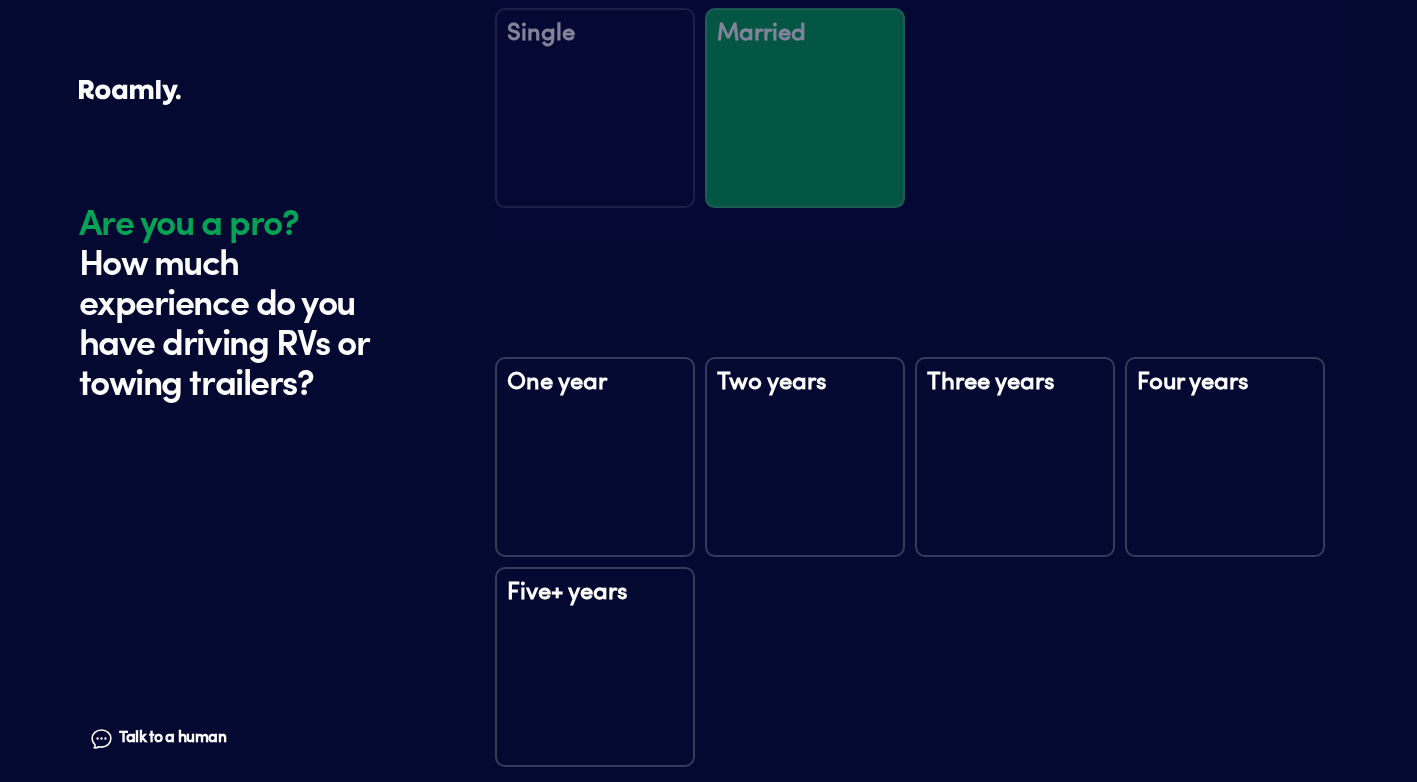 scroll, scrollTop: 2719, scrollLeft: 0, axis: vertical 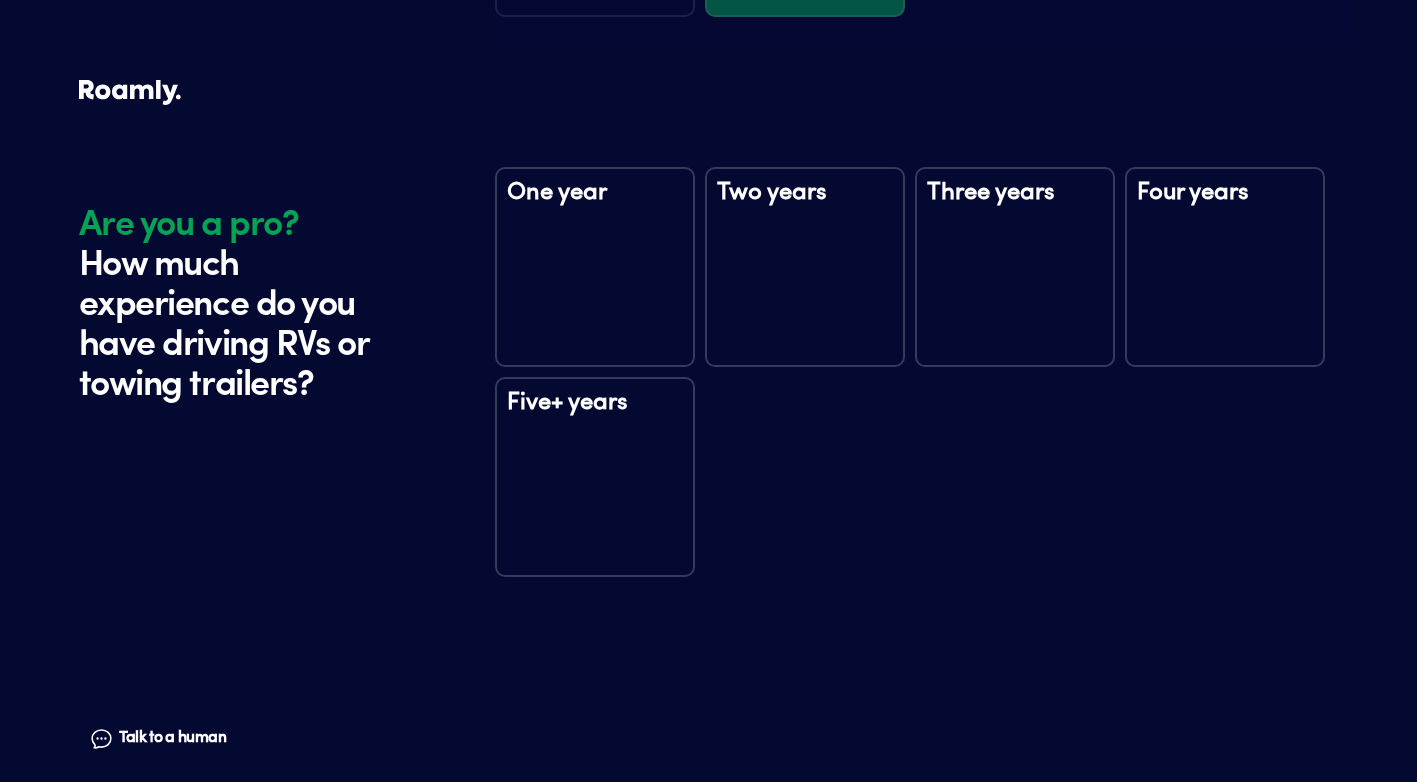 click on "Five+ years" at bounding box center [595, 477] 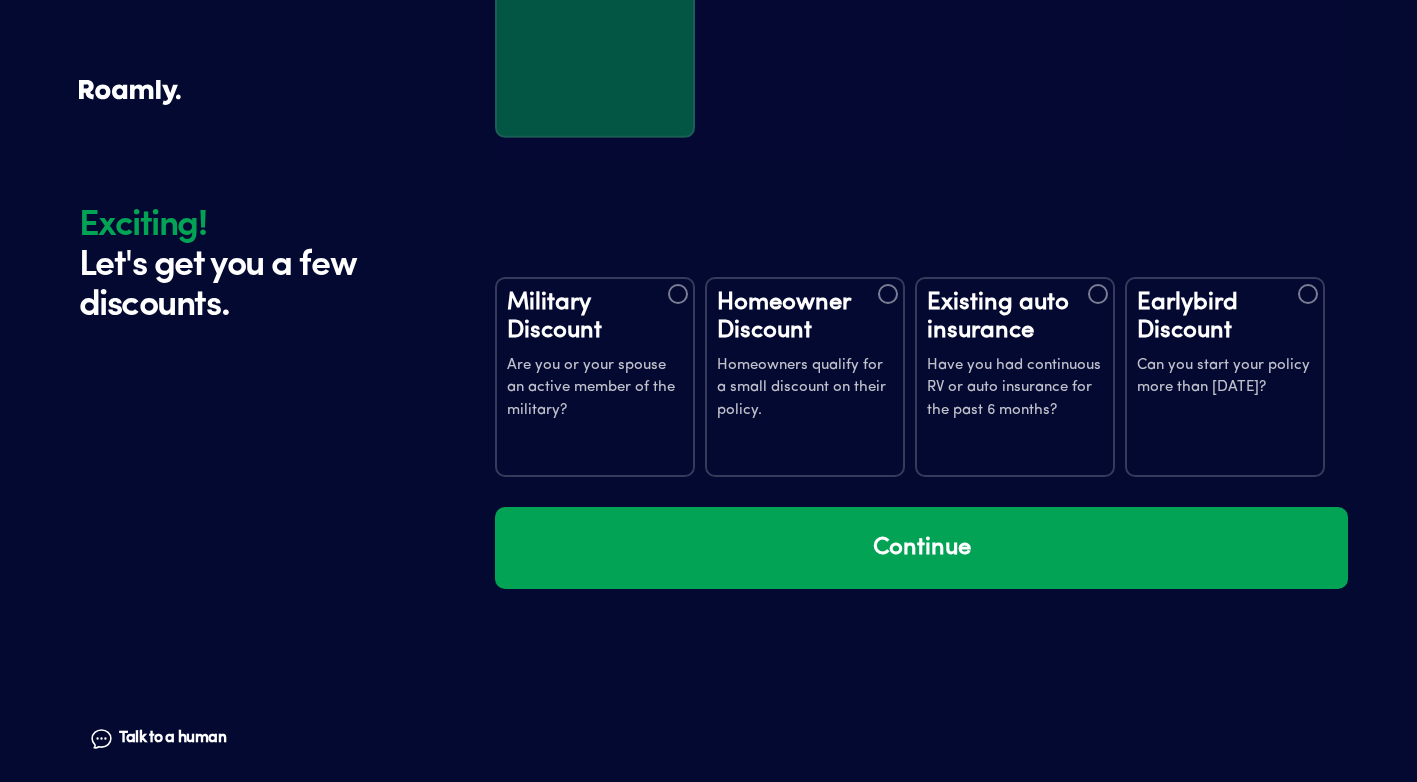 scroll, scrollTop: 3309, scrollLeft: 0, axis: vertical 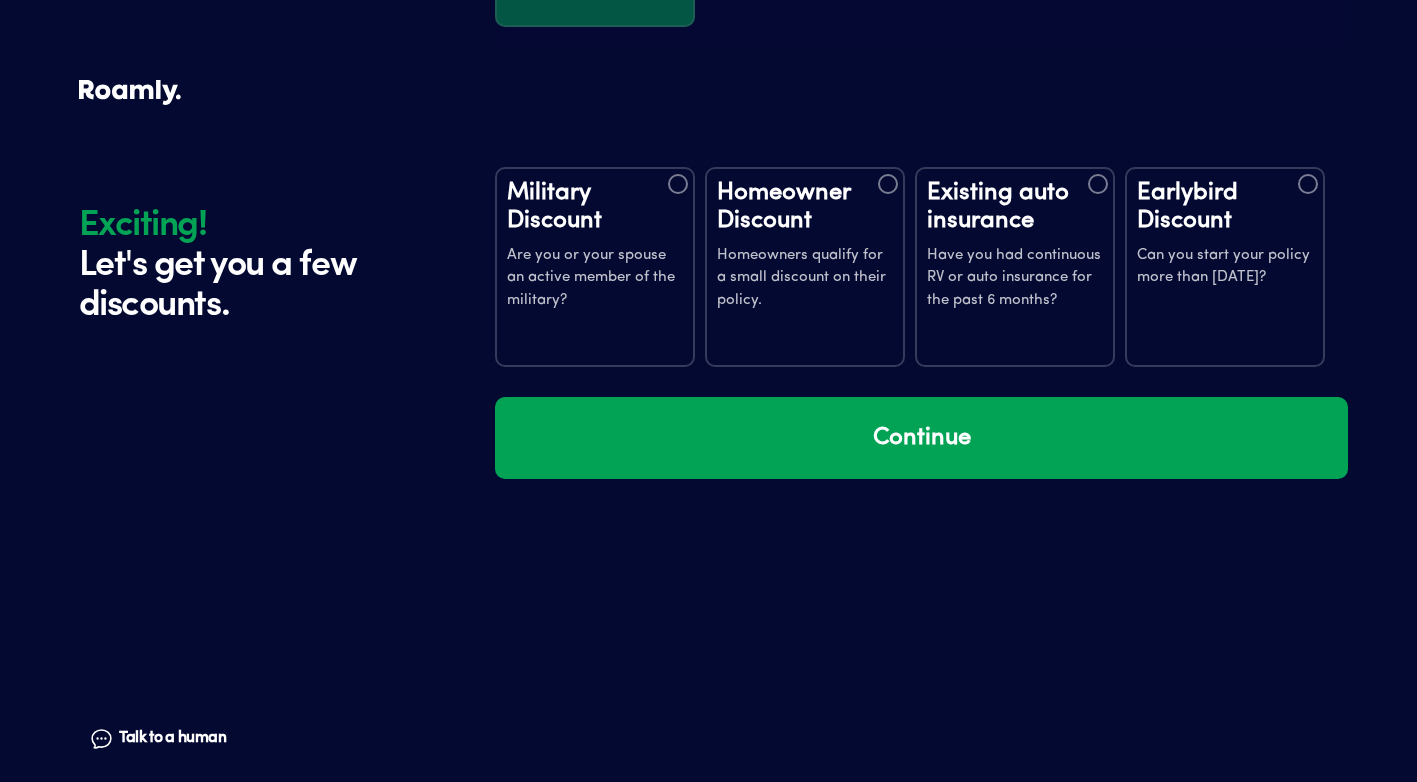 click at bounding box center (888, 184) 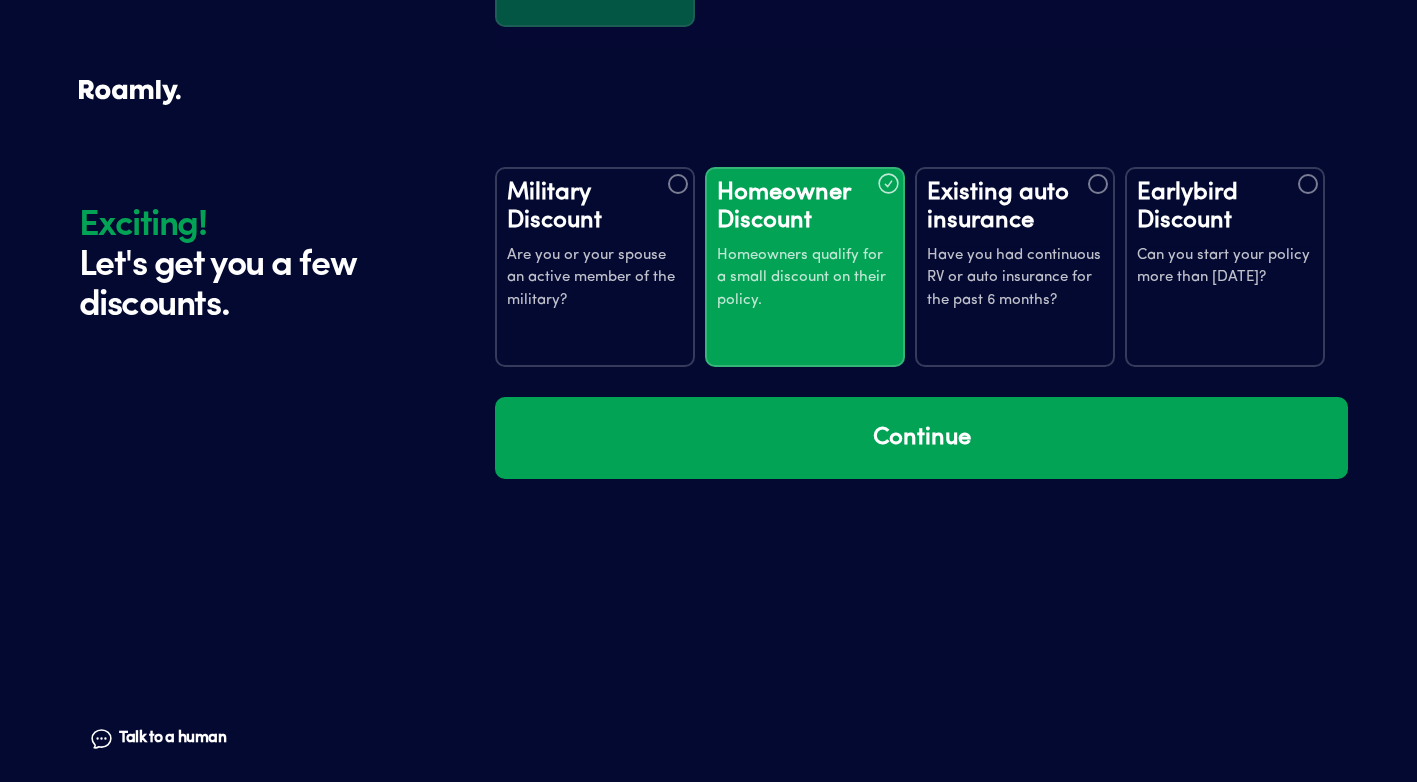 click at bounding box center [1098, 184] 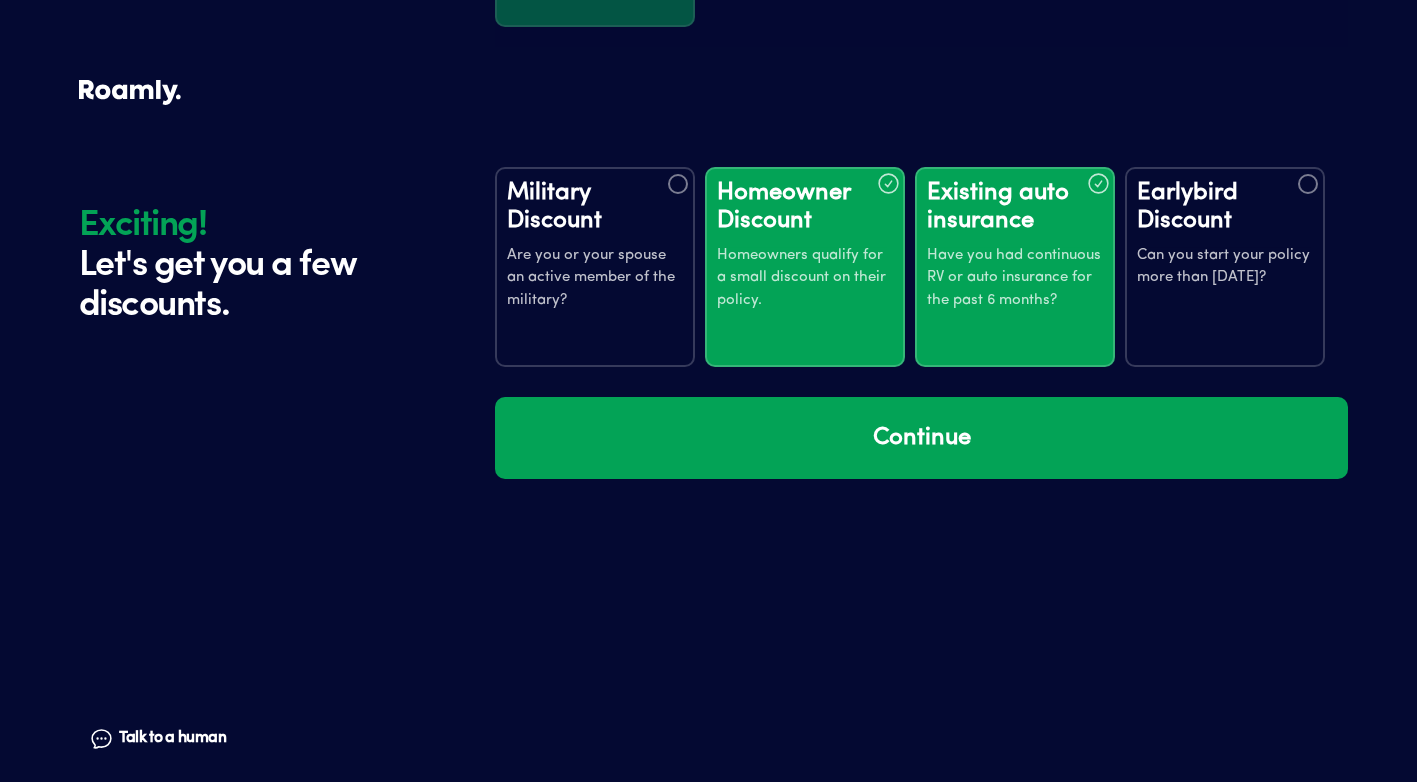 click at bounding box center [1308, 184] 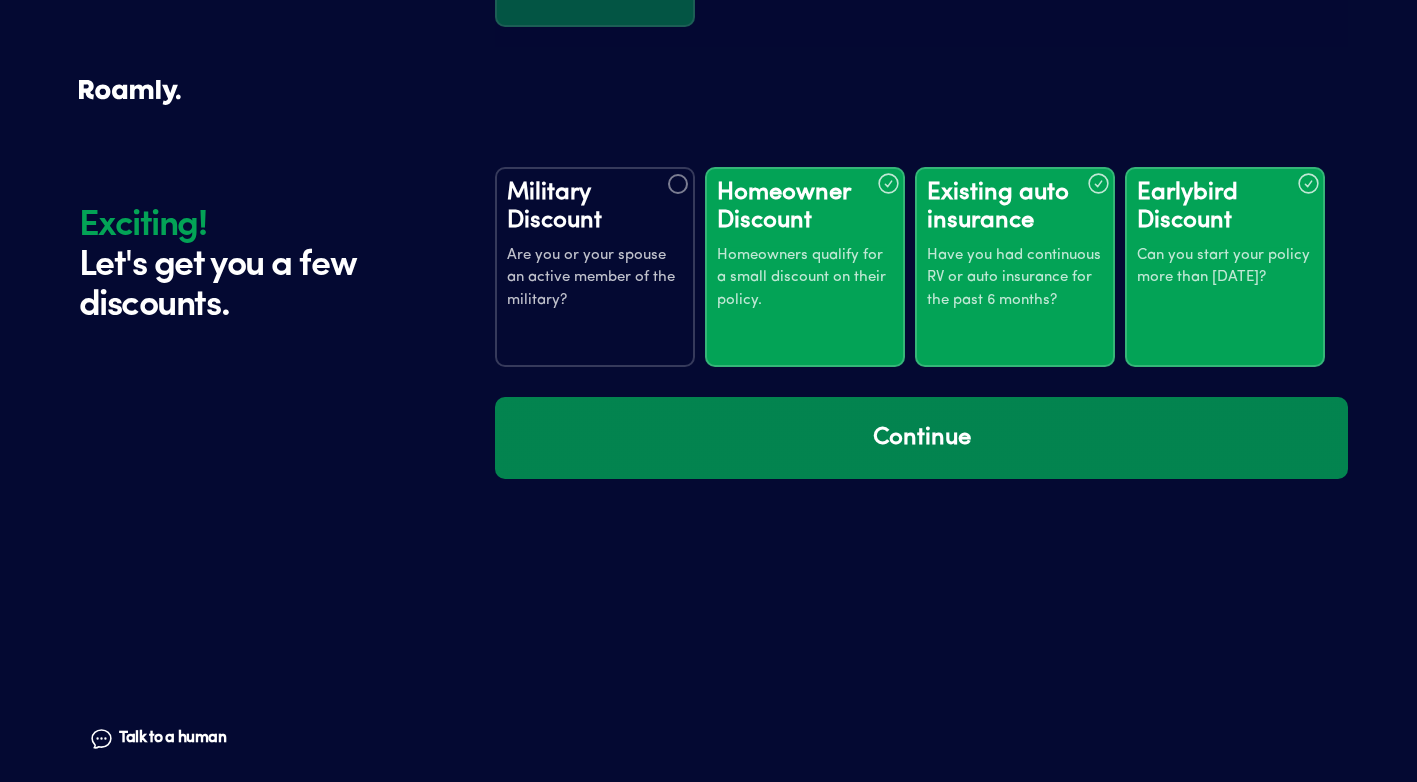 click on "Continue" at bounding box center (921, 438) 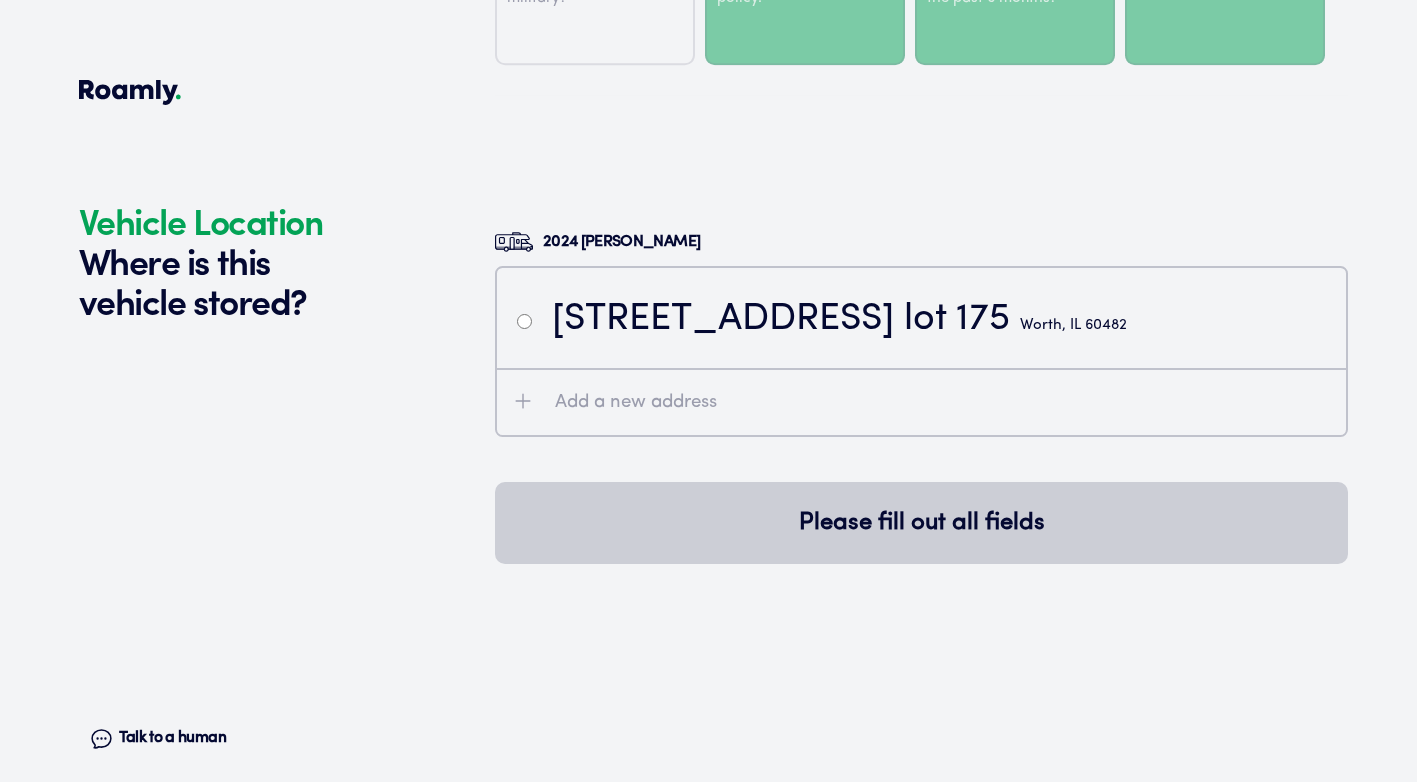 scroll, scrollTop: 3699, scrollLeft: 0, axis: vertical 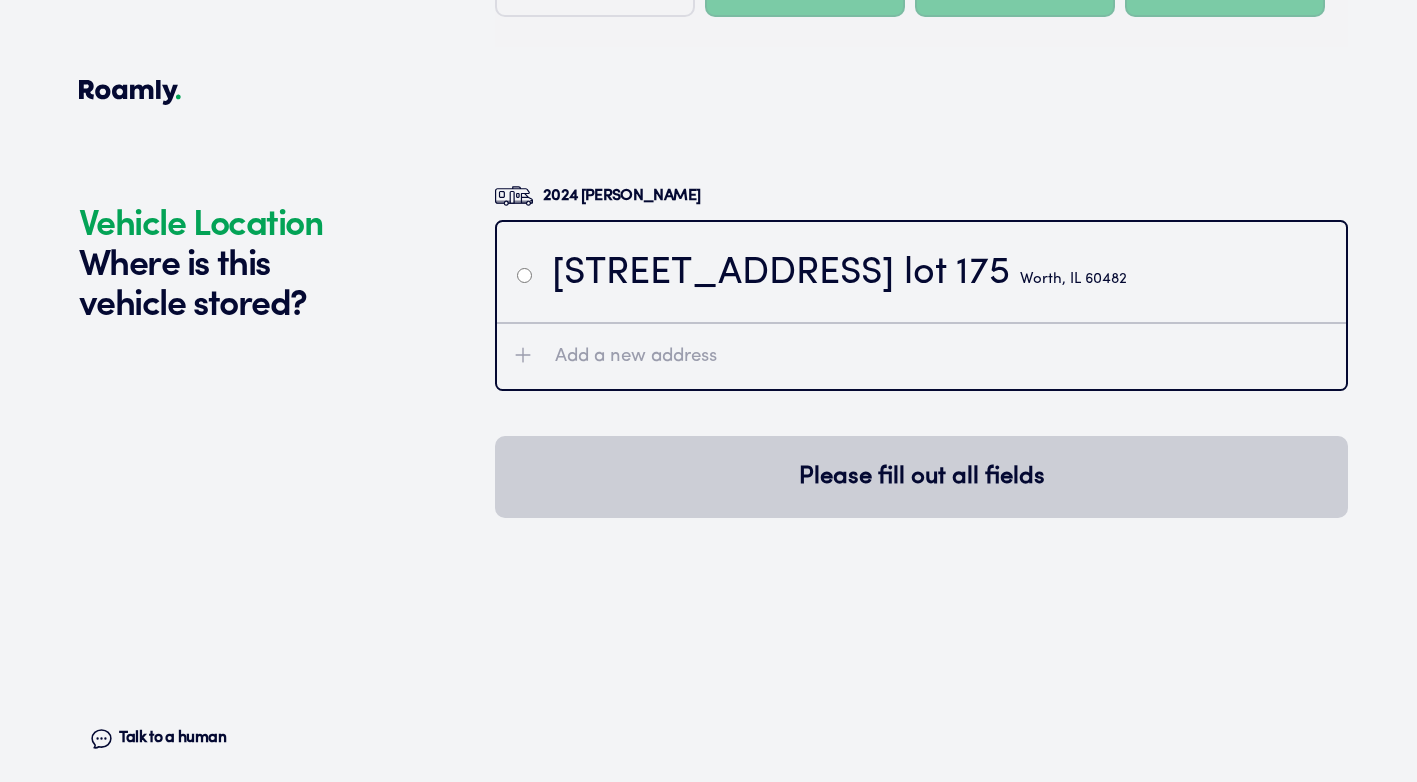 click at bounding box center (524, 275) 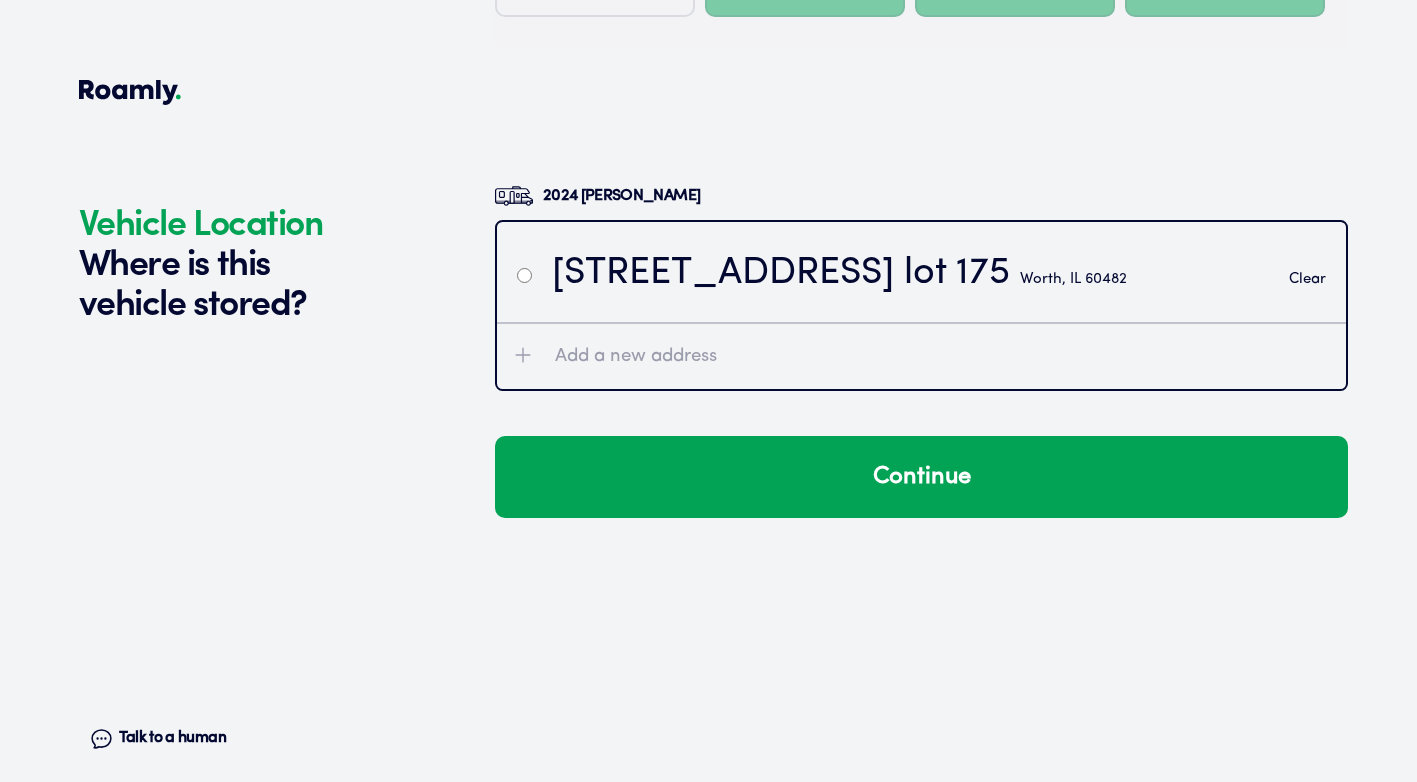 click on "Clear" at bounding box center [1307, 279] 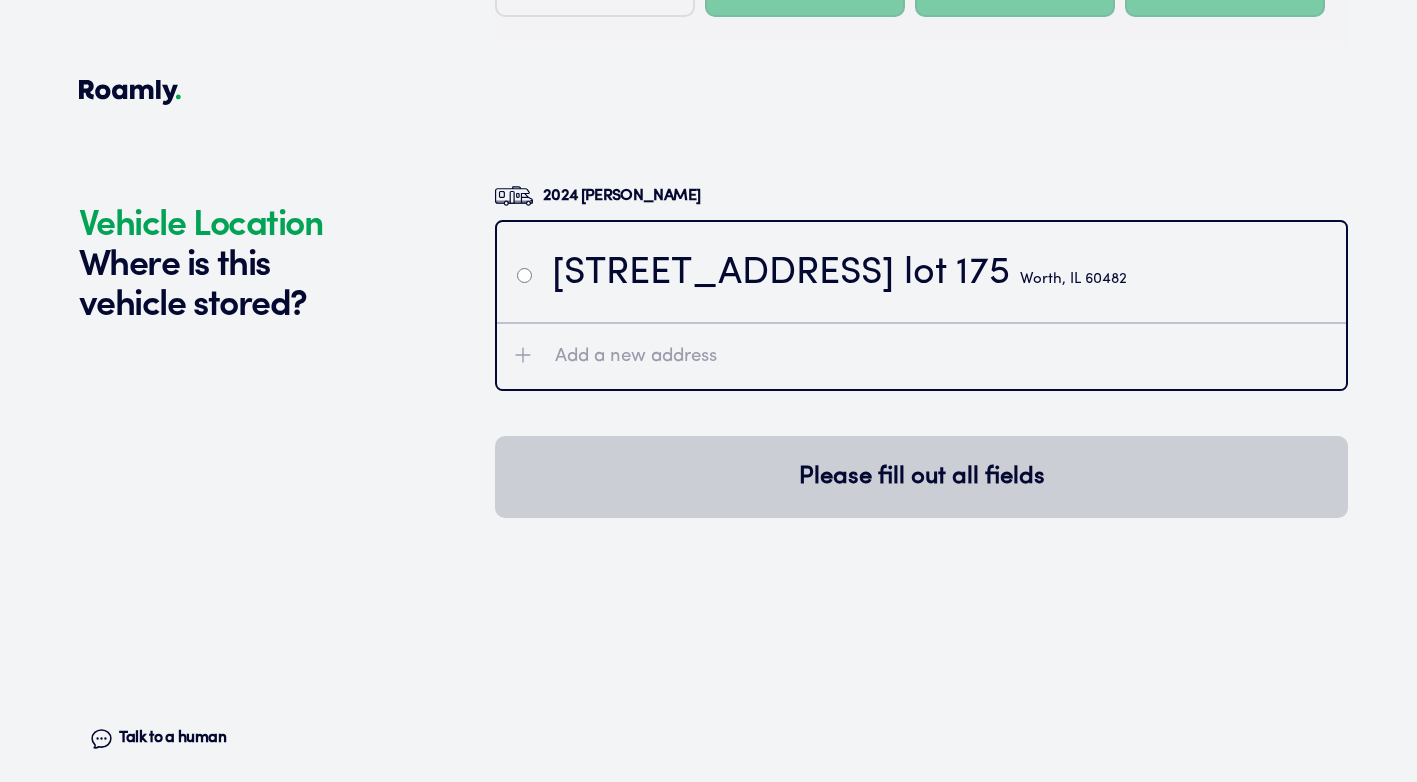 click on "[STREET_ADDRESS]" at bounding box center (921, 272) 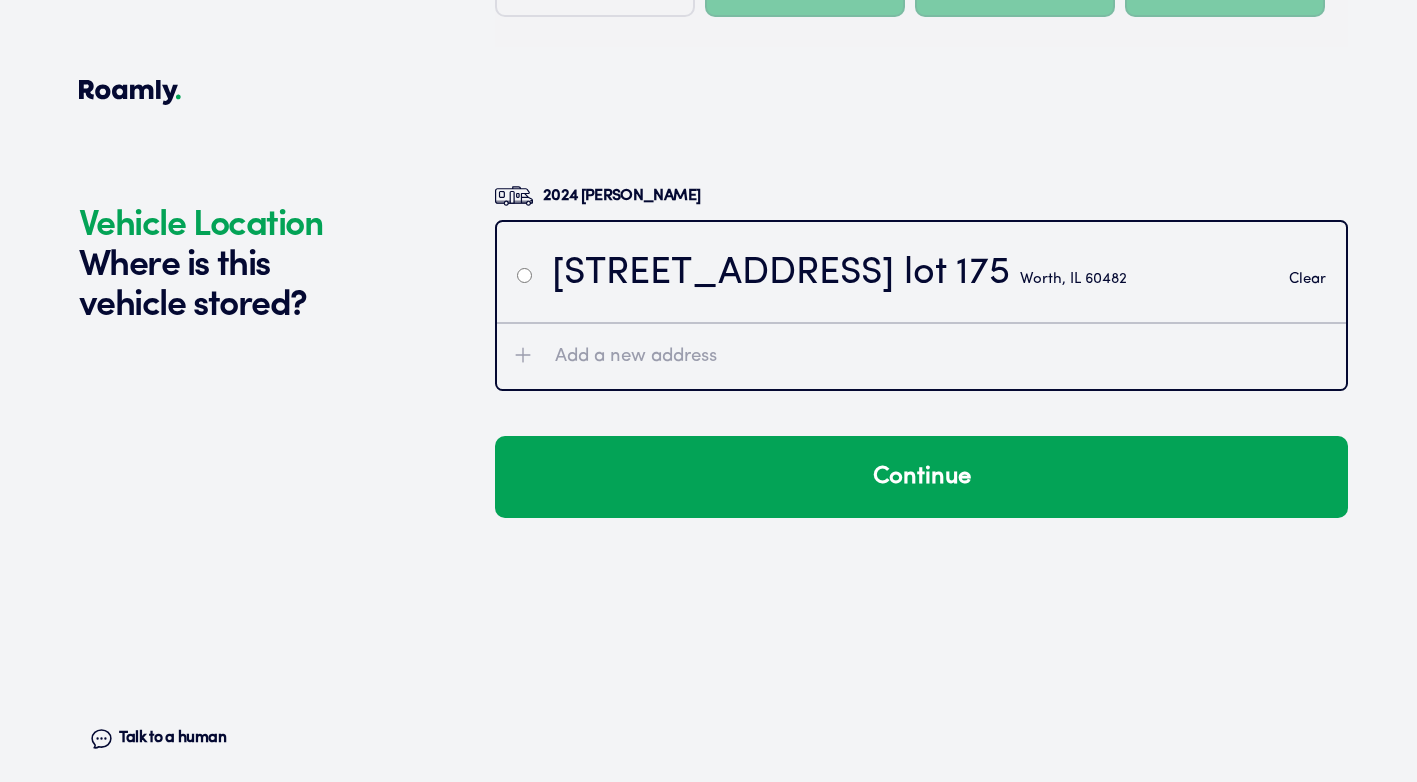 click on "Clear" at bounding box center [1282, 274] 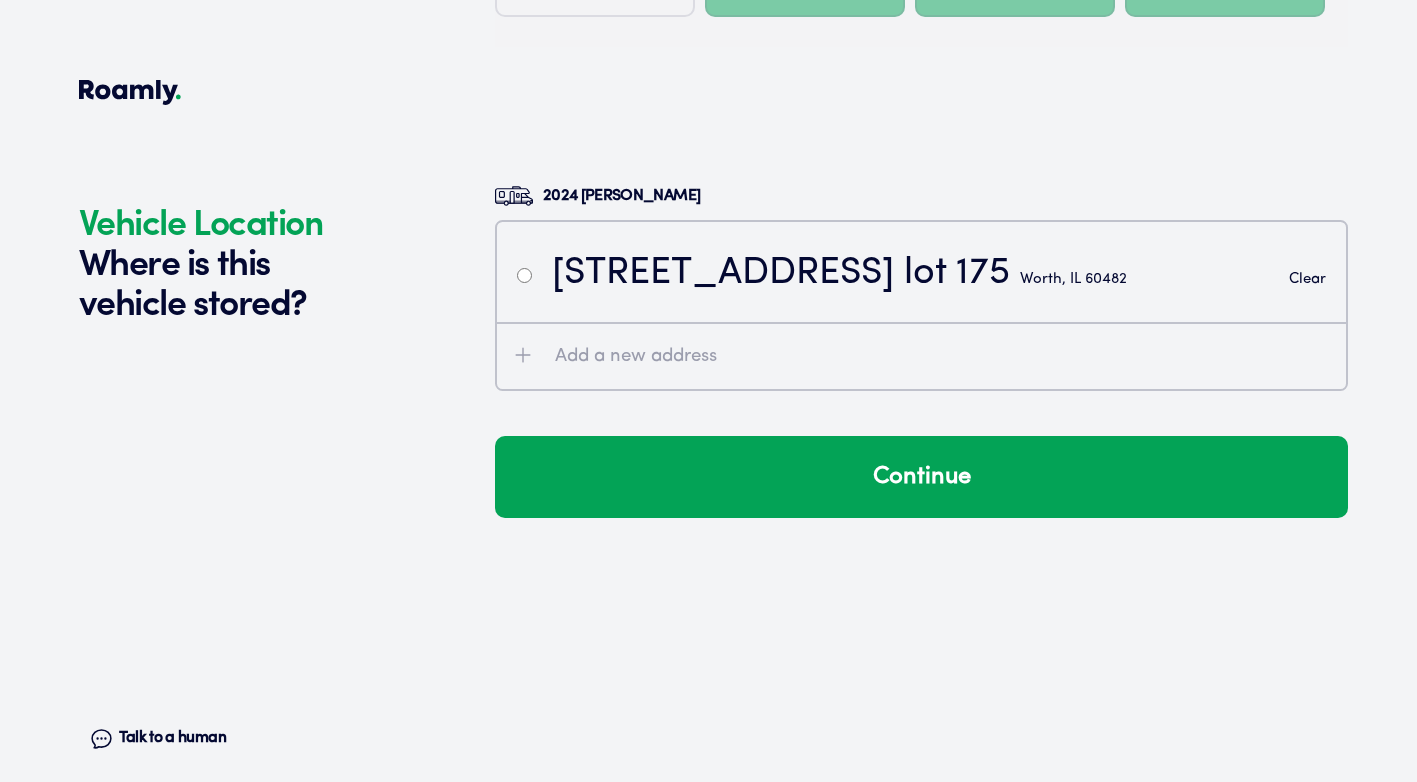 radio on "false" 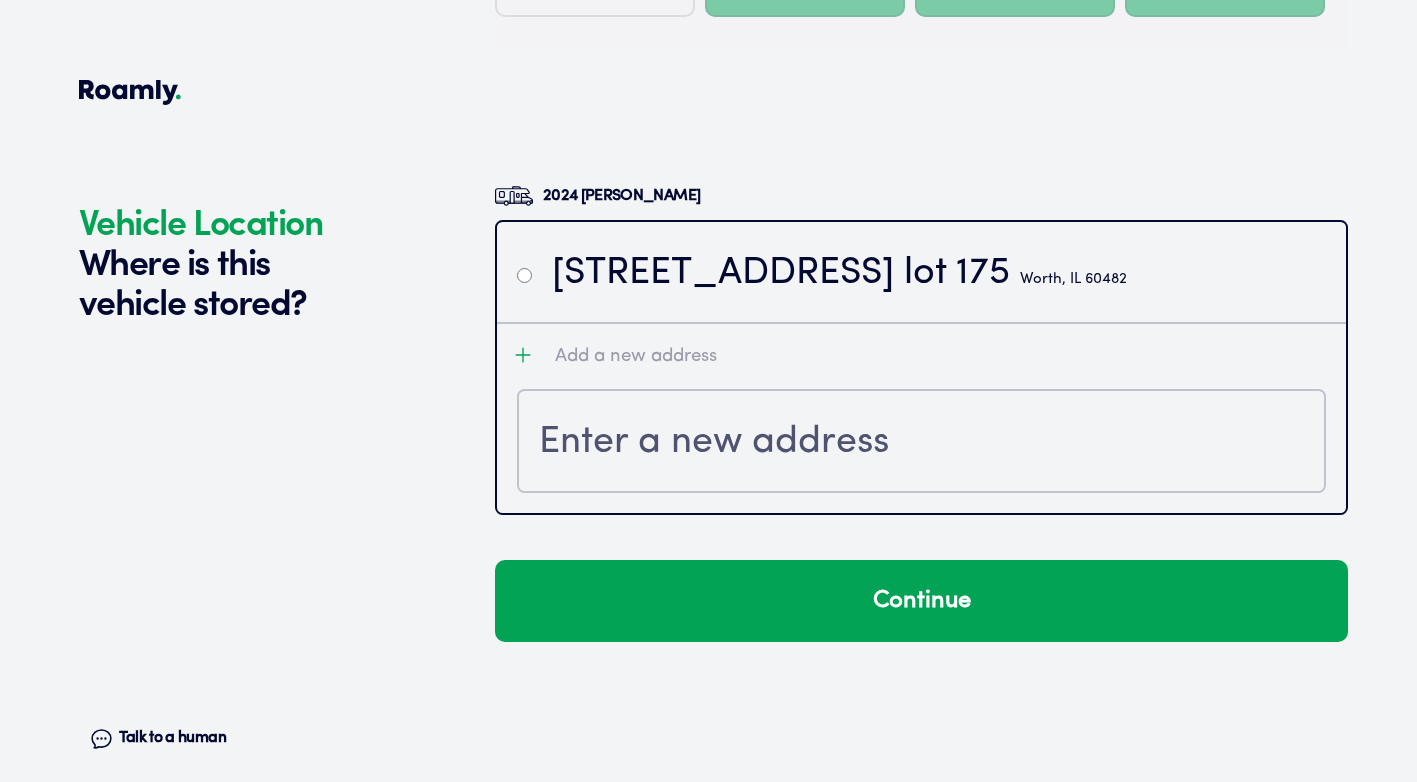 click on "Add a new address" at bounding box center [921, 355] 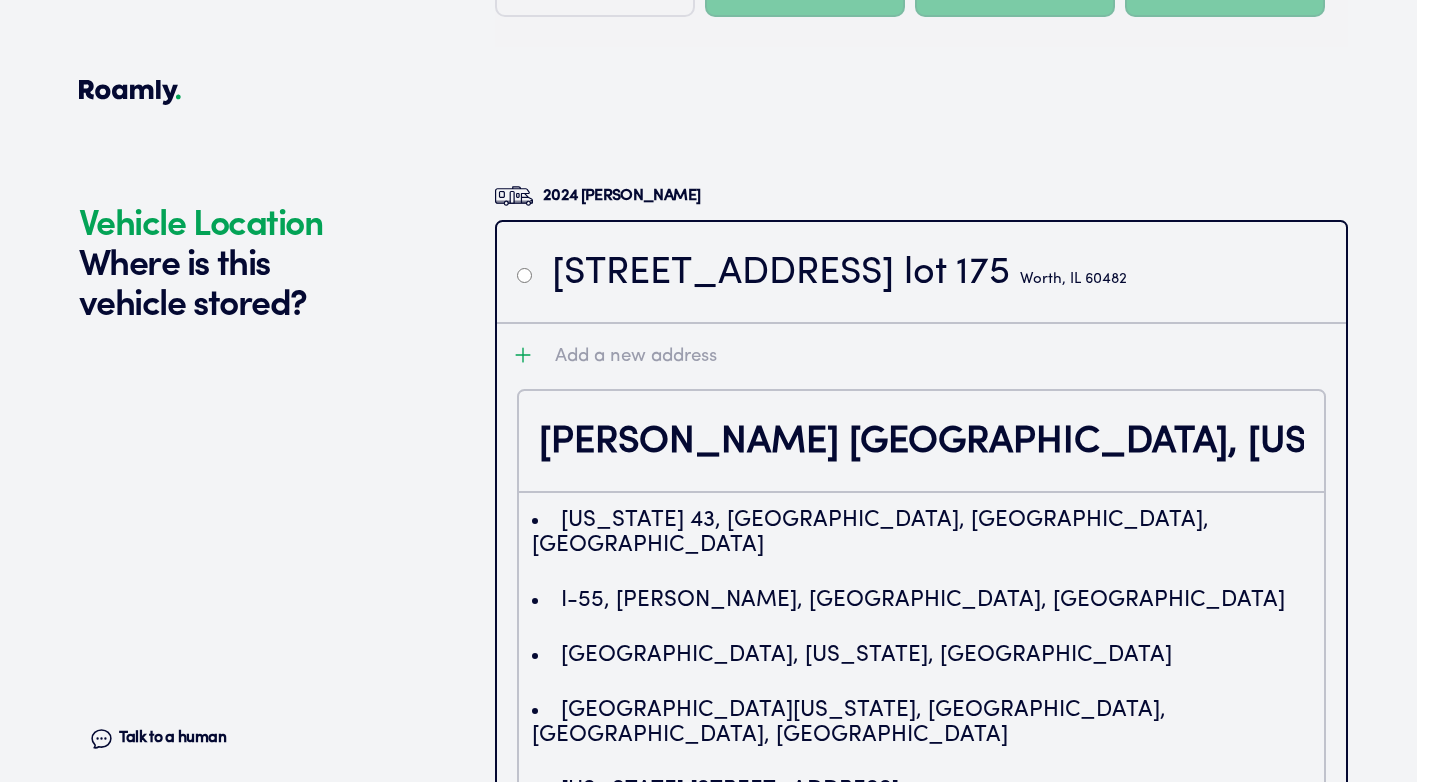 drag, startPoint x: 1004, startPoint y: 450, endPoint x: 995, endPoint y: 442, distance: 12.0415945 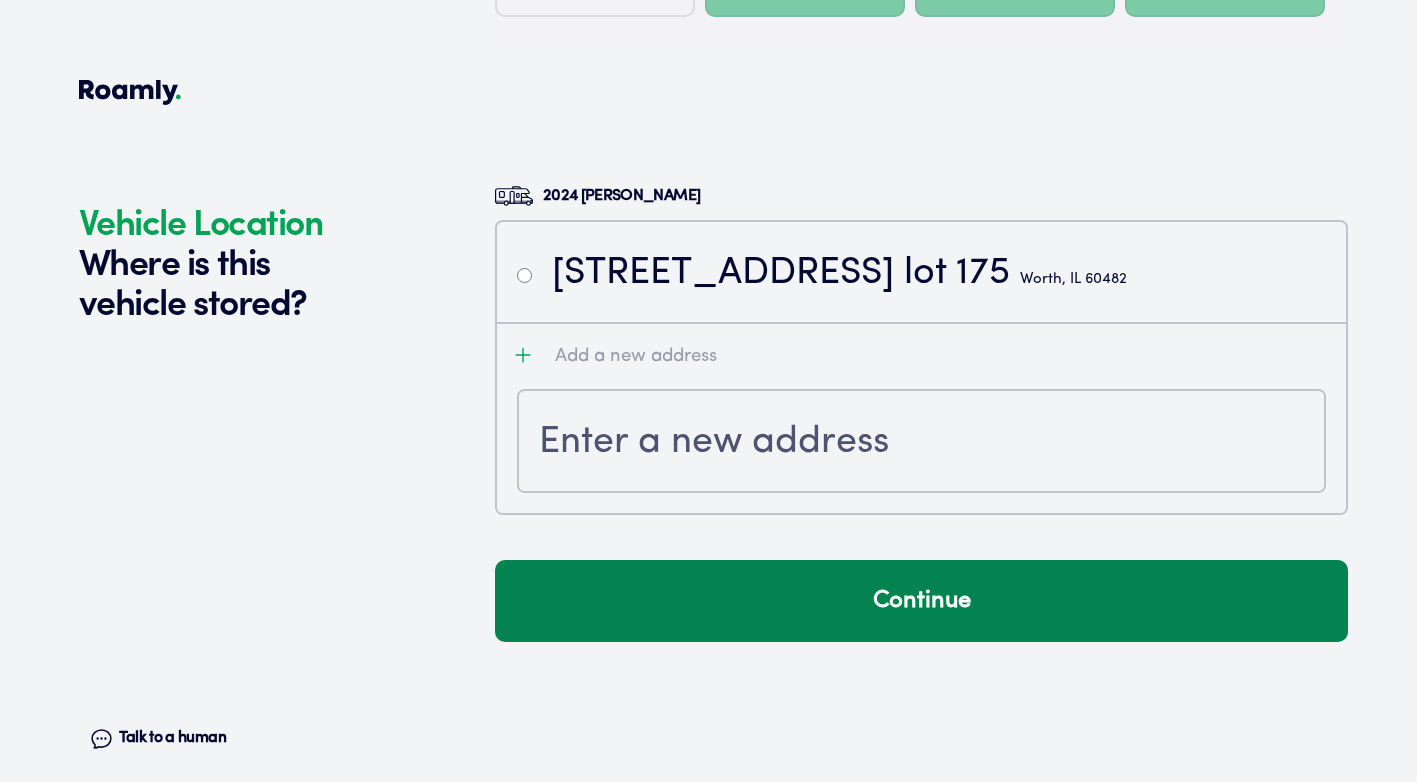 click on "Continue" at bounding box center (921, 601) 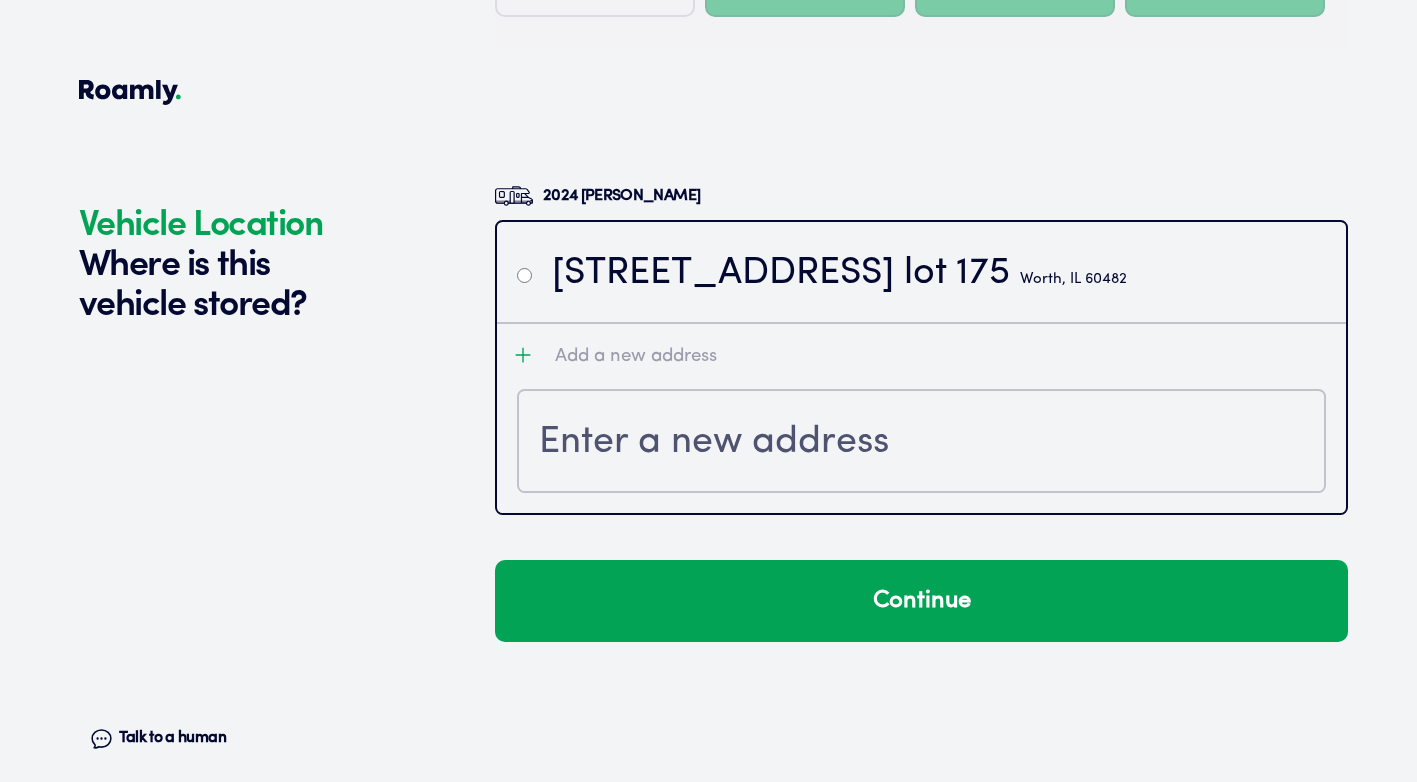 click at bounding box center (921, 443) 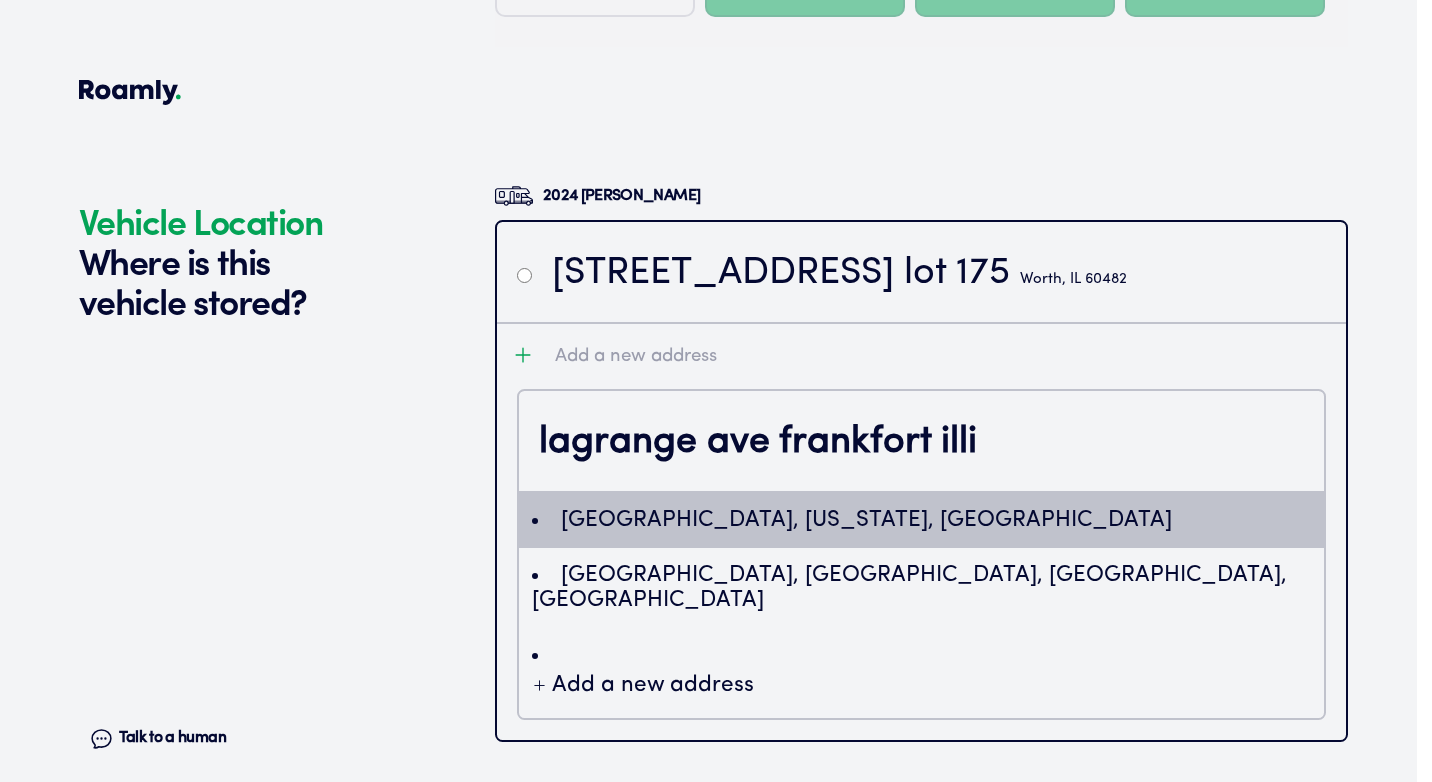 type on "EidMYUdyYW5nZSBSb2FkLCBGcmFua2ZvcnQsIElsbGlub2lzLCBVU0EiLiosChQKEgn3liyVS2sOiBGgV1w_CZYe1BIUChIJZdsAwj4TDogRGECDFT915KM" 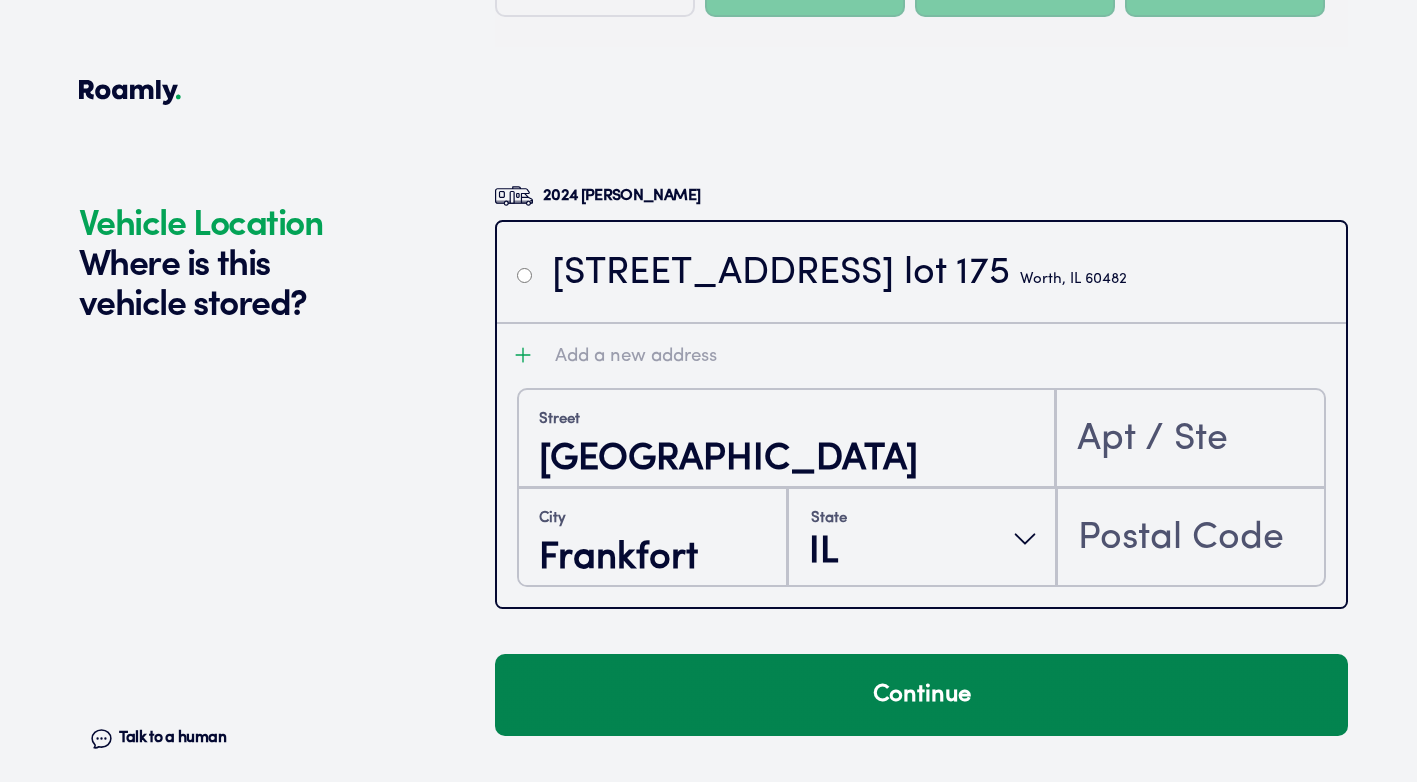click on "Continue" at bounding box center [921, 695] 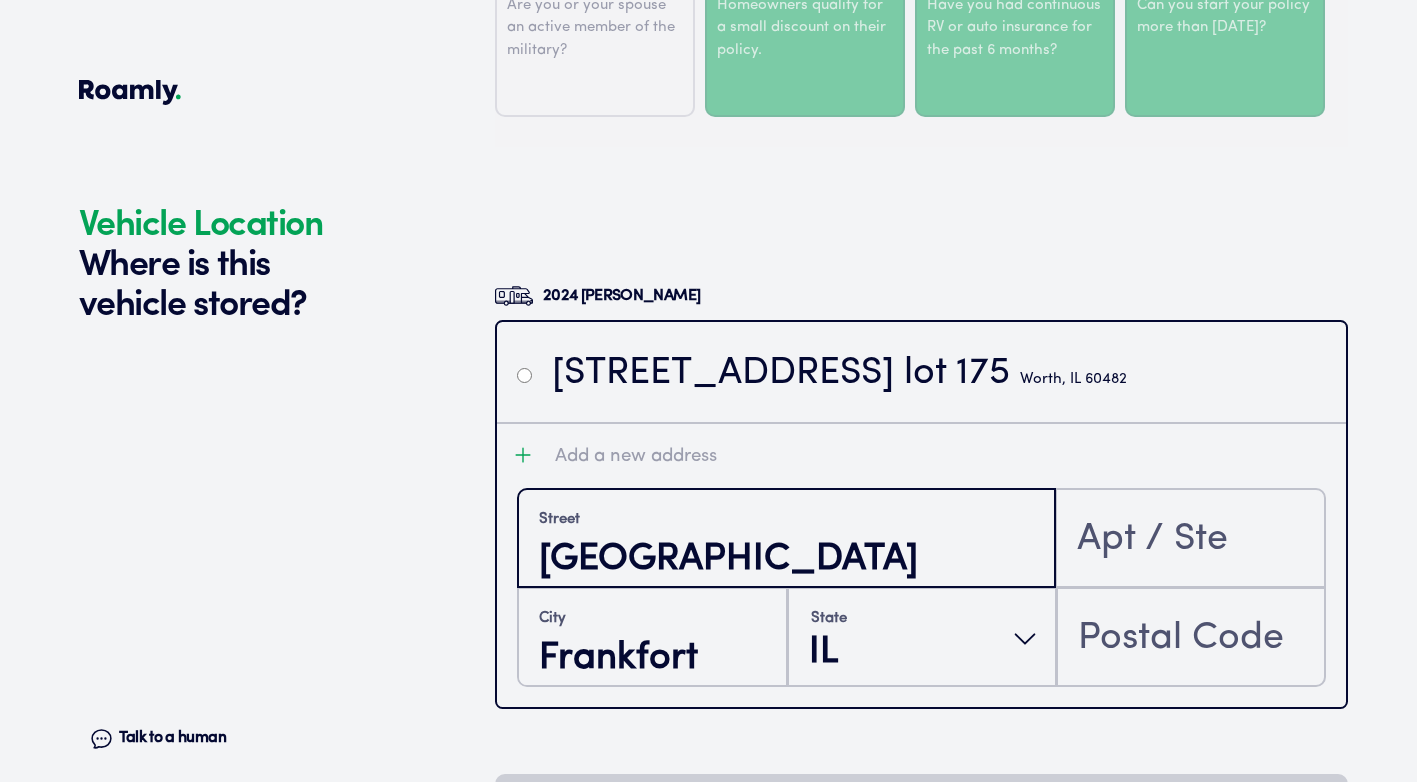 click on "LaGrange Road" at bounding box center (786, 559) 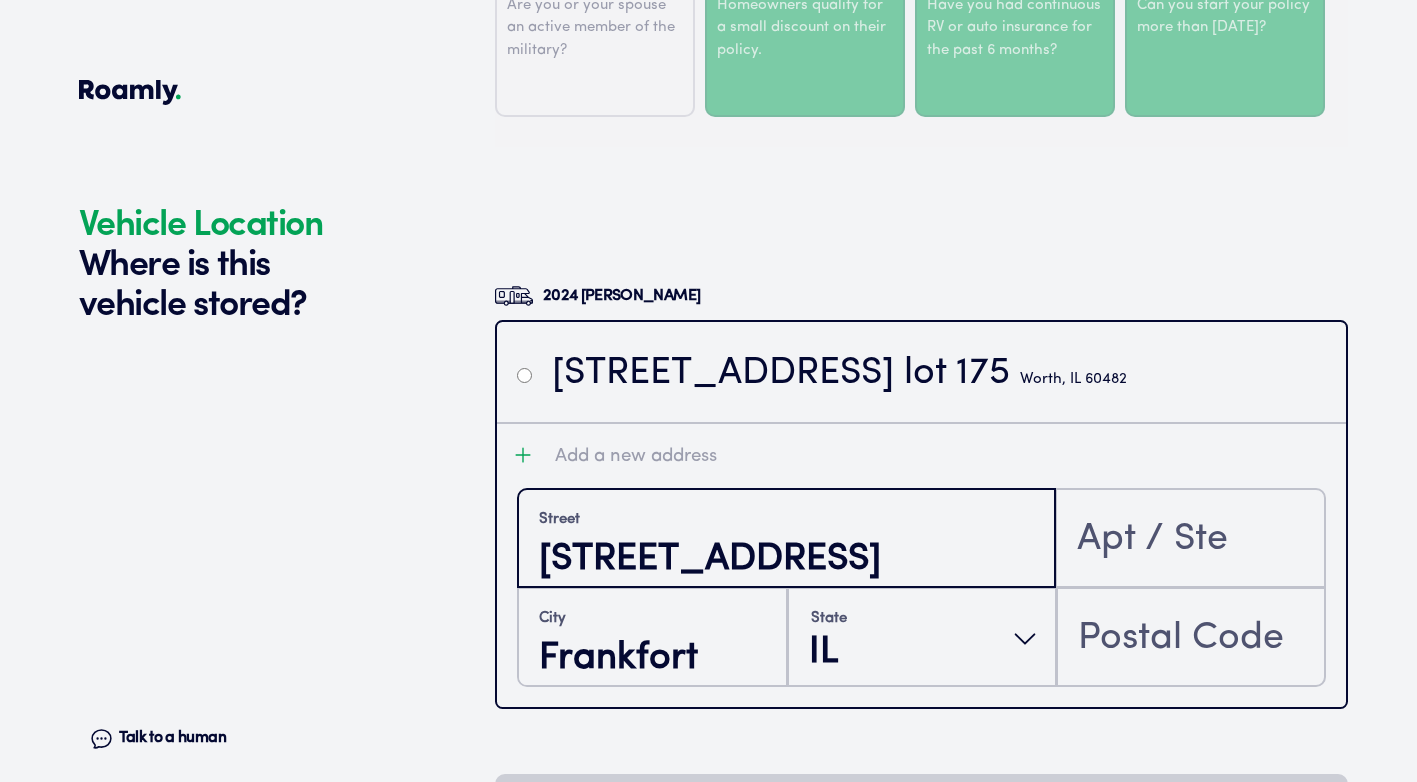 type on "20450 LaGrange Road" 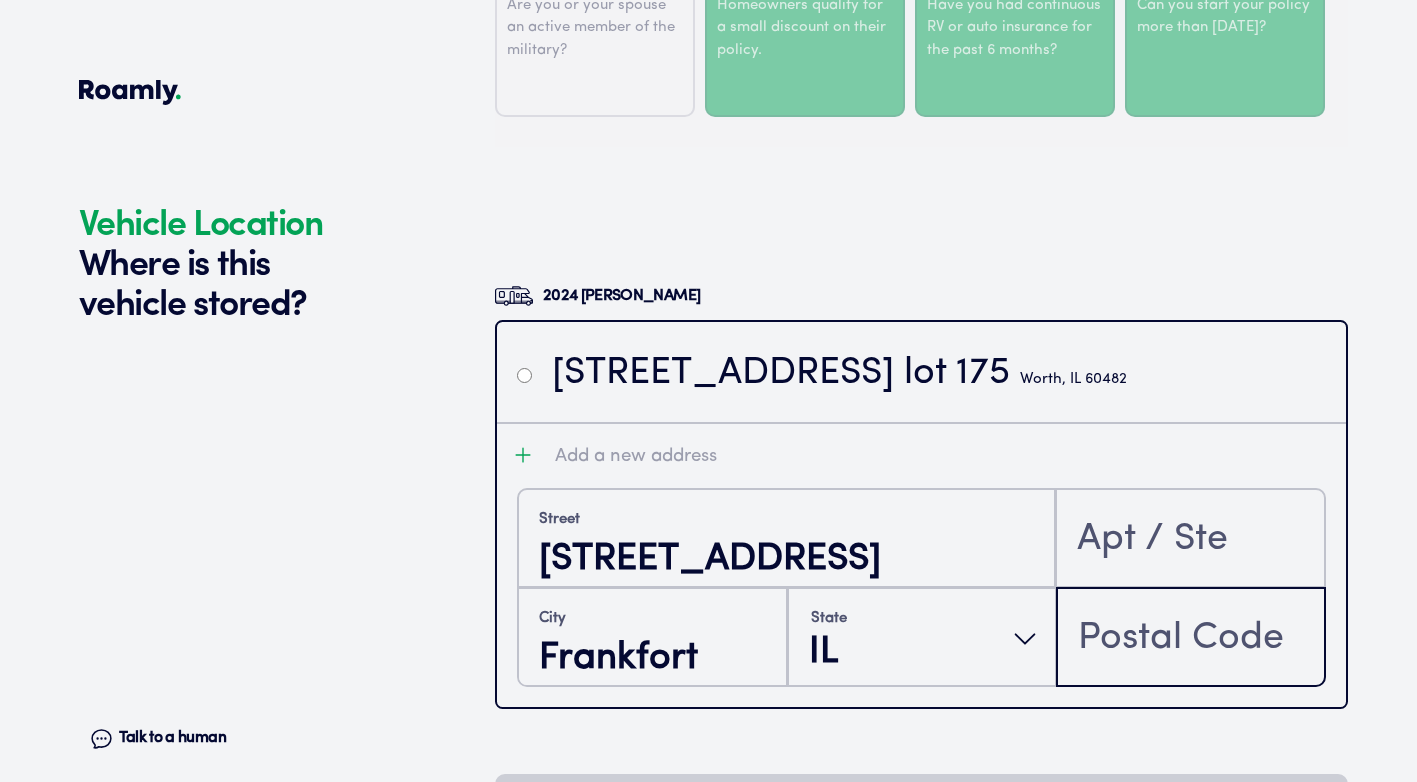 click at bounding box center [1191, 639] 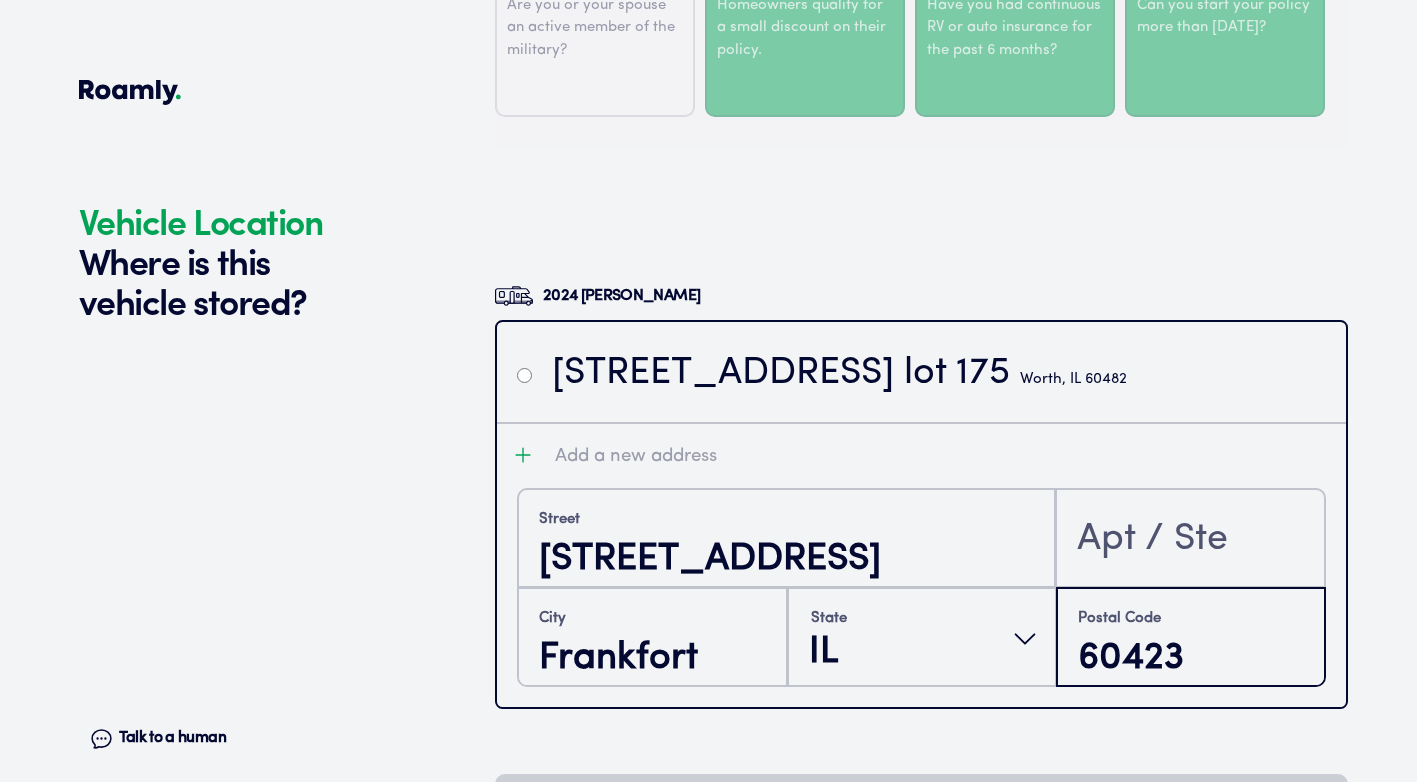 click on "60423" at bounding box center (1191, 658) 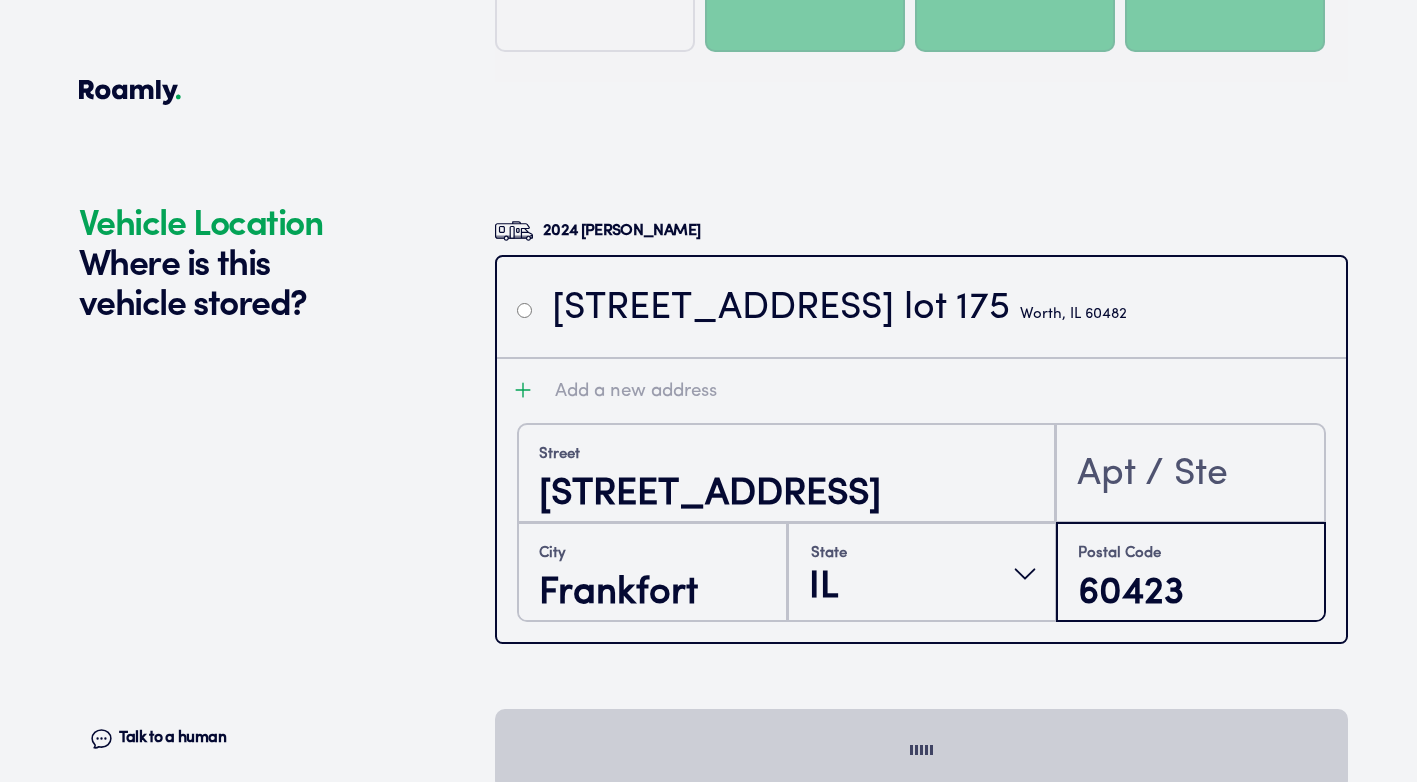 scroll, scrollTop: 3799, scrollLeft: 0, axis: vertical 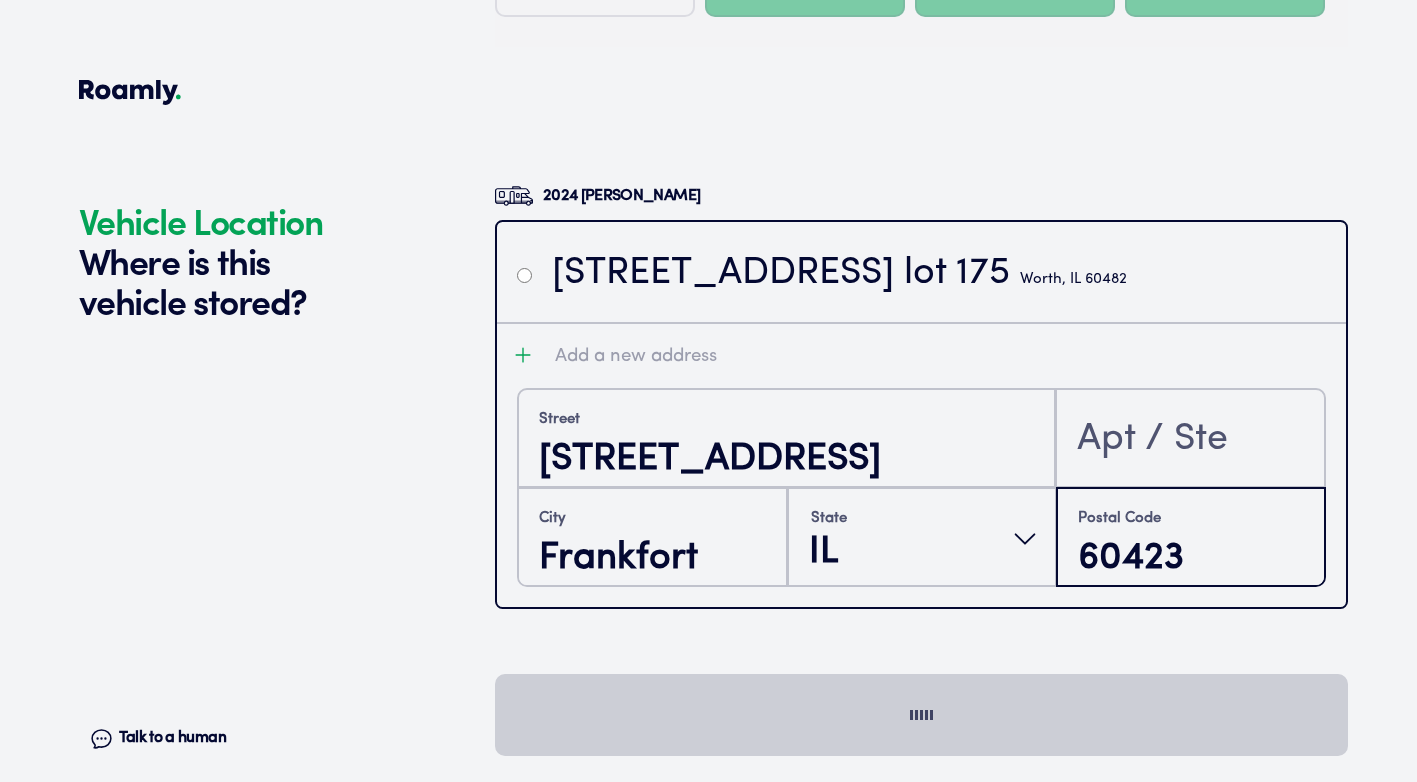 type on "60423" 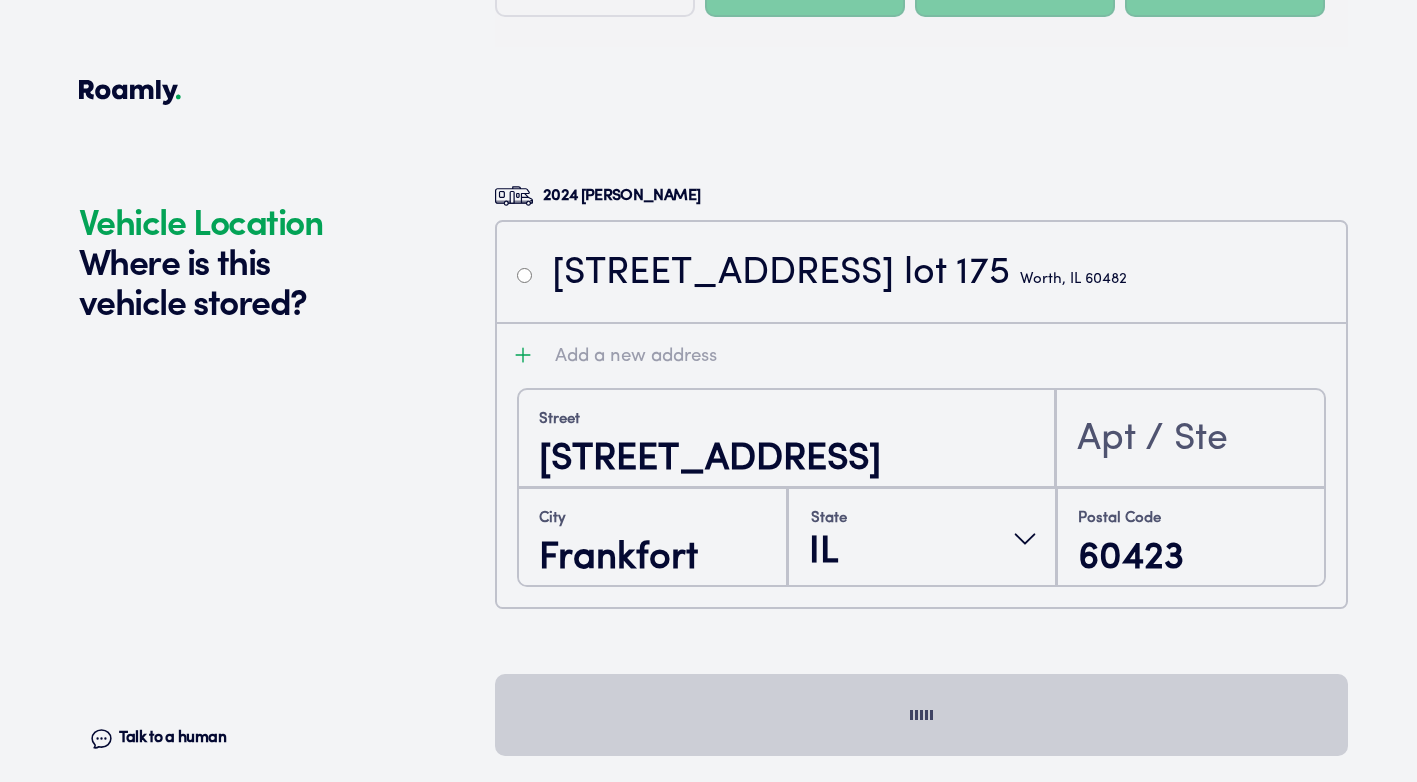 drag, startPoint x: 822, startPoint y: 164, endPoint x: 743, endPoint y: 138, distance: 83.1685 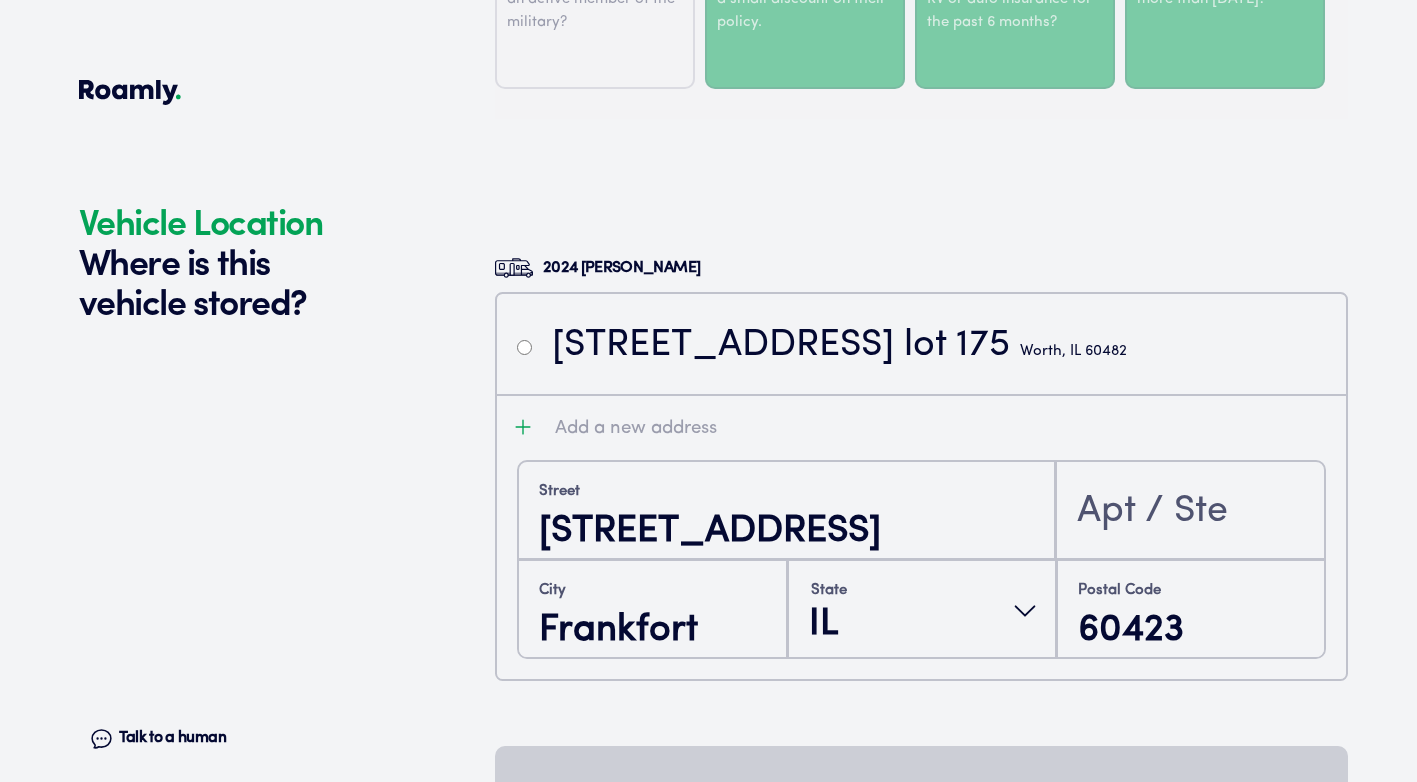 scroll, scrollTop: 3799, scrollLeft: 0, axis: vertical 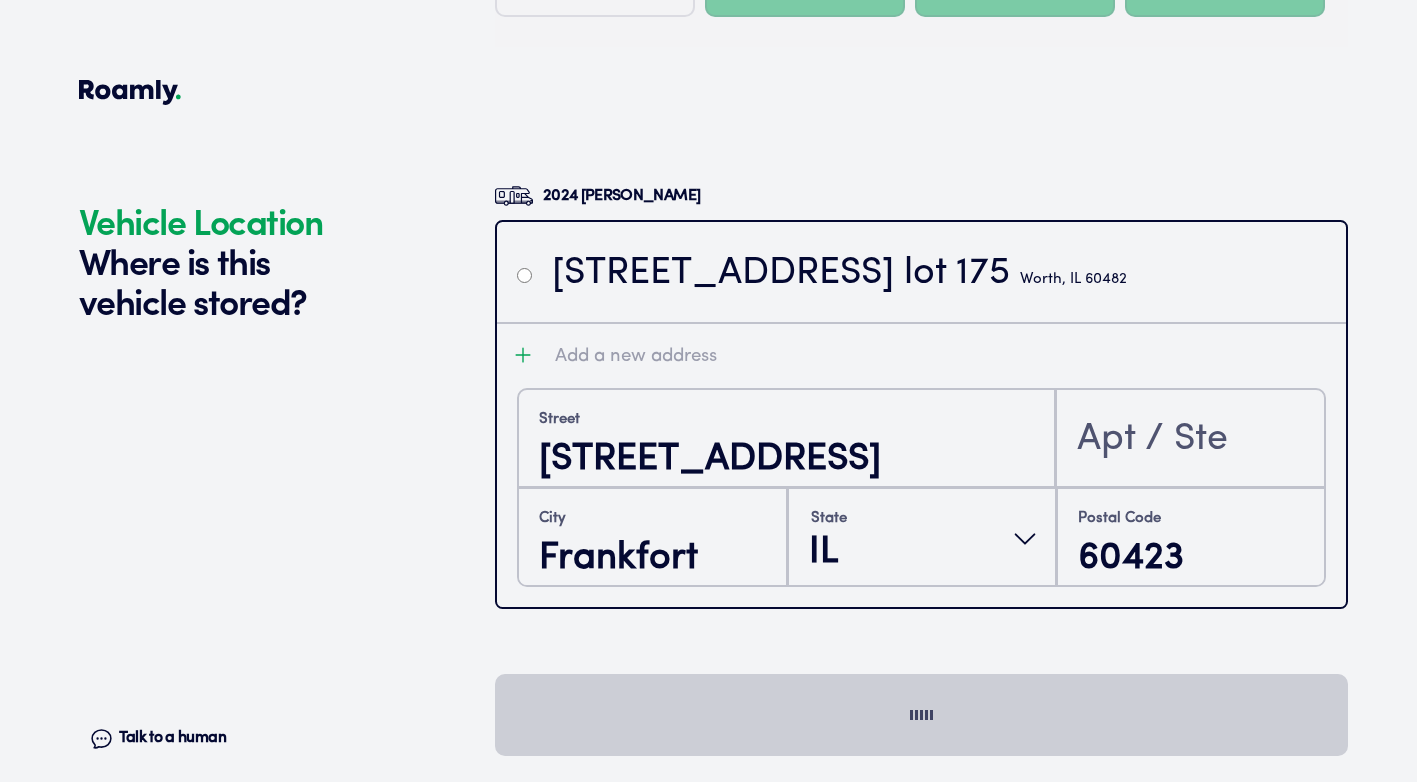 click at bounding box center (524, 275) 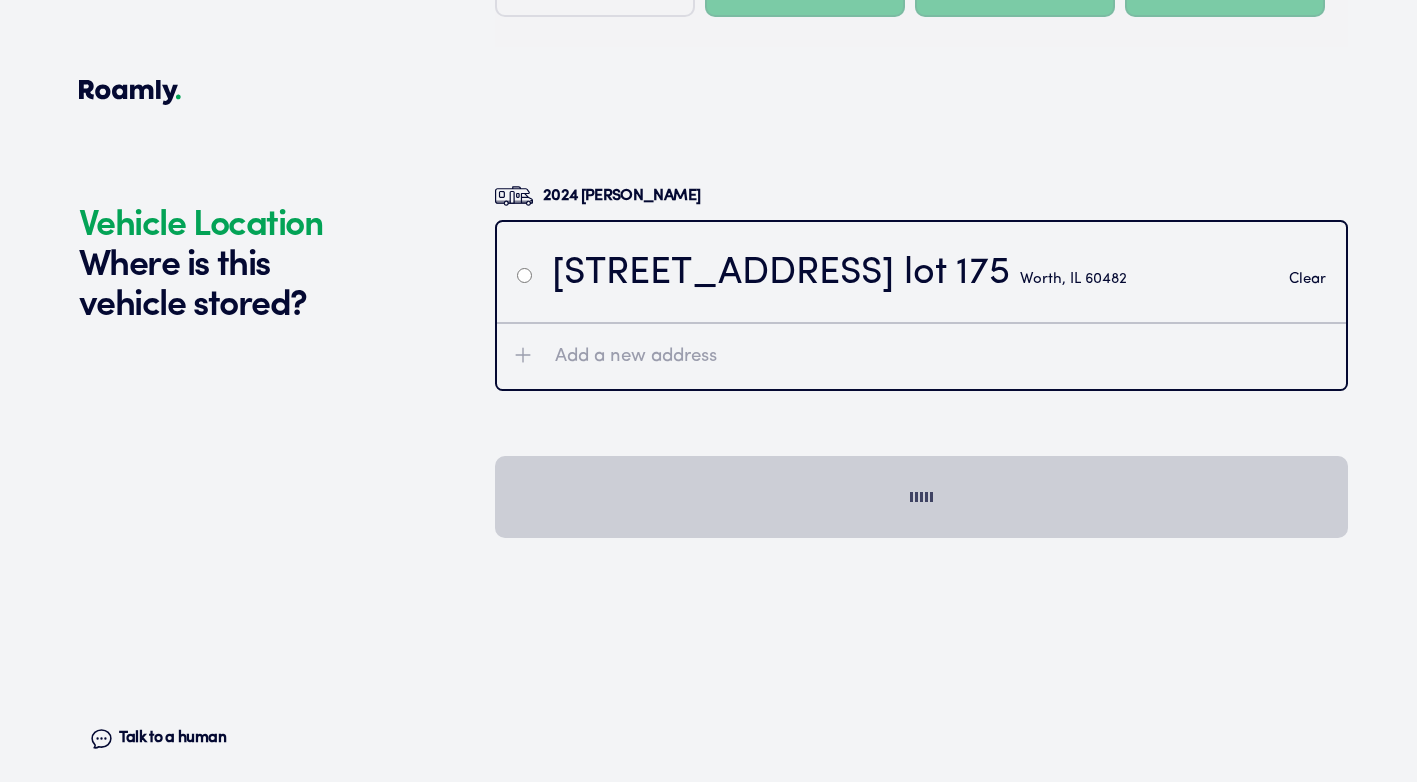 click at bounding box center (524, 275) 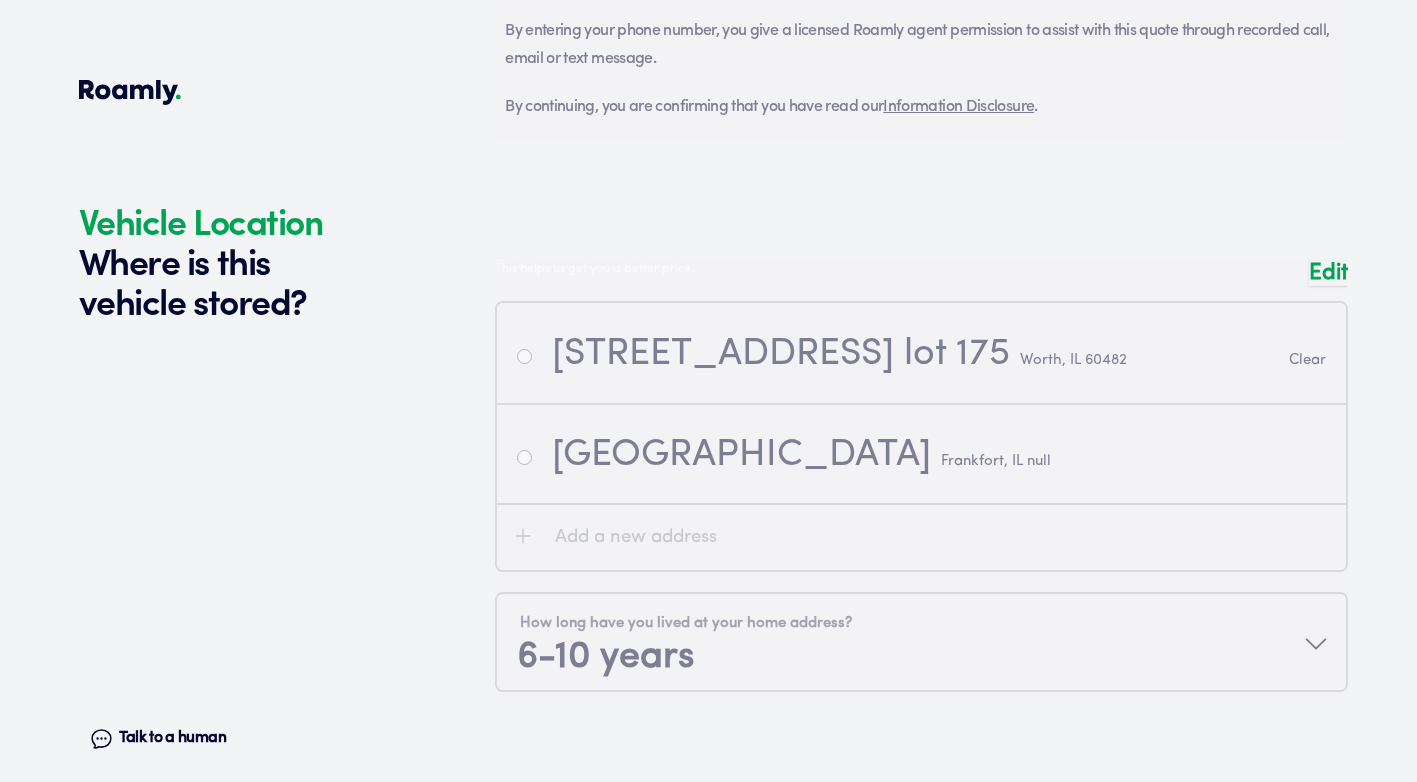 scroll, scrollTop: 1799, scrollLeft: 0, axis: vertical 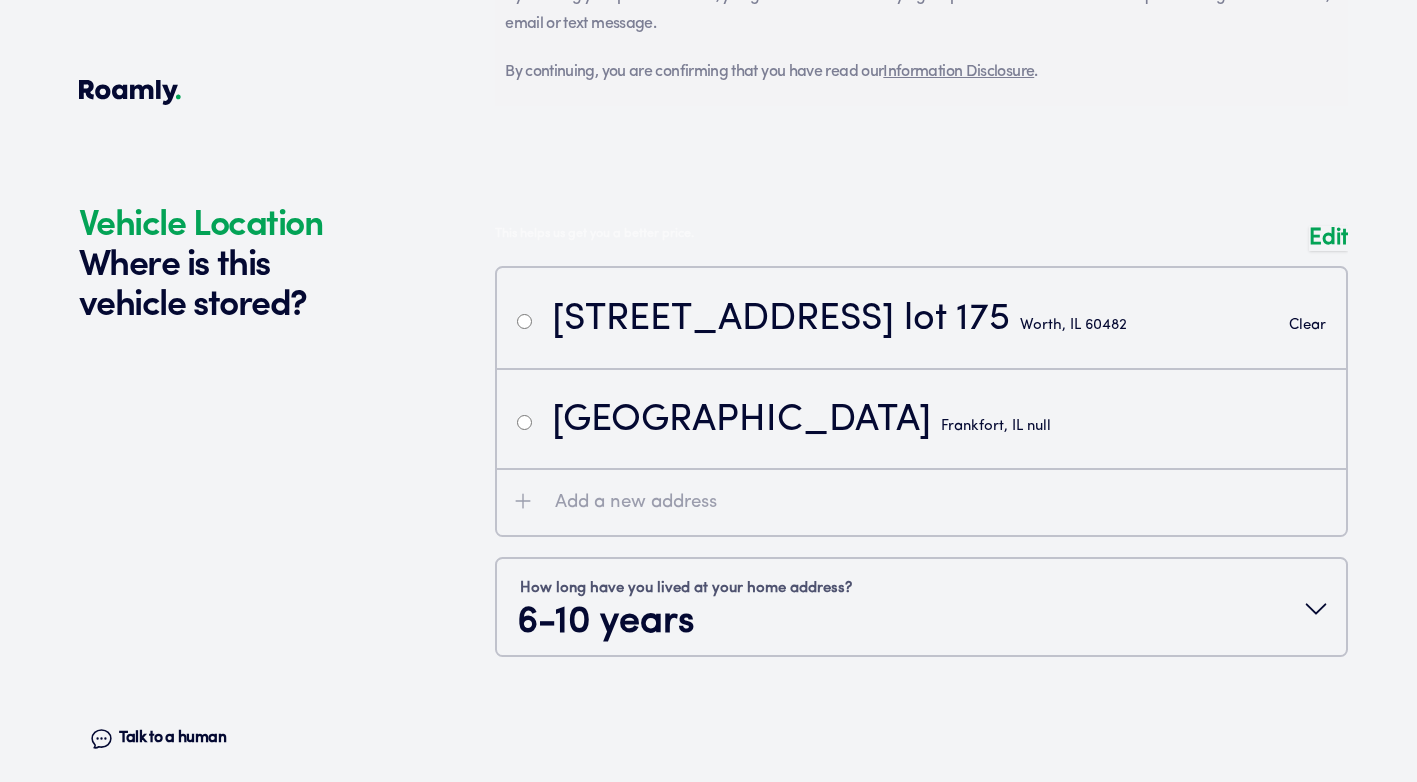 click at bounding box center [921, 451] 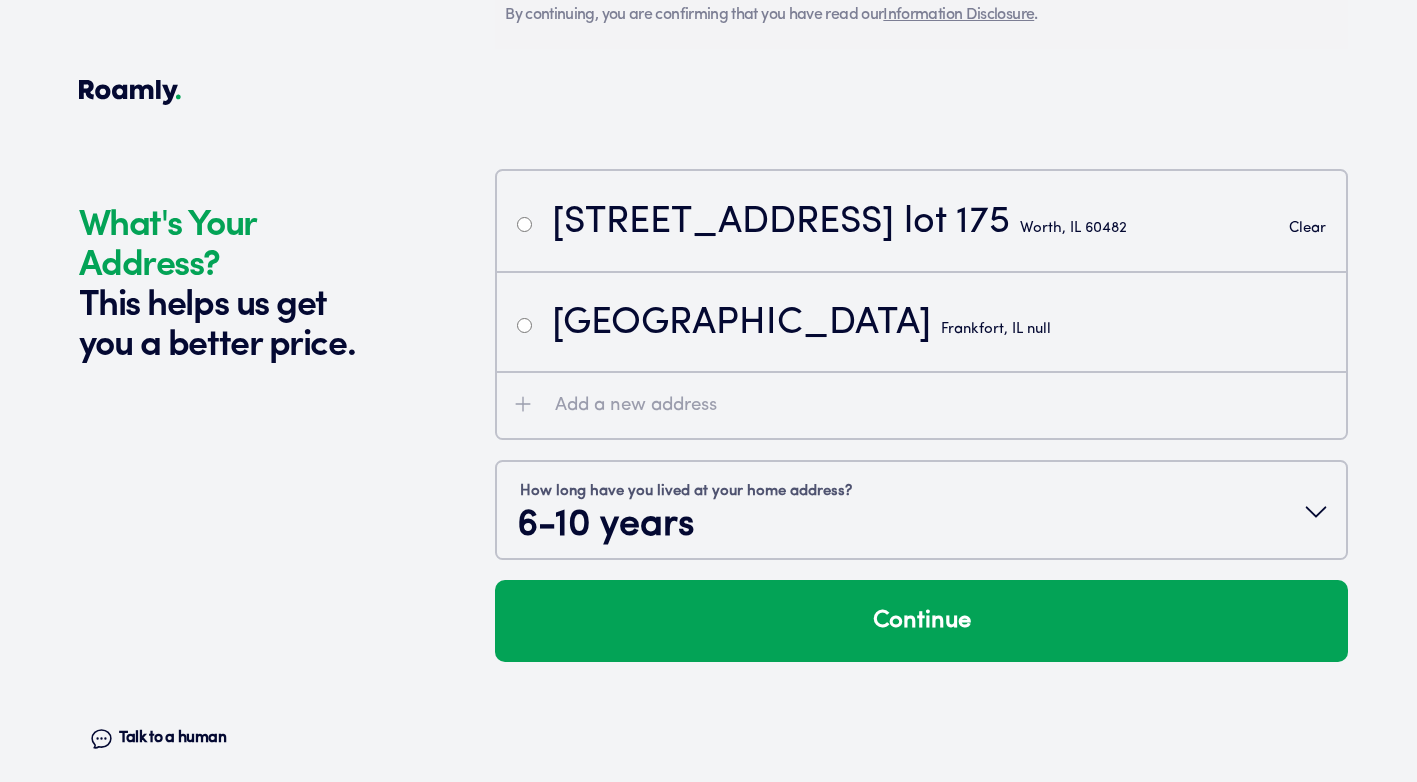 scroll, scrollTop: 1858, scrollLeft: 0, axis: vertical 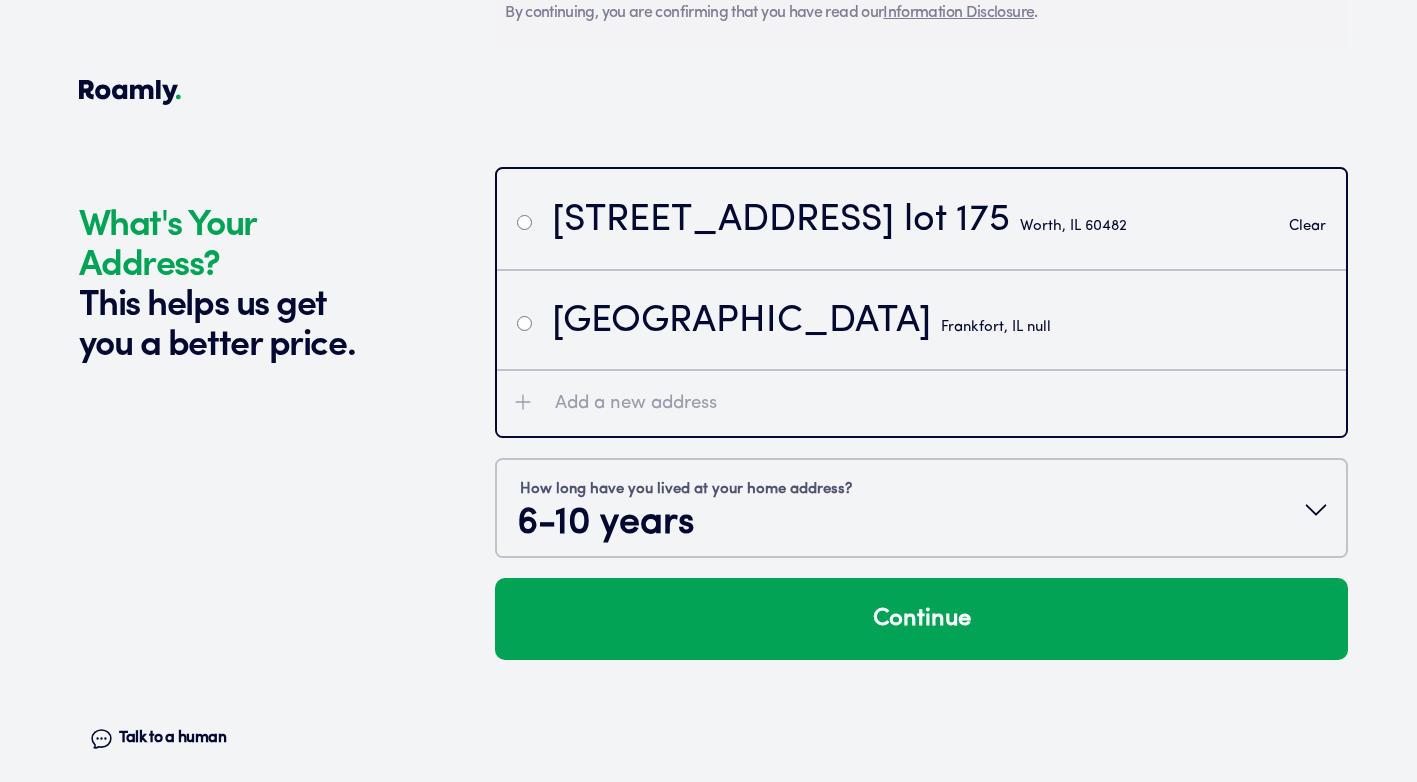 click at bounding box center (524, 323) 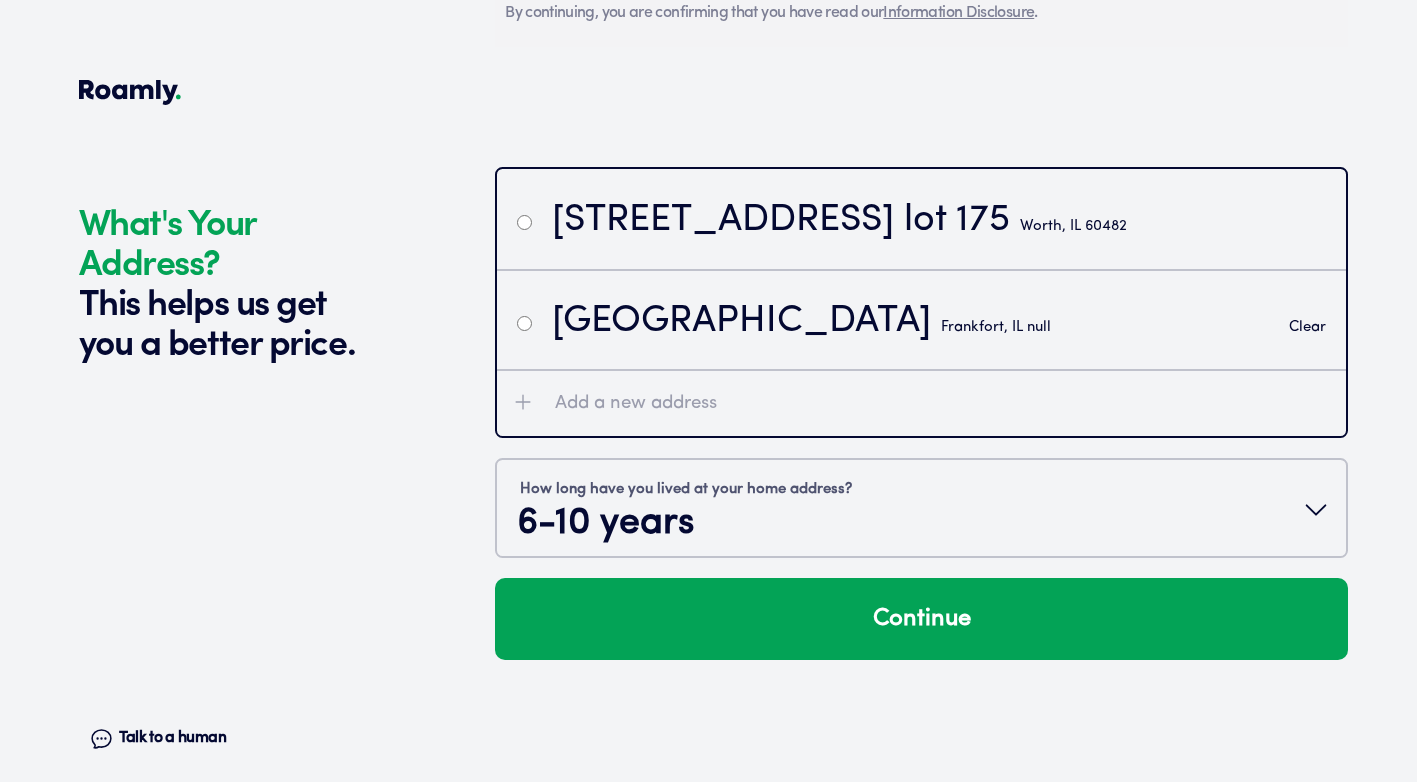 click at bounding box center [524, 222] 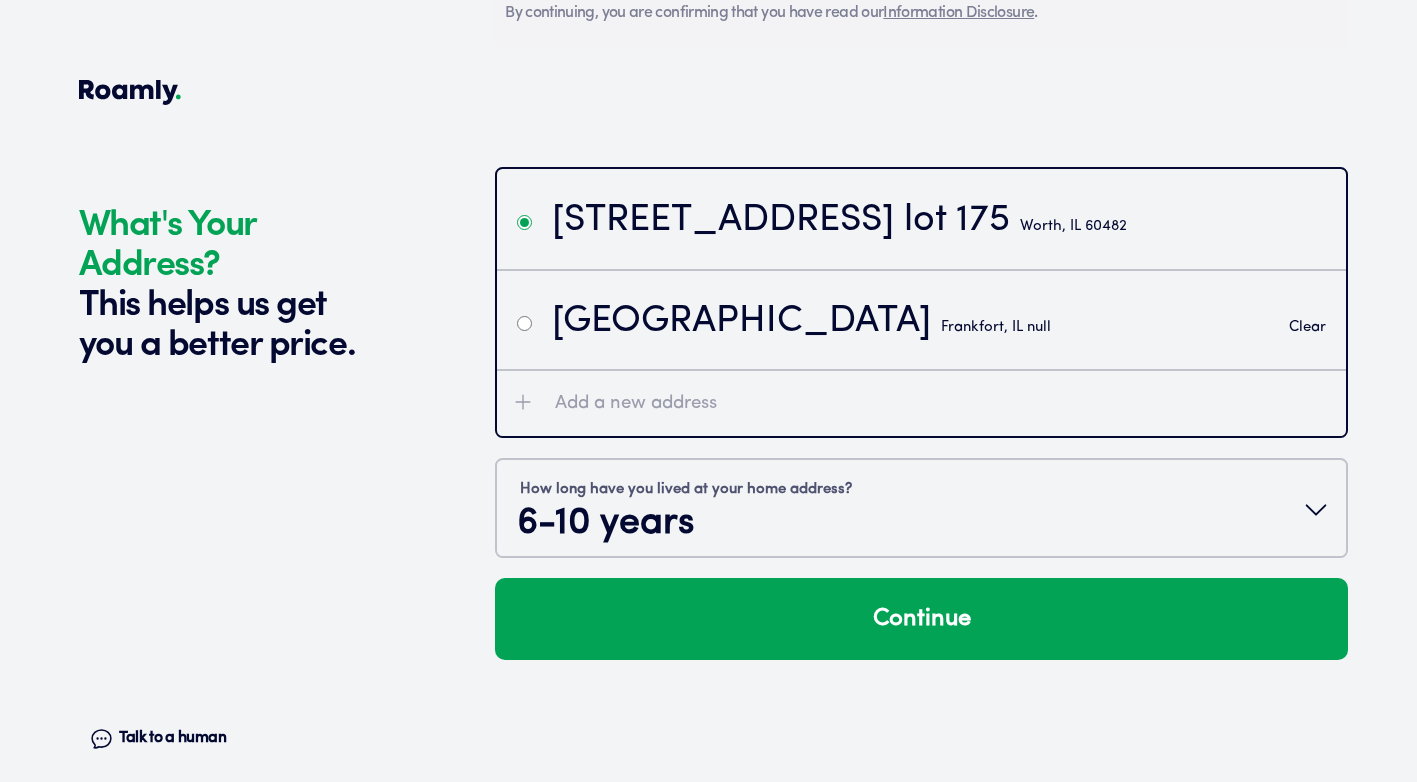 radio on "false" 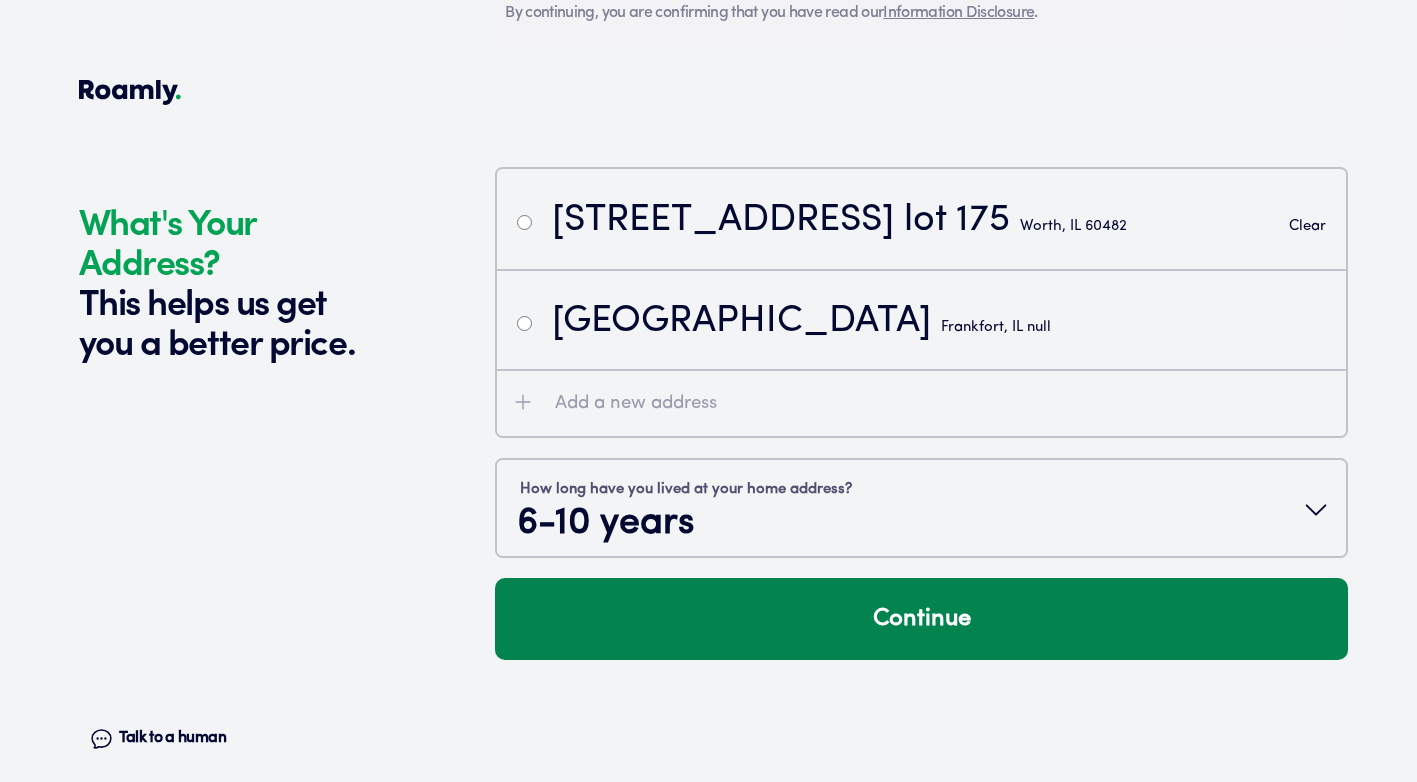 click on "Continue" at bounding box center (921, 619) 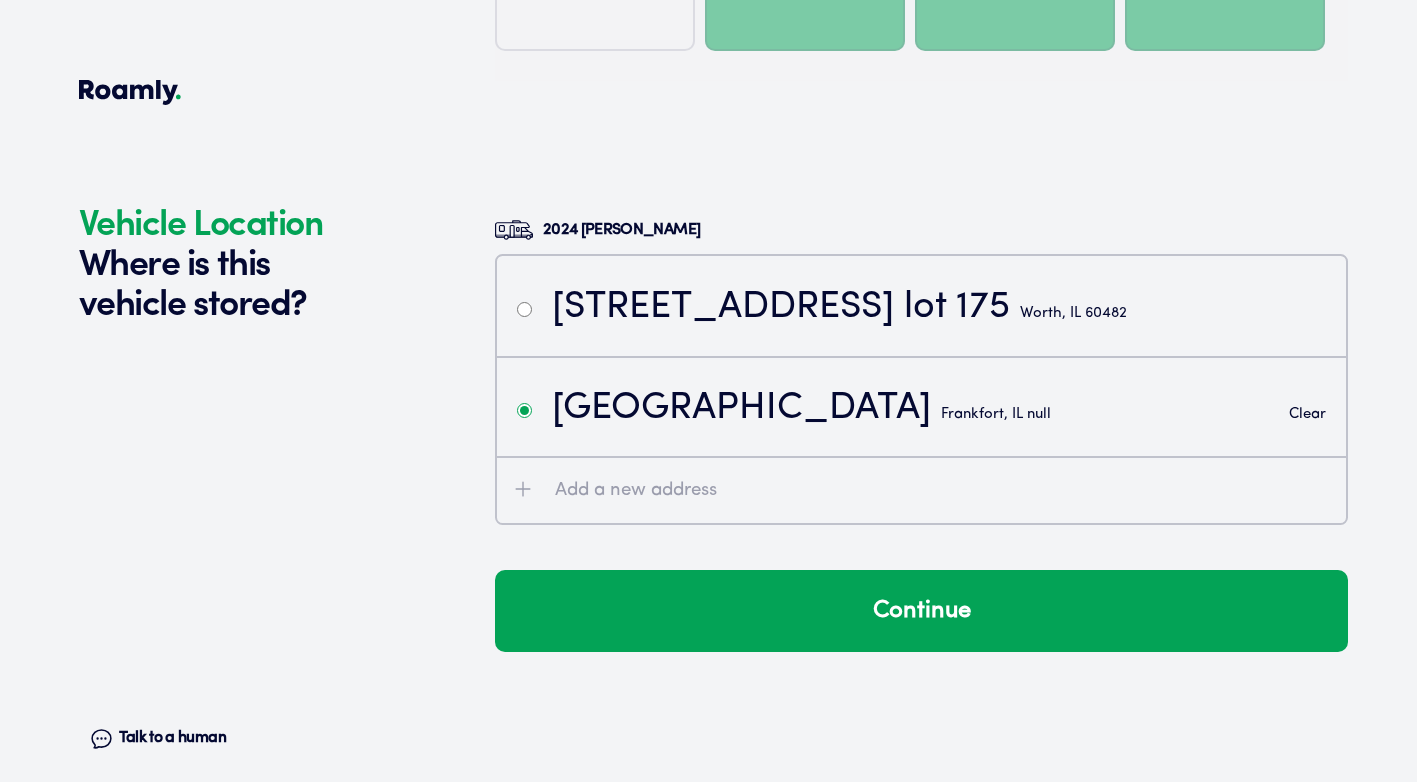 scroll, scrollTop: 3799, scrollLeft: 0, axis: vertical 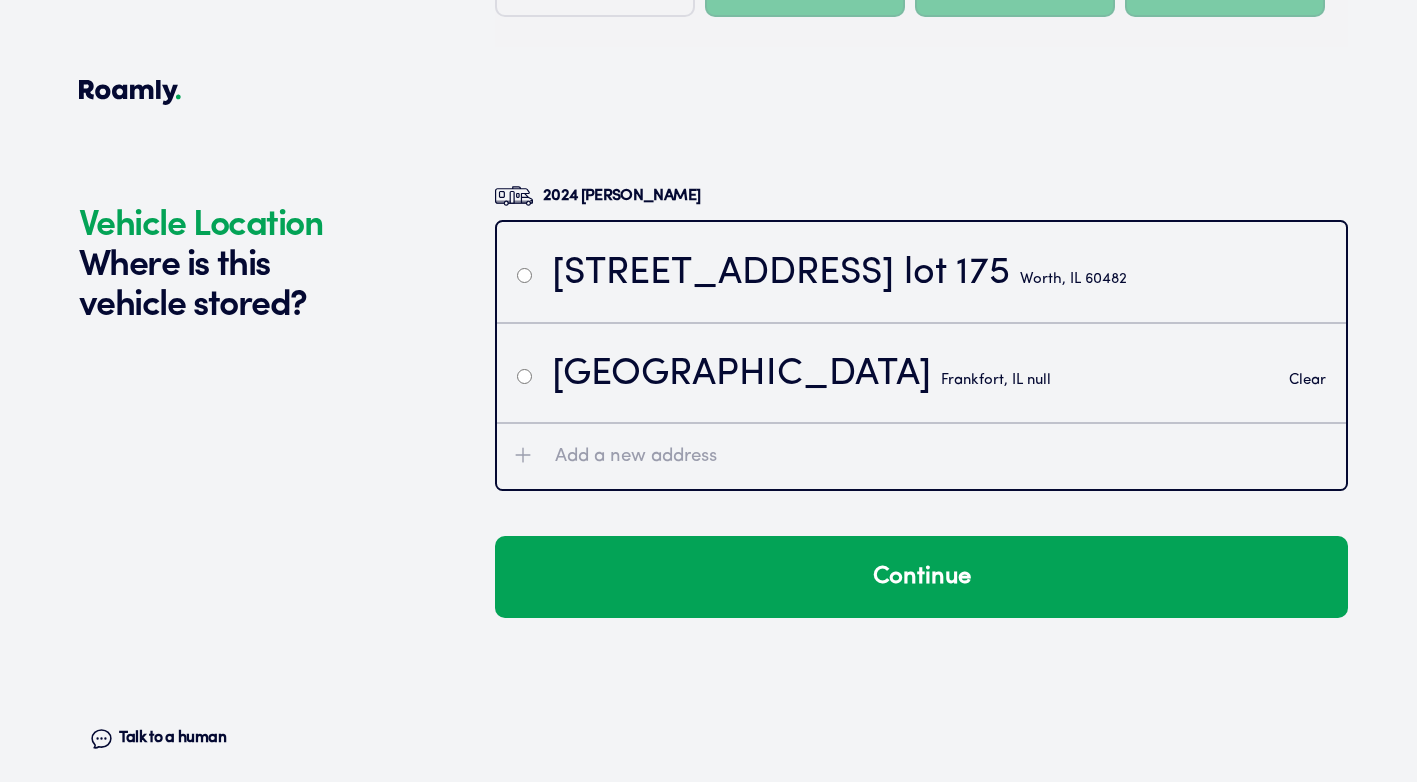 click on "Clear" at bounding box center [1307, 380] 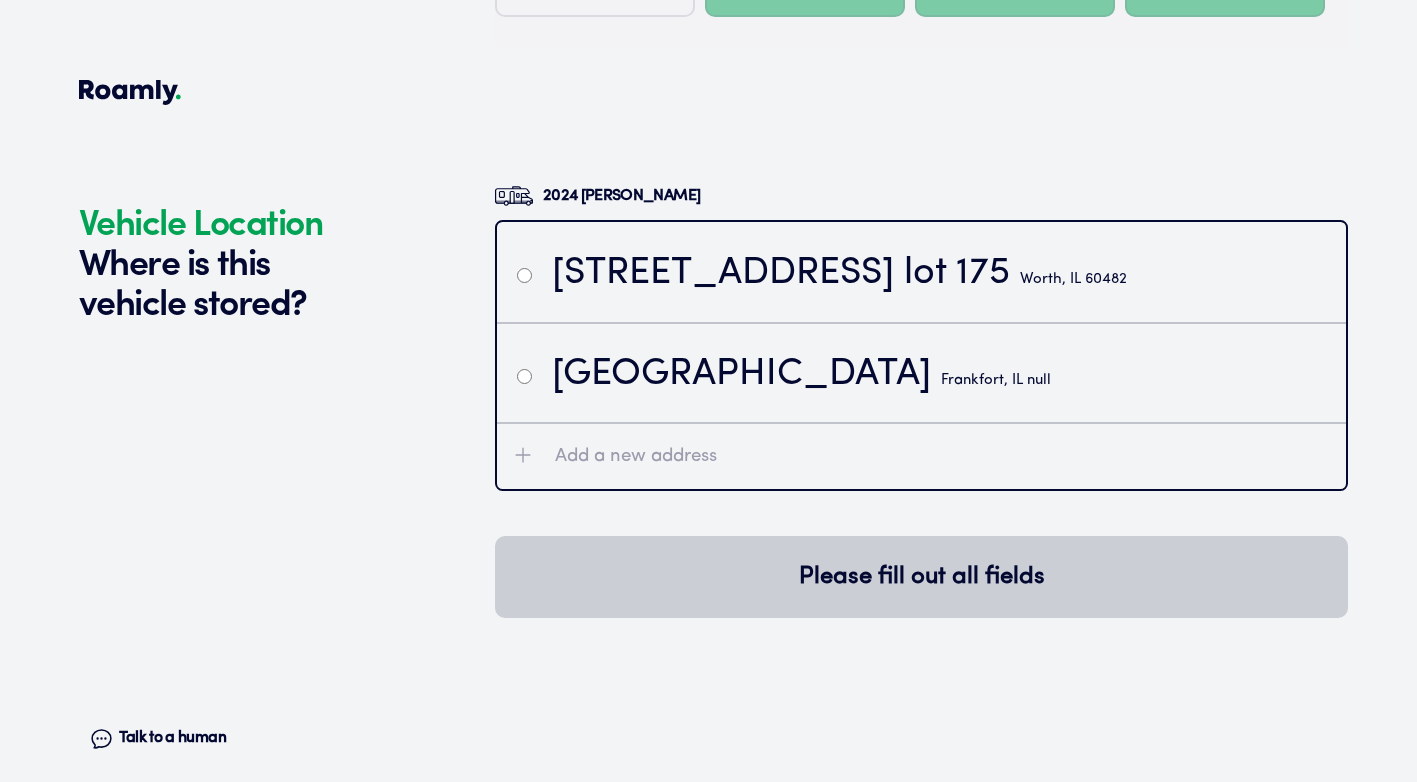 click on "LaGrange Road Frankfort, IL null" at bounding box center [921, 372] 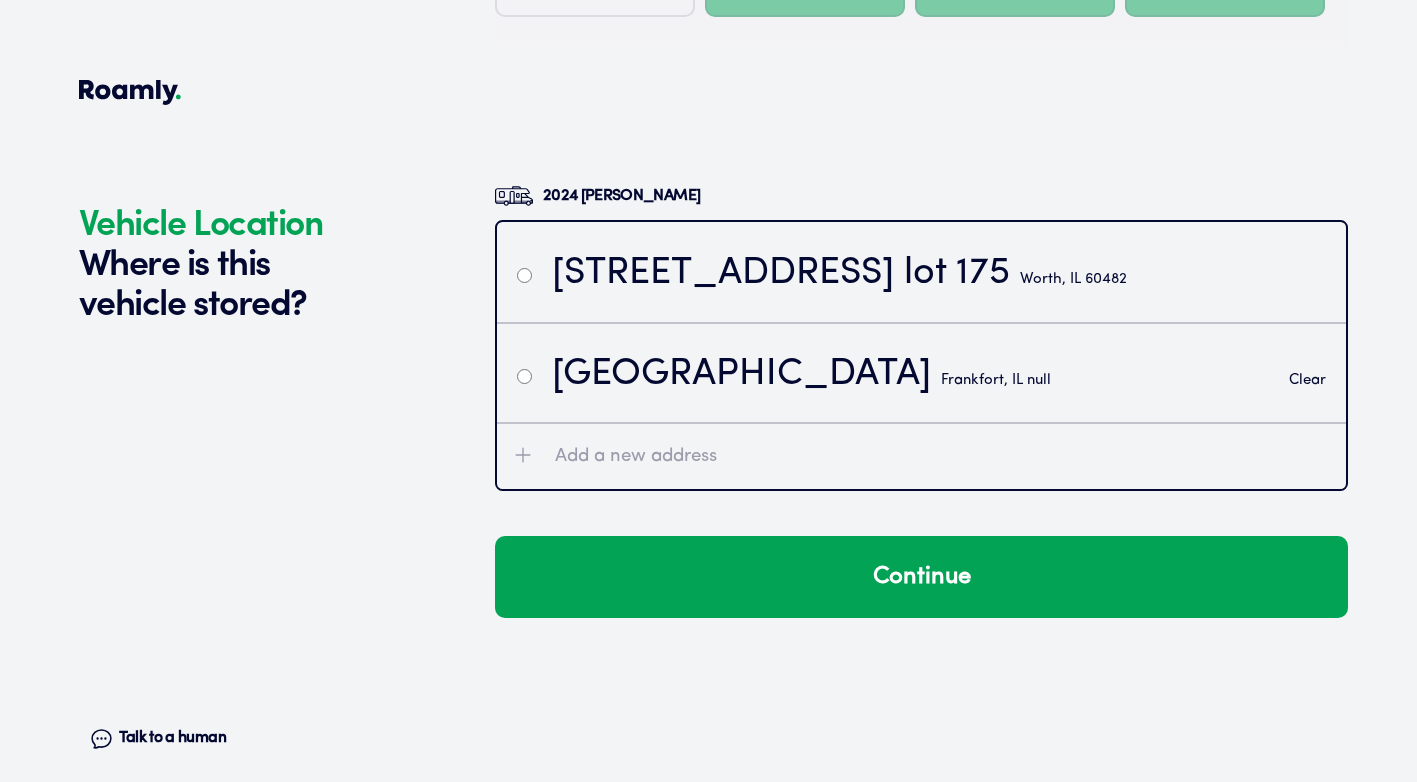 click on "Clear" at bounding box center (1307, 380) 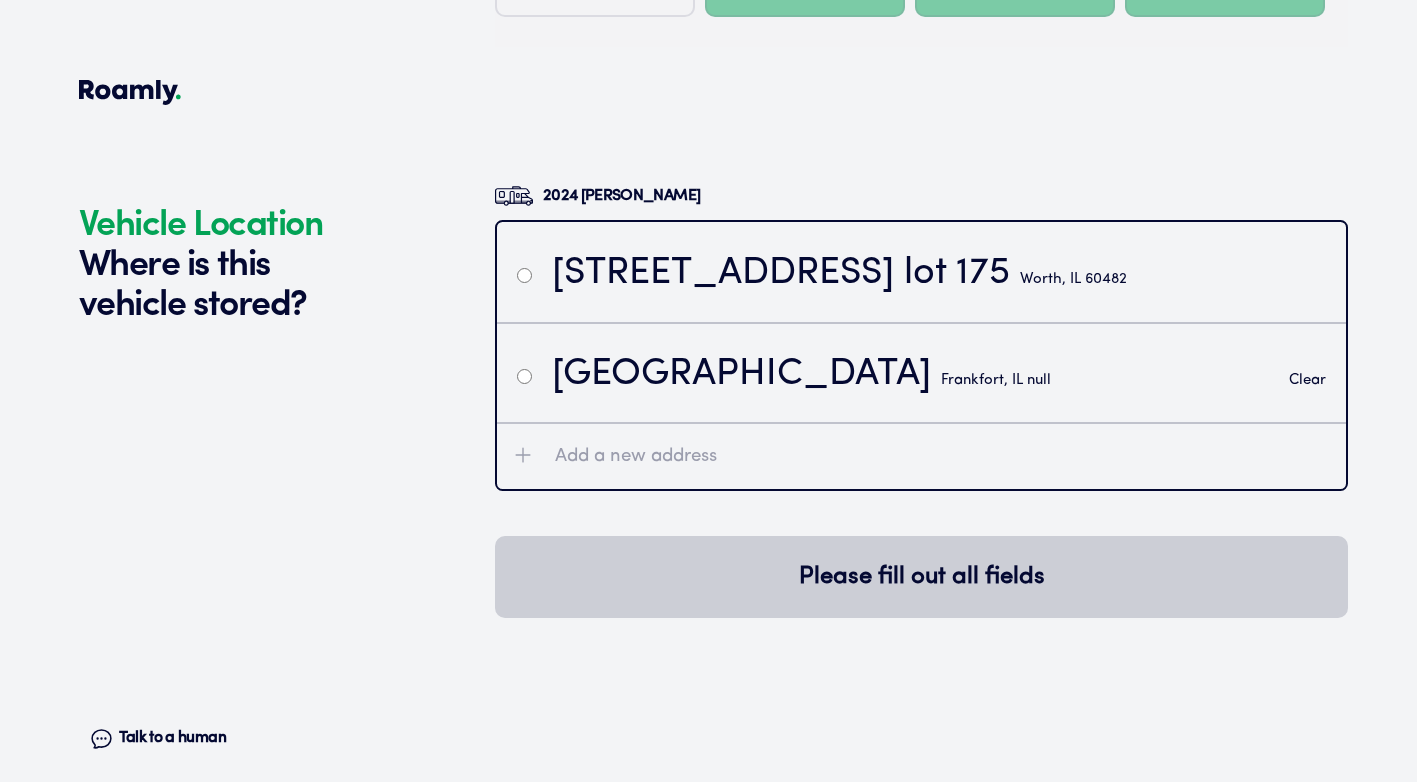 click on "LaGrange Road Frankfort, IL null Clear" at bounding box center (921, 372) 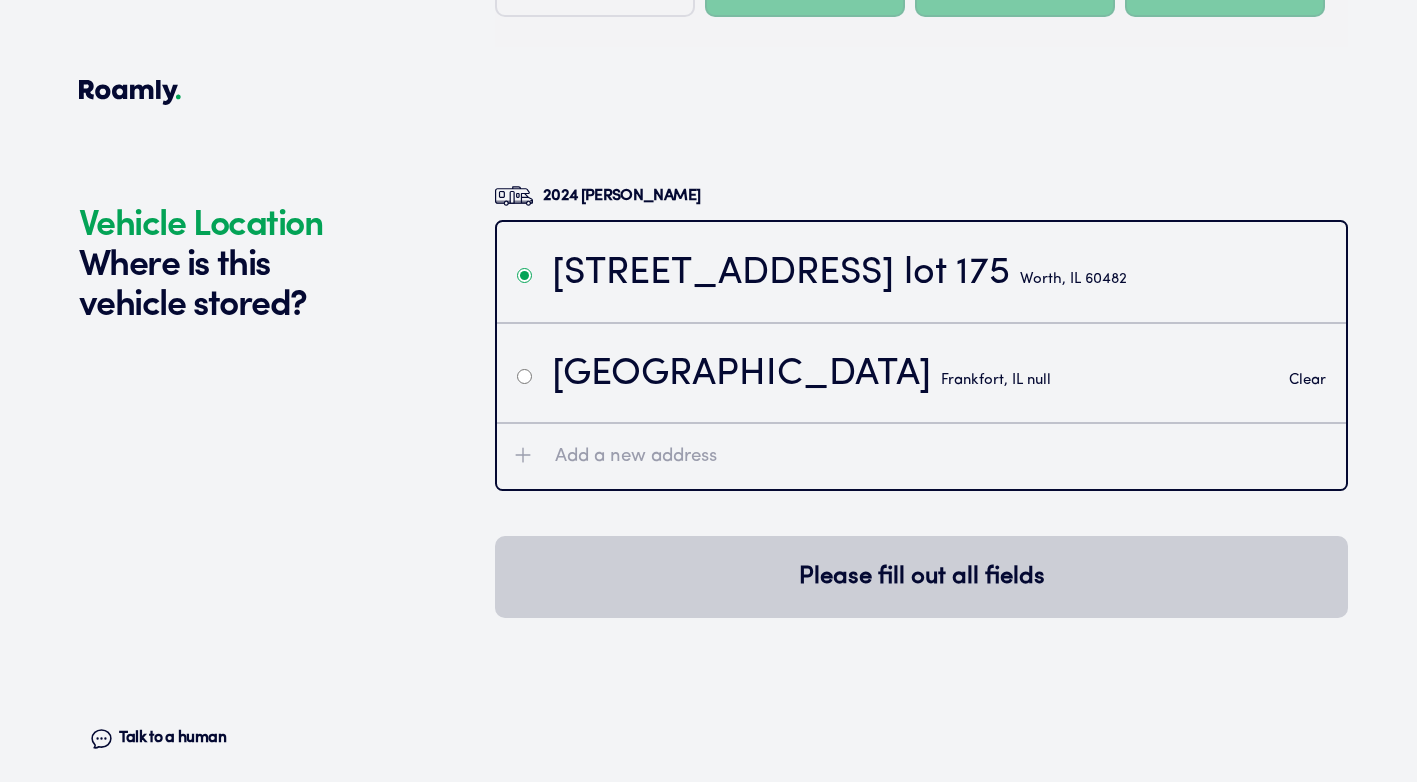 radio on "false" 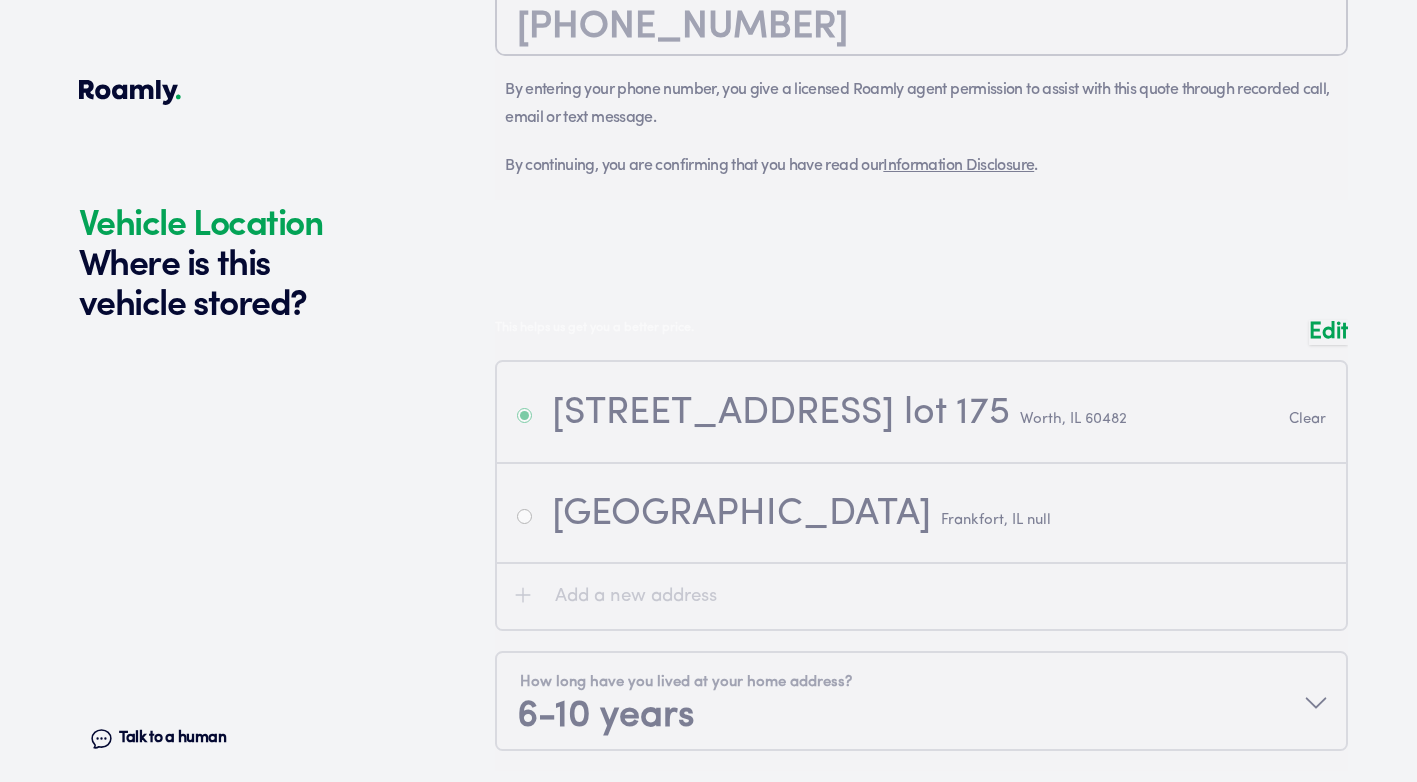 scroll, scrollTop: 0, scrollLeft: 0, axis: both 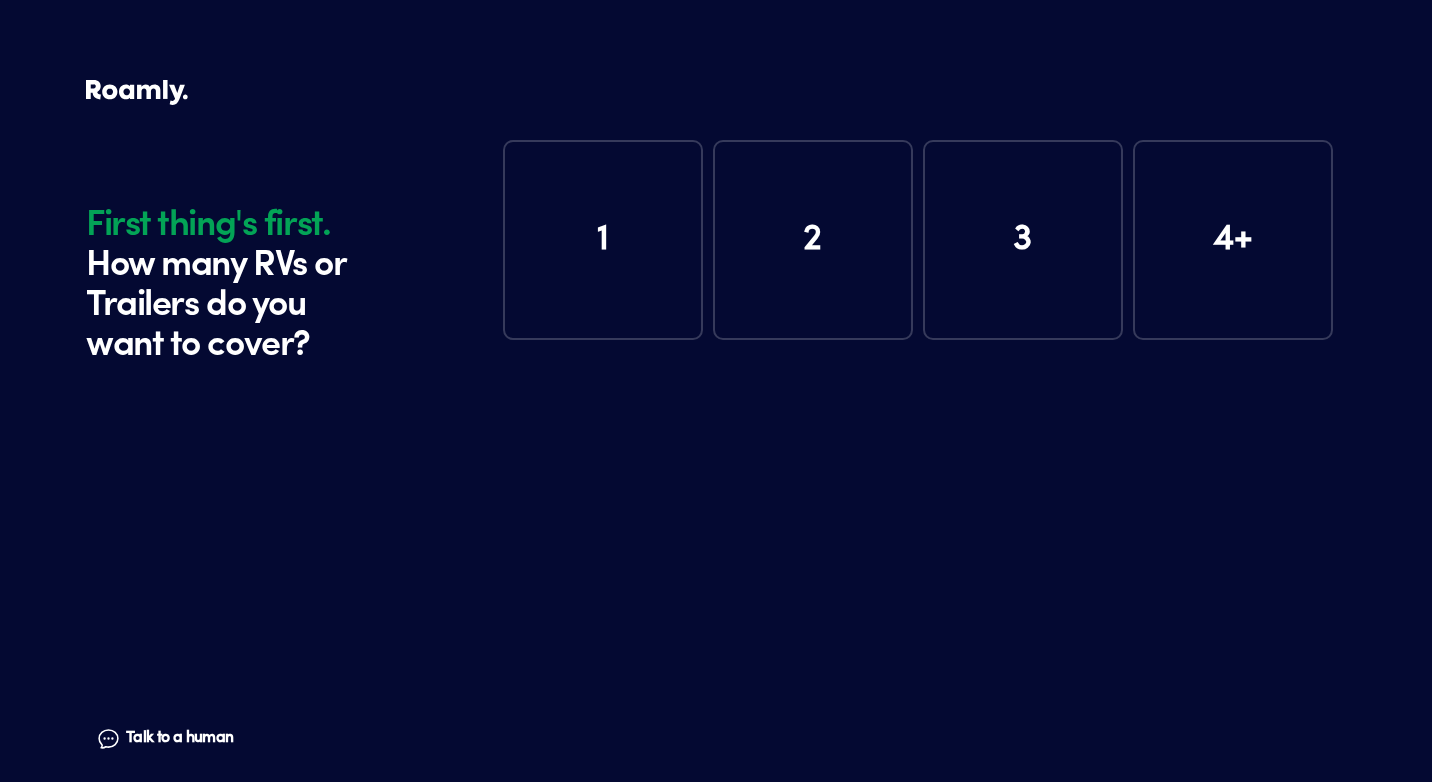 click on "1" at bounding box center [603, 240] 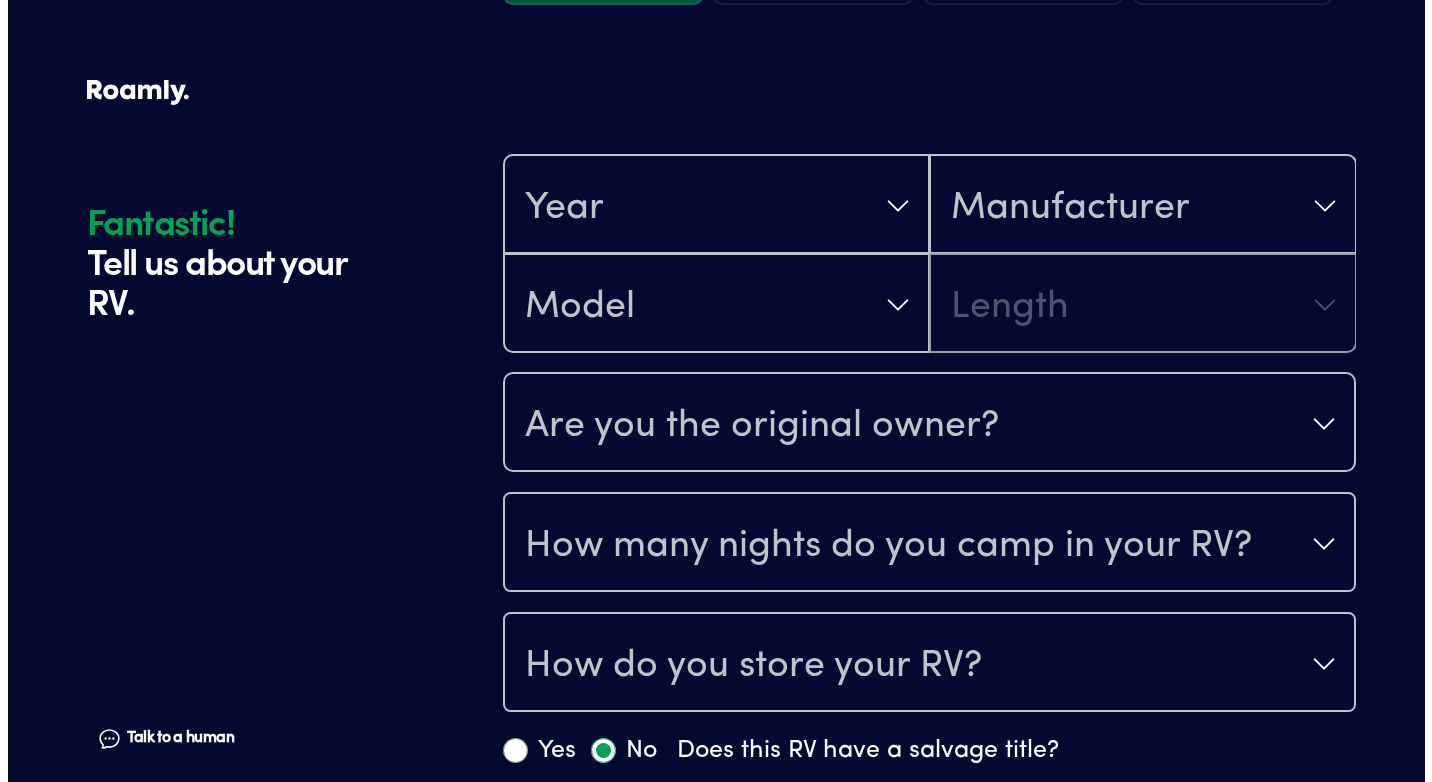 scroll, scrollTop: 390, scrollLeft: 0, axis: vertical 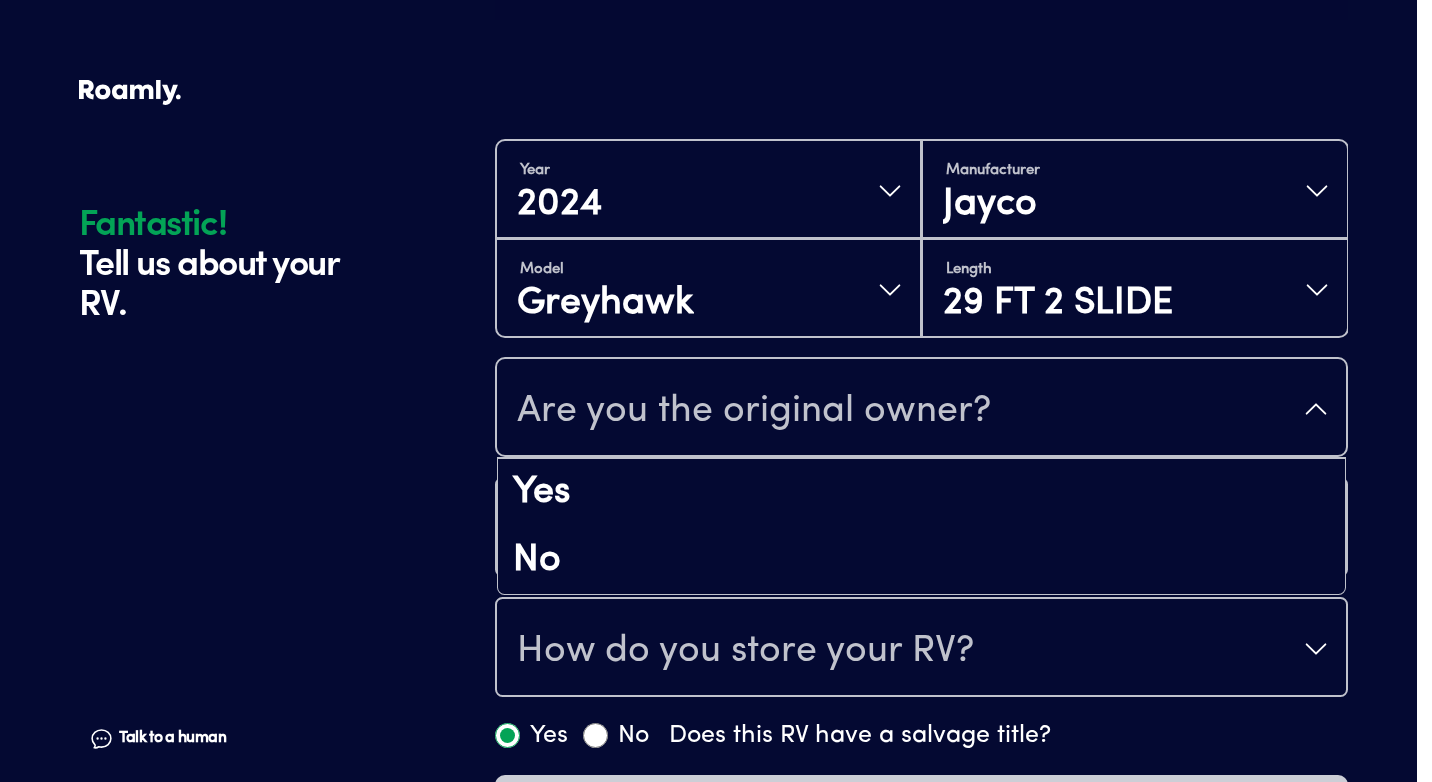 click on "Are you the original owner?" at bounding box center (921, 409) 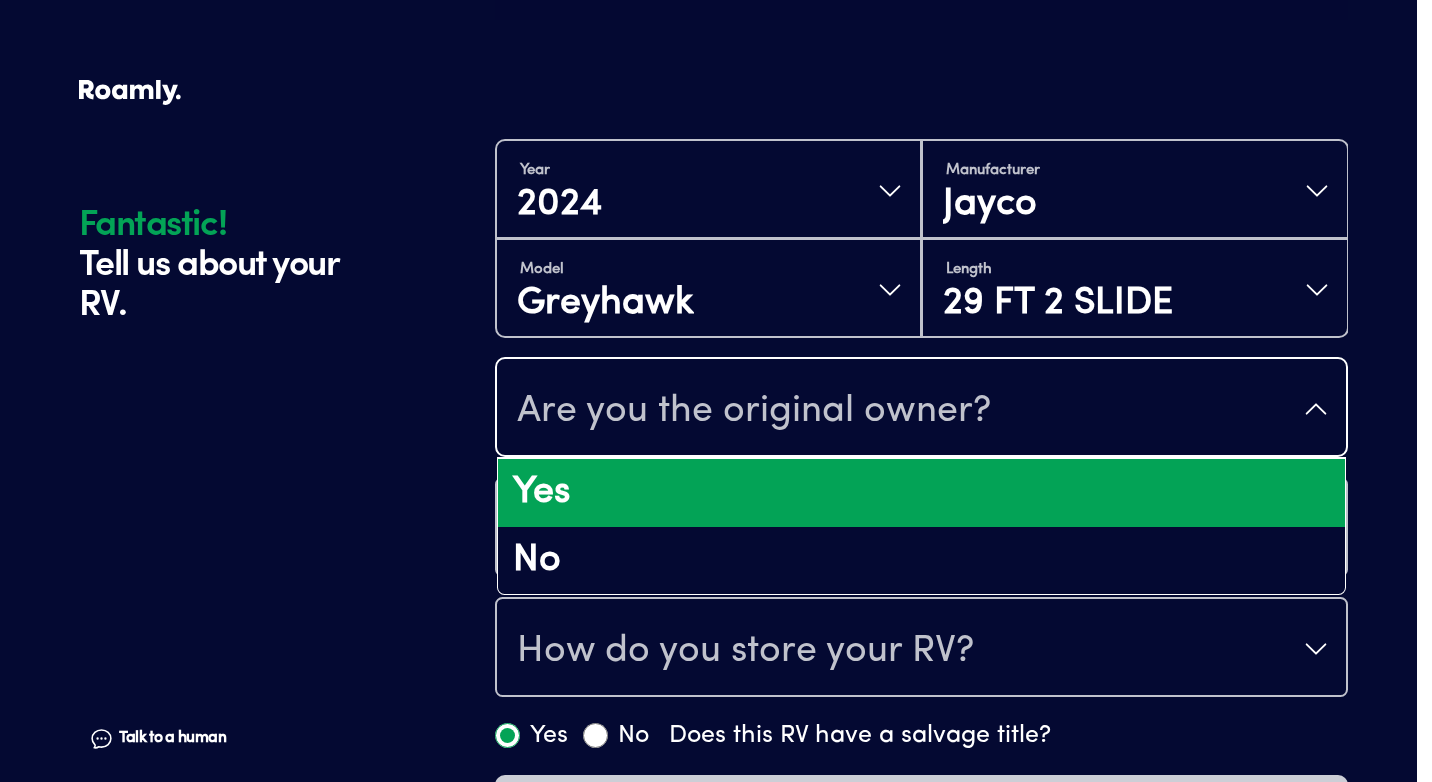 click on "Yes" at bounding box center [921, 493] 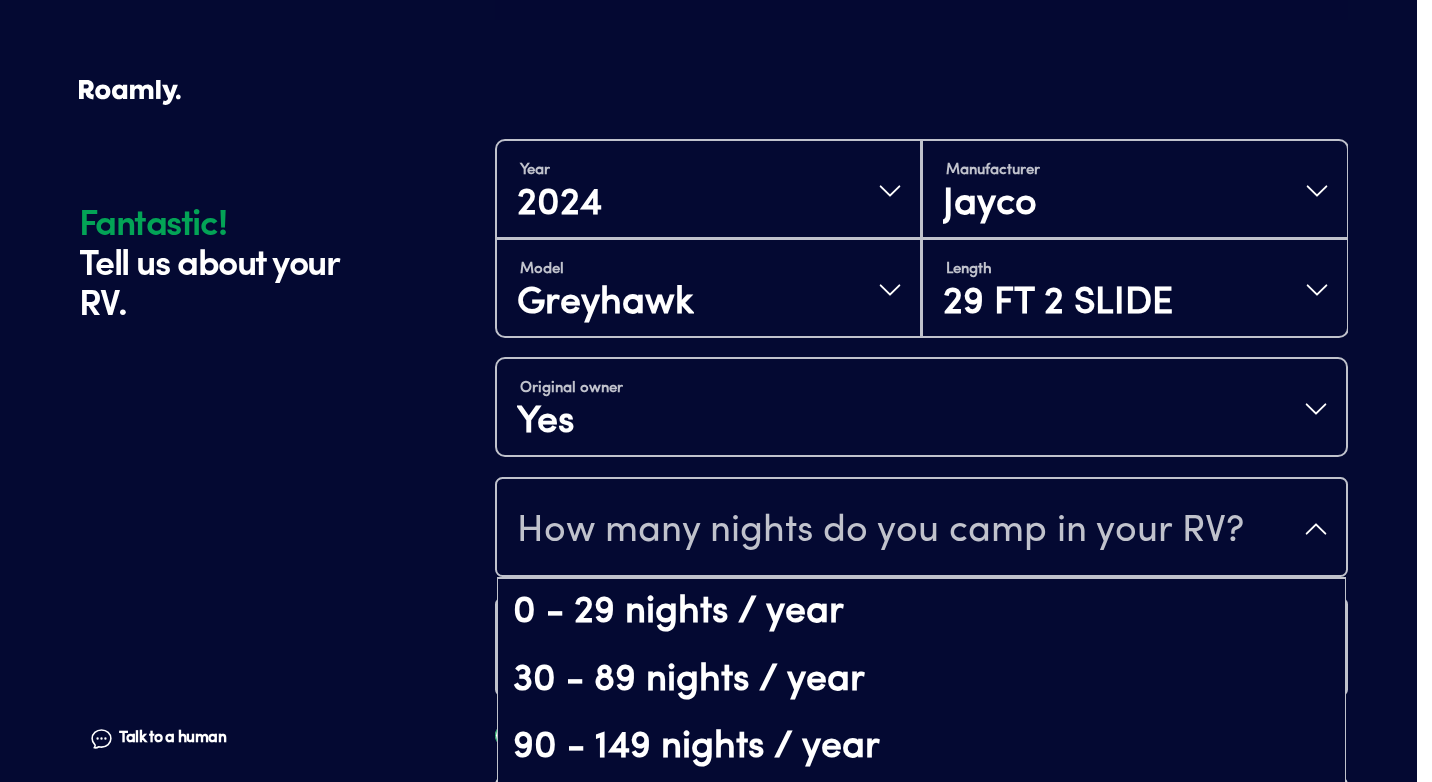 click on "How many nights do you camp in your RV?" at bounding box center [880, 531] 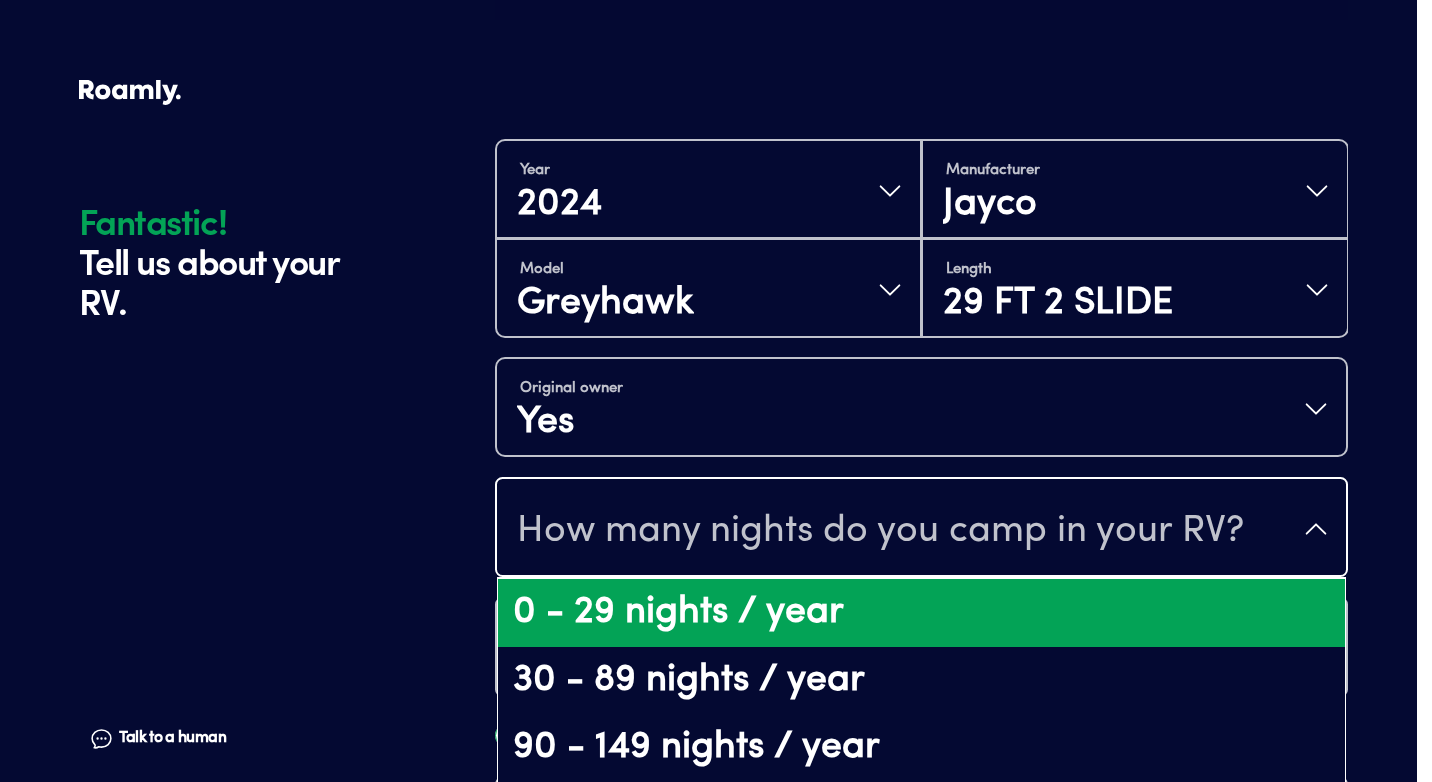 click on "0 - 29 nights / year" at bounding box center [921, 613] 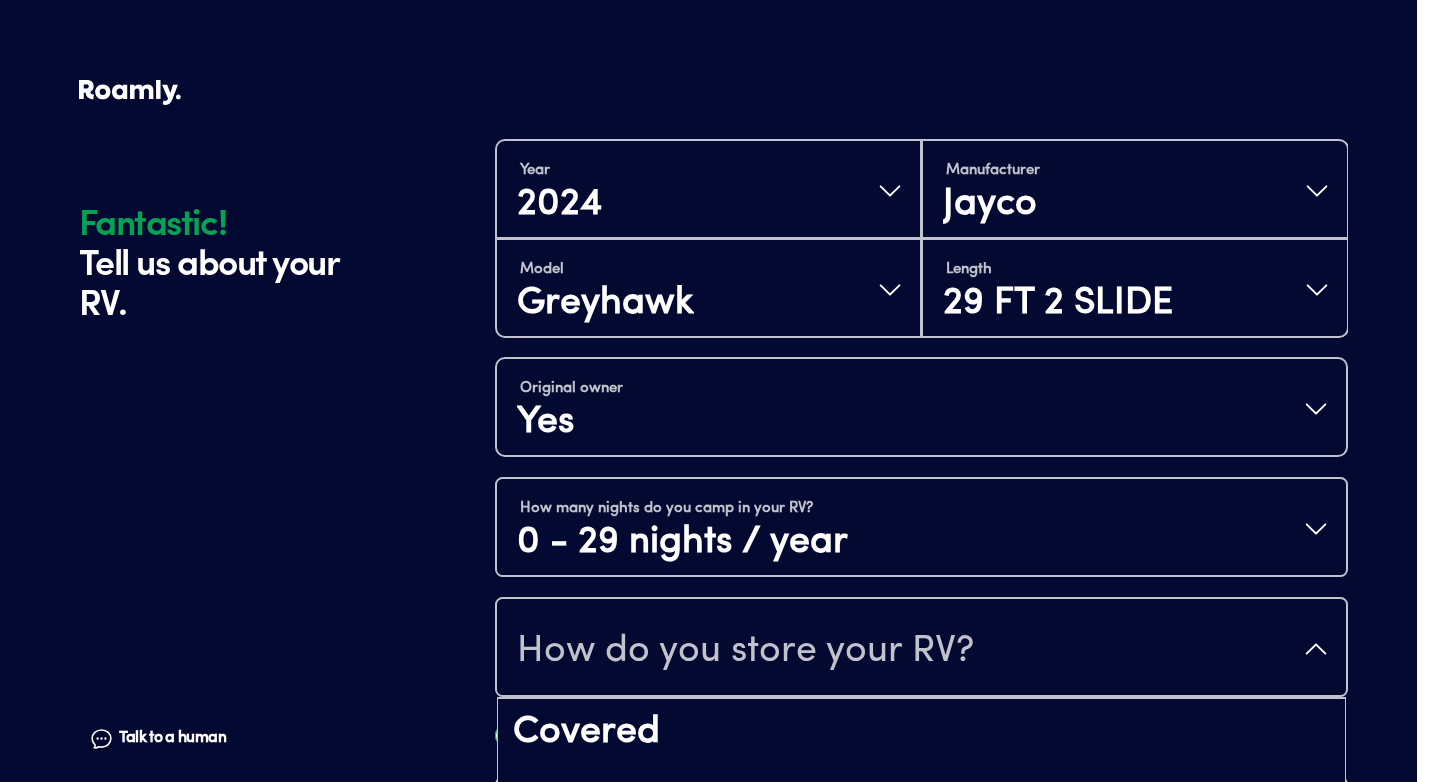 click on "How do you store your RV?" at bounding box center [921, 649] 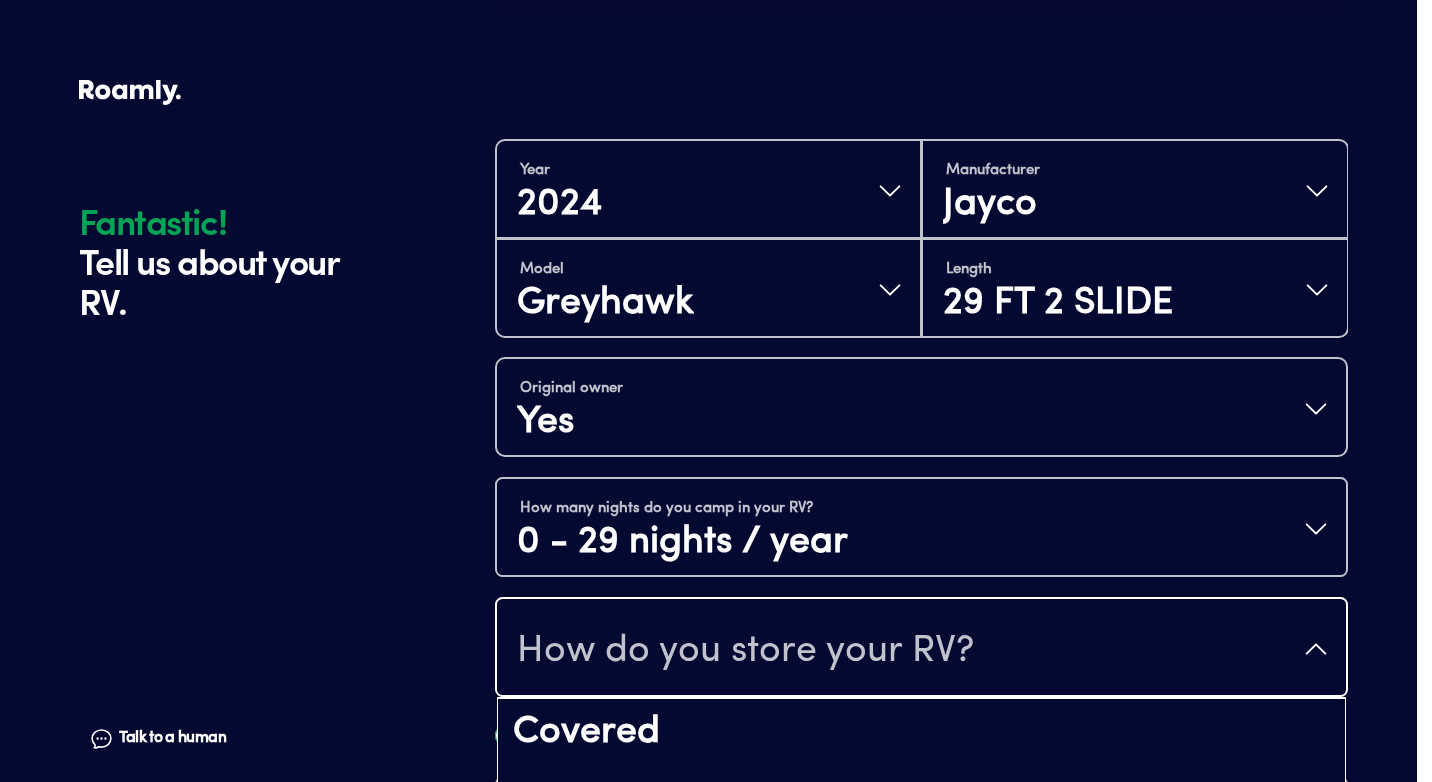 drag, startPoint x: 1415, startPoint y: 92, endPoint x: 1431, endPoint y: 319, distance: 227.56317 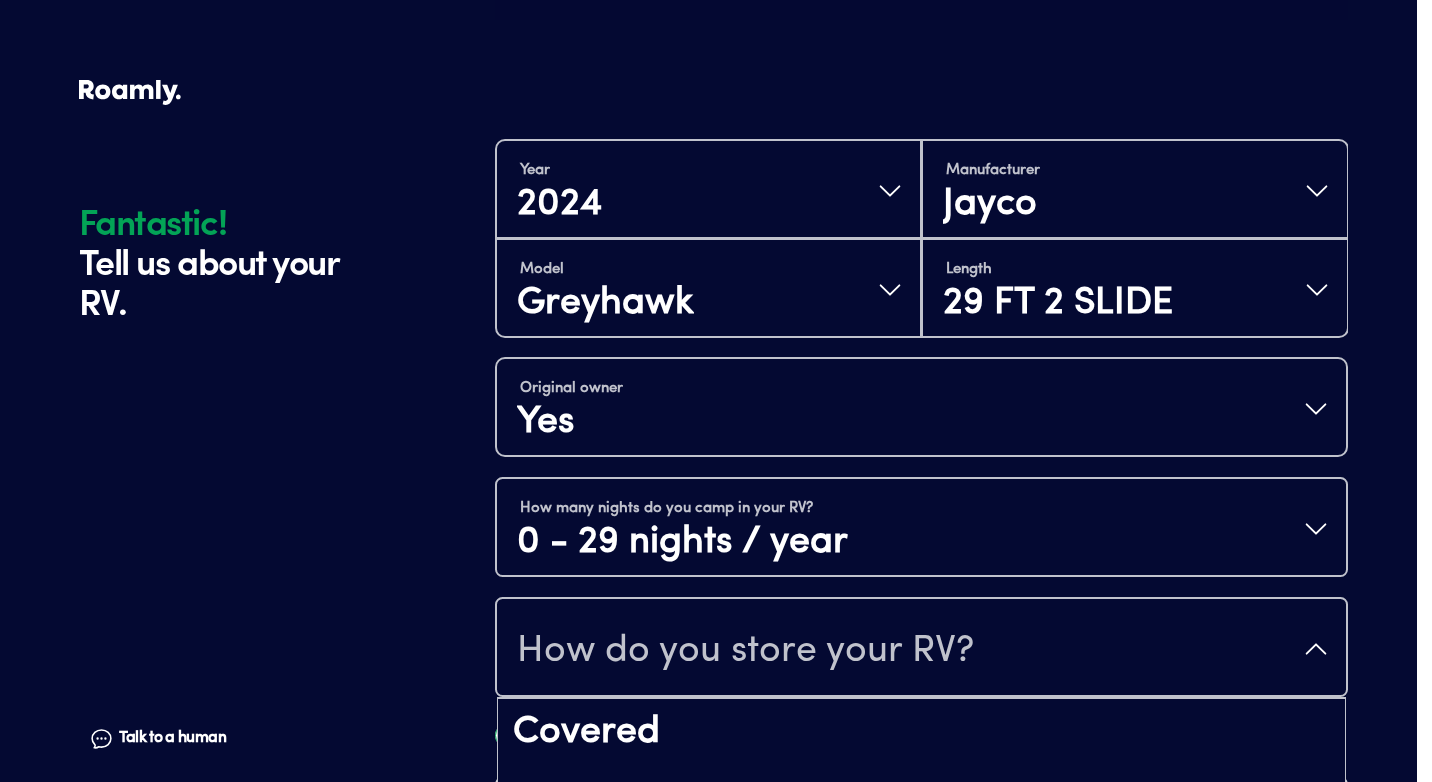 click on "How do you store your RV?" at bounding box center (921, 649) 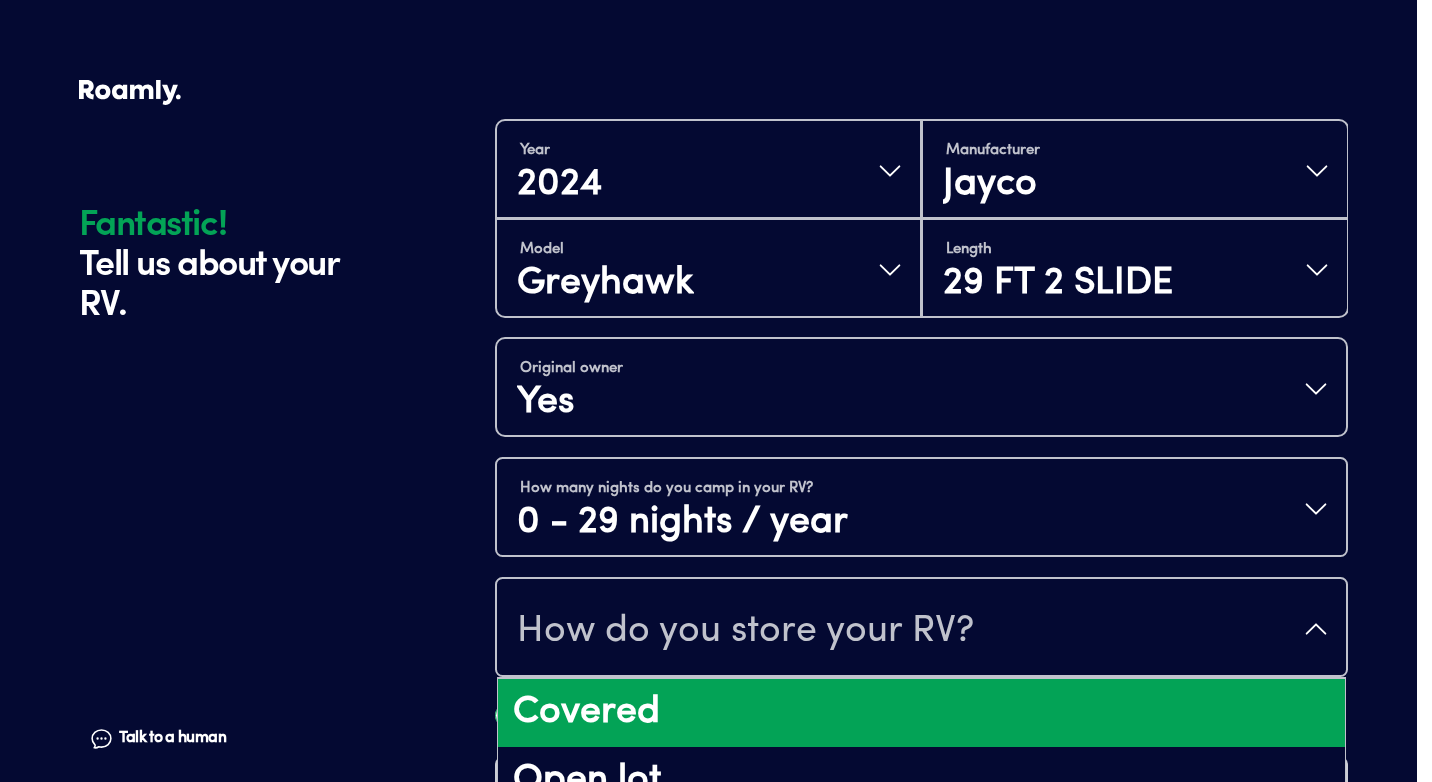 scroll, scrollTop: 26, scrollLeft: 0, axis: vertical 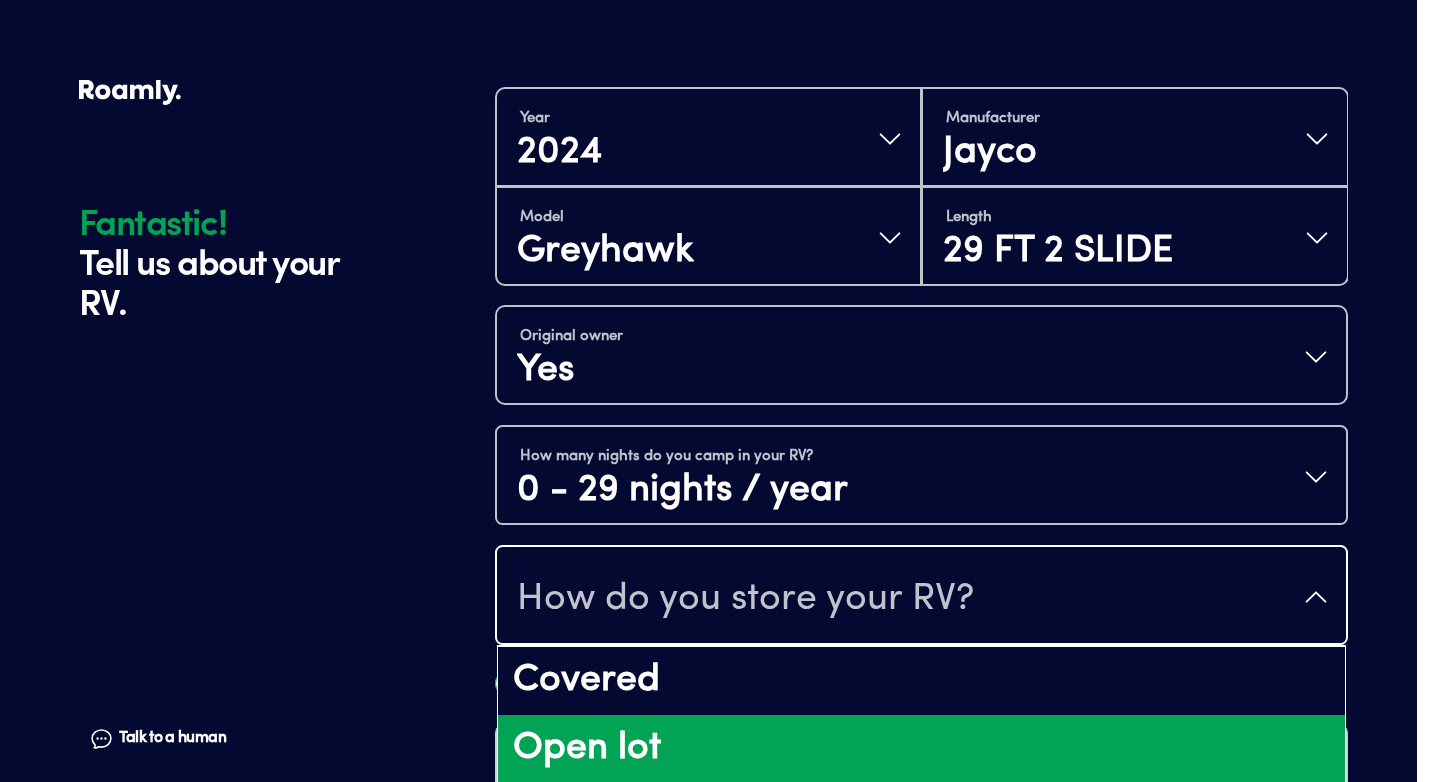 click on "Open lot" at bounding box center (921, 749) 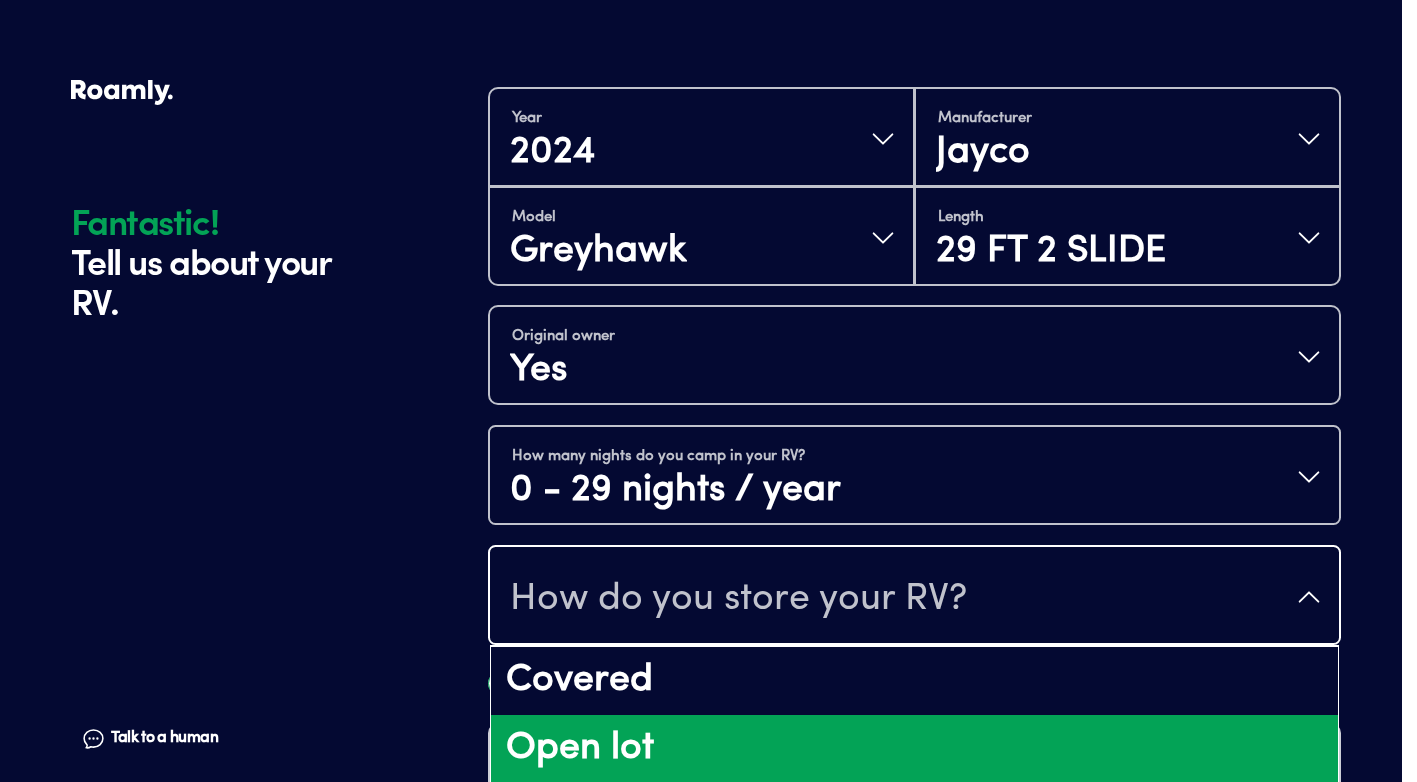scroll, scrollTop: 0, scrollLeft: 0, axis: both 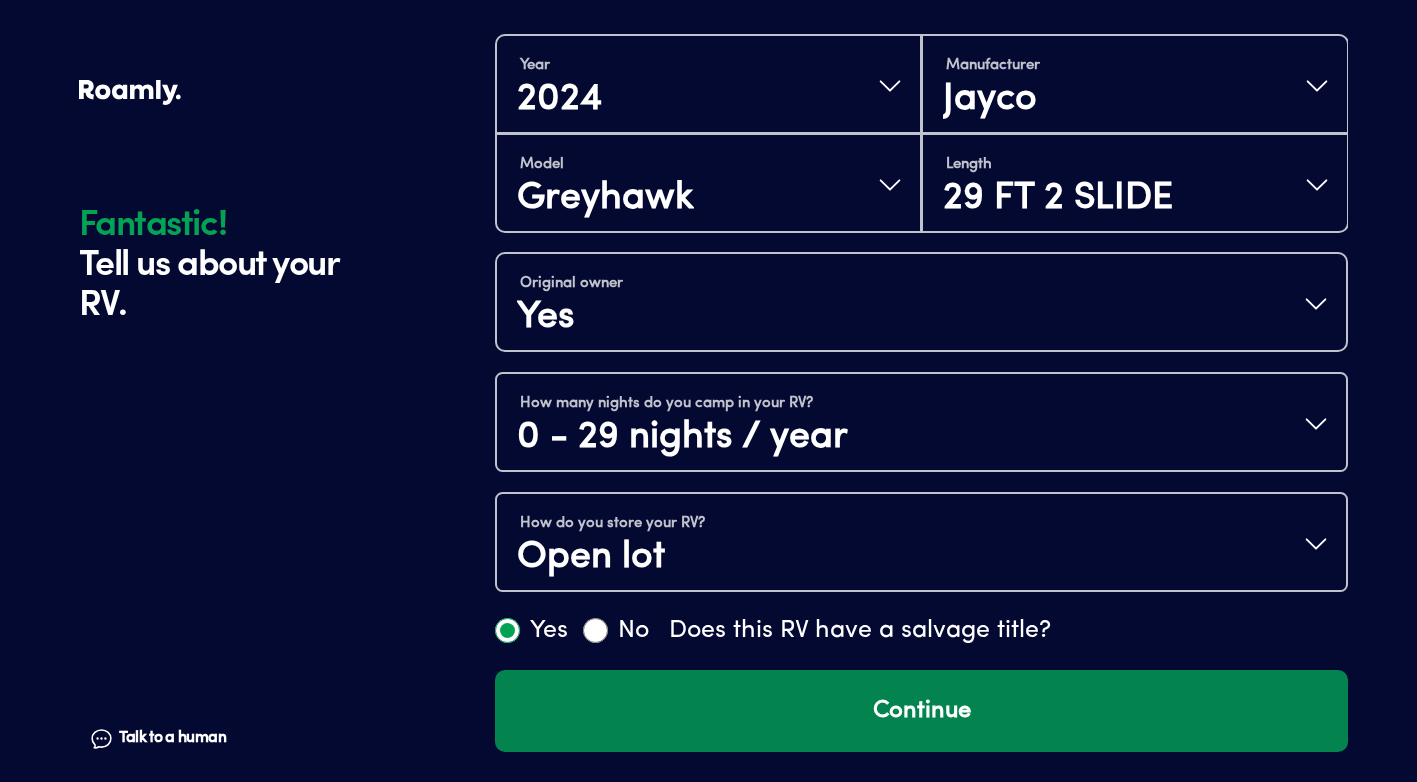 click on "Continue" at bounding box center [921, 711] 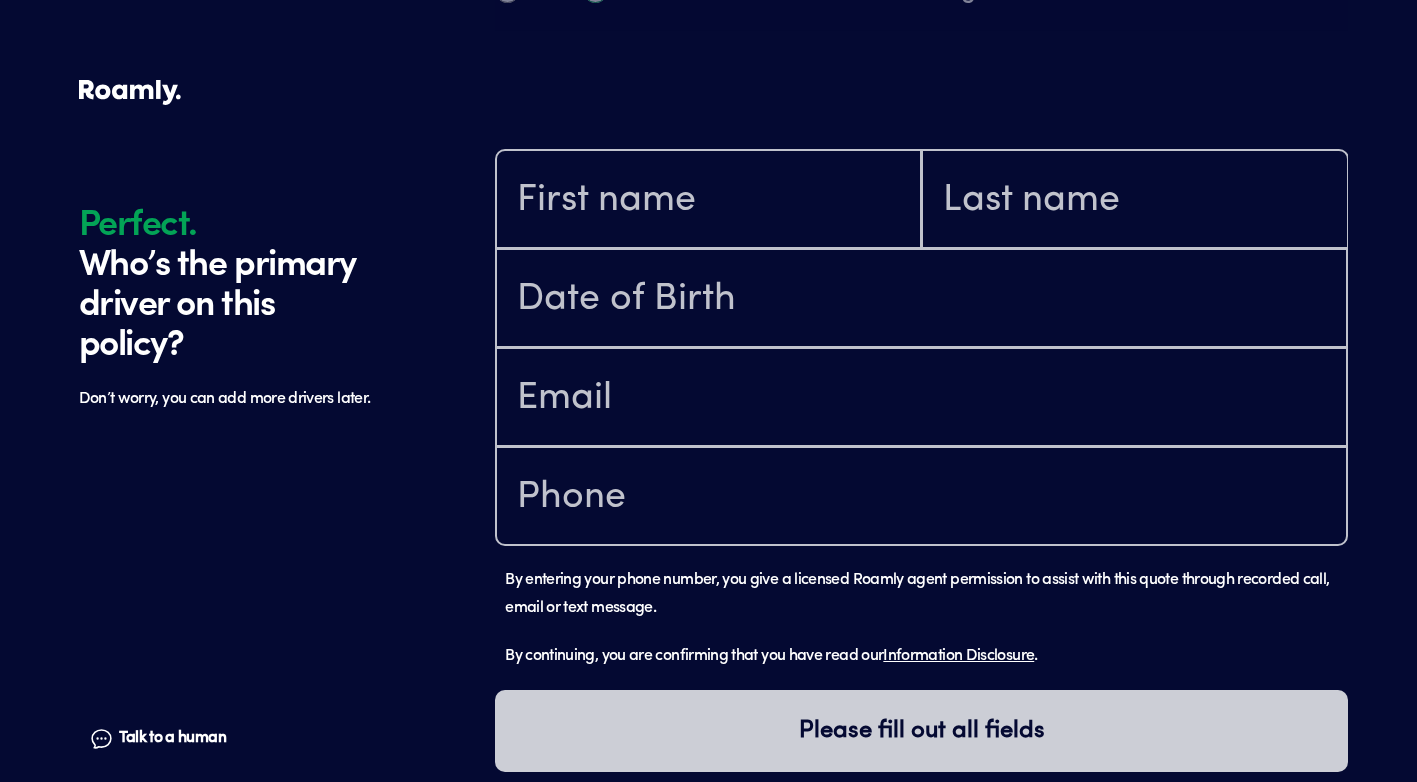 scroll, scrollTop: 1185, scrollLeft: 0, axis: vertical 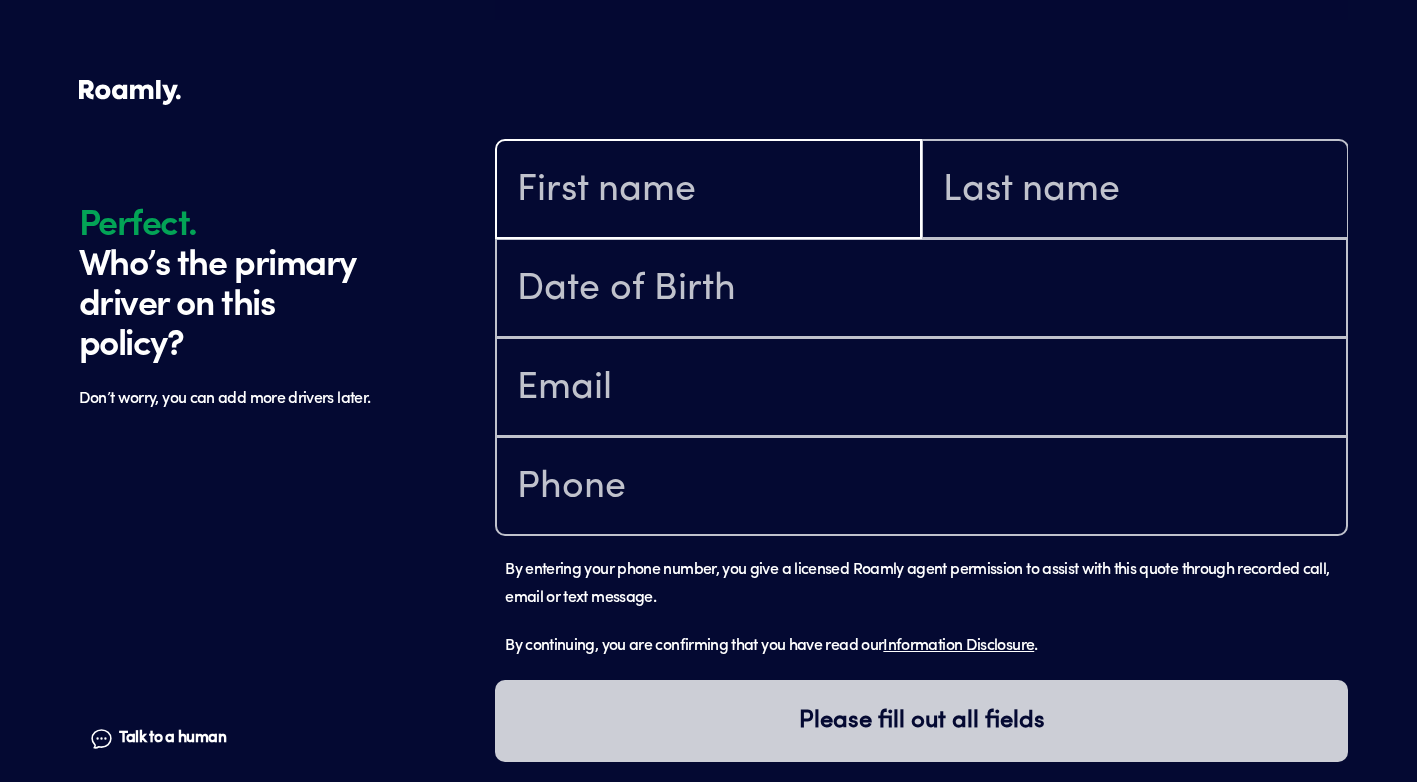 click at bounding box center (708, 191) 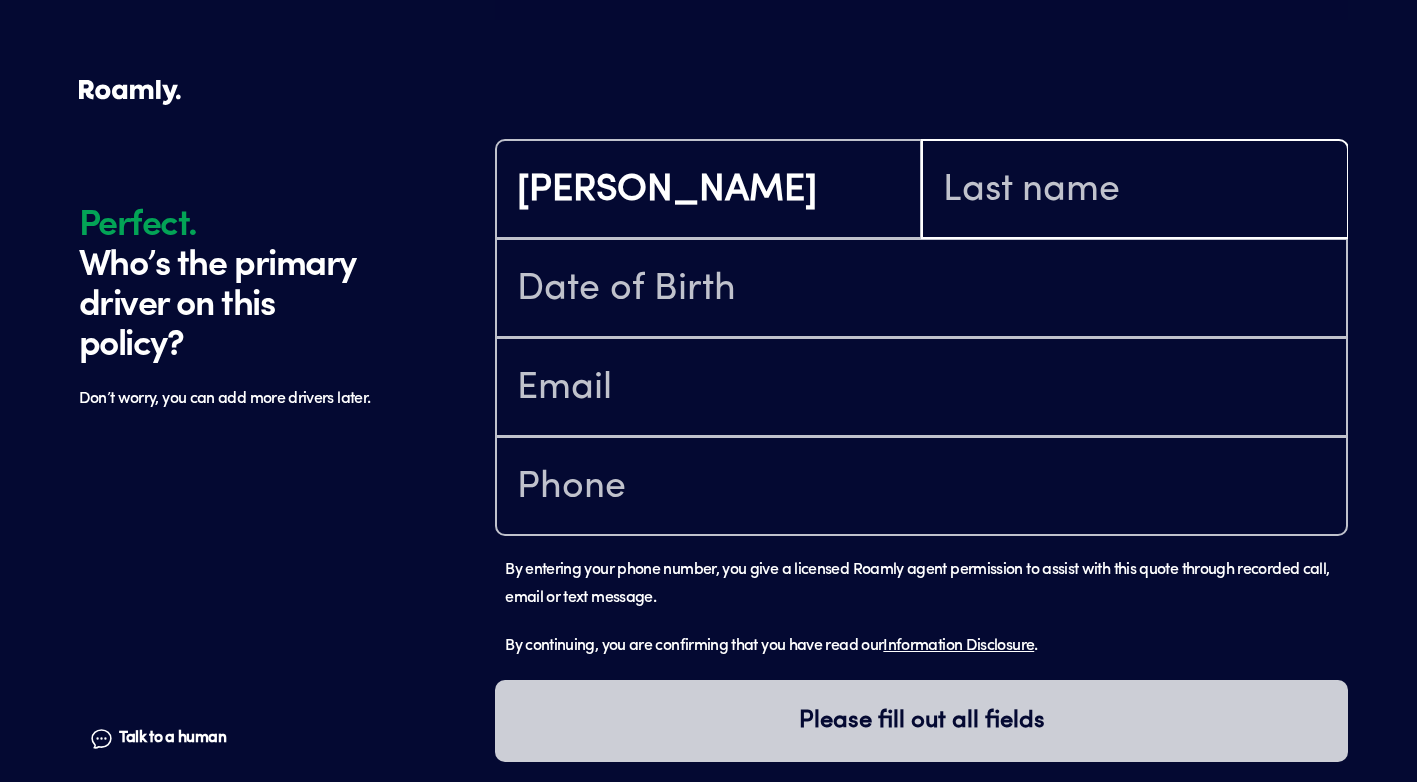 type on "[PERSON_NAME]" 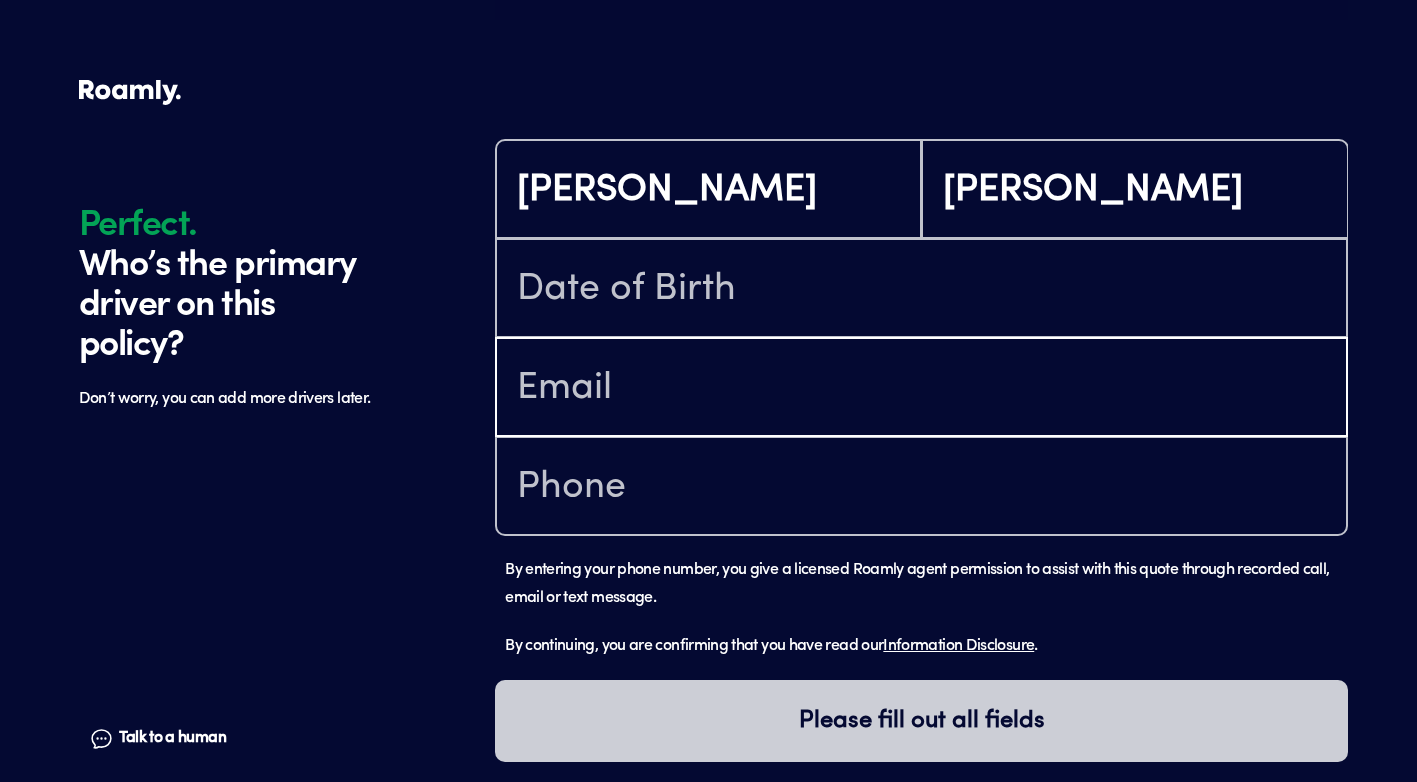 type on "[EMAIL_ADDRESS][DOMAIN_NAME]" 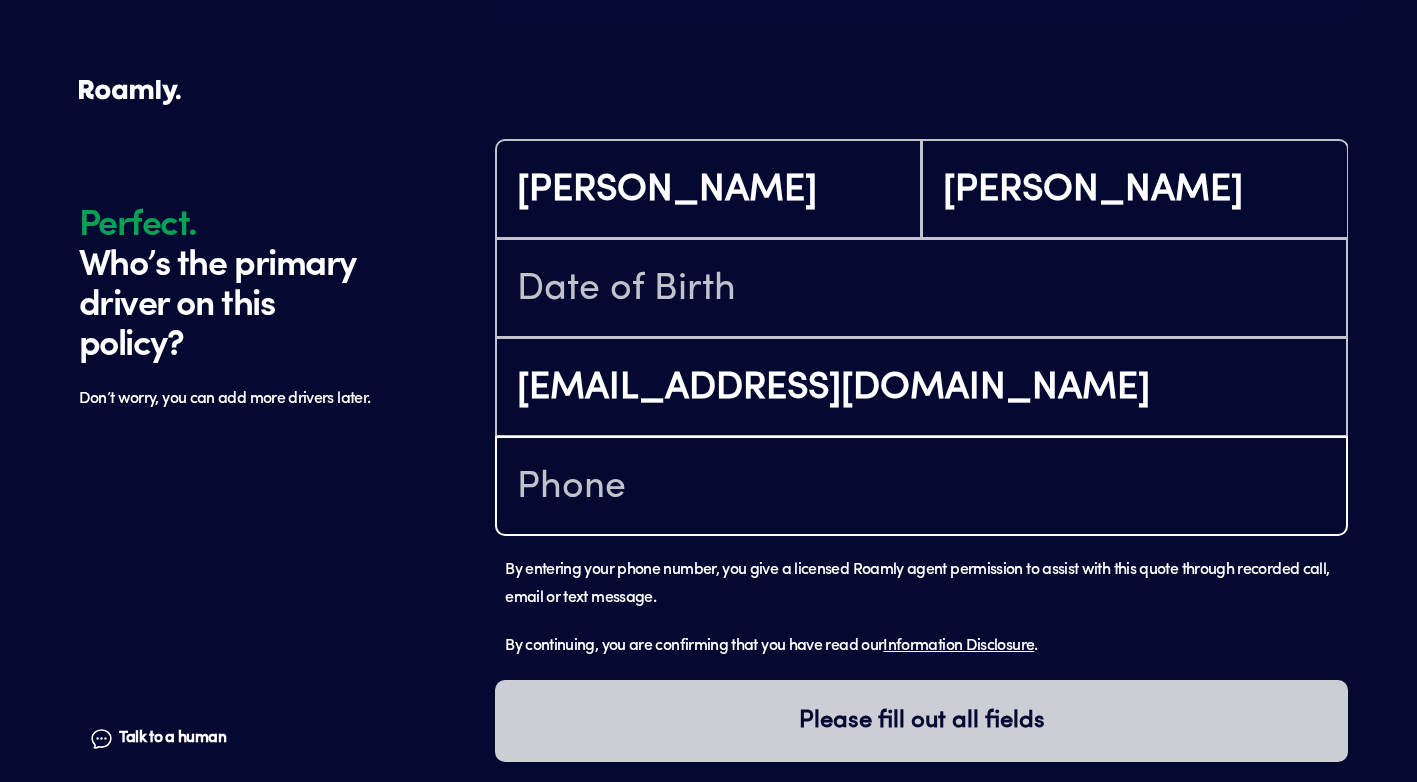 type on "[PHONE_NUMBER]" 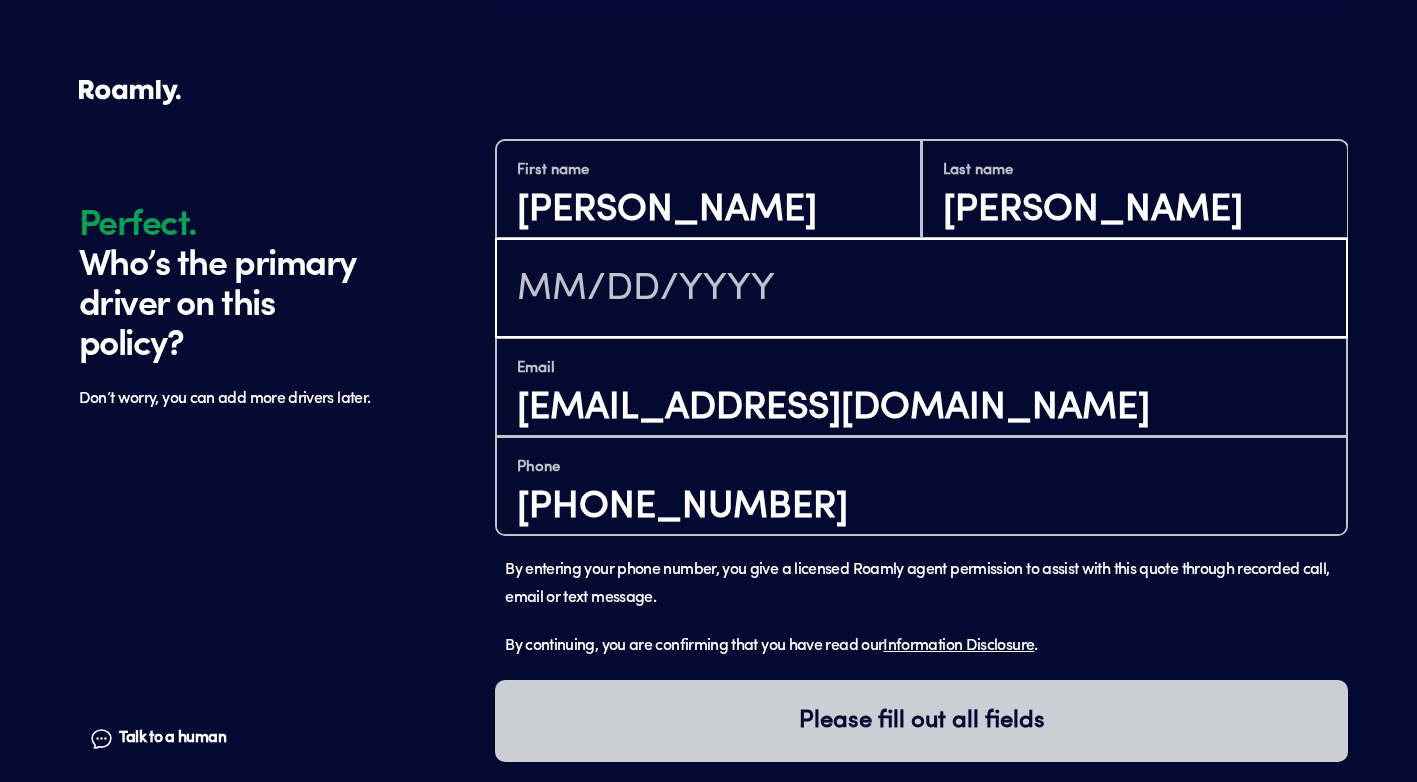 click at bounding box center (921, 290) 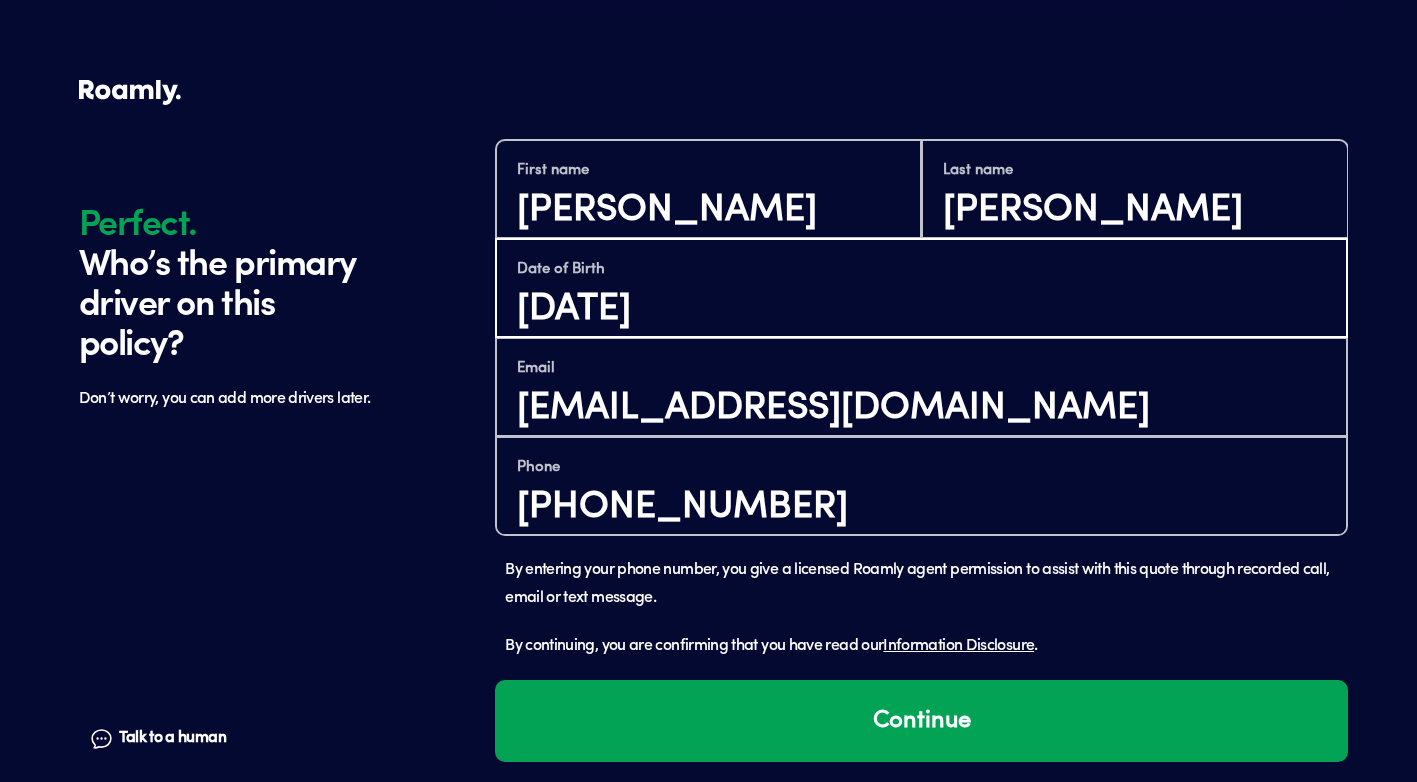type on "[DATE]" 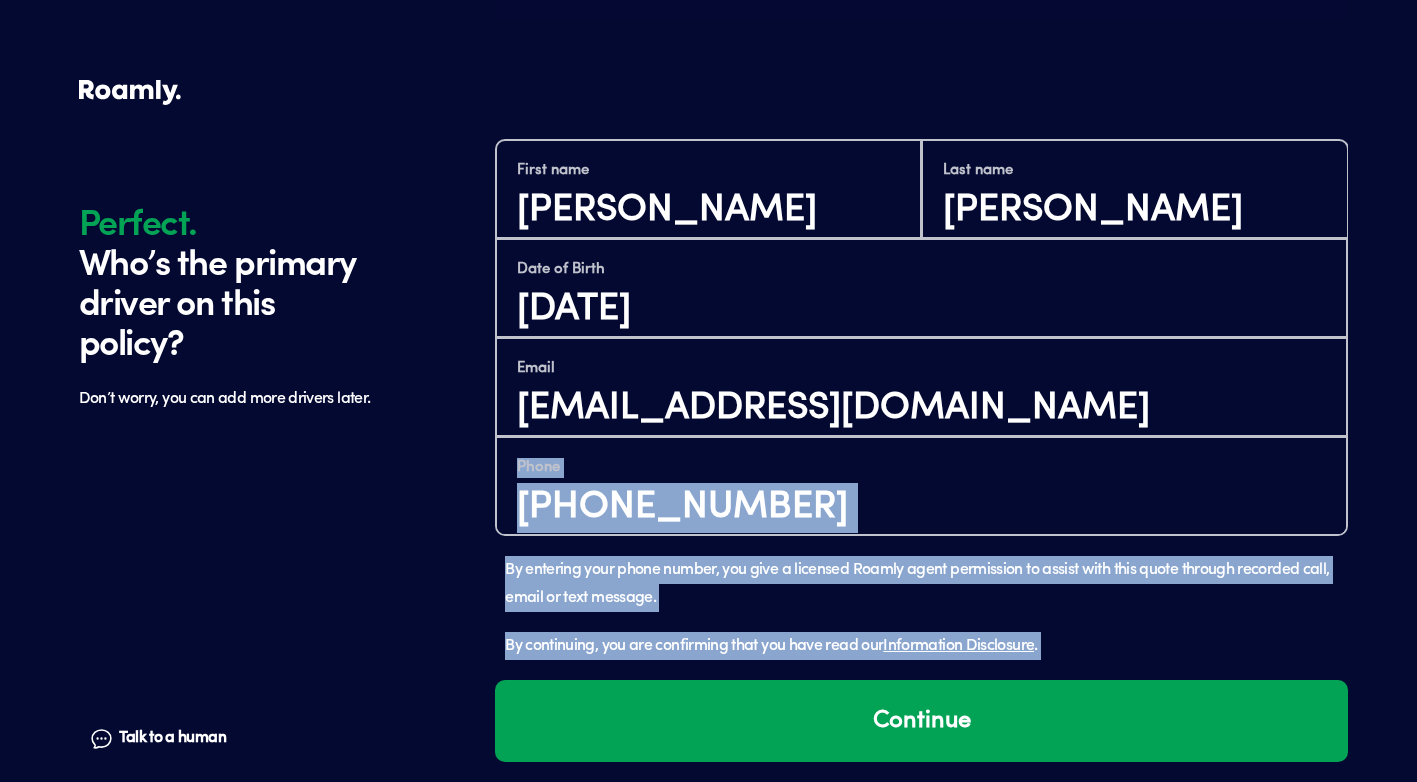scroll, scrollTop: 1195, scrollLeft: 0, axis: vertical 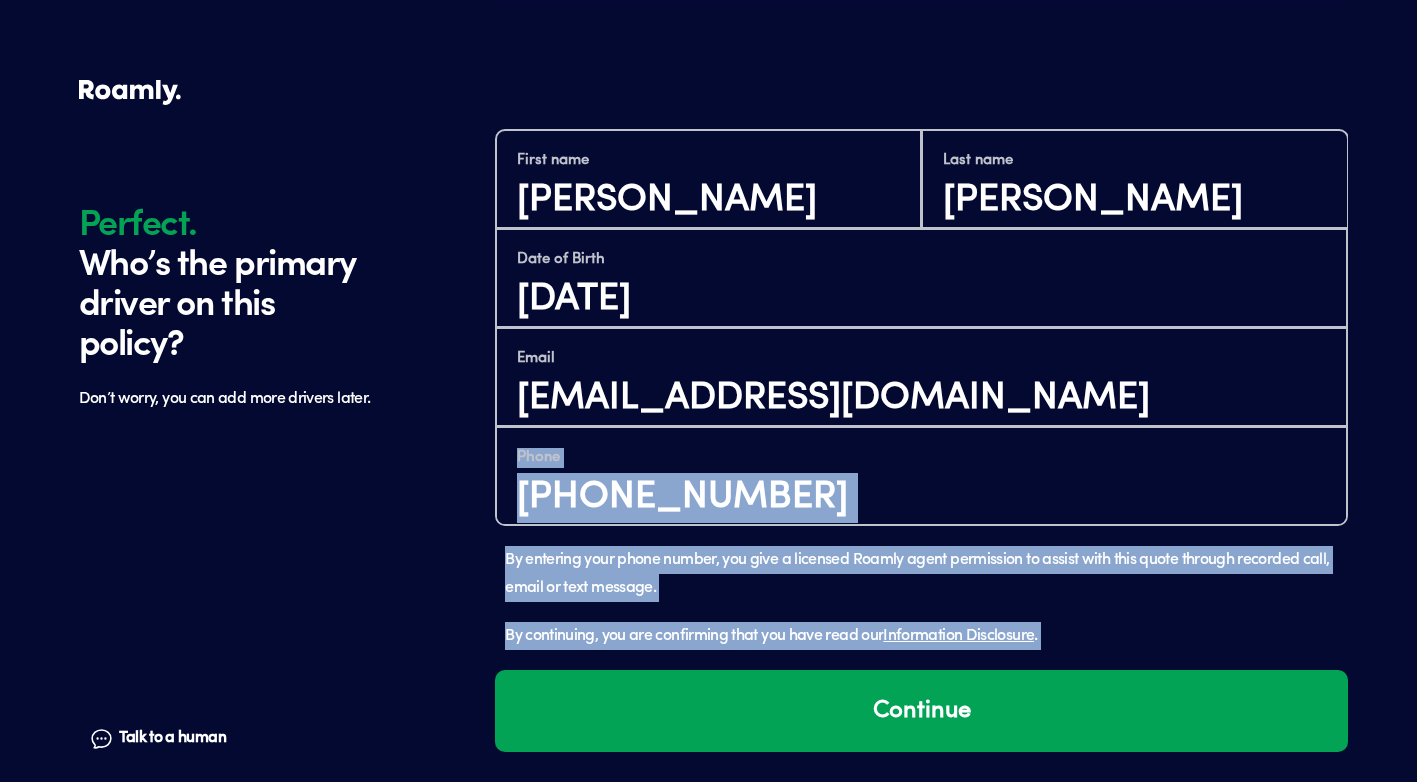 drag, startPoint x: 708, startPoint y: 672, endPoint x: 774, endPoint y: 813, distance: 155.68237 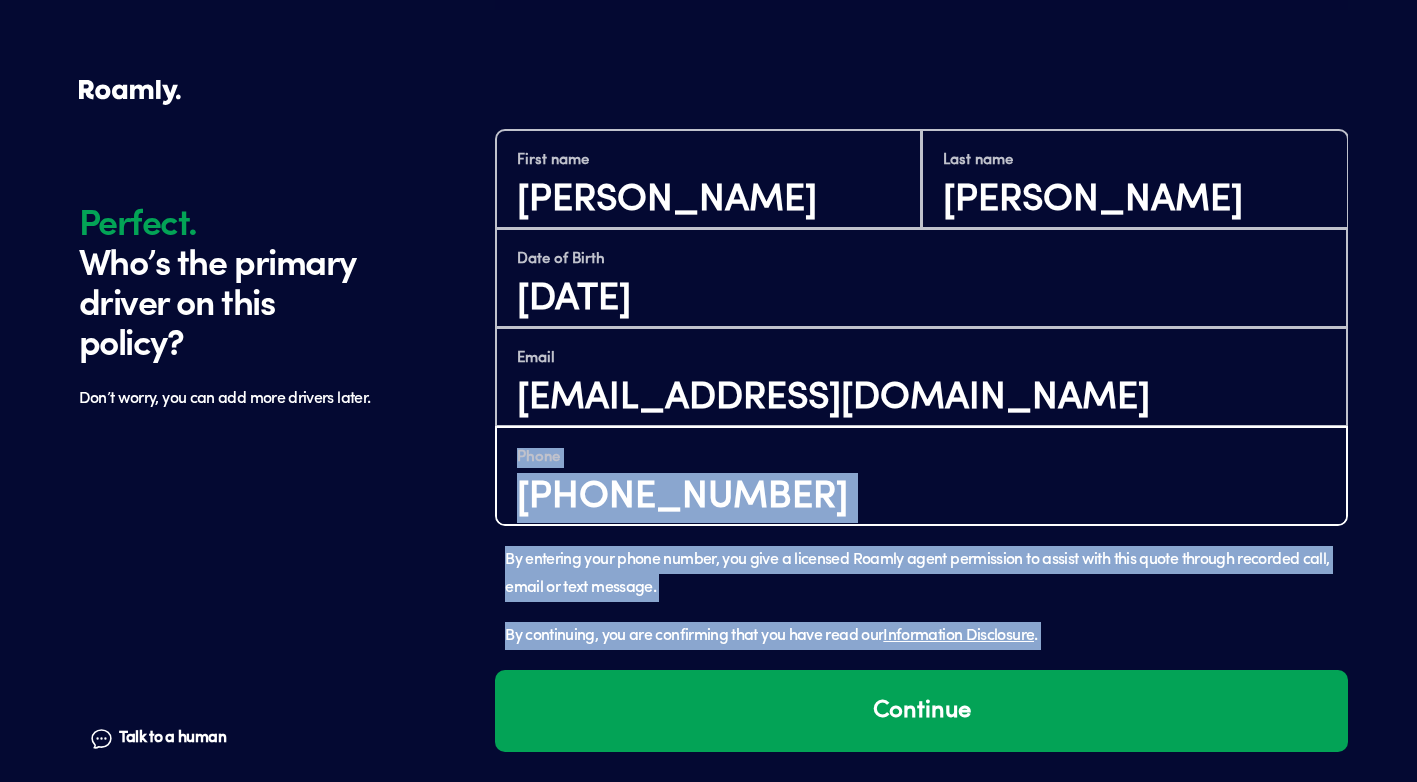 drag, startPoint x: 774, startPoint y: 813, endPoint x: 852, endPoint y: 490, distance: 332.28452 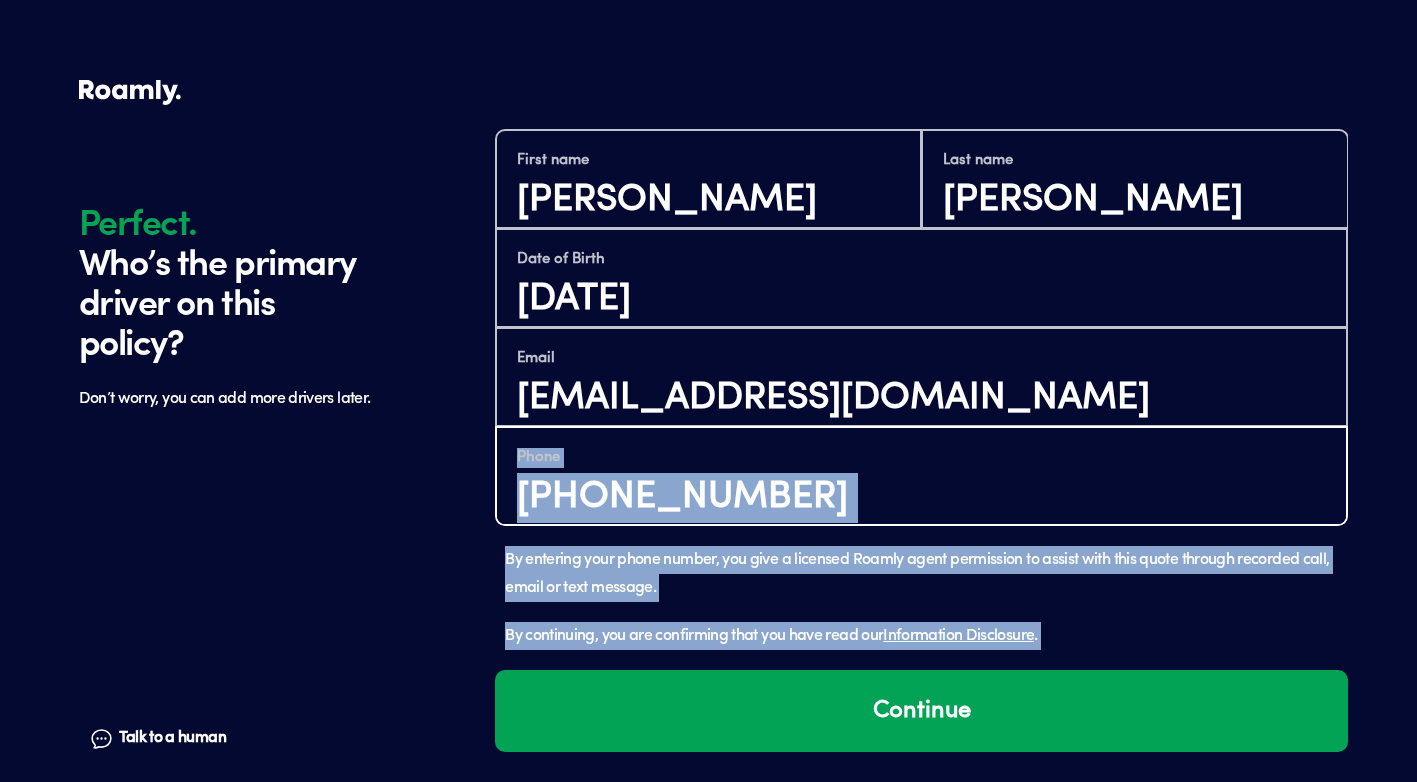 click on "[PHONE_NUMBER]" at bounding box center [921, 497] 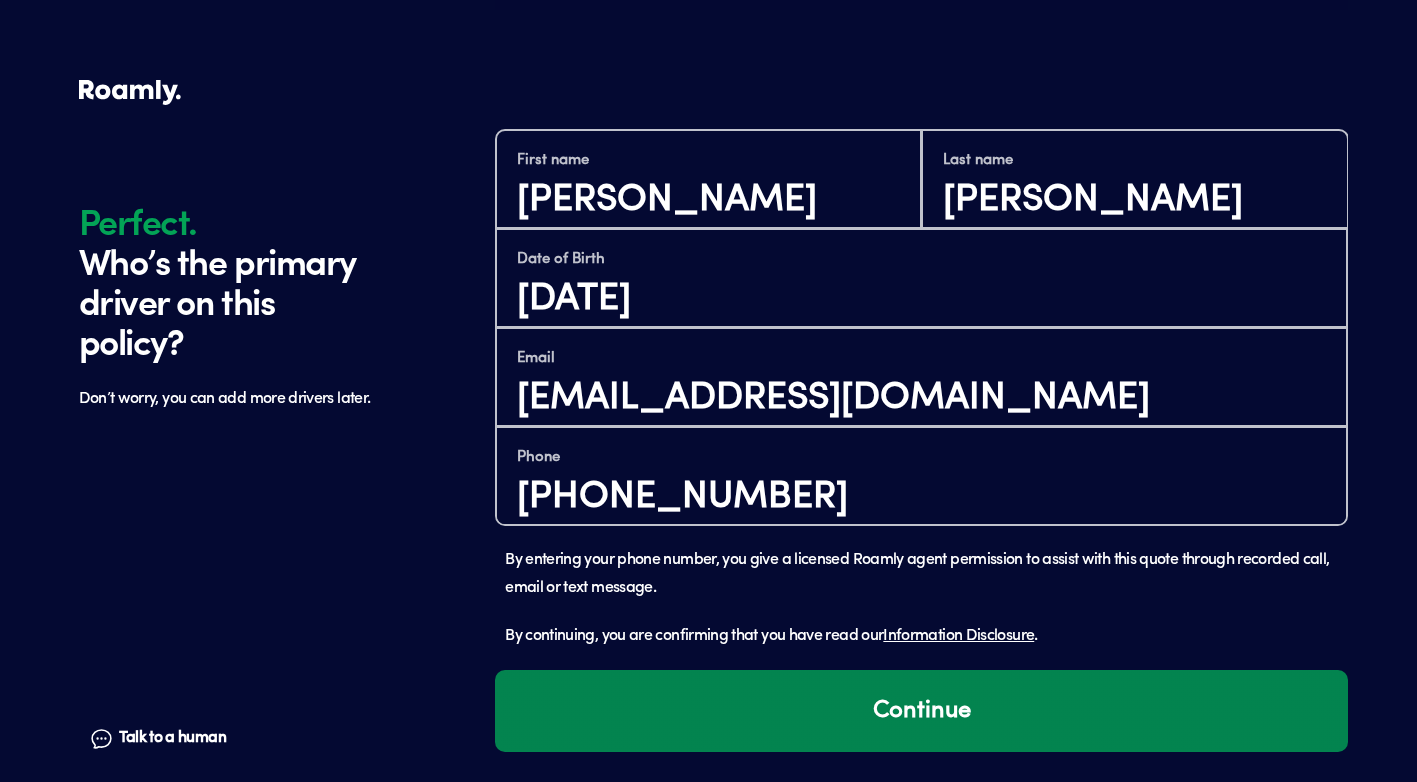 click on "Continue" at bounding box center (921, 711) 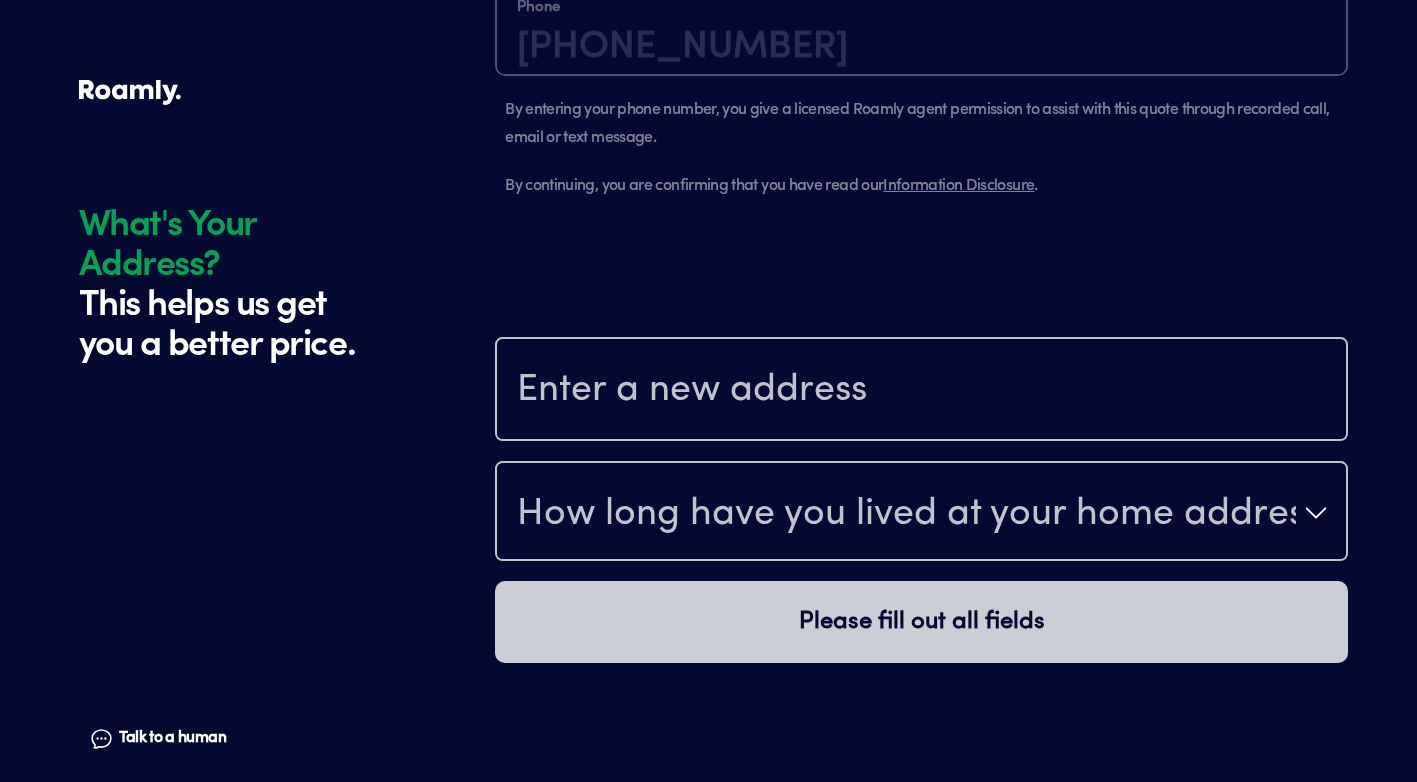 scroll, scrollTop: 1858, scrollLeft: 0, axis: vertical 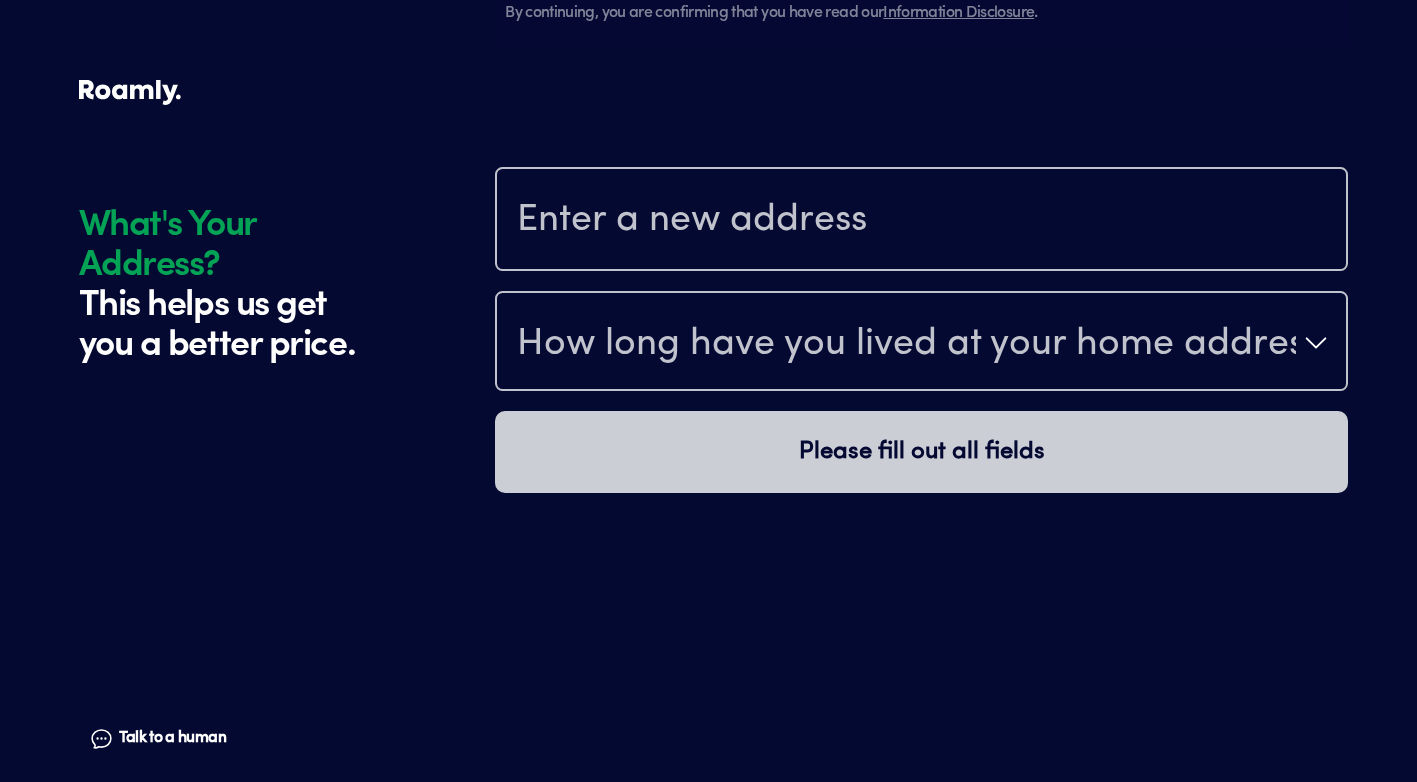 click at bounding box center (921, 221) 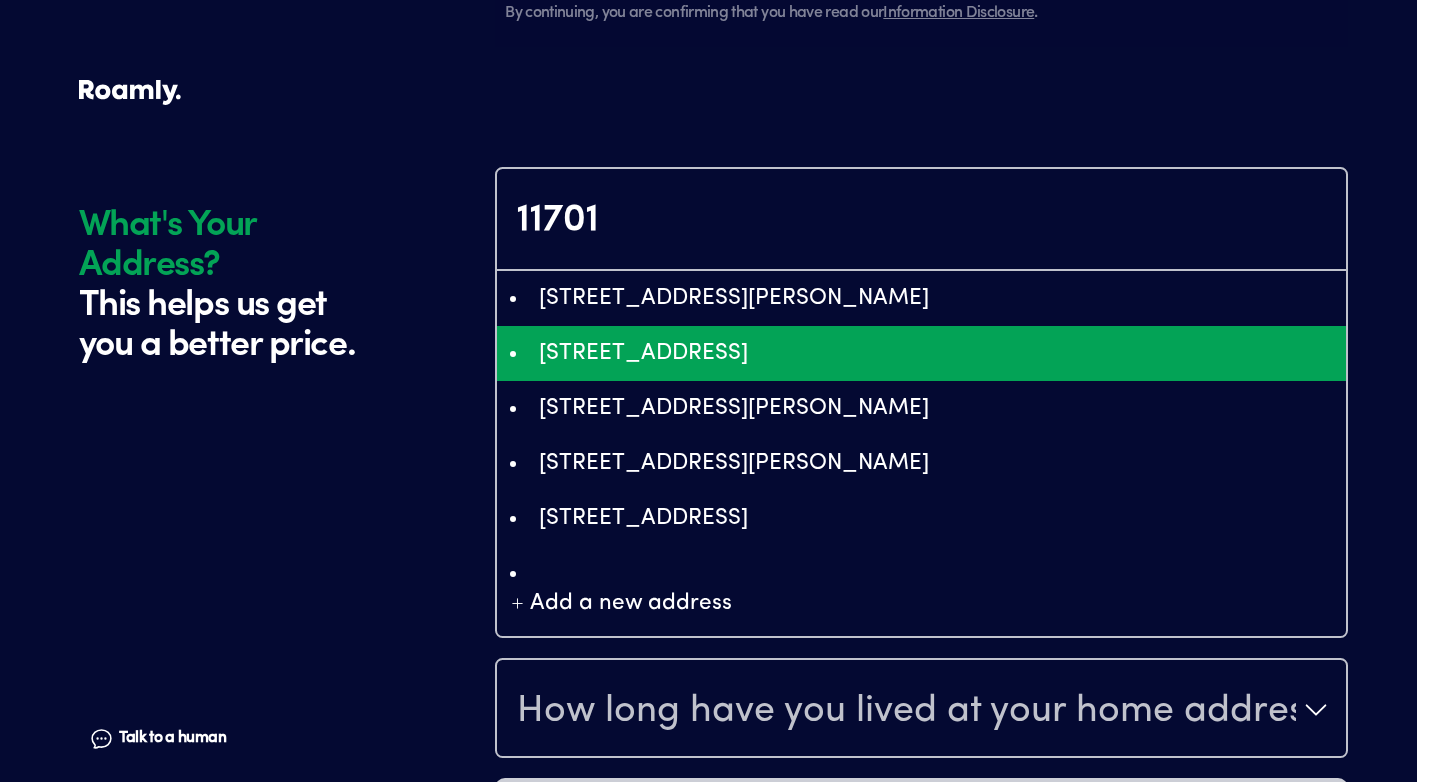 type on "ChIJDxu1PeA7DogRWXdVztZBCpo" 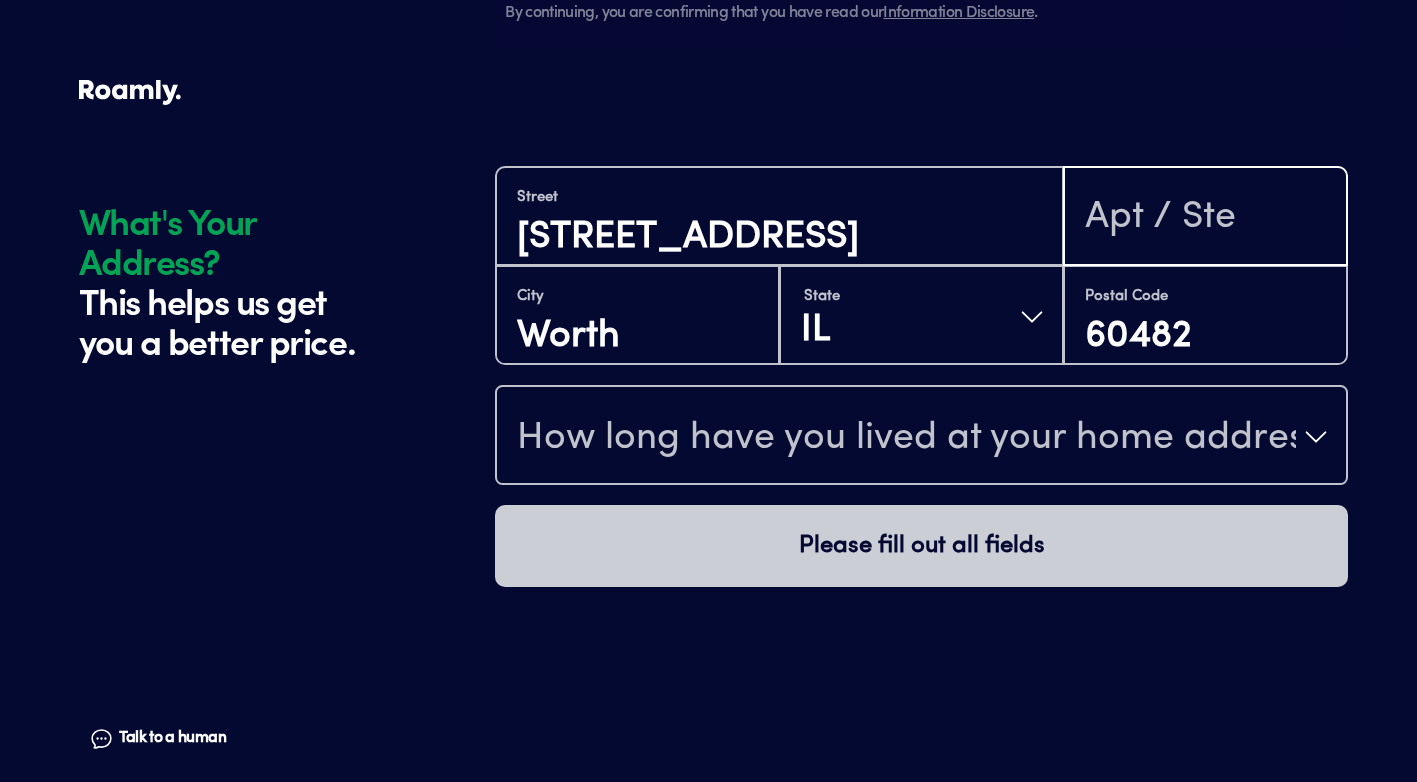 click at bounding box center [1206, 218] 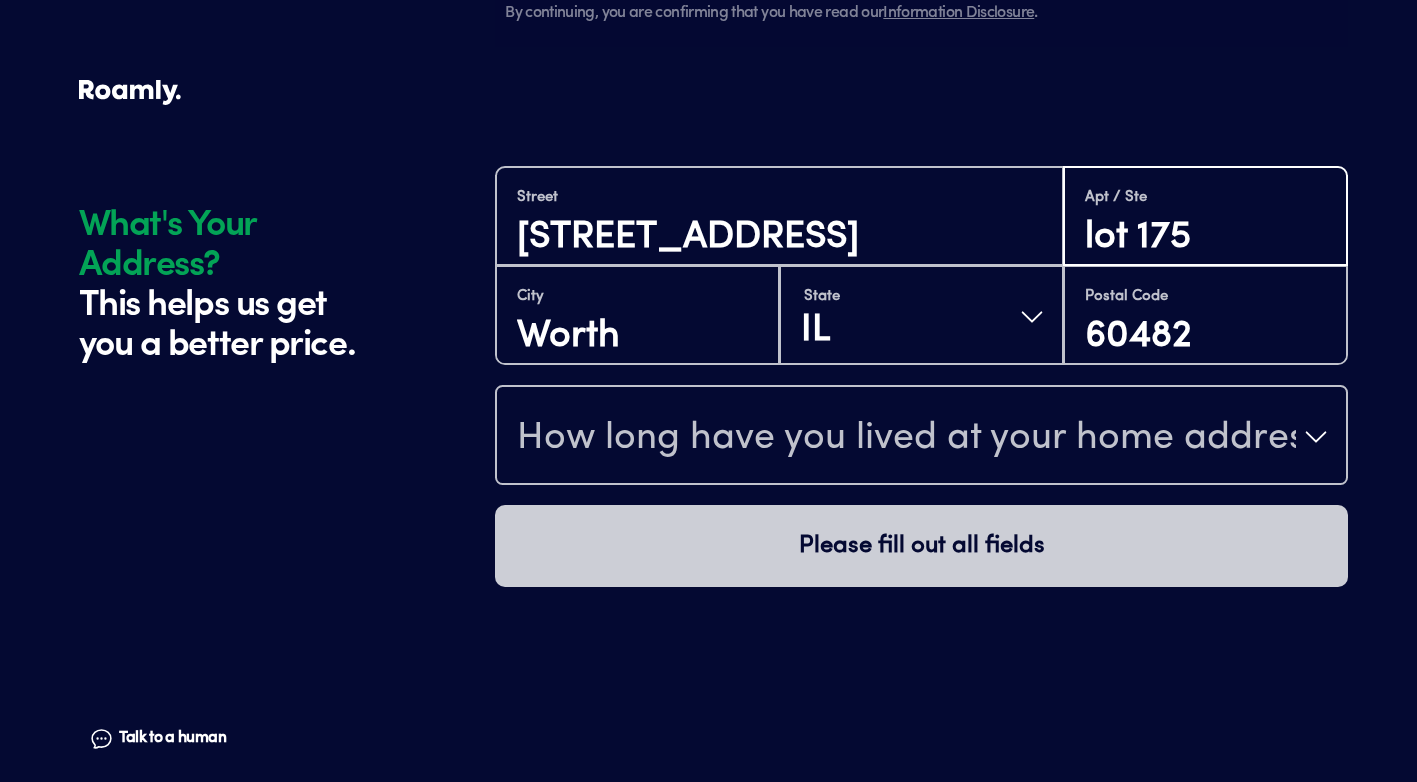 type on "lot 175" 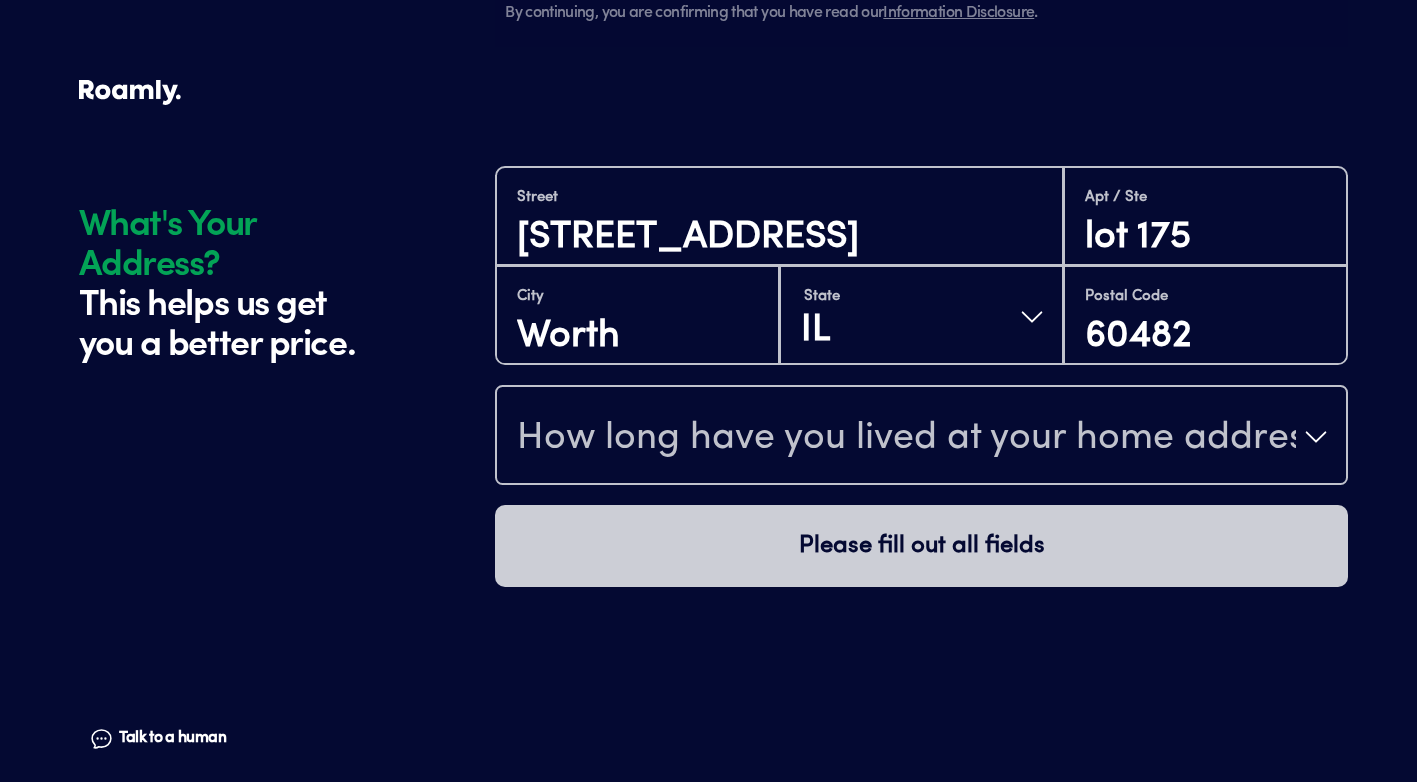 click on "Apt / Ste lot 175" at bounding box center [1206, 216] 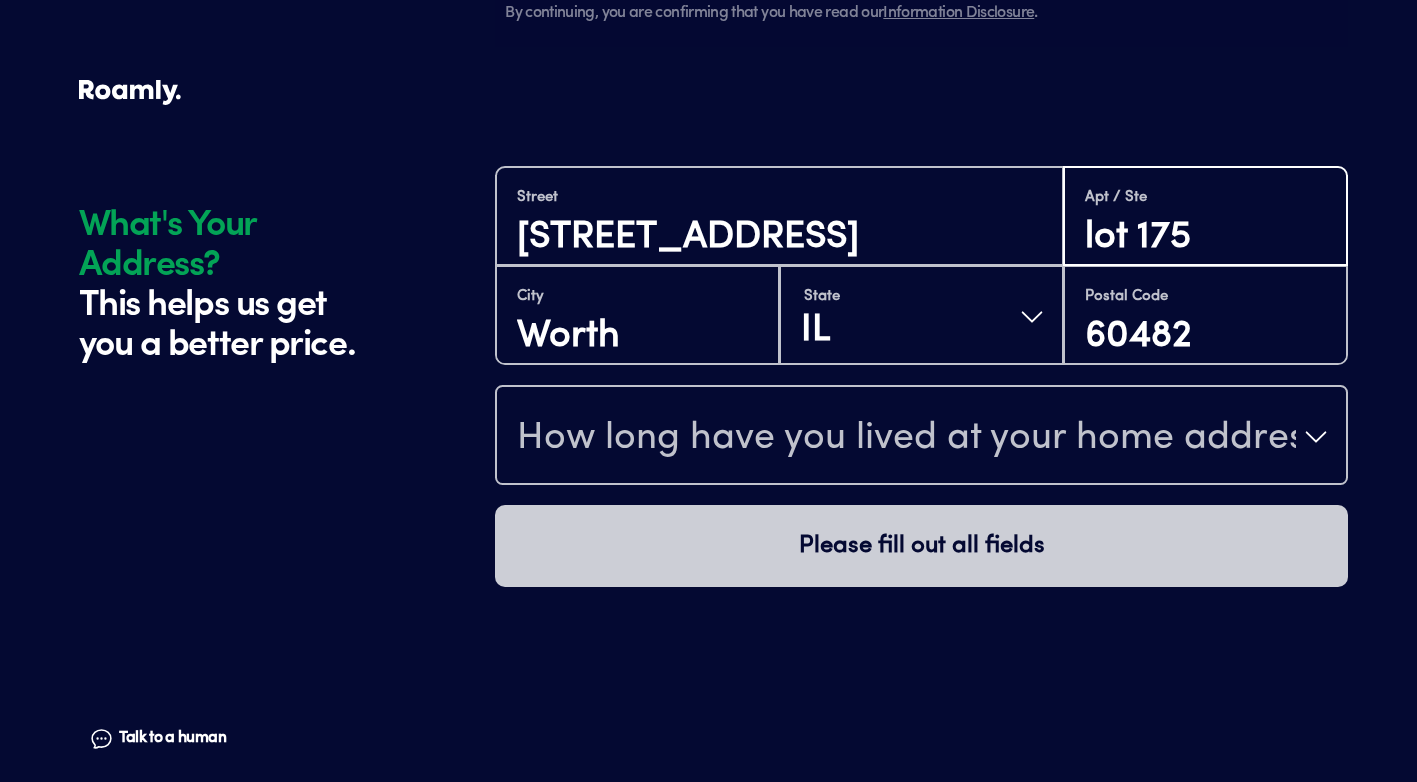 scroll, scrollTop: 3, scrollLeft: 0, axis: vertical 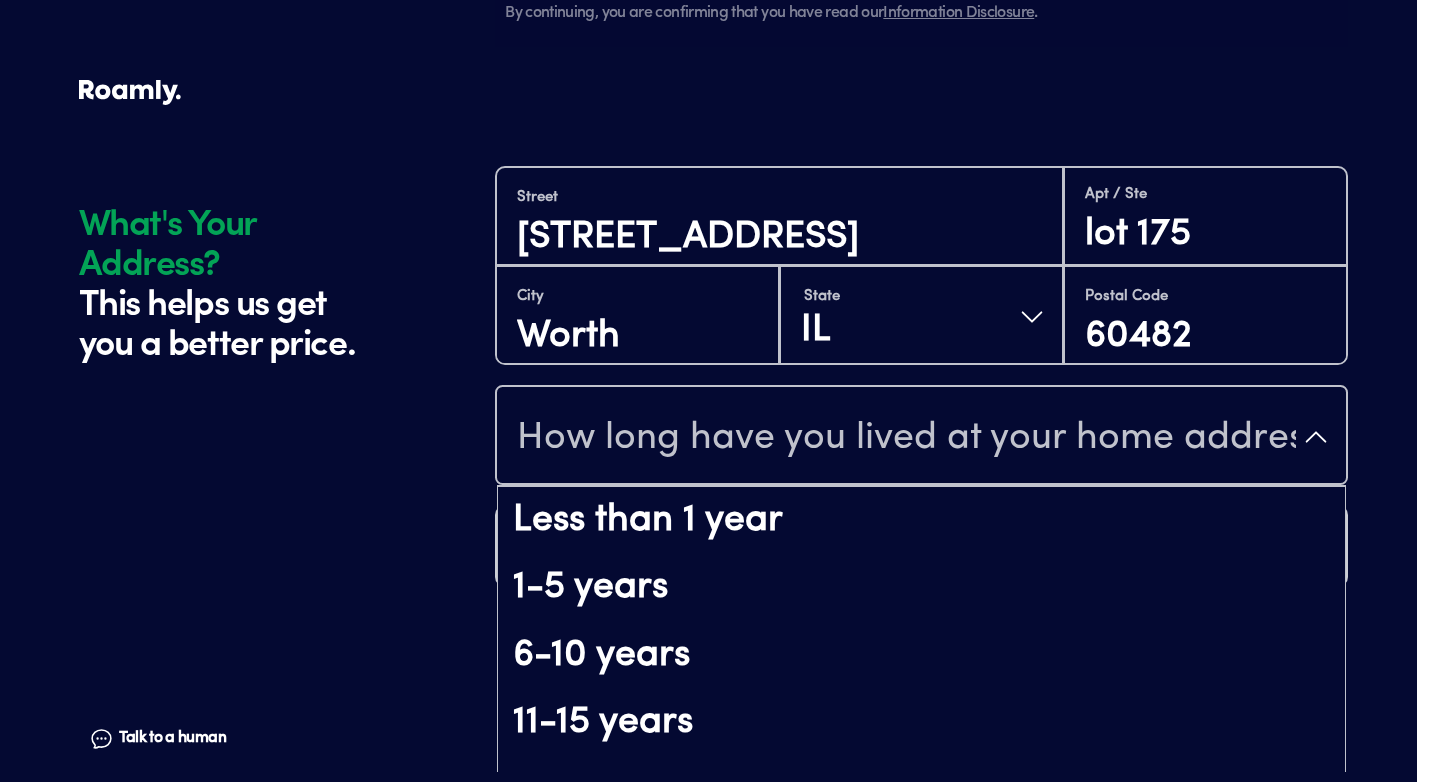 click on "How long have you lived at your home address?" at bounding box center [921, 437] 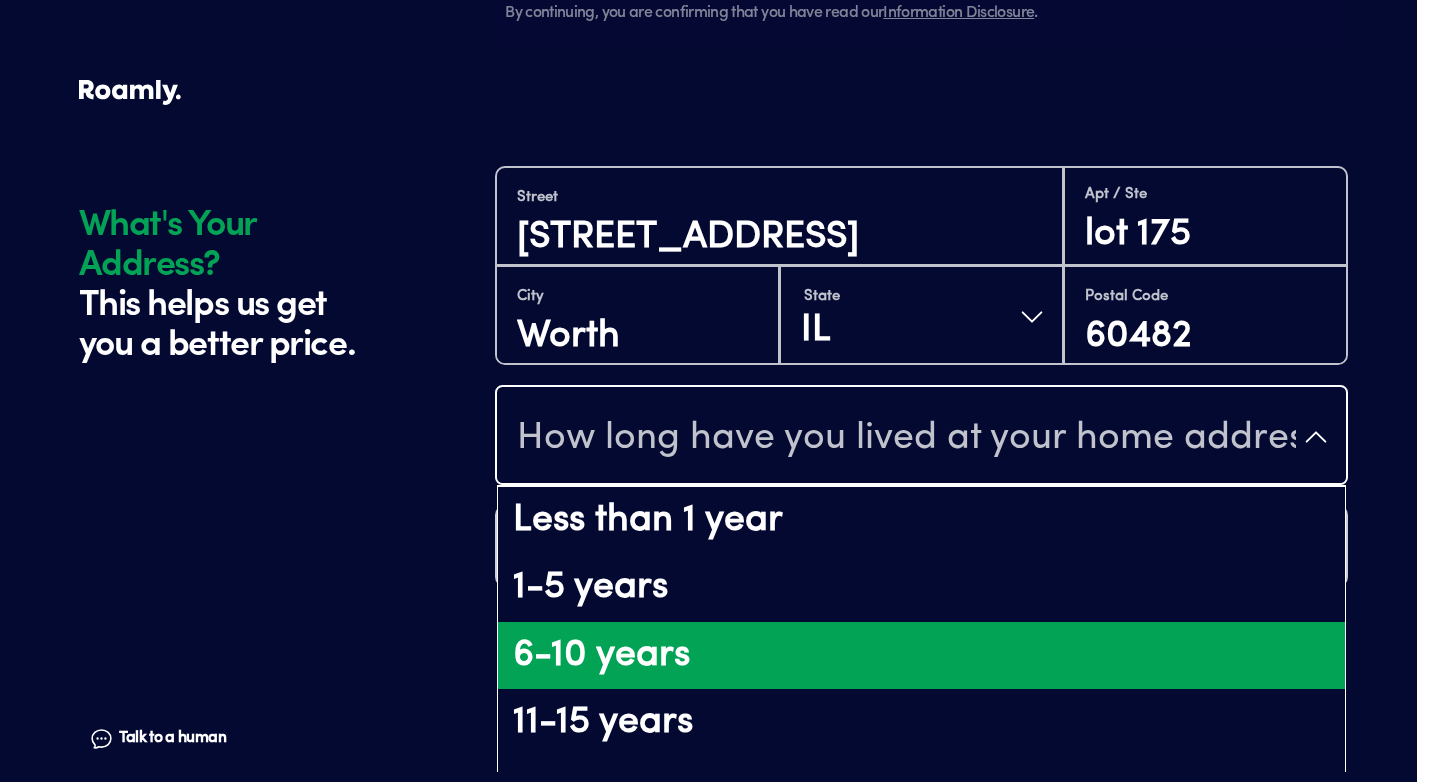 click on "6-10 years" at bounding box center [921, 656] 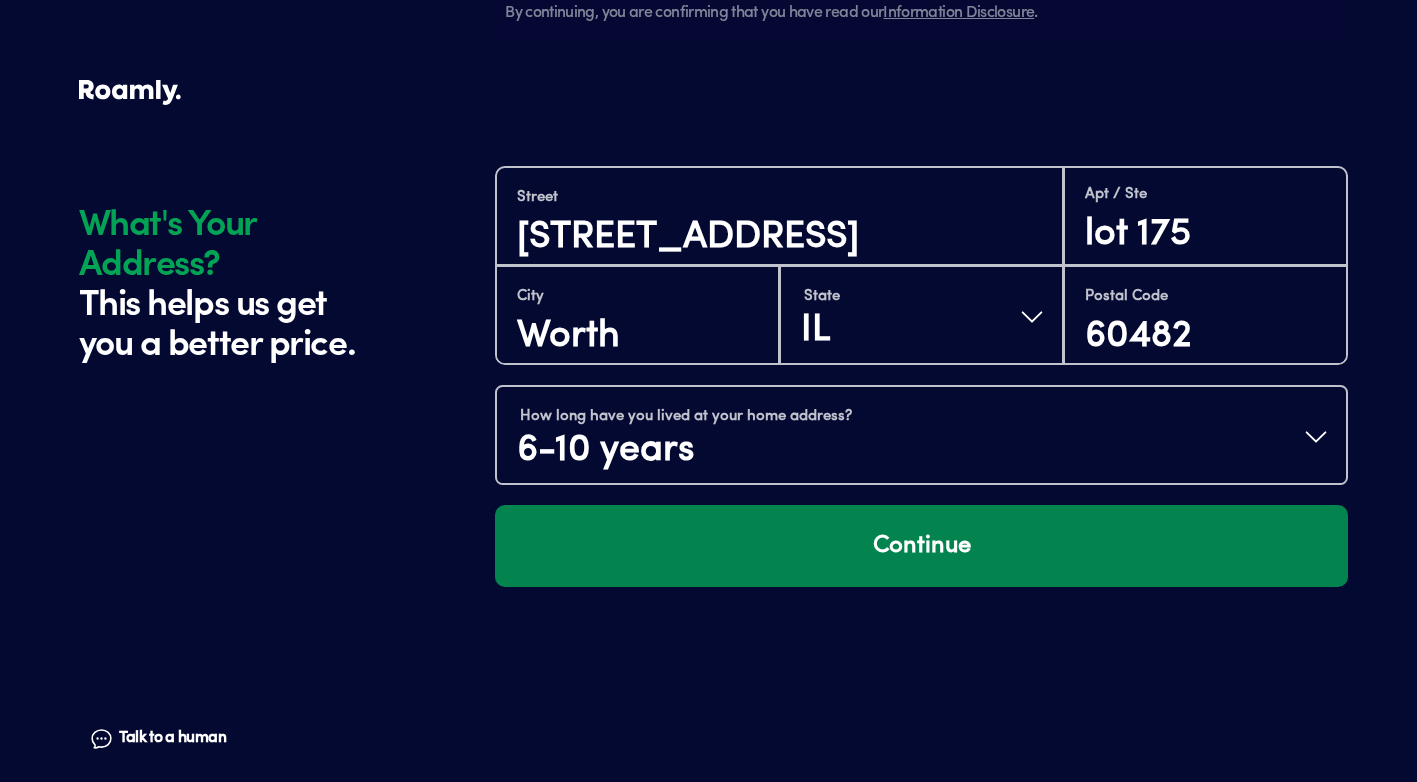 click on "Continue" at bounding box center [921, 546] 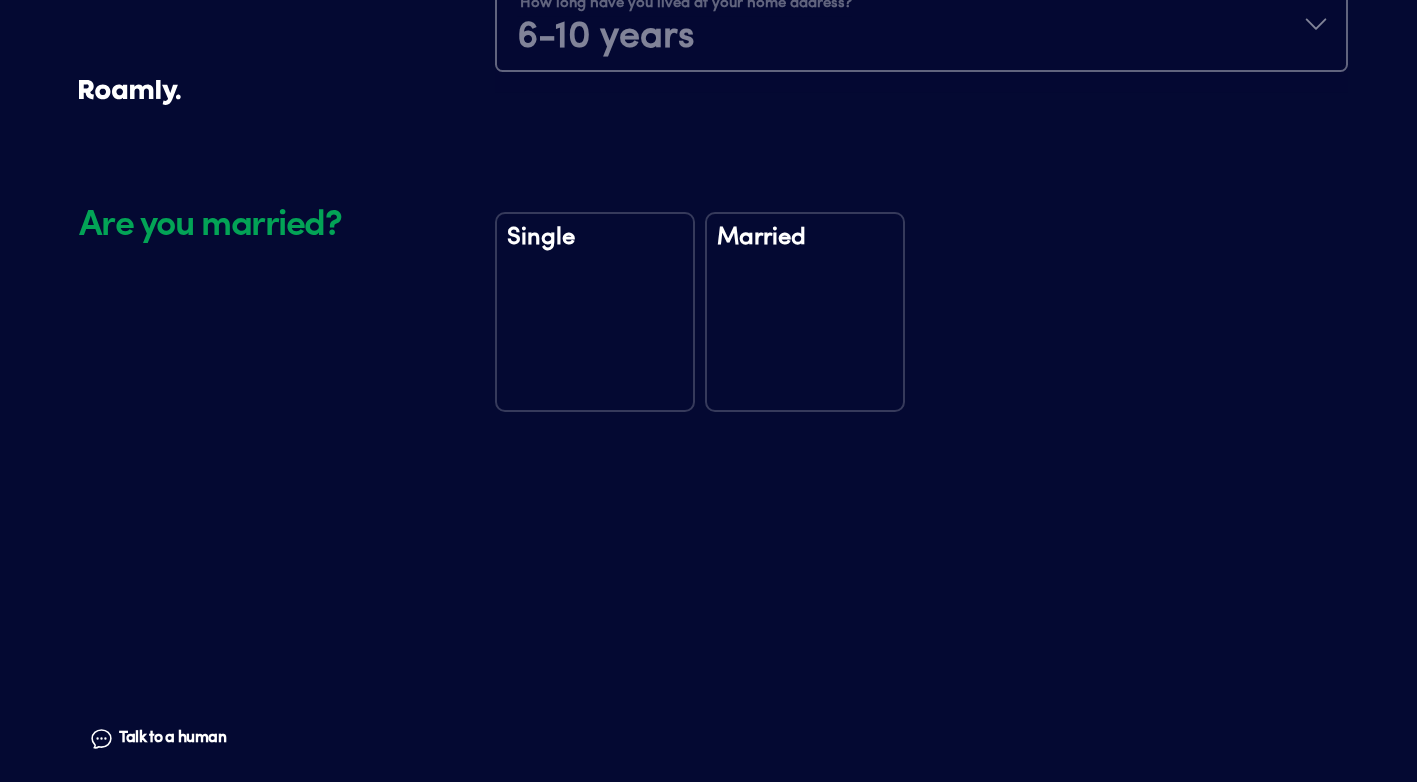scroll, scrollTop: 2329, scrollLeft: 0, axis: vertical 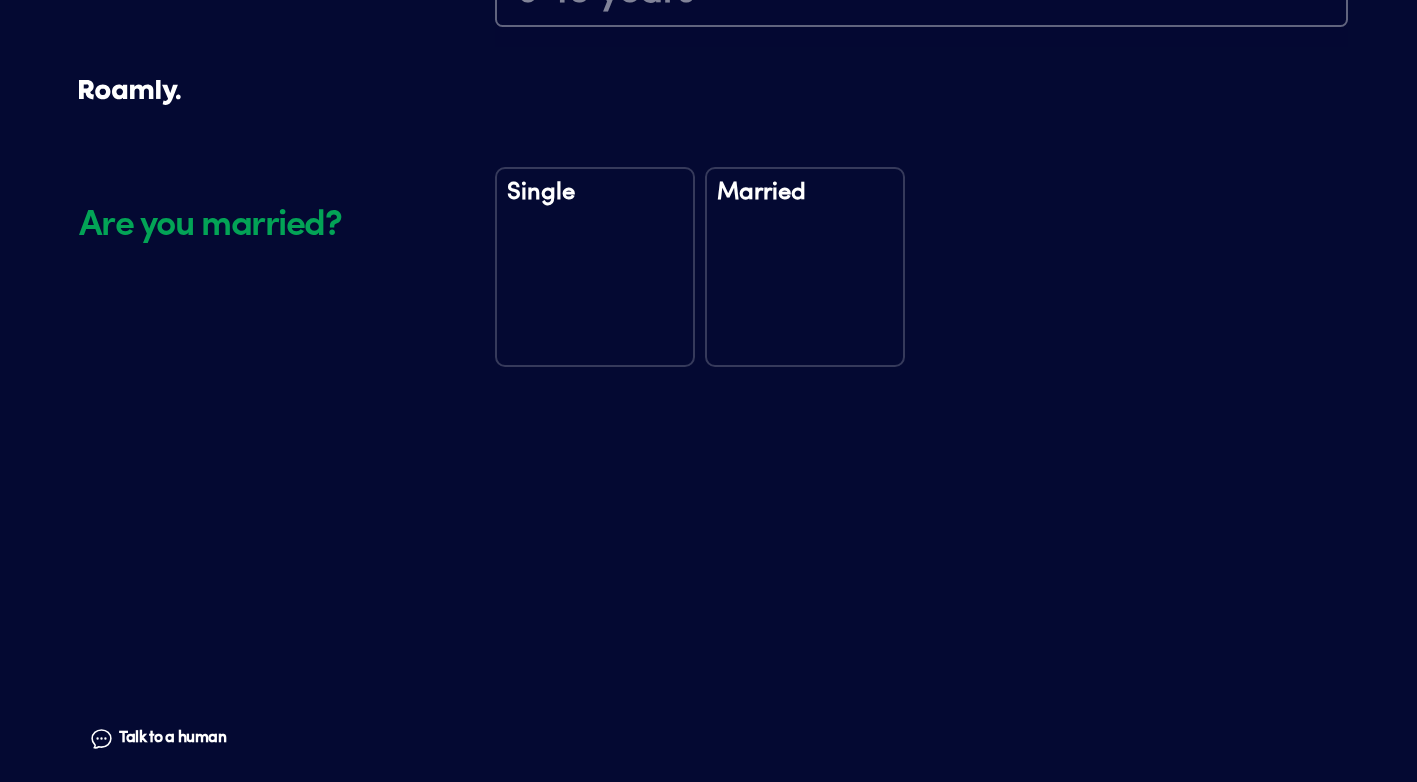 click on "Married" at bounding box center (805, 267) 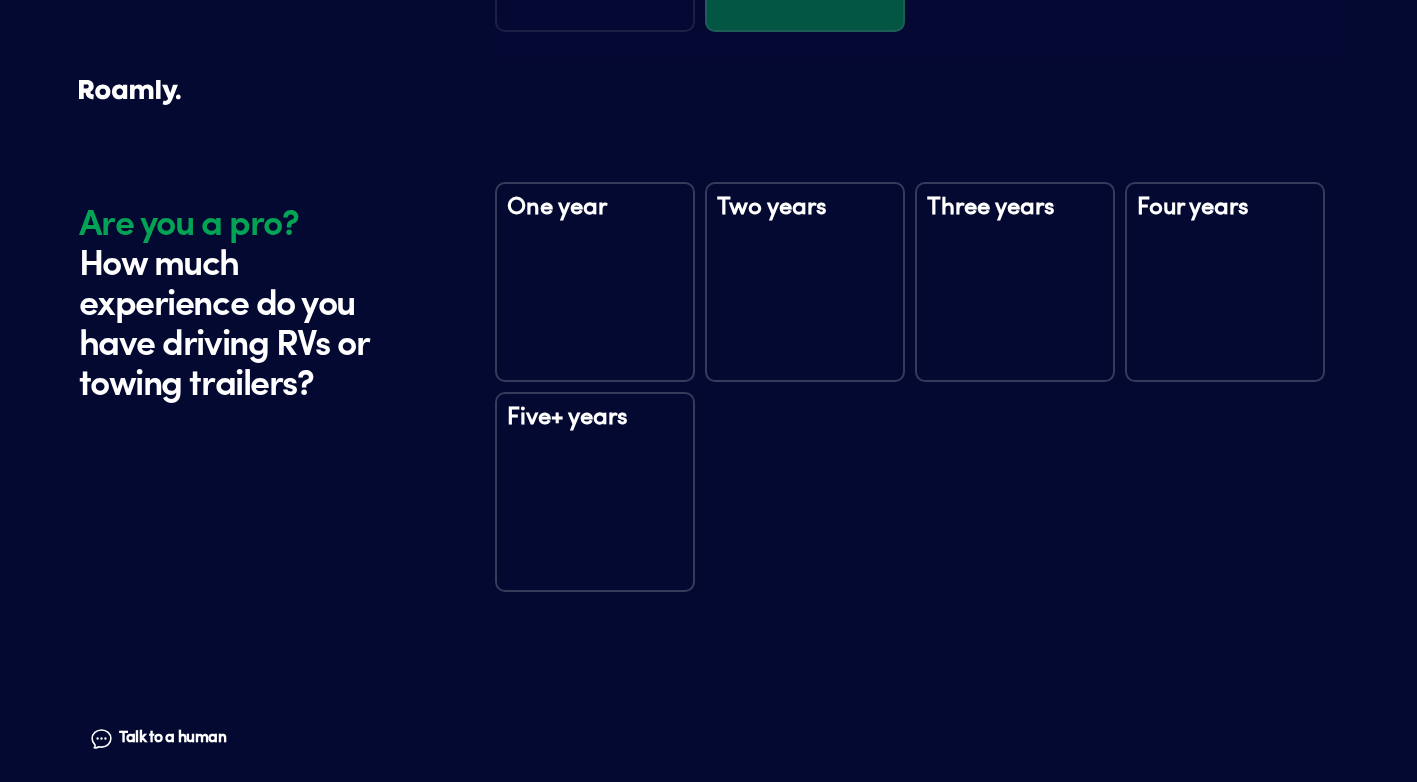 scroll, scrollTop: 2719, scrollLeft: 0, axis: vertical 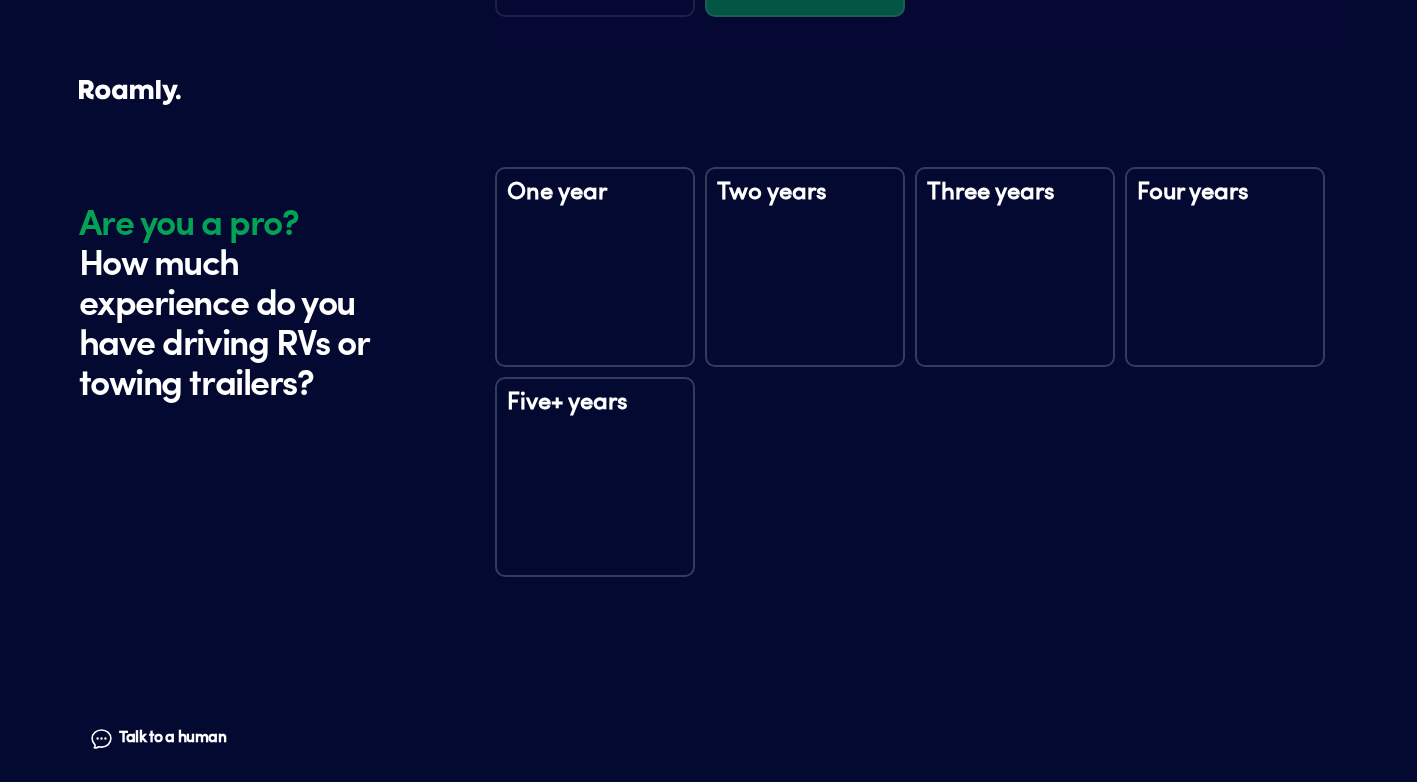 click on "Five+ years" at bounding box center [595, 477] 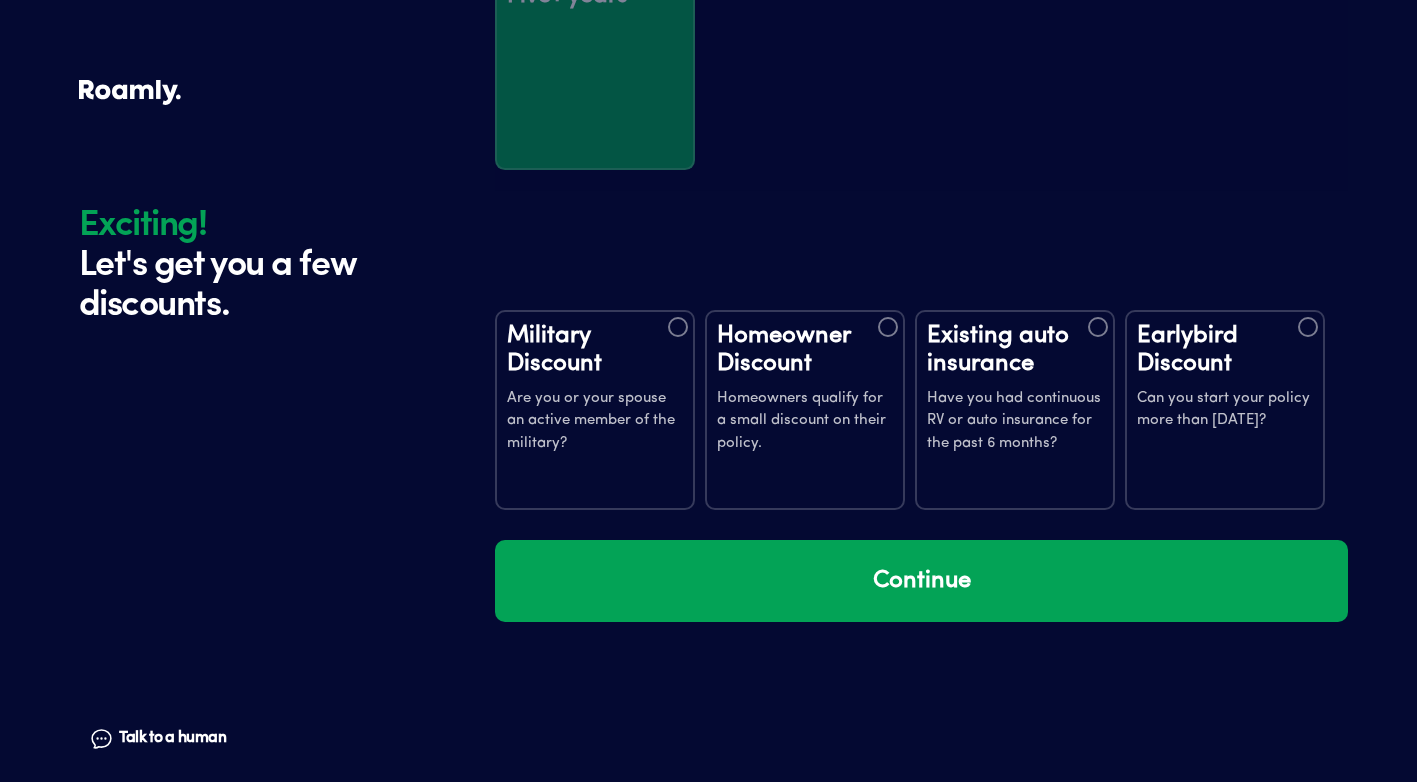 scroll, scrollTop: 3309, scrollLeft: 0, axis: vertical 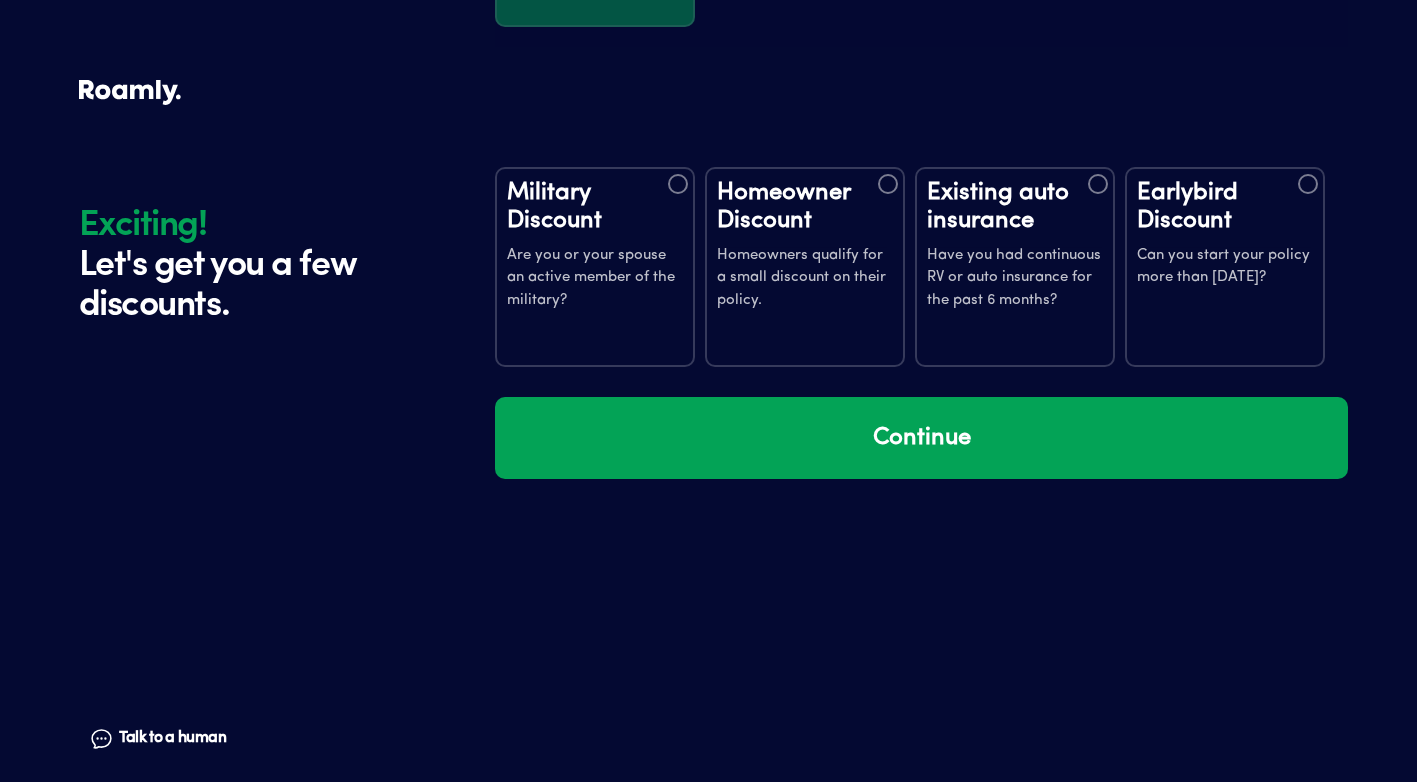 click at bounding box center (888, 184) 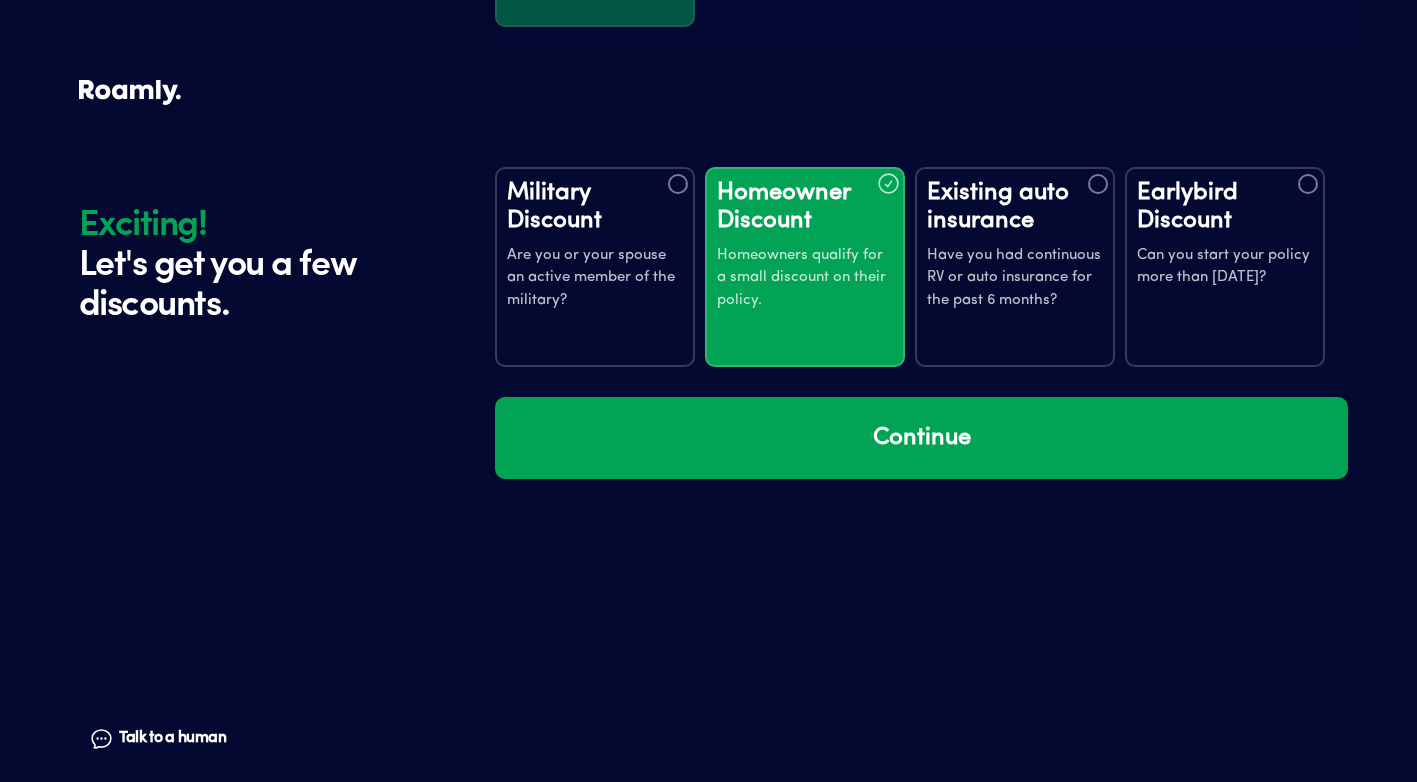 click at bounding box center (1098, 184) 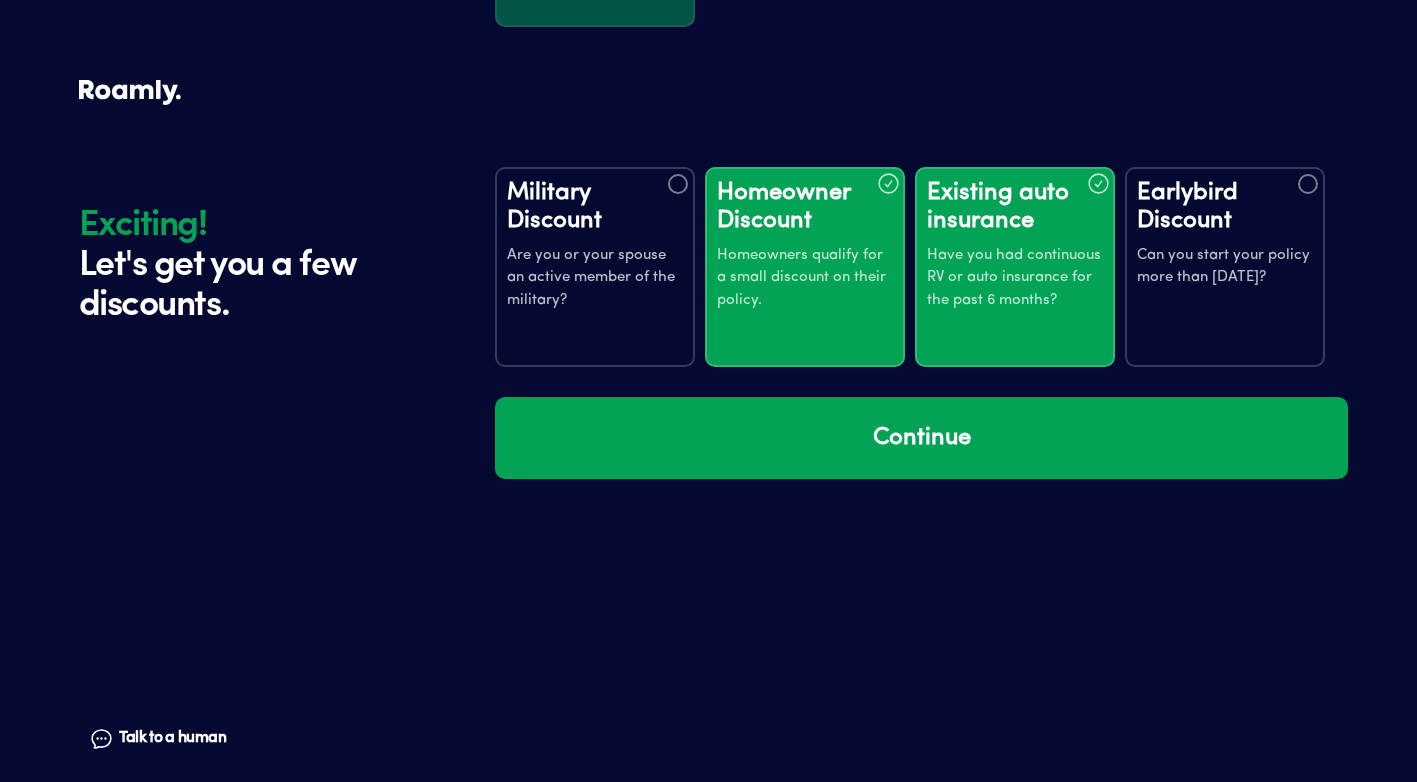 click at bounding box center (1308, 184) 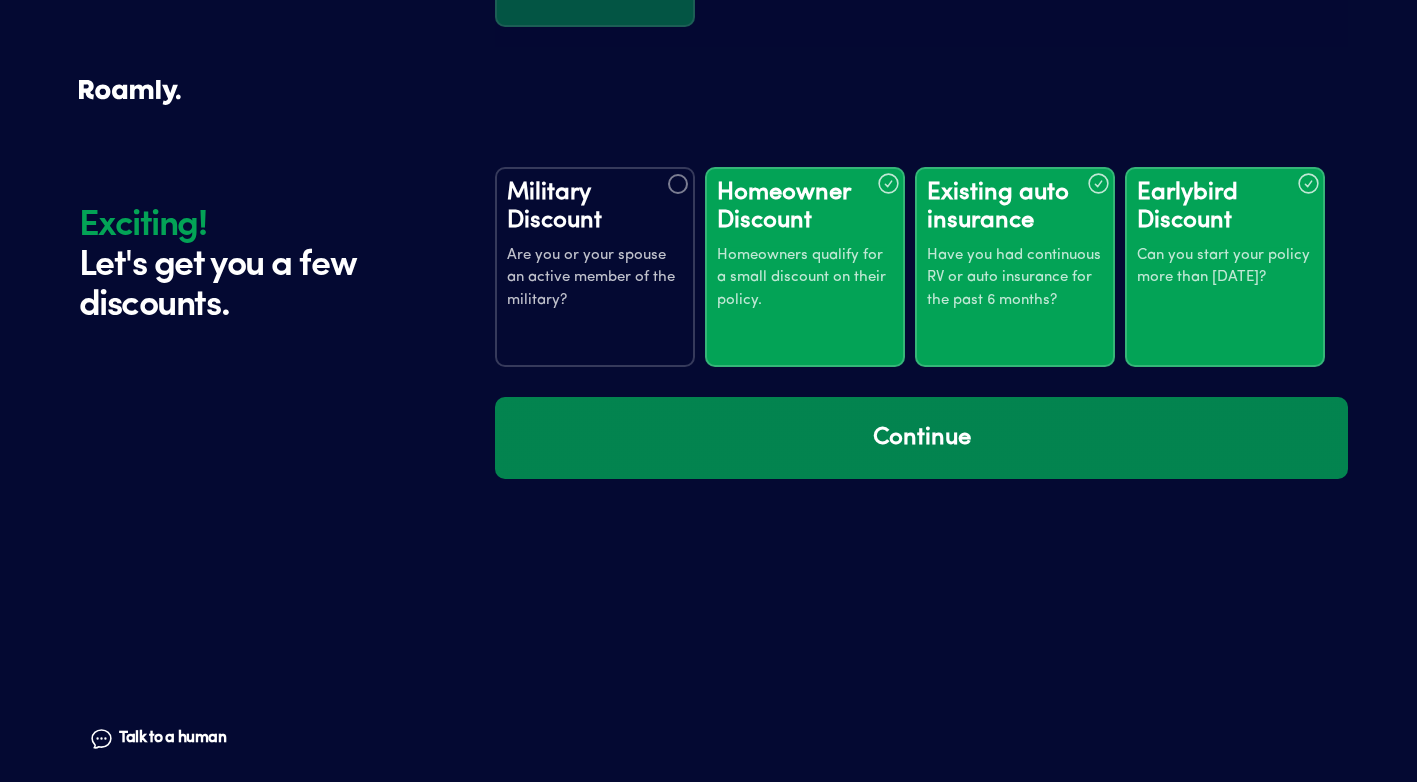 click on "Continue" at bounding box center [921, 438] 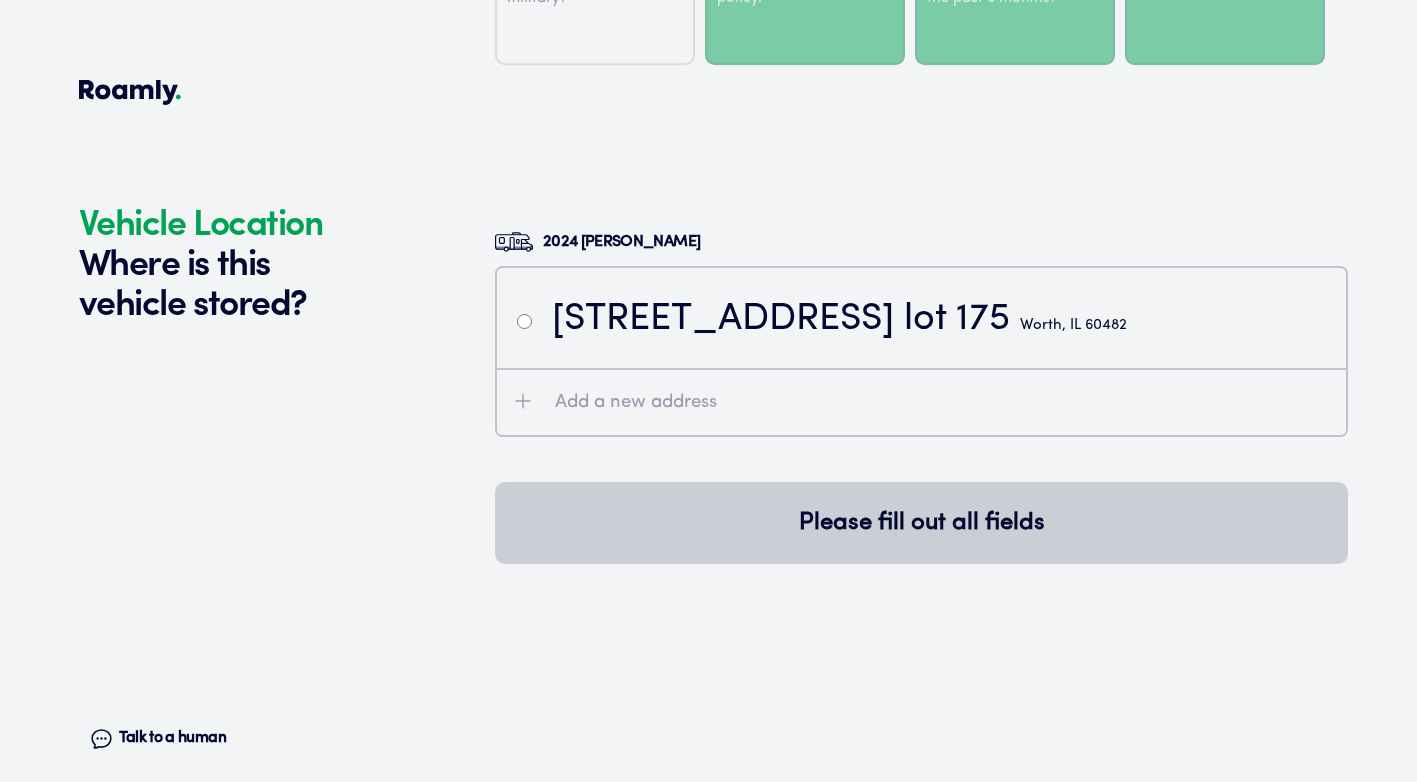 scroll, scrollTop: 3699, scrollLeft: 0, axis: vertical 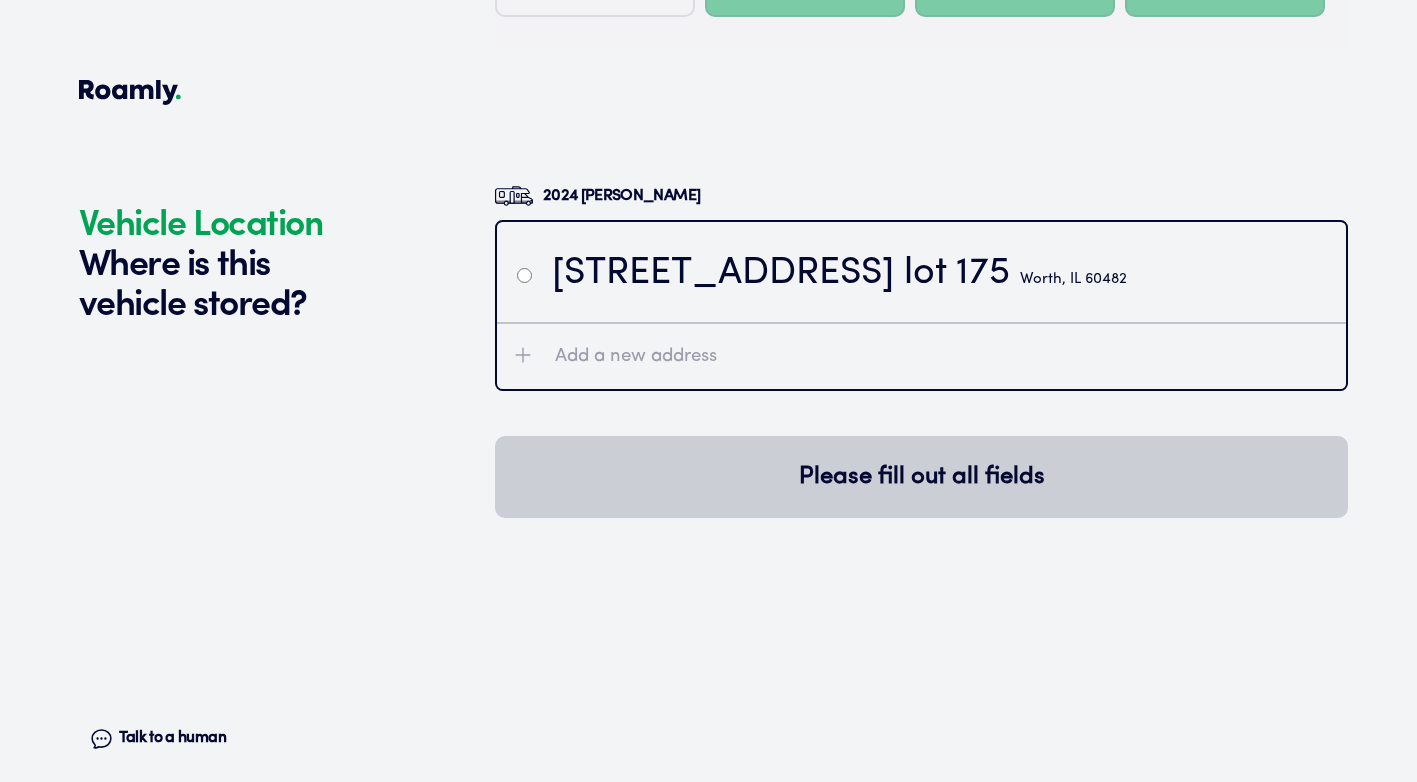 click at bounding box center [524, 275] 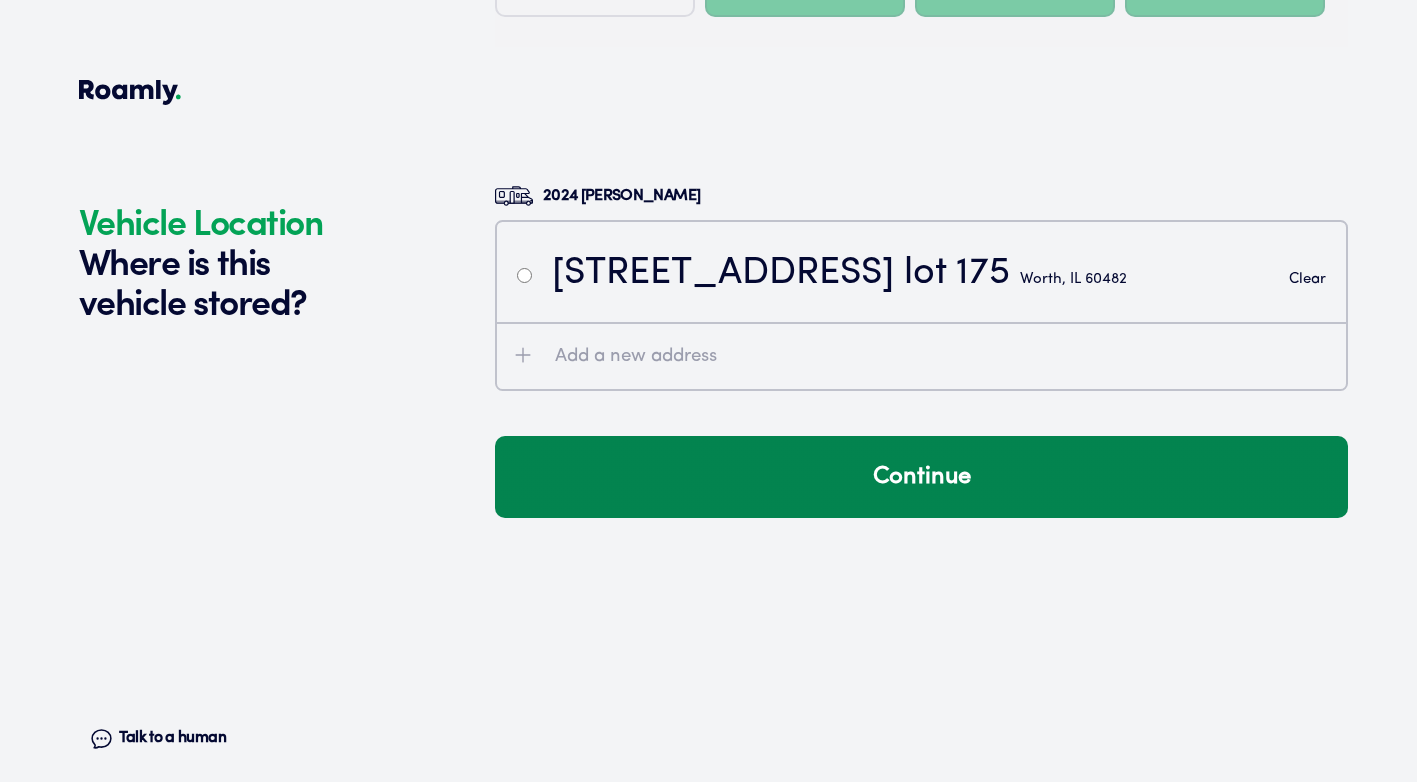 click on "Continue" at bounding box center [921, 477] 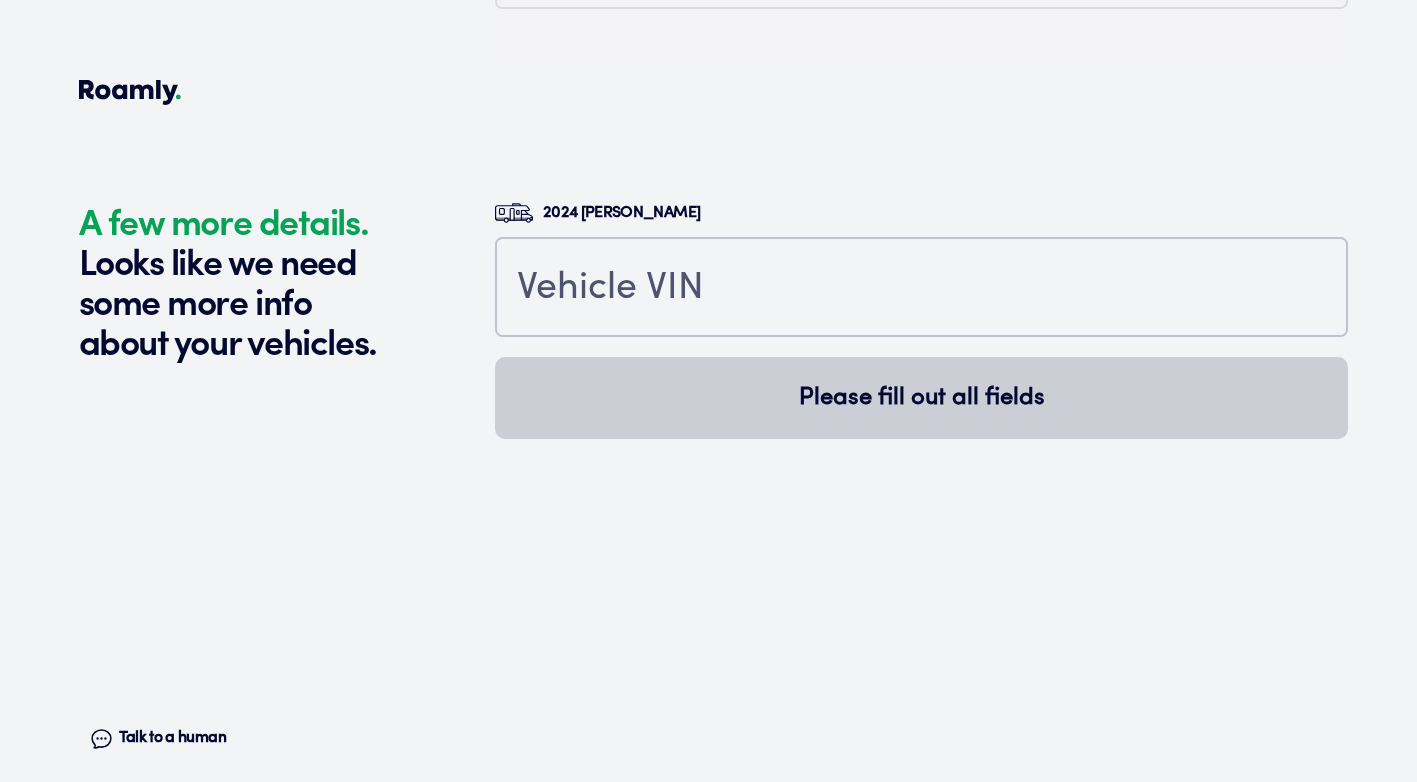 scroll, scrollTop: 4138, scrollLeft: 0, axis: vertical 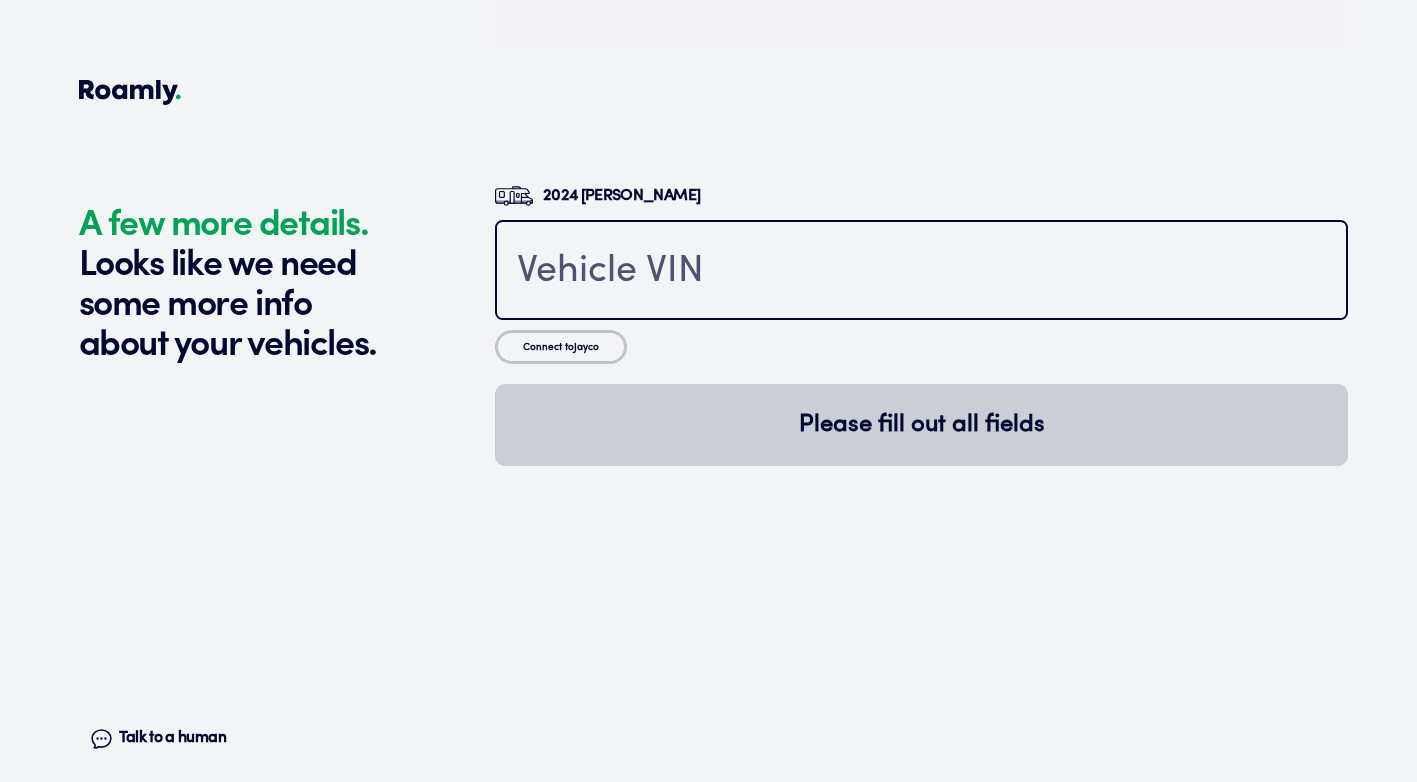 click at bounding box center (921, 272) 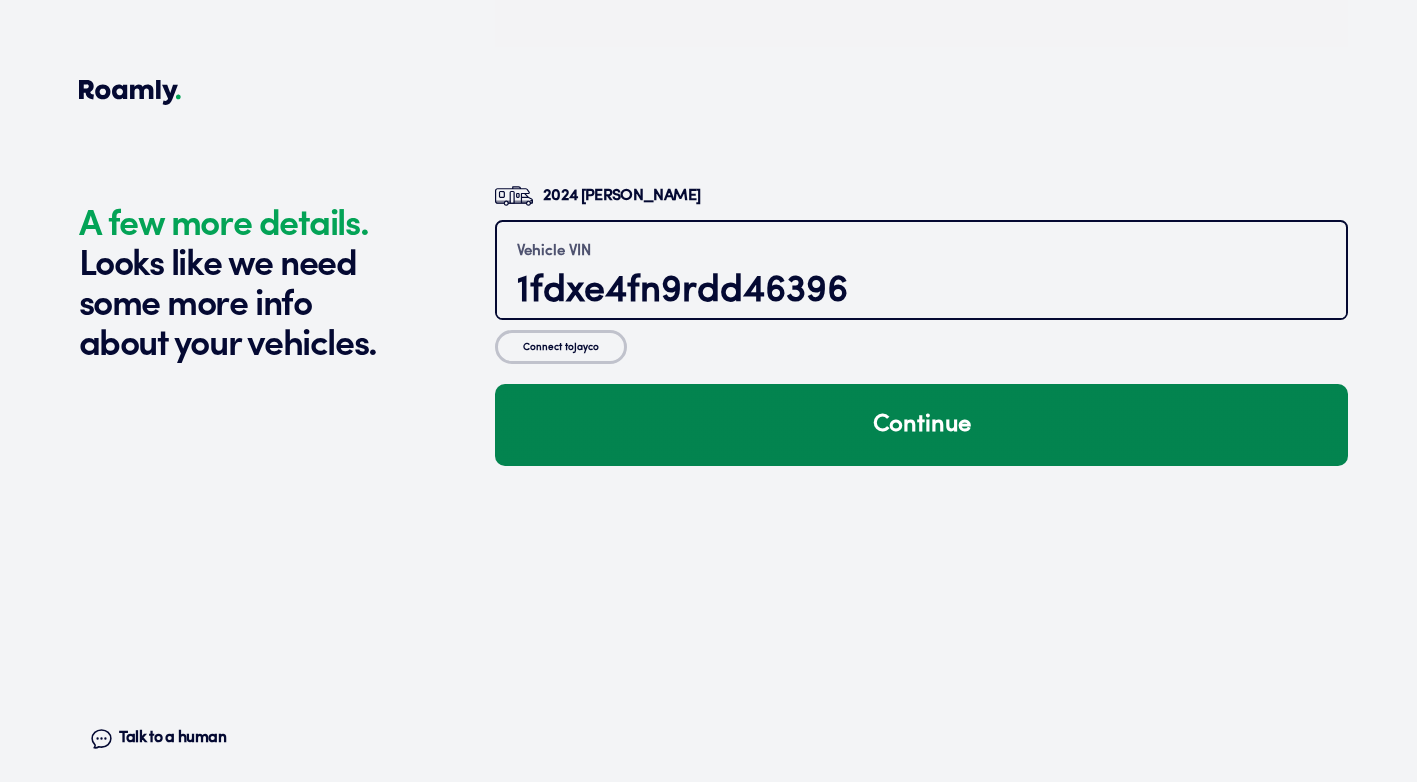 type on "1fdxe4fn9rdd46396" 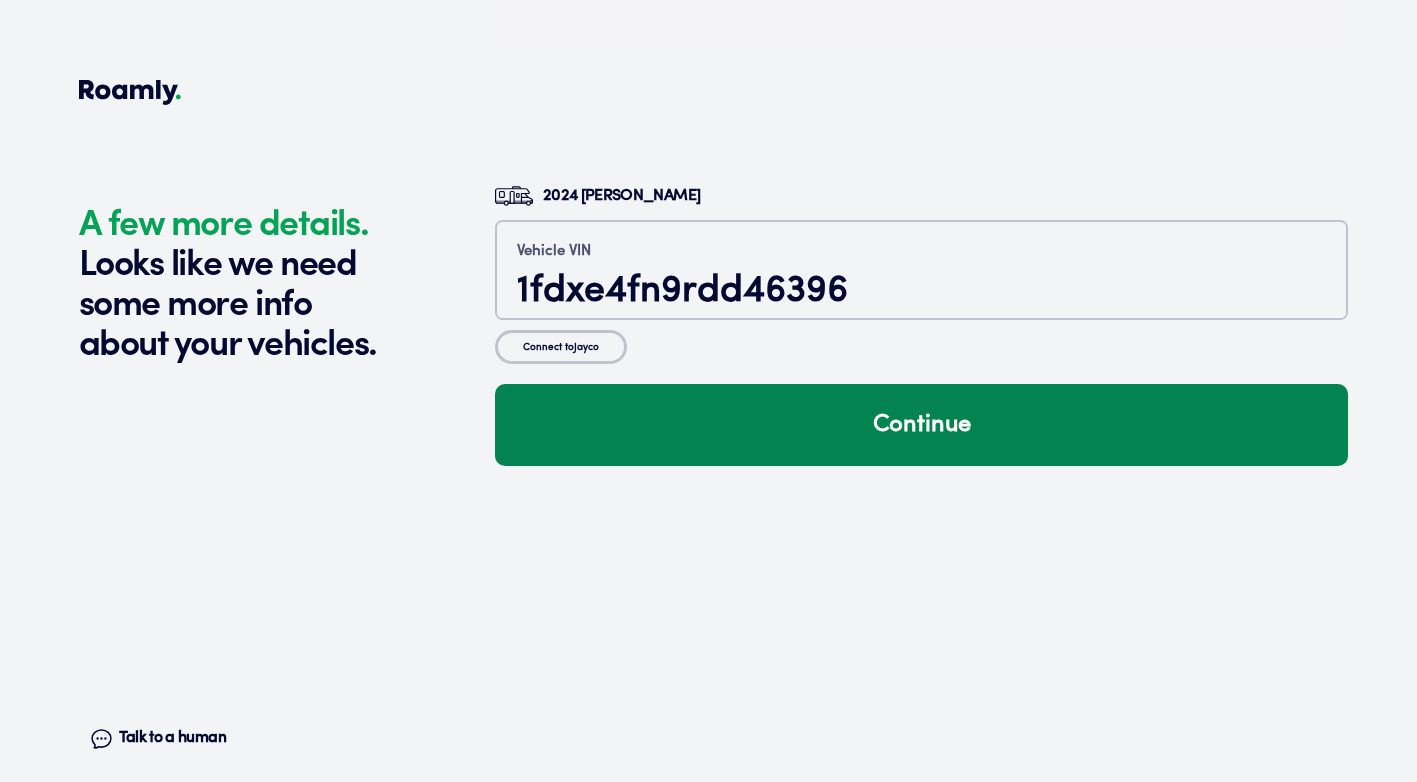 click on "Continue" at bounding box center (921, 425) 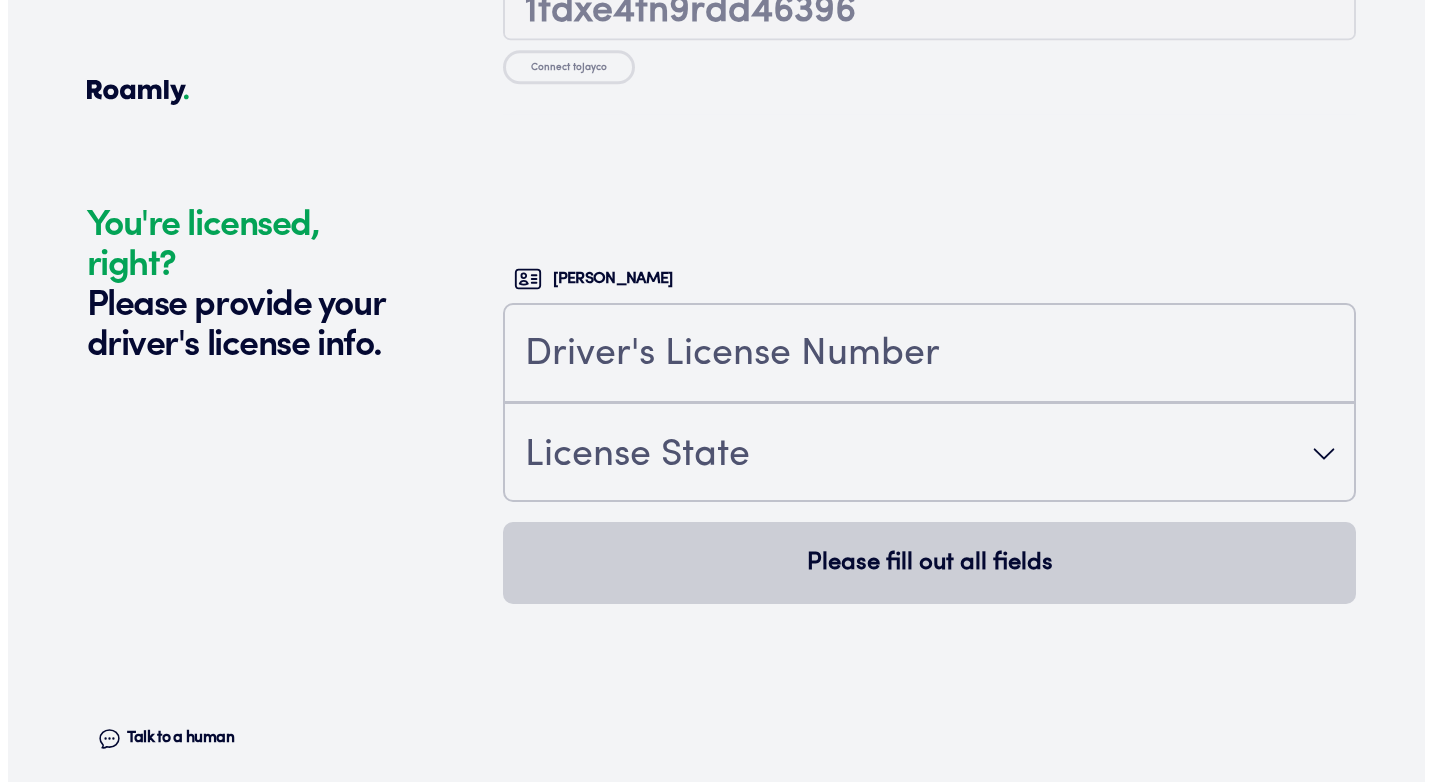 scroll, scrollTop: 4525, scrollLeft: 0, axis: vertical 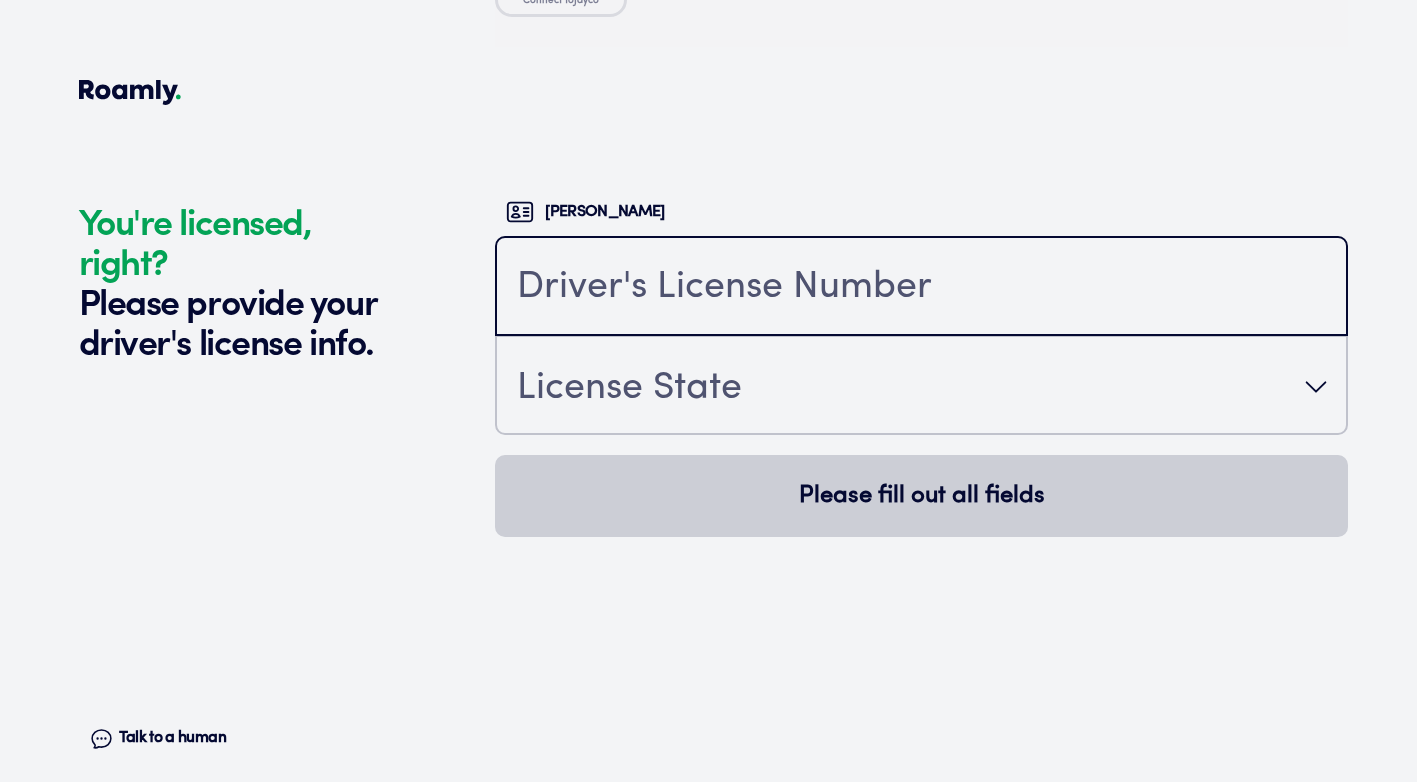 click at bounding box center (921, 288) 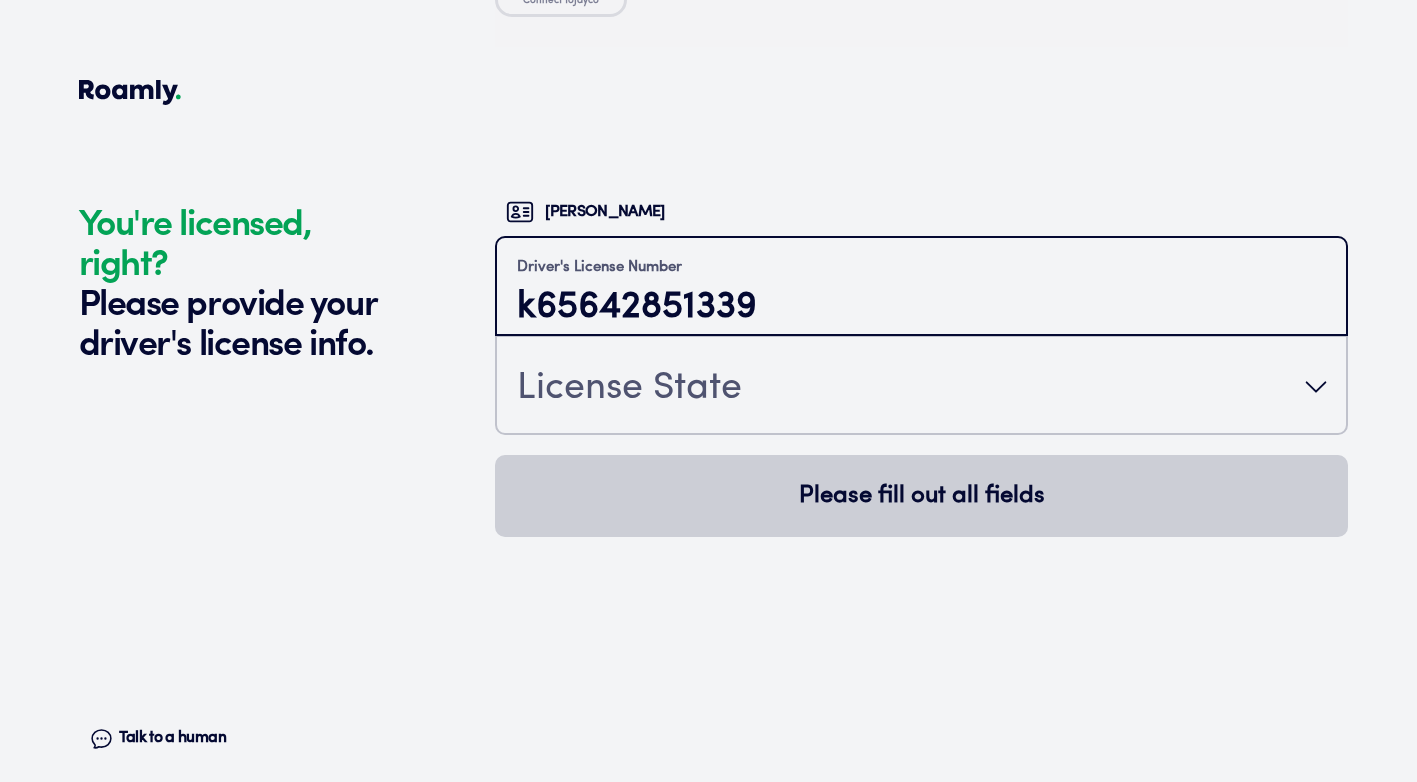 type on "k65642851339" 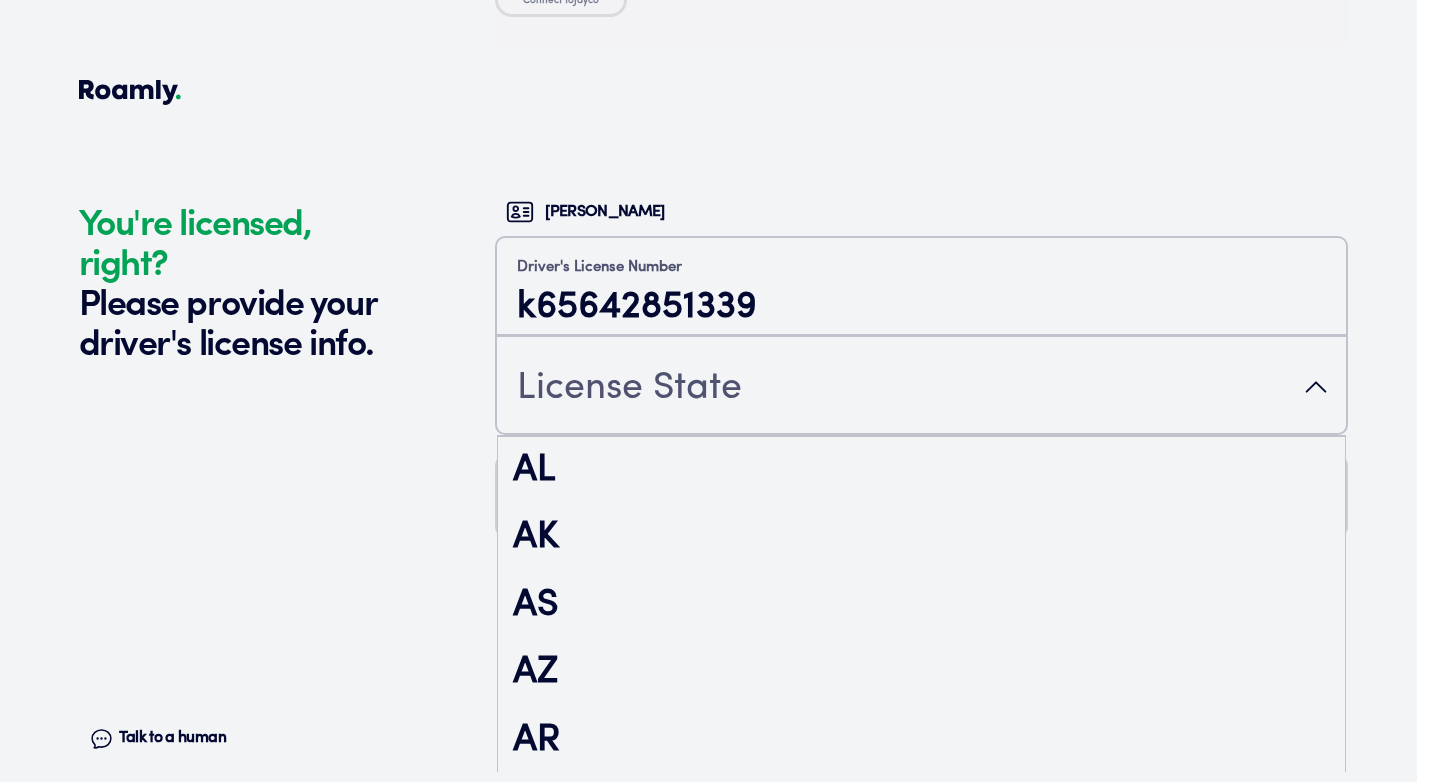 click on "License State" at bounding box center (921, 387) 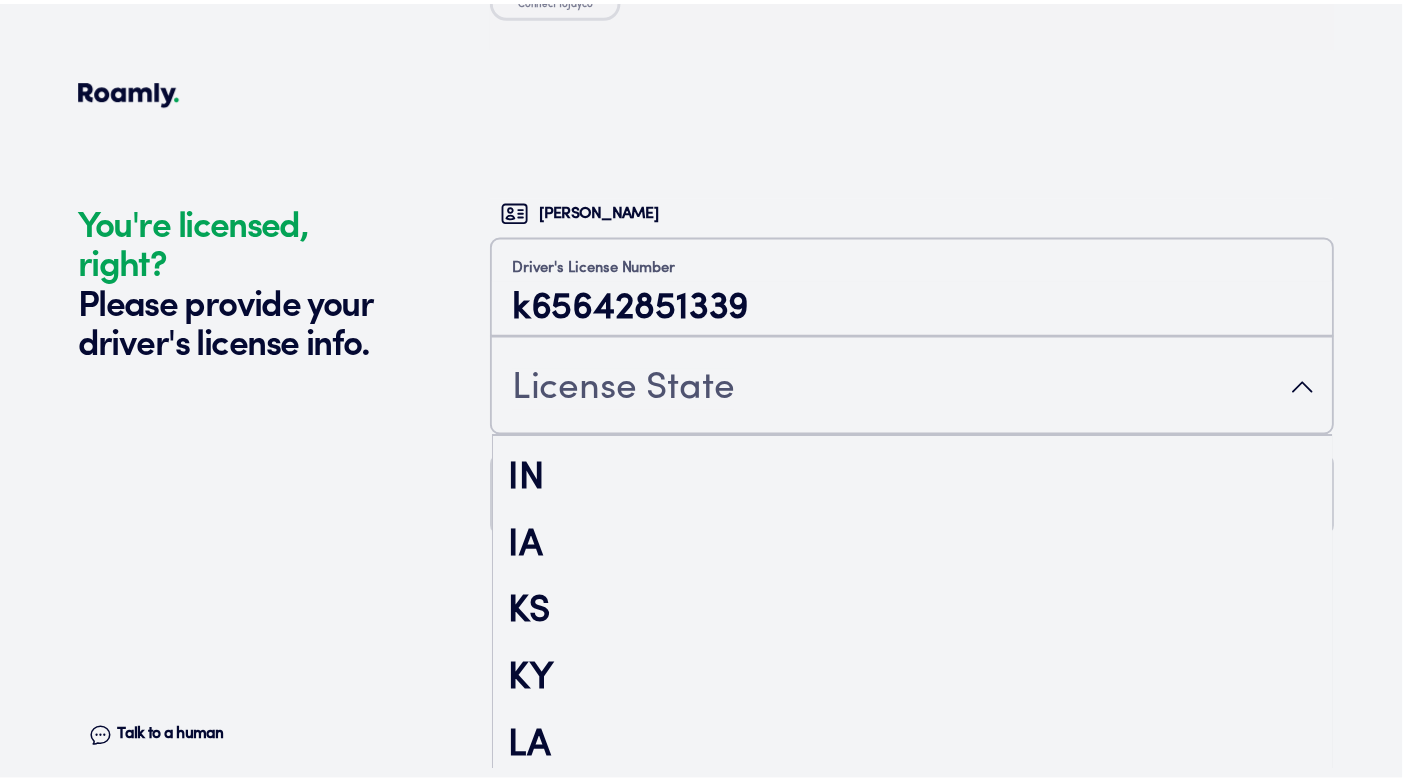 scroll, scrollTop: 1041, scrollLeft: 0, axis: vertical 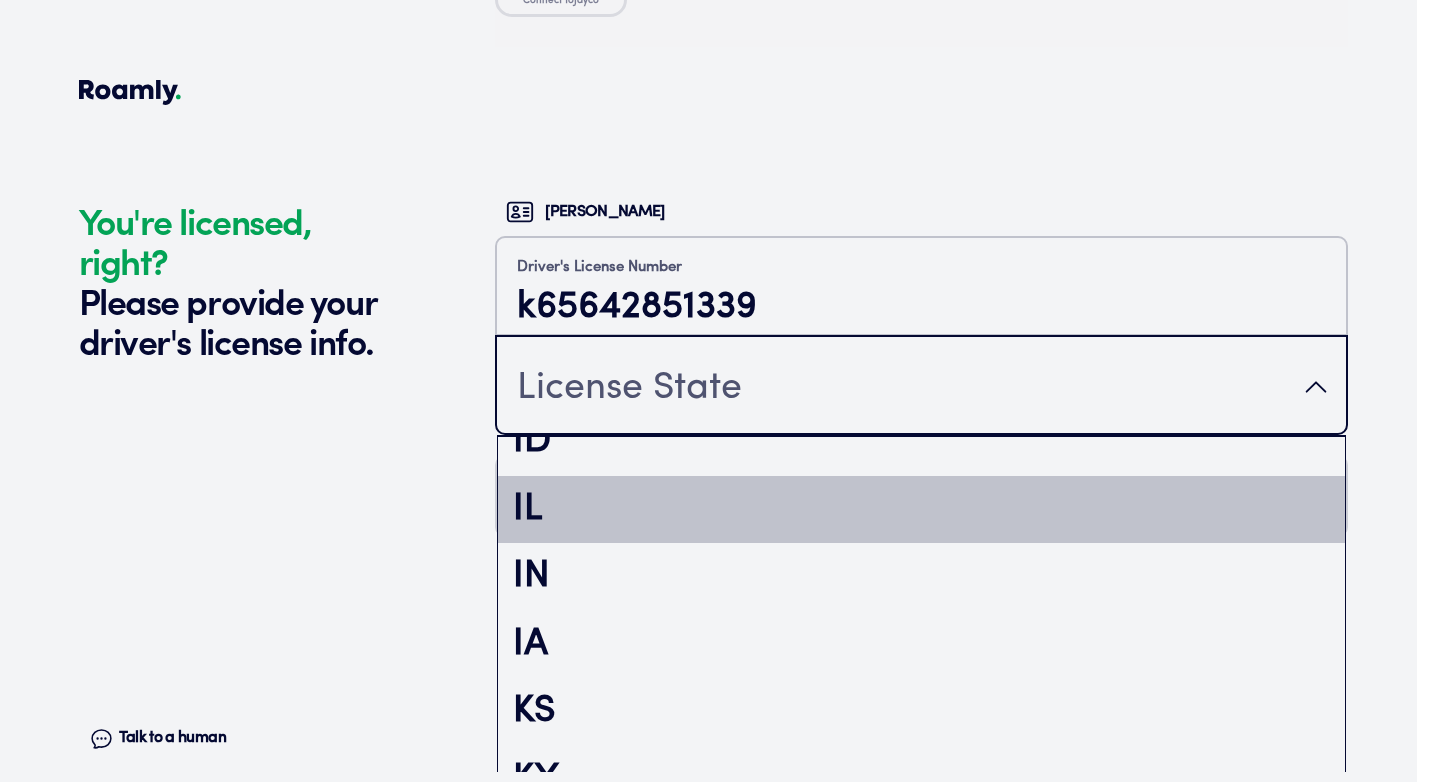 click on "IL" at bounding box center (921, 510) 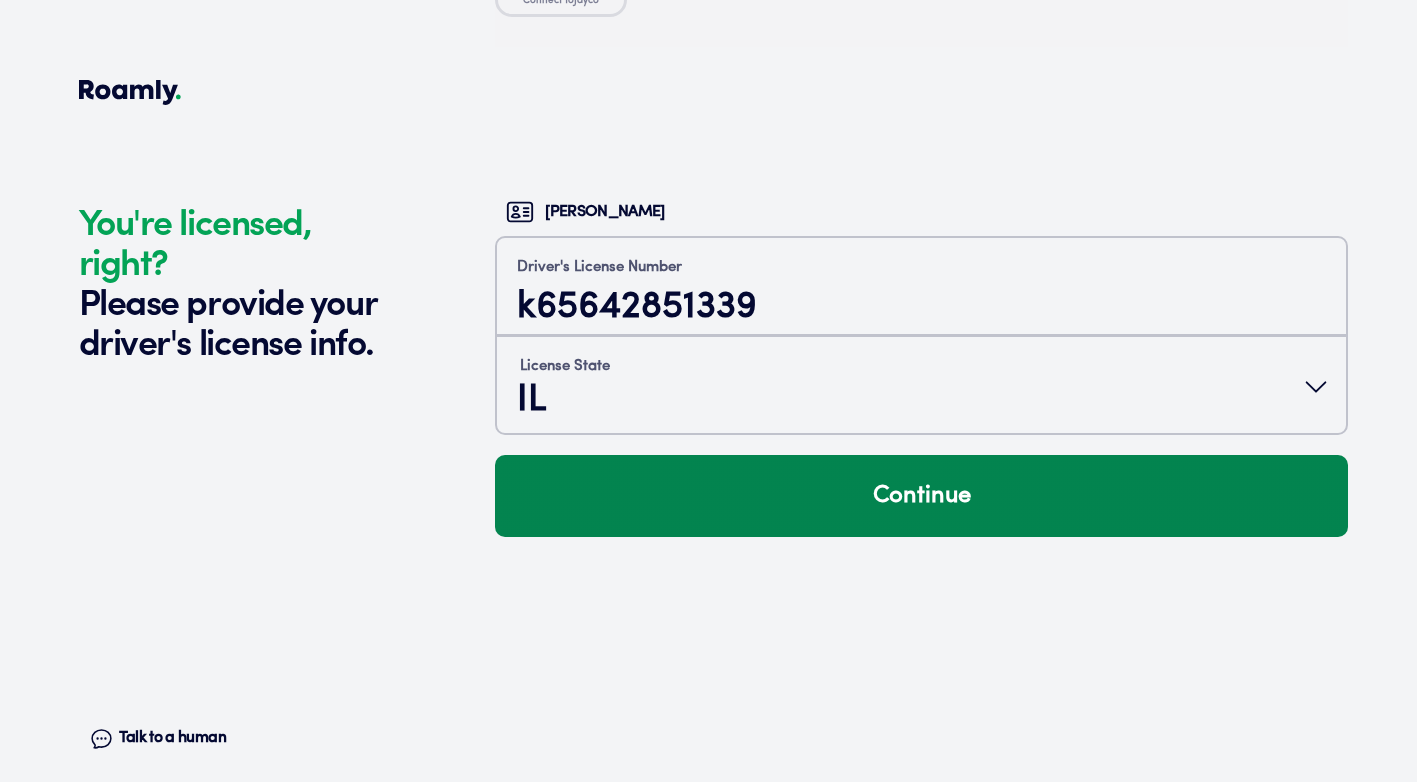click on "Continue" at bounding box center (921, 496) 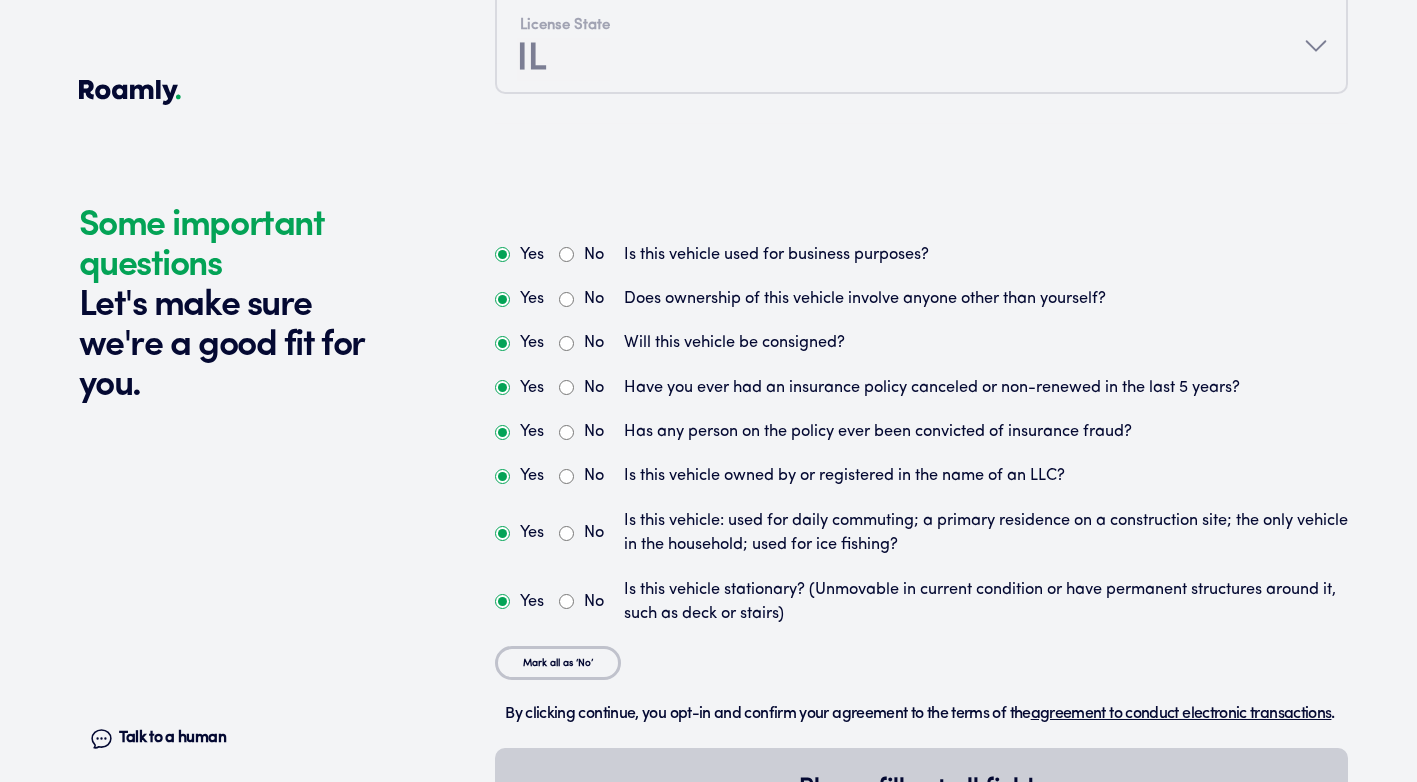 scroll, scrollTop: 5010, scrollLeft: 0, axis: vertical 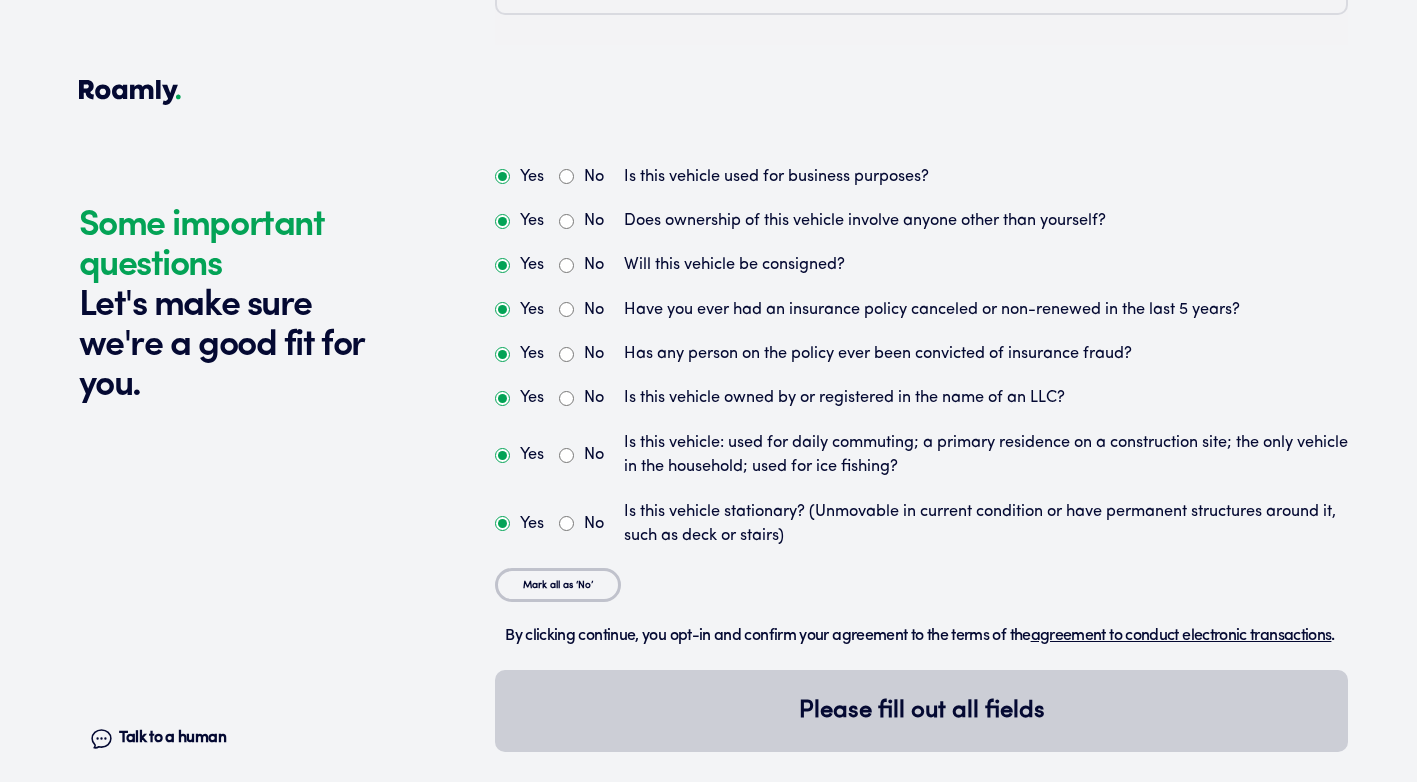 click on "No" at bounding box center [566, 176] 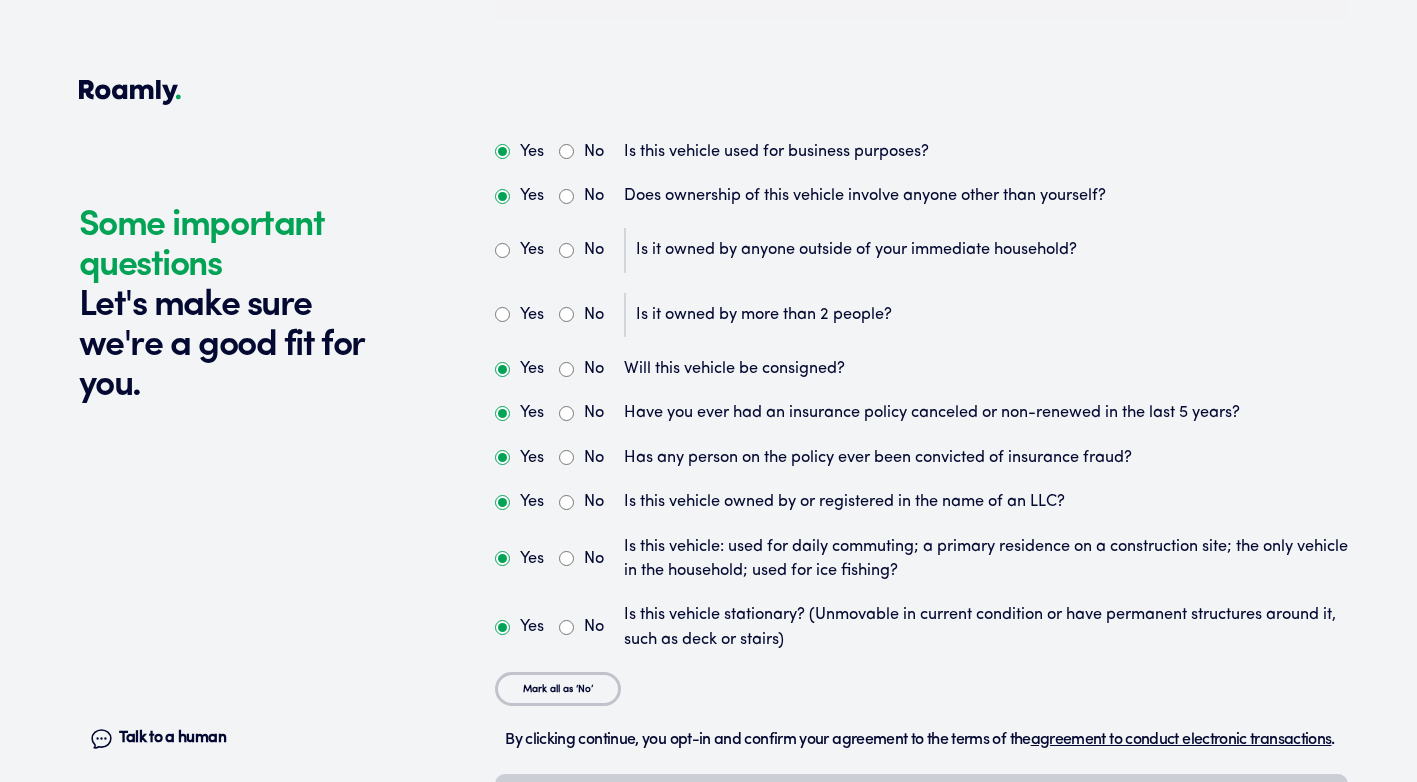 click on "No" at bounding box center (566, 250) 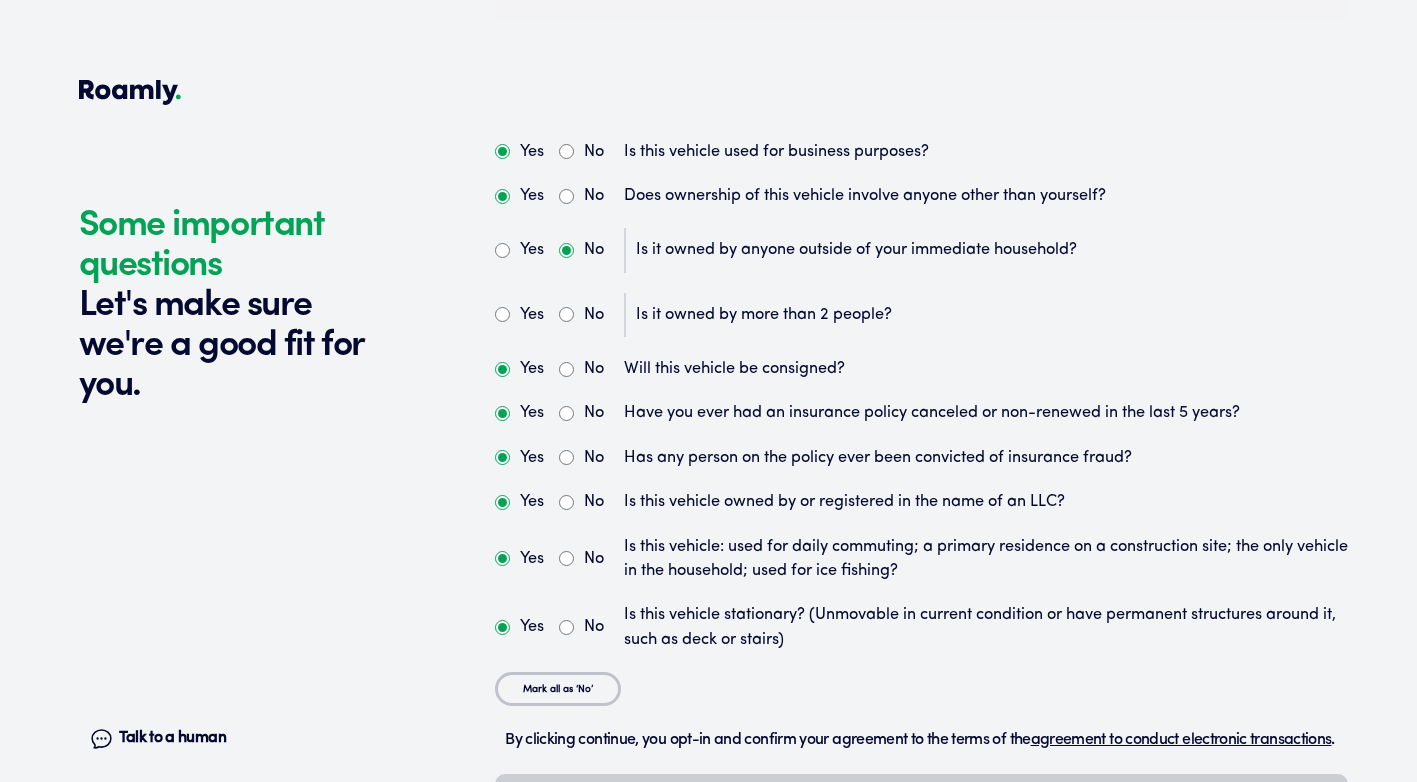 radio on "true" 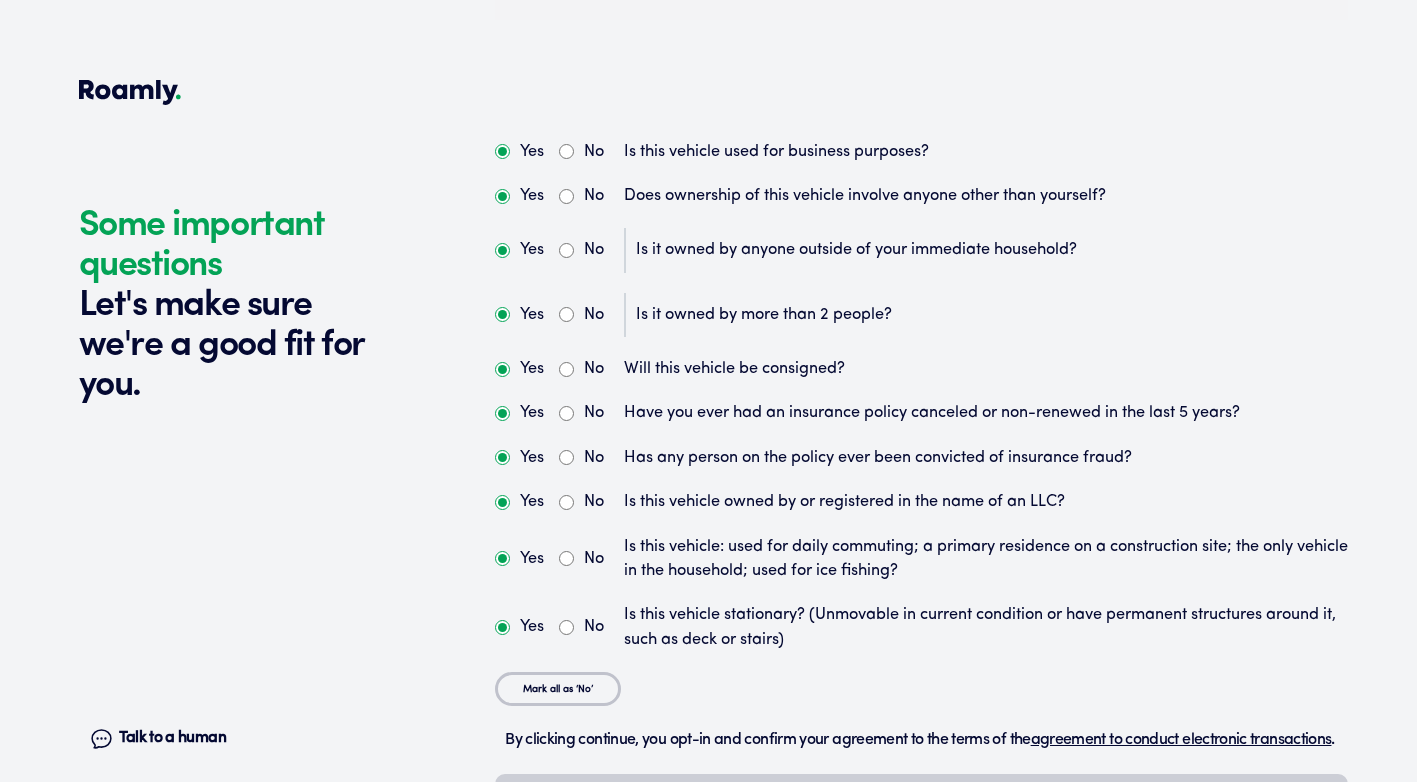 click on "No" at bounding box center [566, 314] 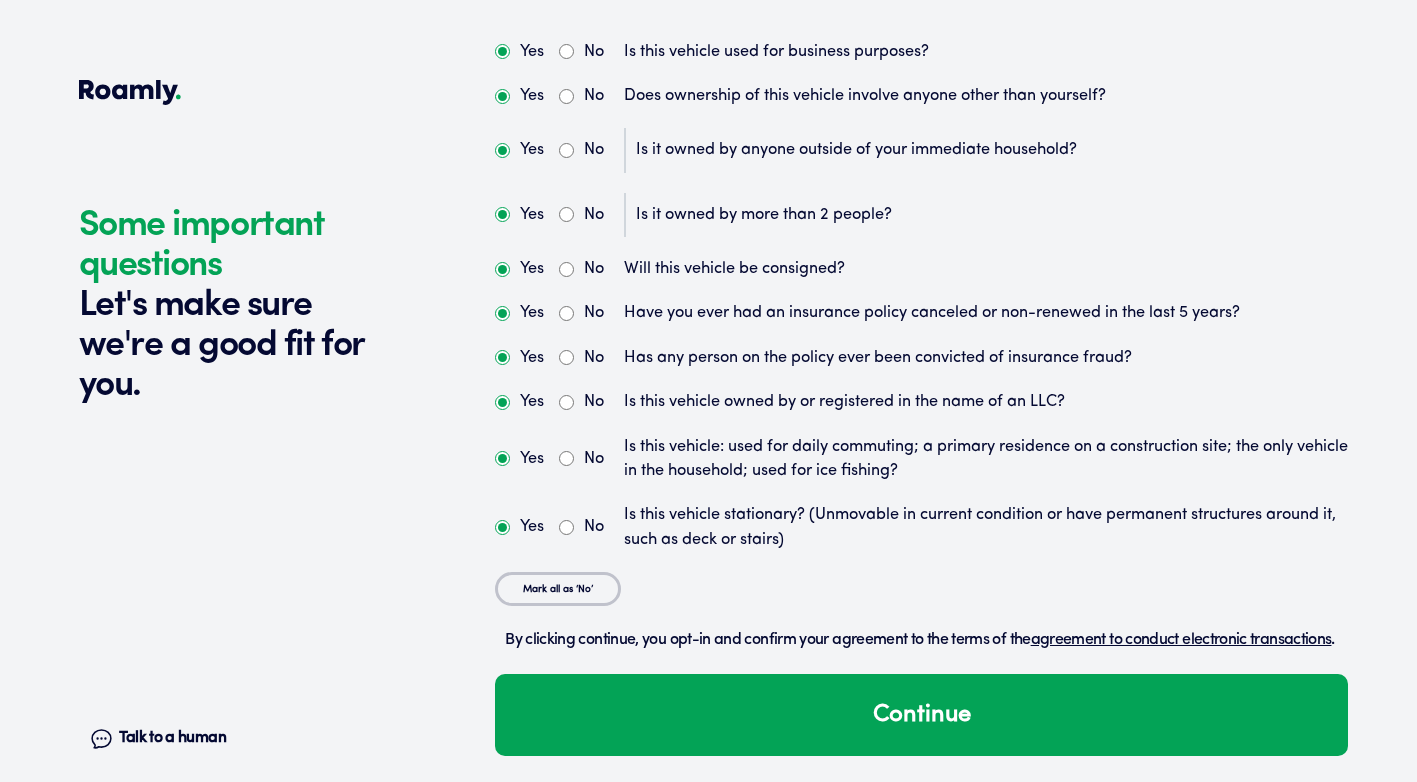scroll, scrollTop: 5142, scrollLeft: 0, axis: vertical 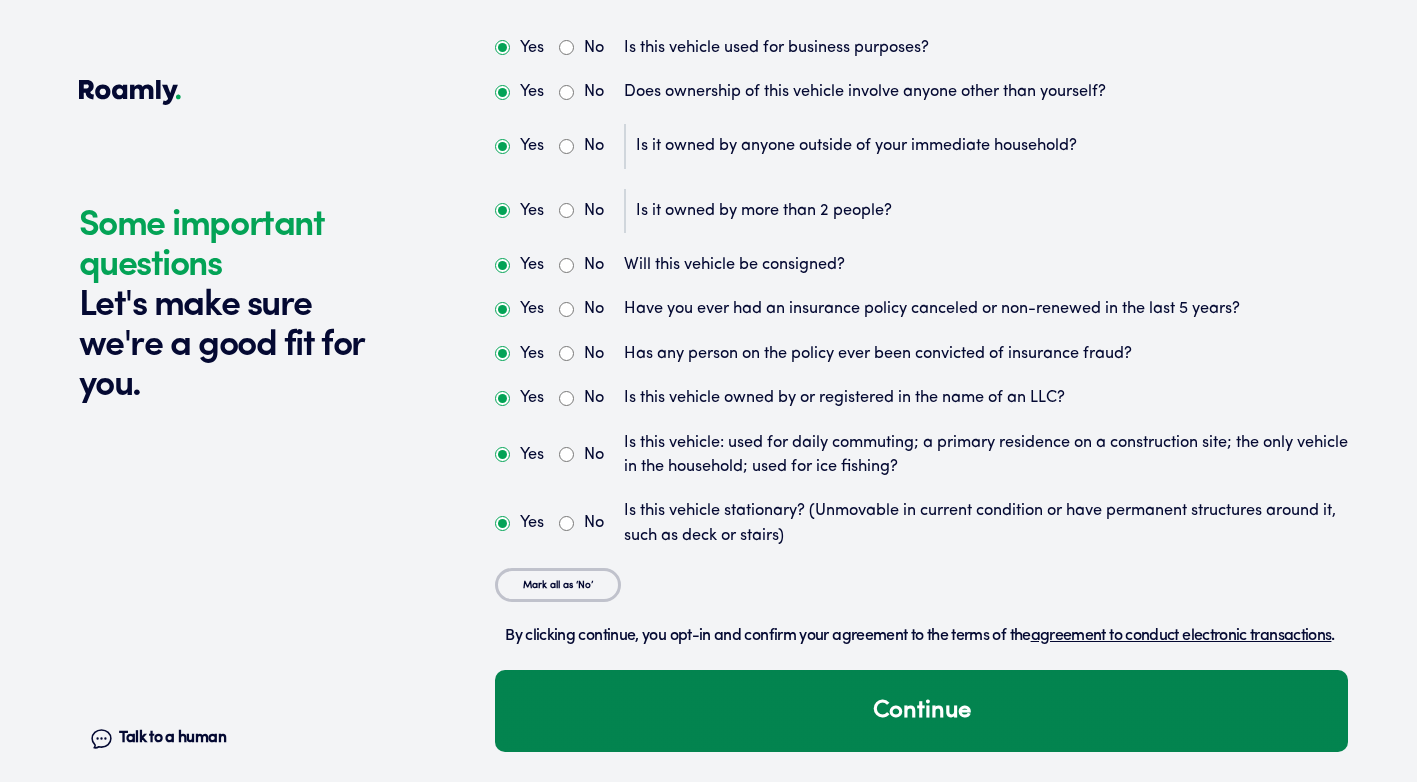 click on "Continue" at bounding box center [921, 711] 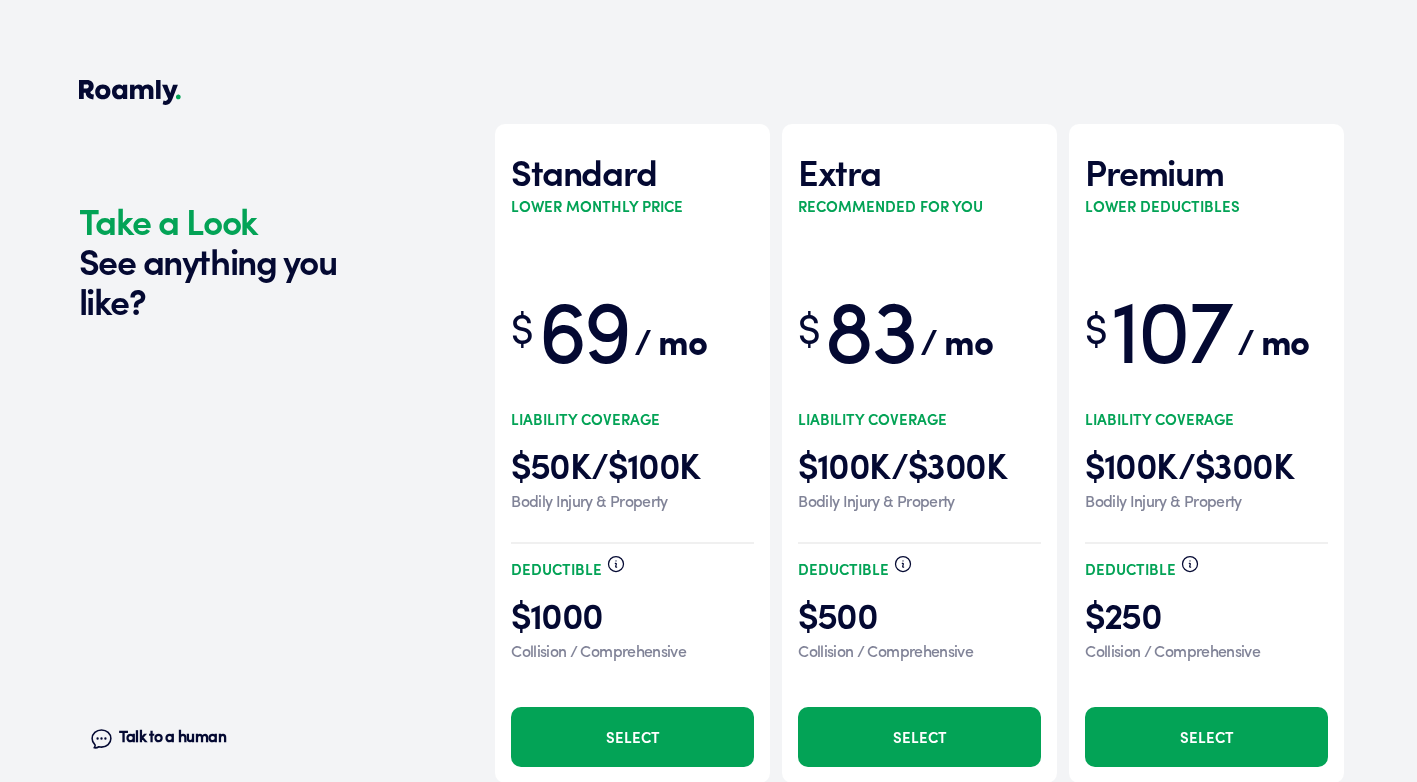 scroll, scrollTop: 5904, scrollLeft: 0, axis: vertical 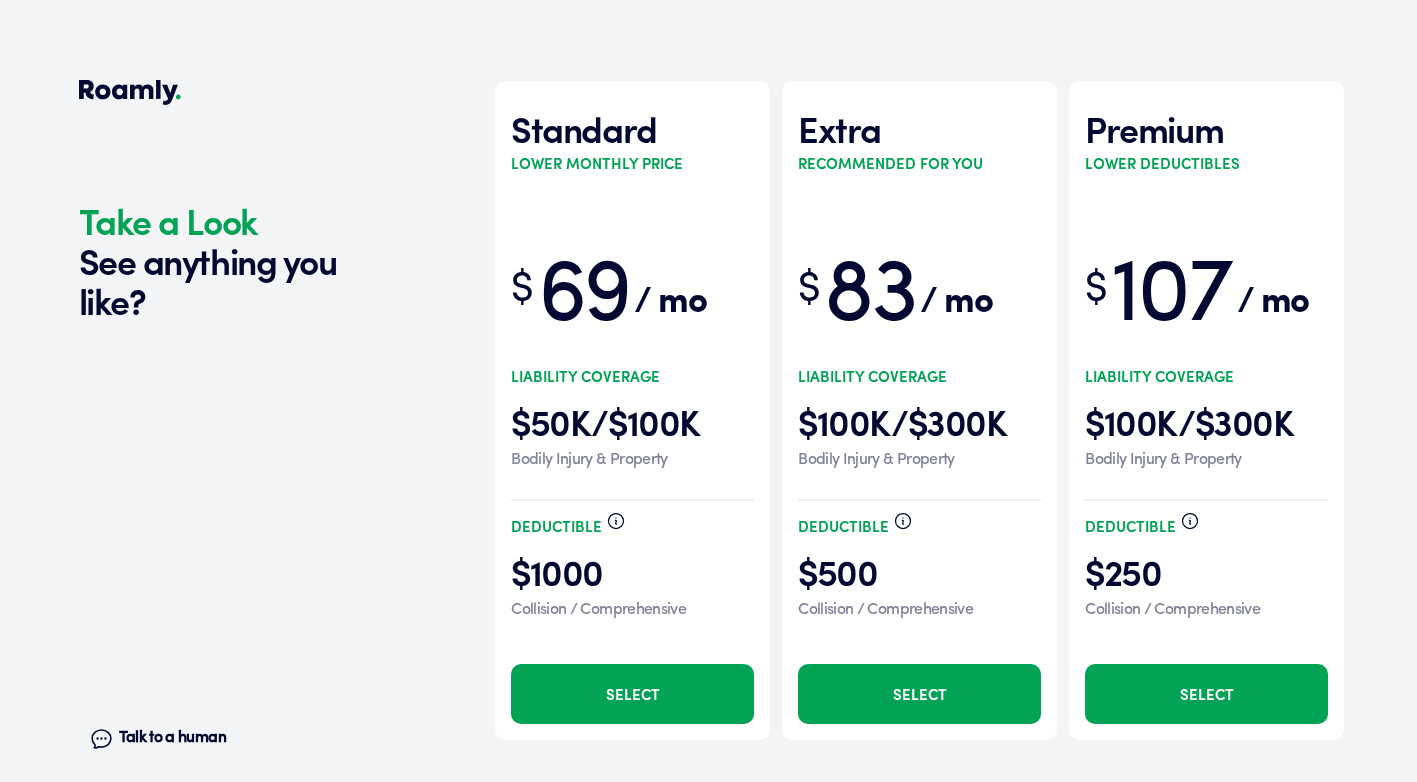 click on "Select" at bounding box center [1206, 694] 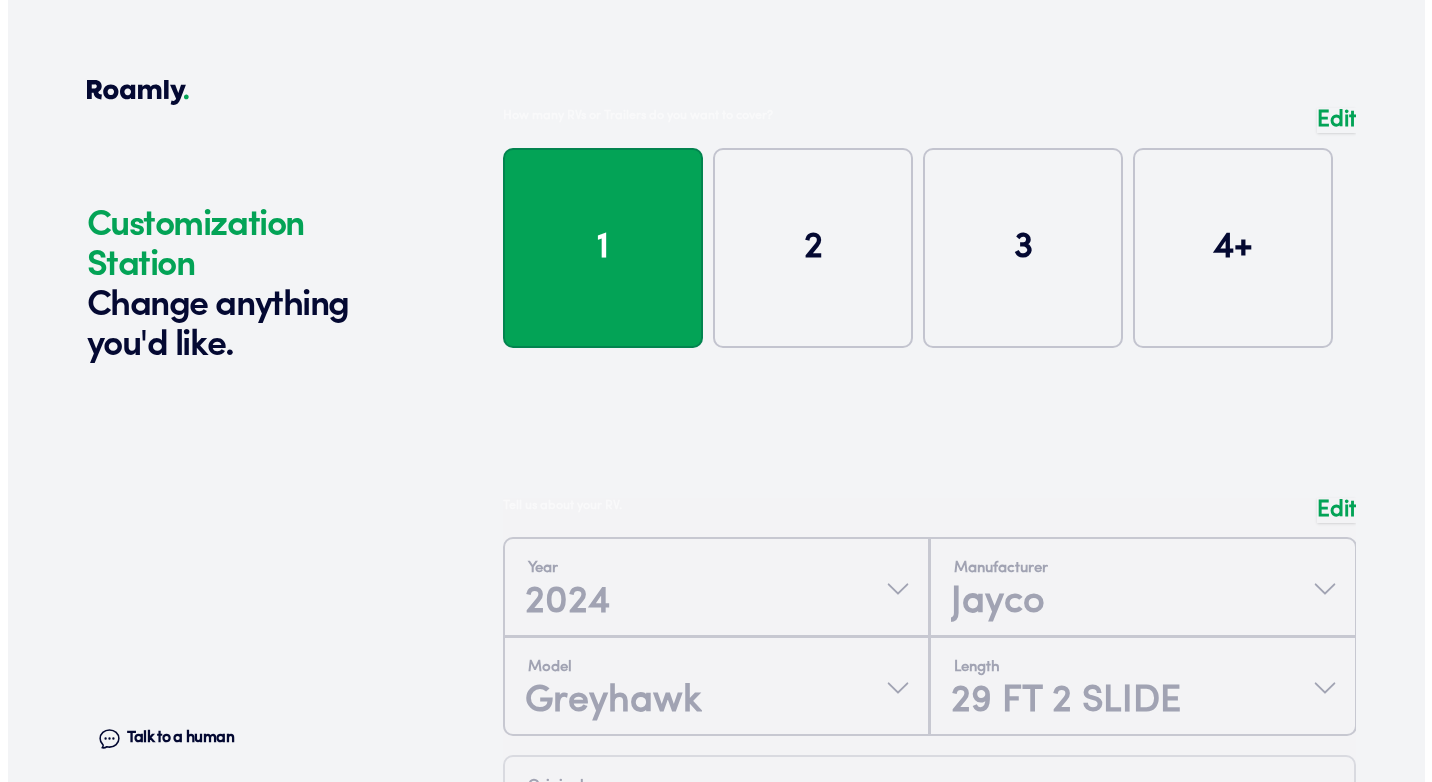 scroll, scrollTop: 0, scrollLeft: 0, axis: both 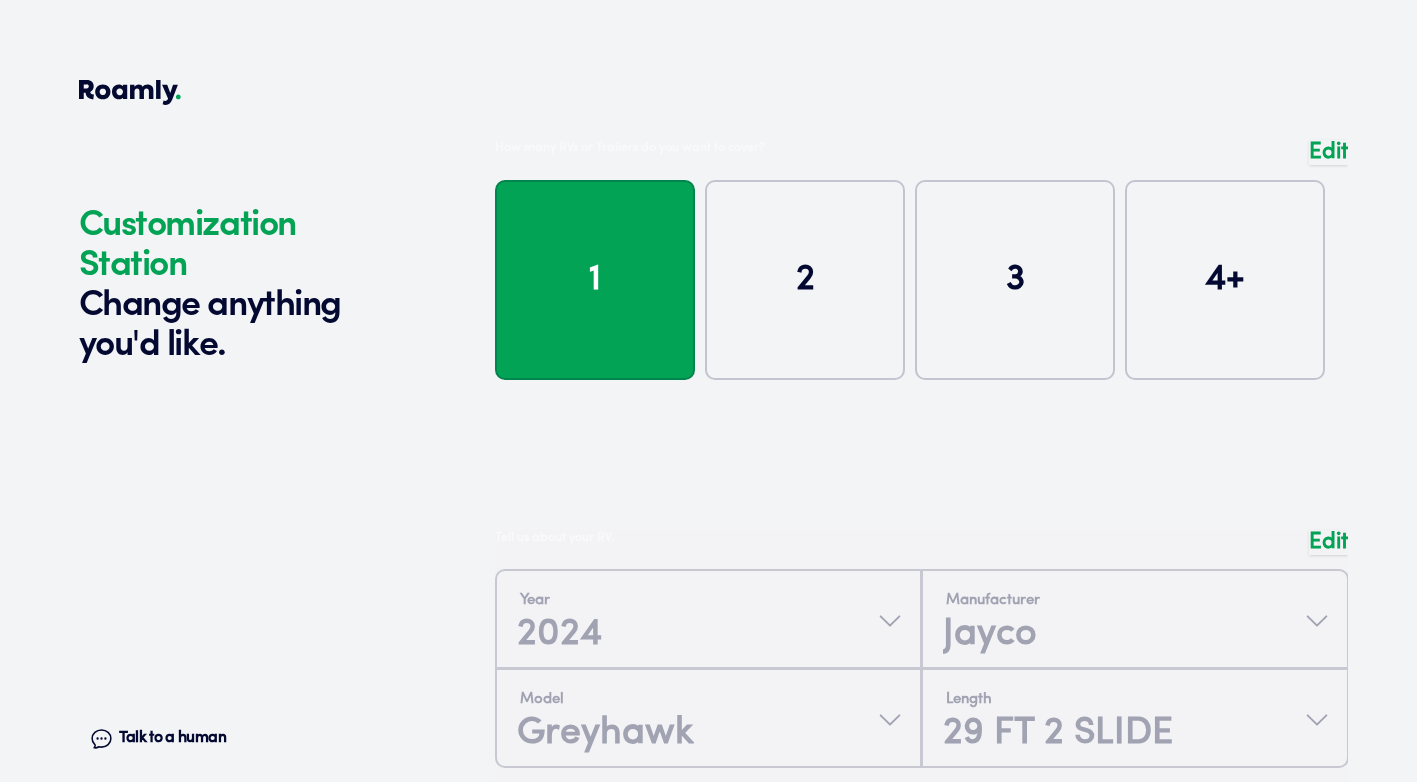click at bounding box center [921, 275] 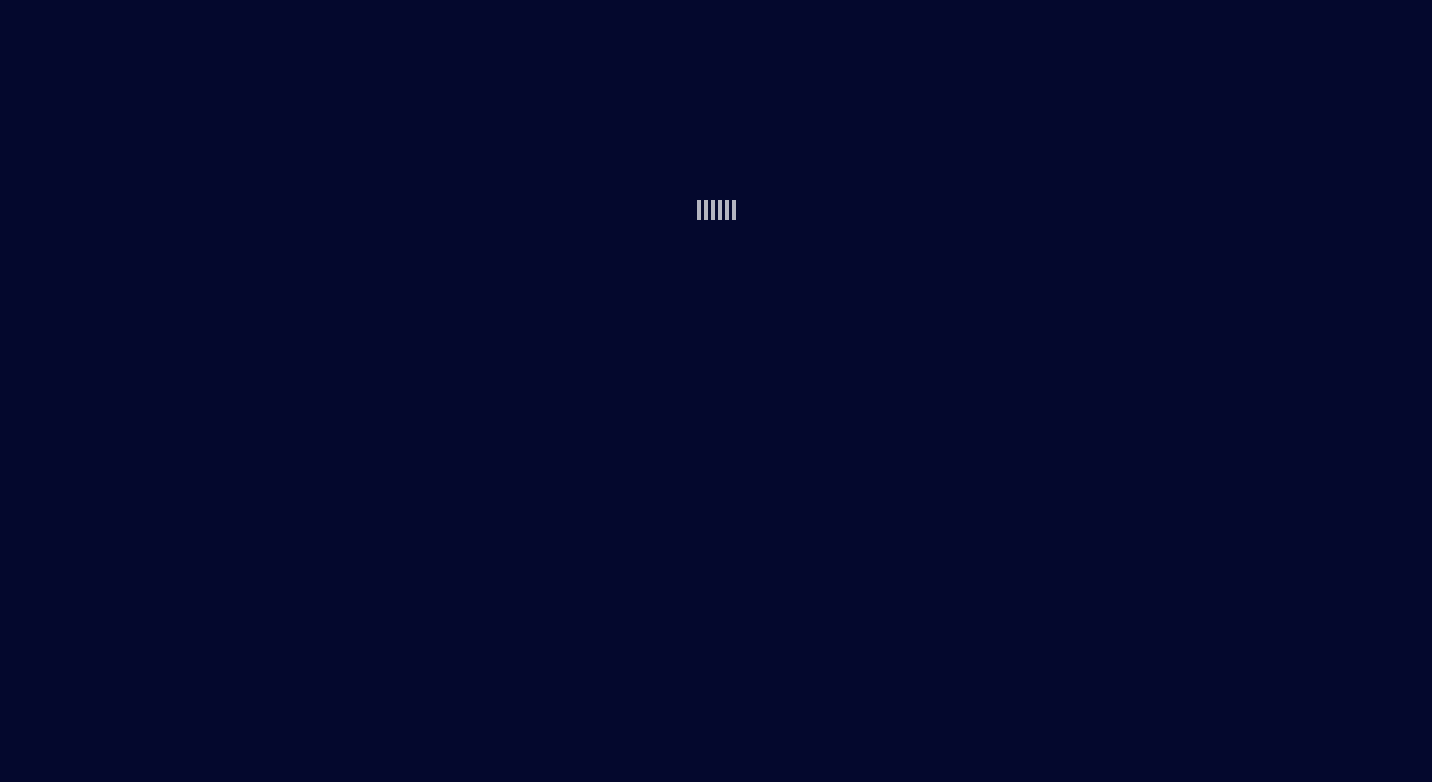 scroll, scrollTop: 0, scrollLeft: 0, axis: both 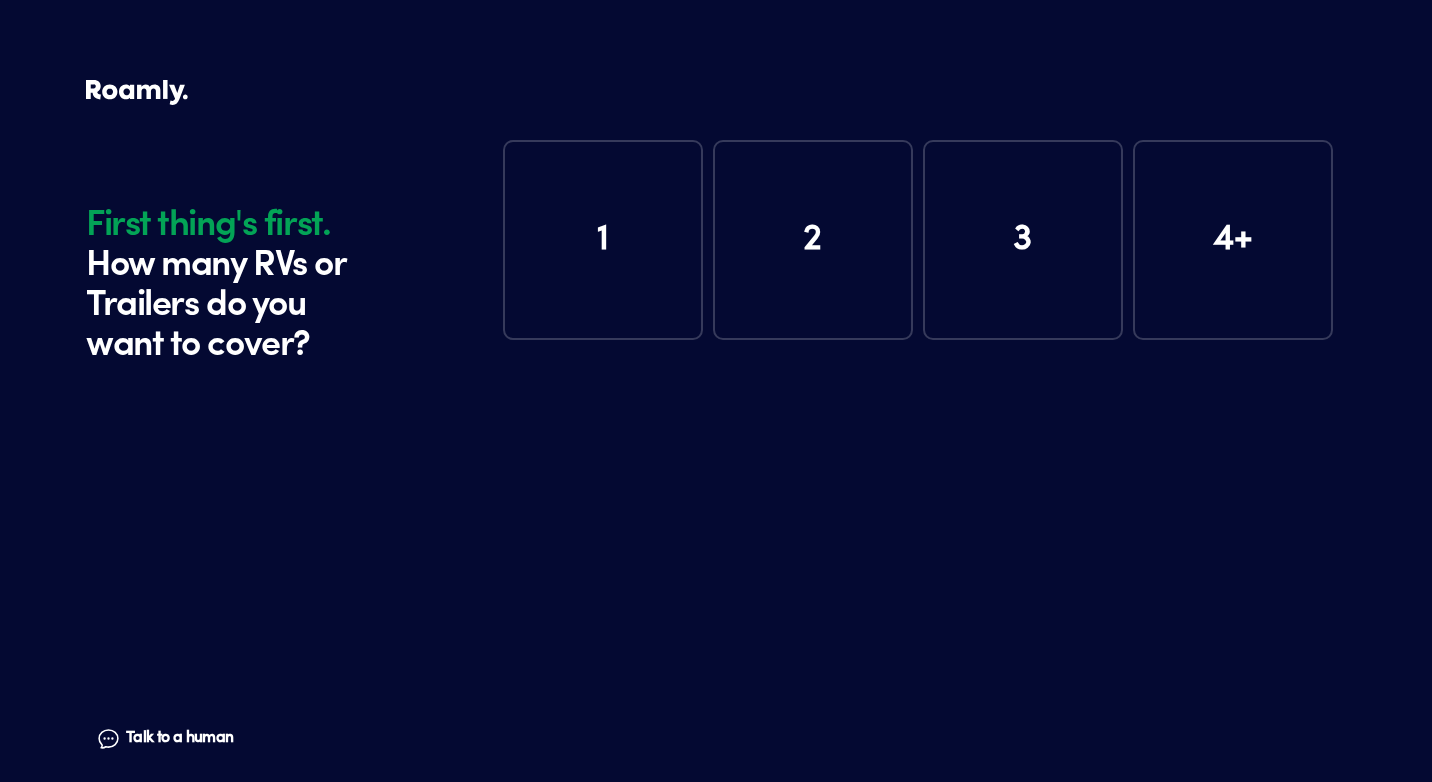 drag, startPoint x: 596, startPoint y: 232, endPoint x: 574, endPoint y: 251, distance: 29.068884 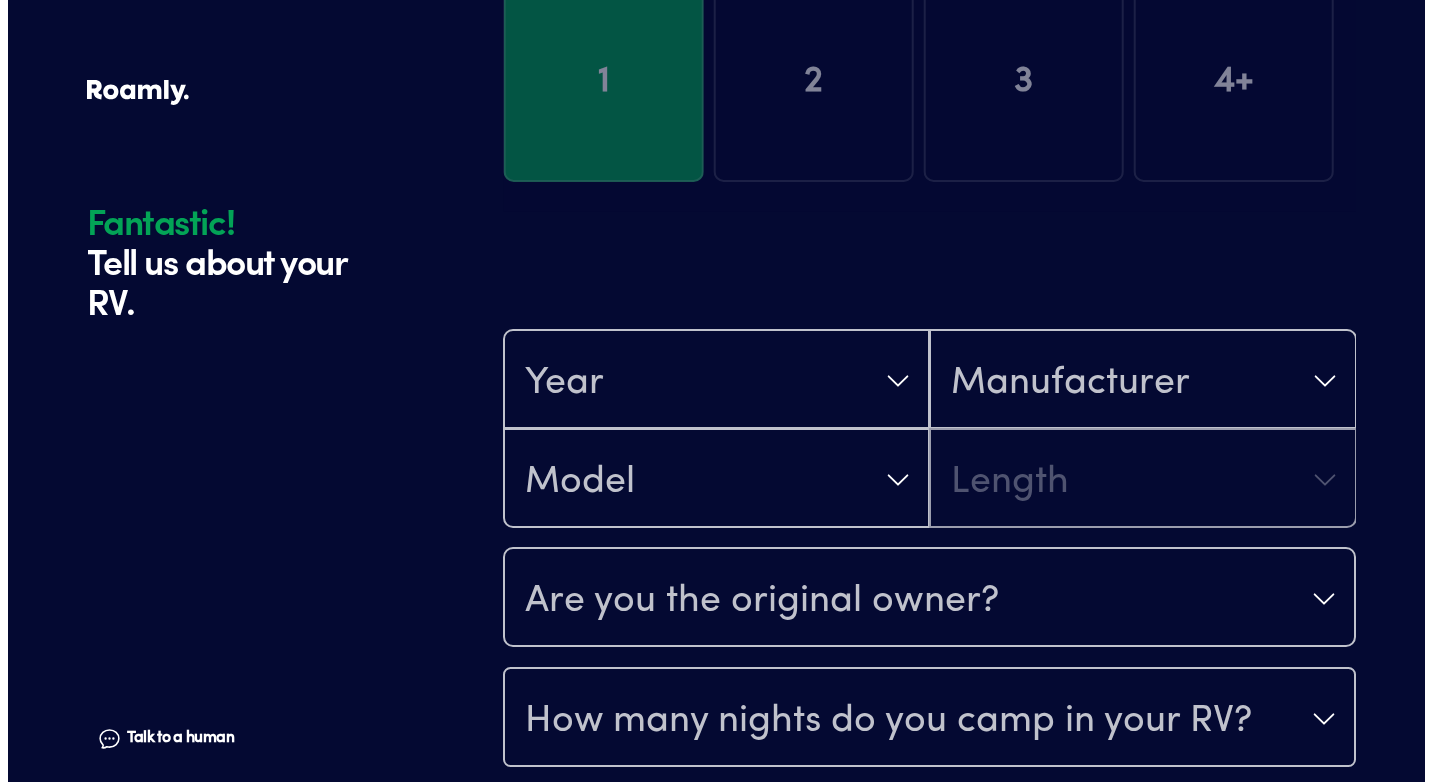 scroll, scrollTop: 390, scrollLeft: 0, axis: vertical 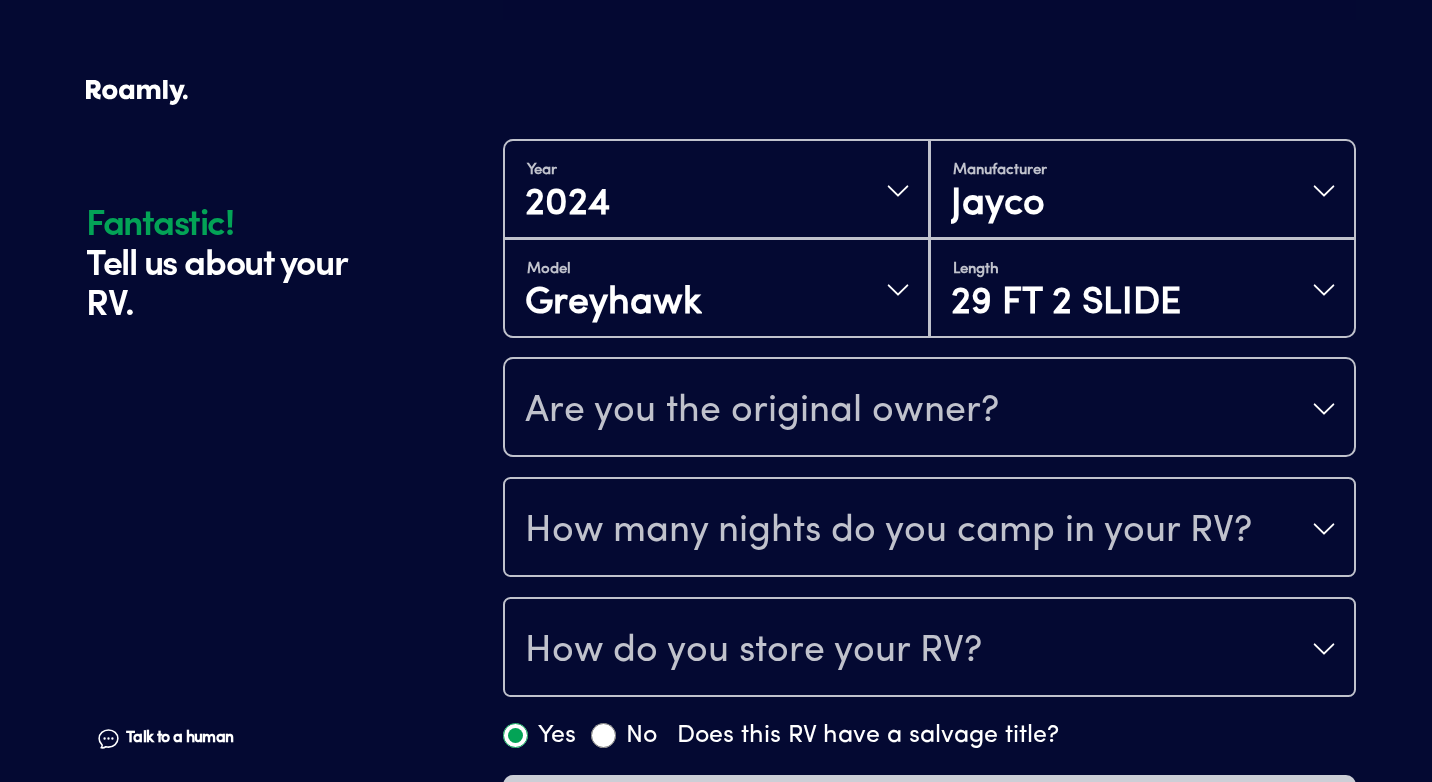 click on "Are you the original owner?" at bounding box center (929, 409) 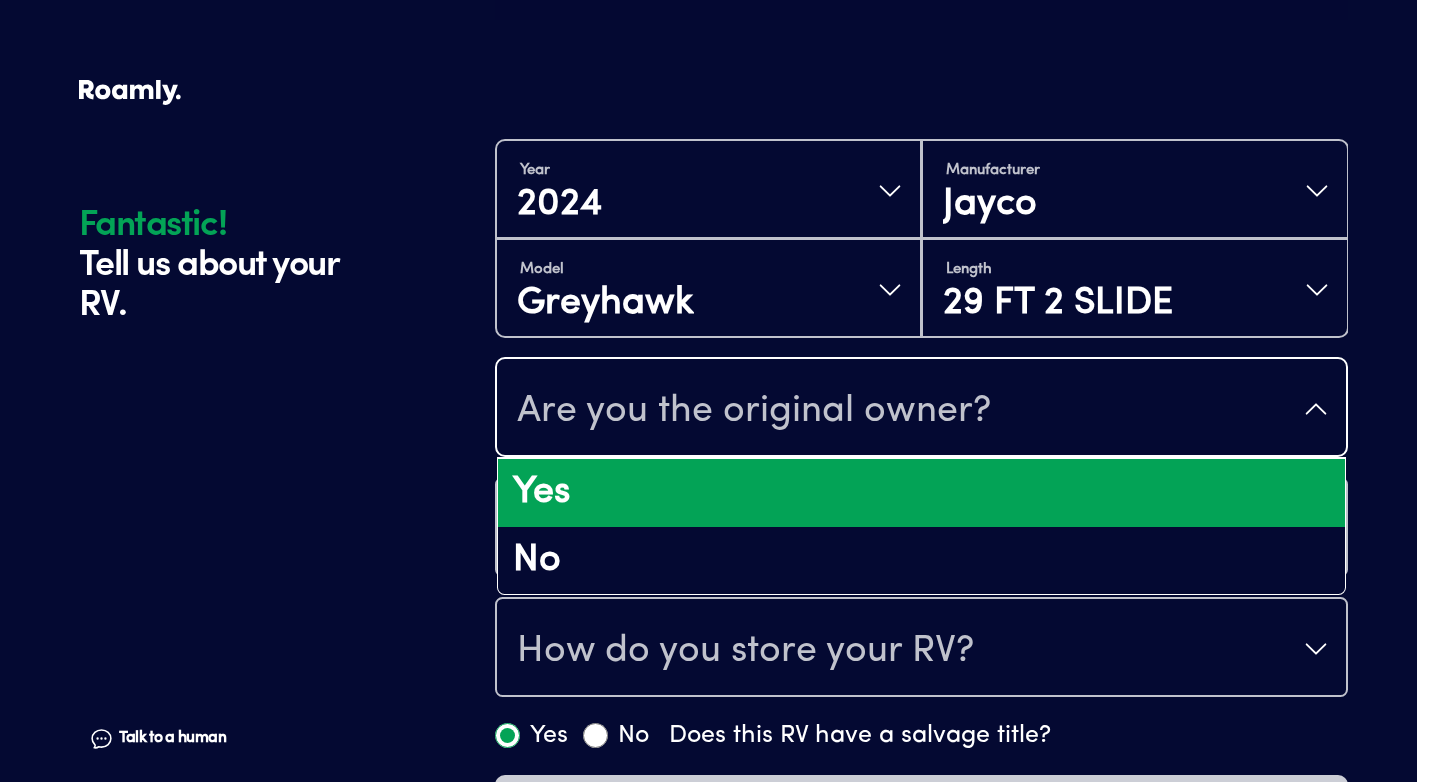 click on "Yes" at bounding box center (921, 493) 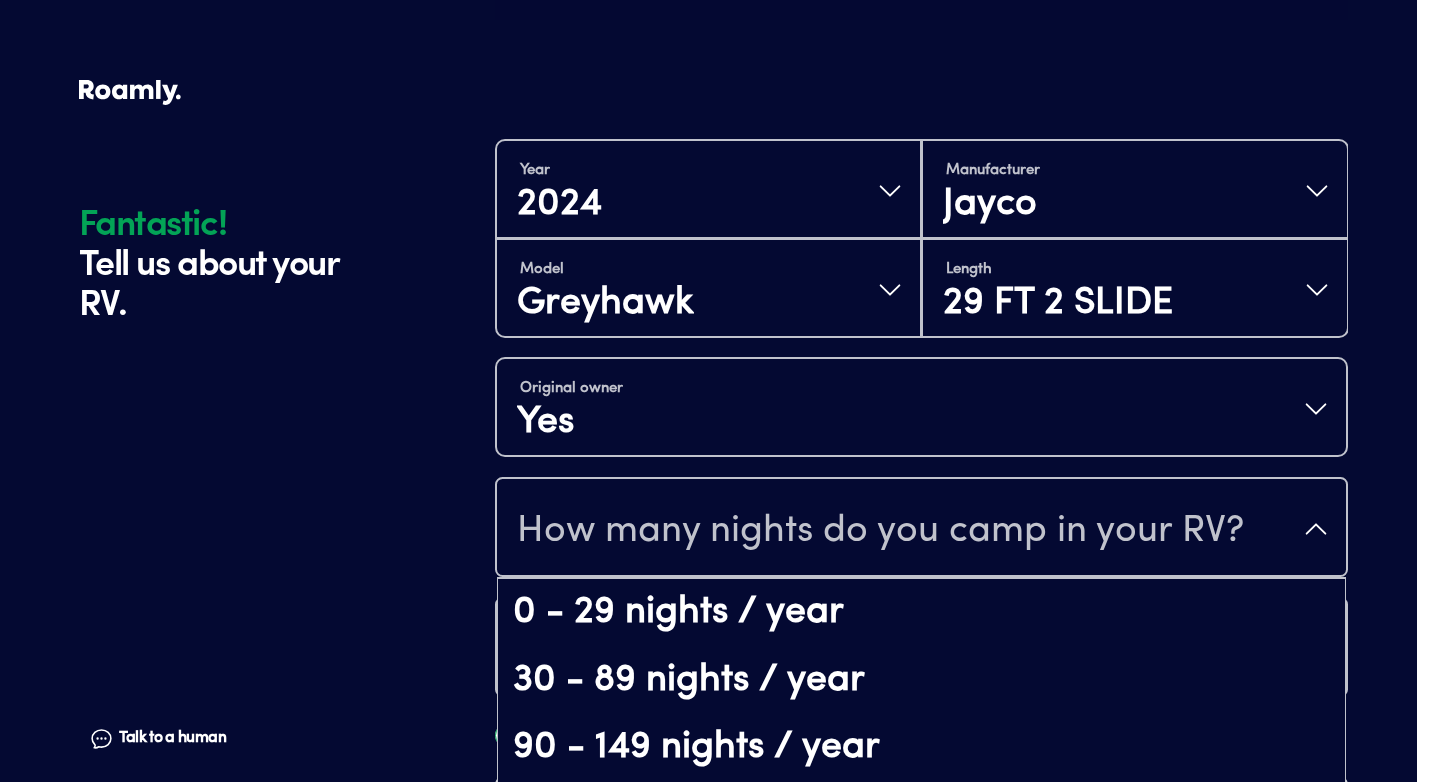 click on "How many nights do you camp in your RV?" at bounding box center [921, 529] 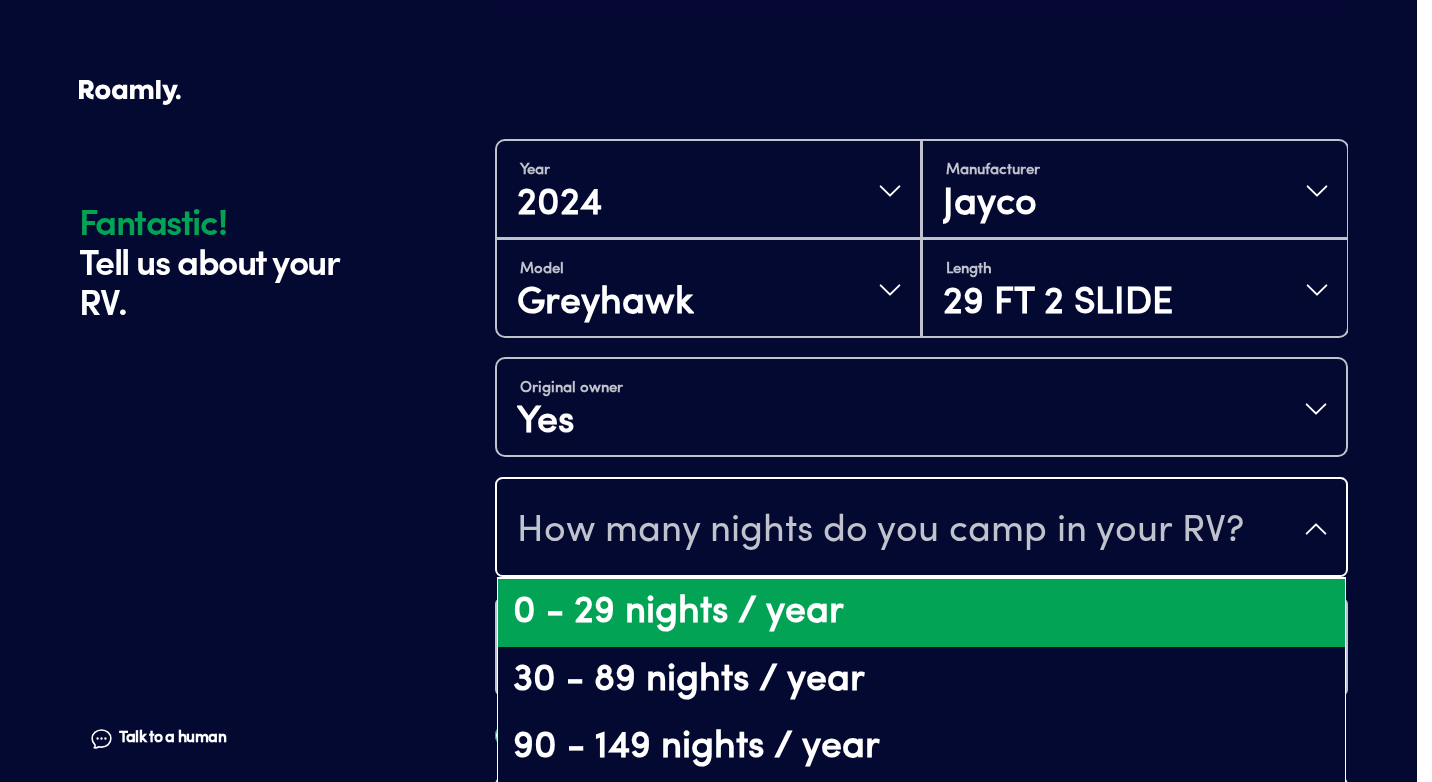 click on "0 - 29 nights / year" at bounding box center (921, 613) 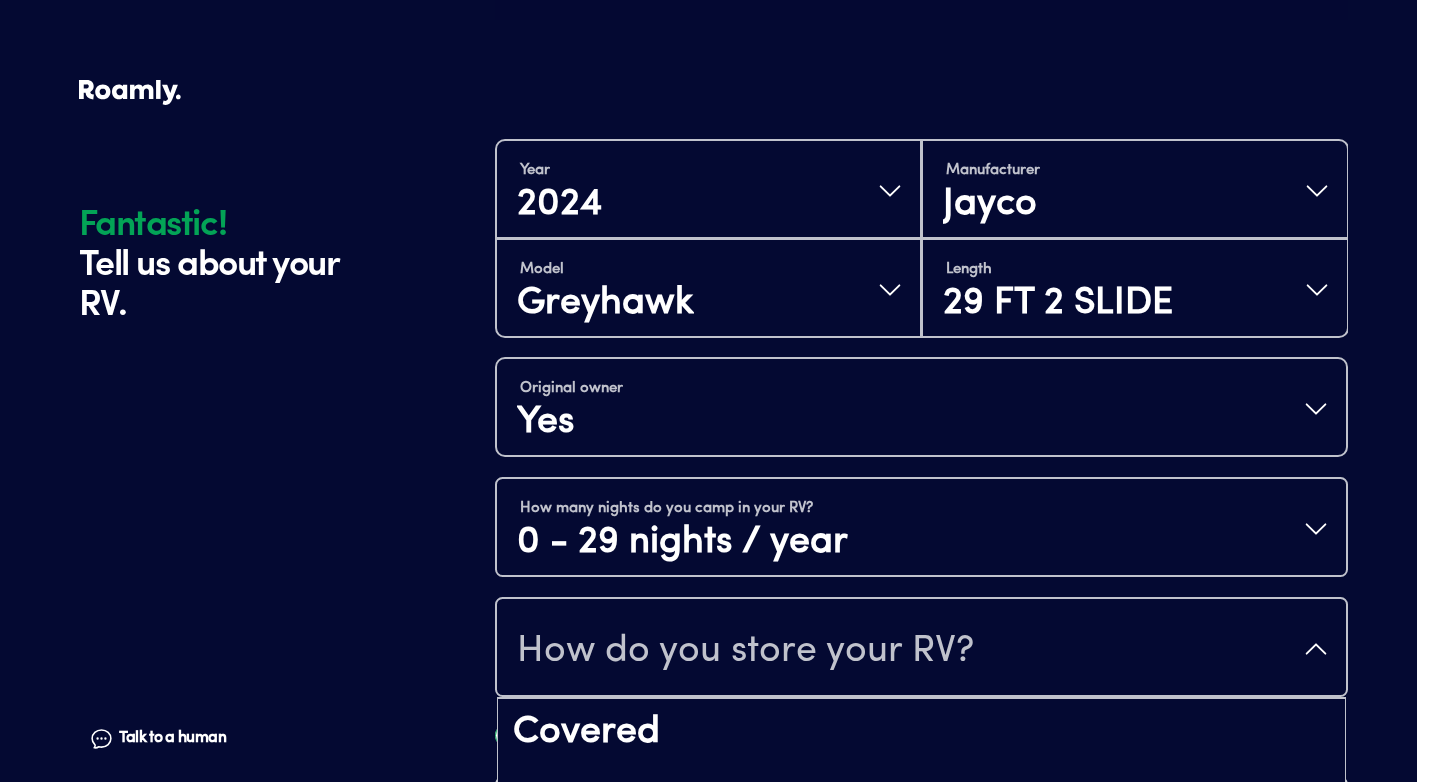 click on "How do you store your RV?" at bounding box center (921, 649) 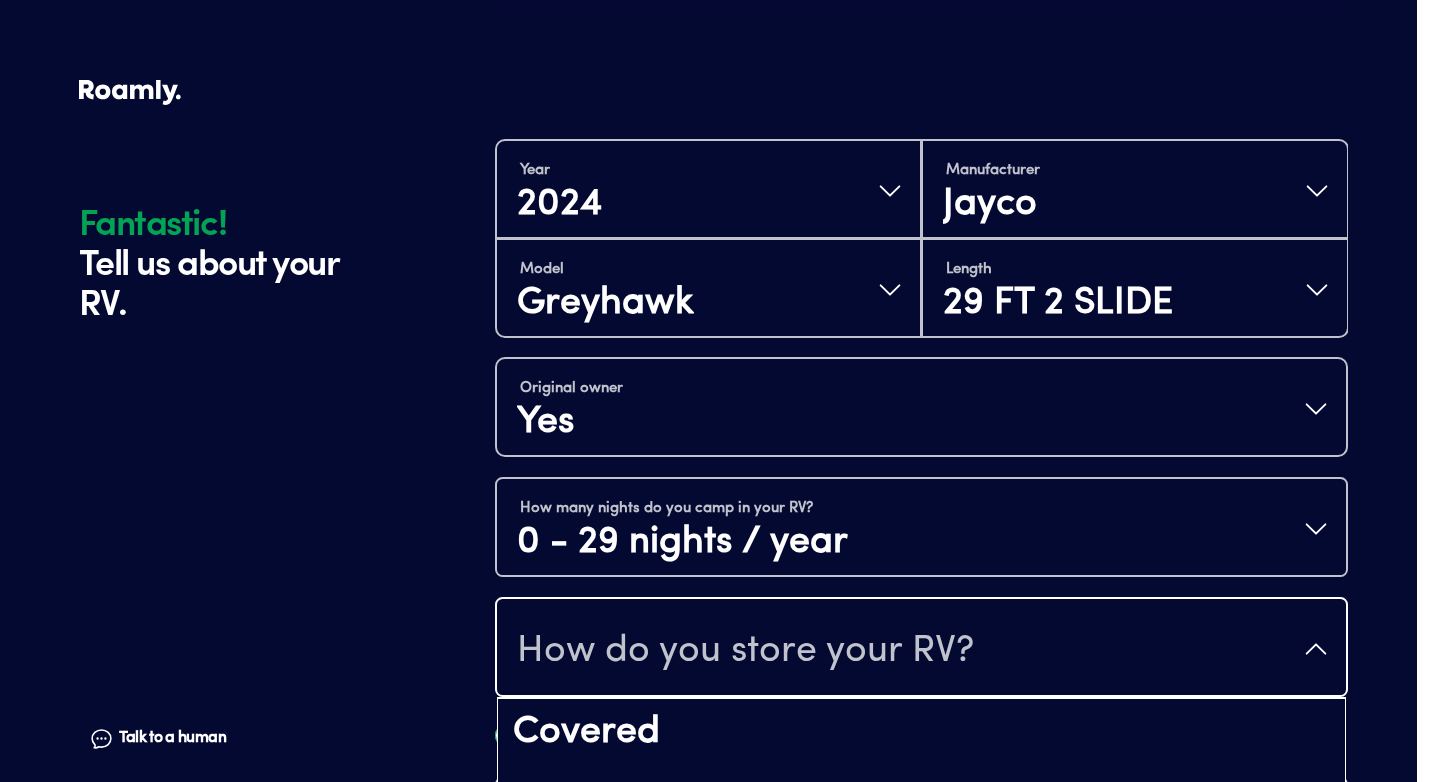 drag, startPoint x: 1424, startPoint y: 181, endPoint x: 1422, endPoint y: 451, distance: 270.00742 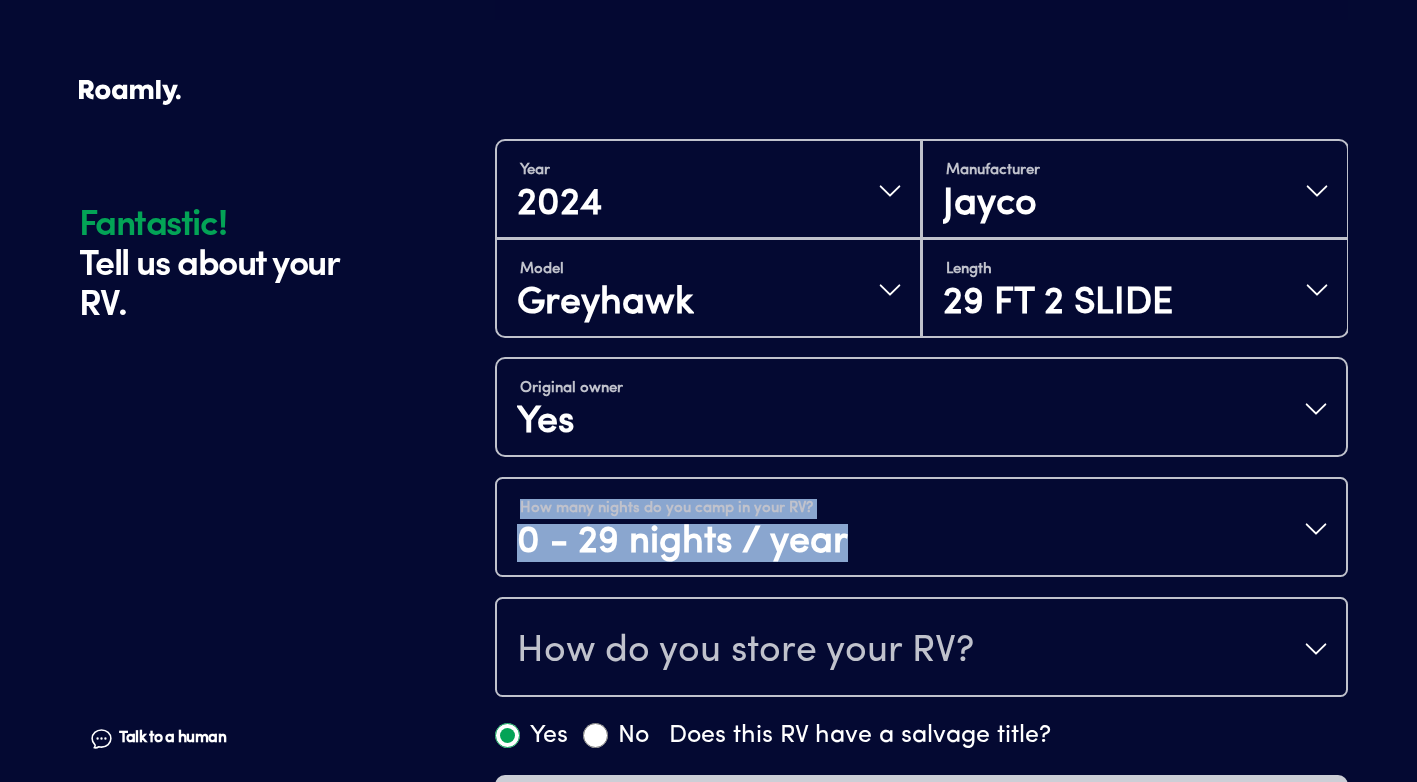 drag, startPoint x: 1362, startPoint y: 523, endPoint x: 1392, endPoint y: 647, distance: 127.57743 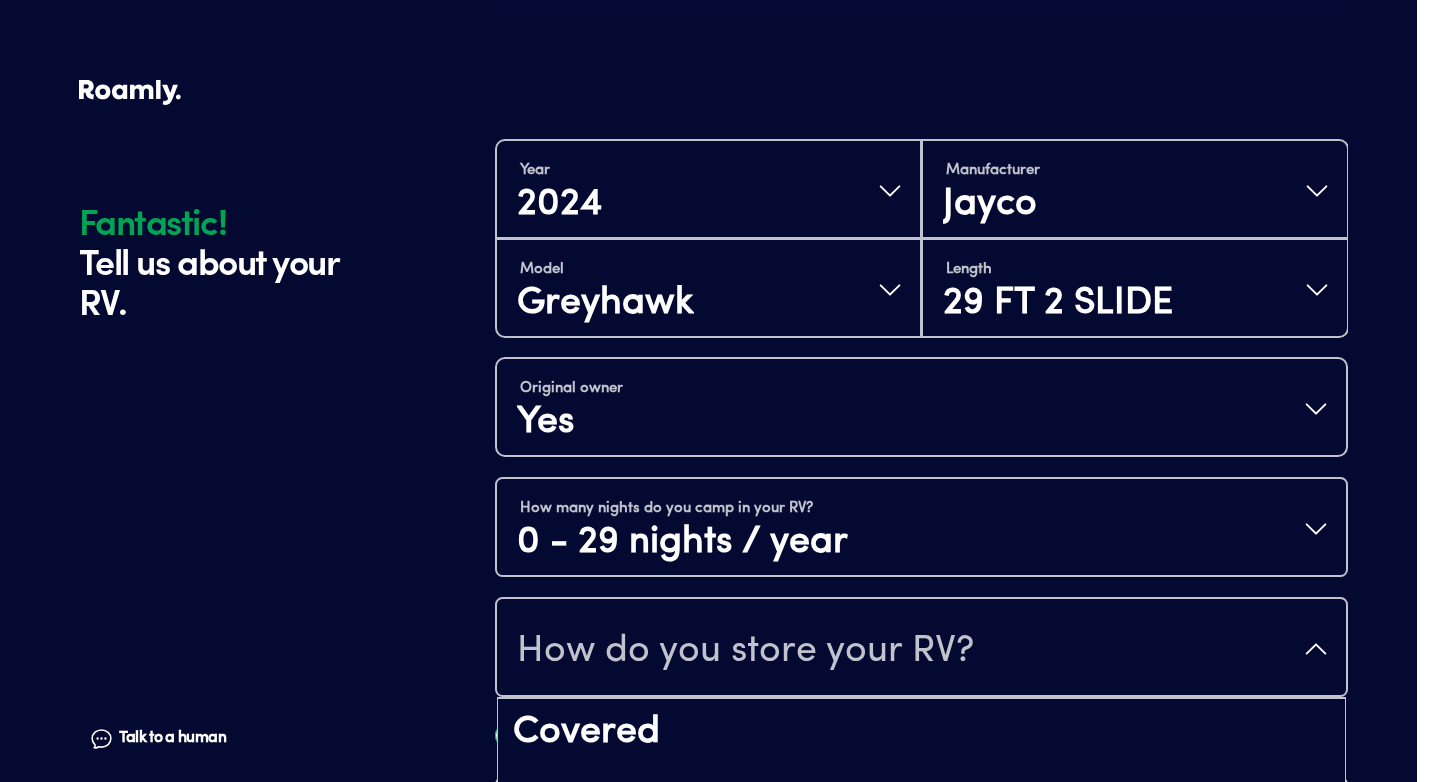 click on "How do you store your RV?" at bounding box center (921, 649) 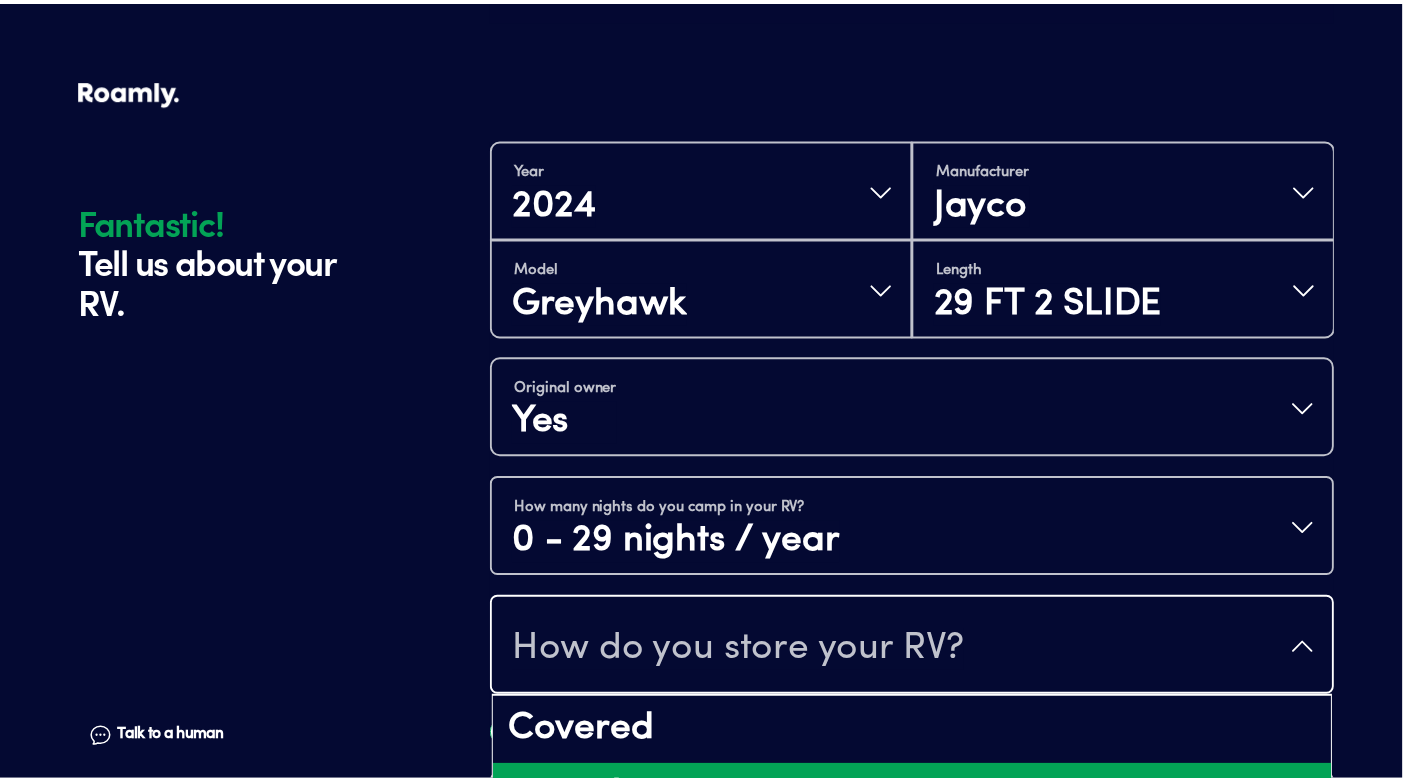 scroll, scrollTop: 442, scrollLeft: 0, axis: vertical 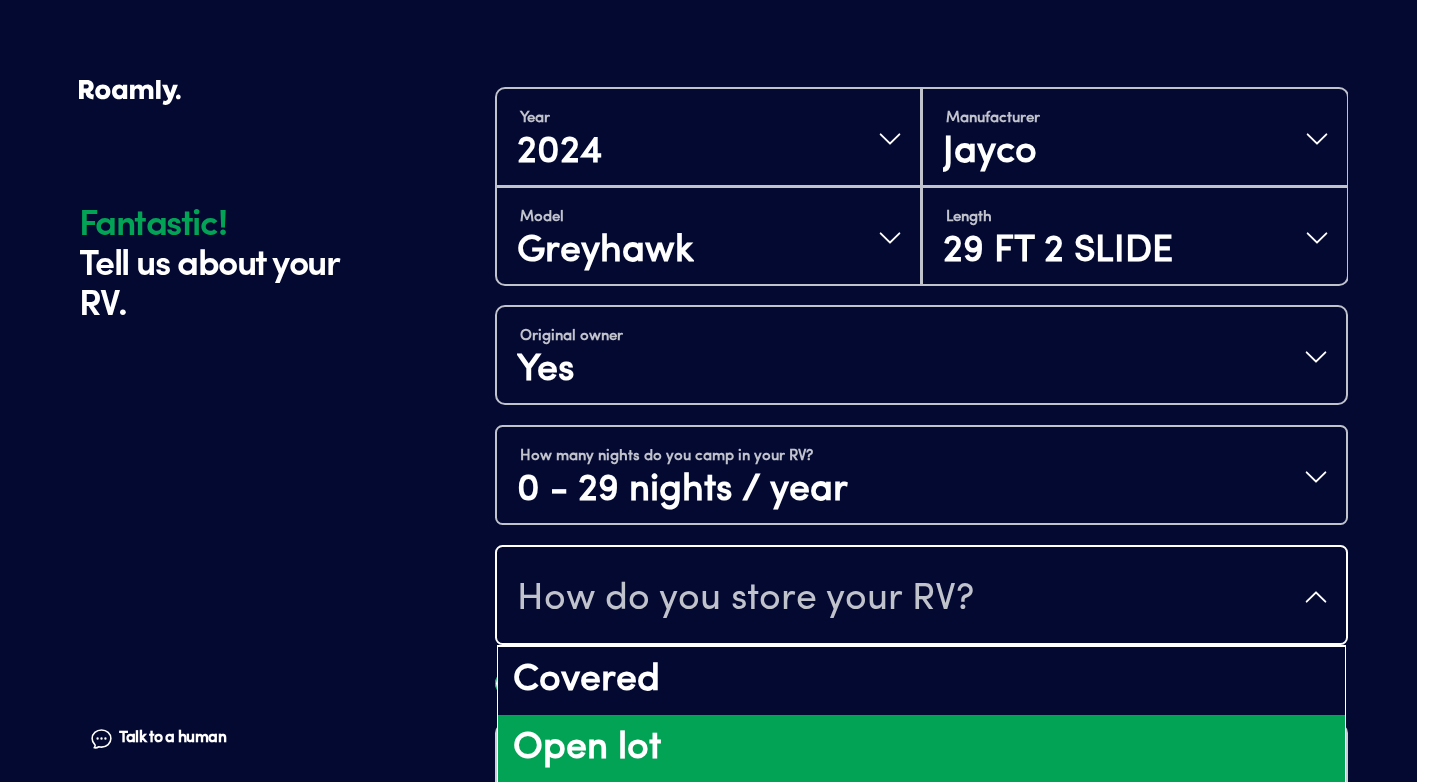 click on "Open lot" at bounding box center (921, 749) 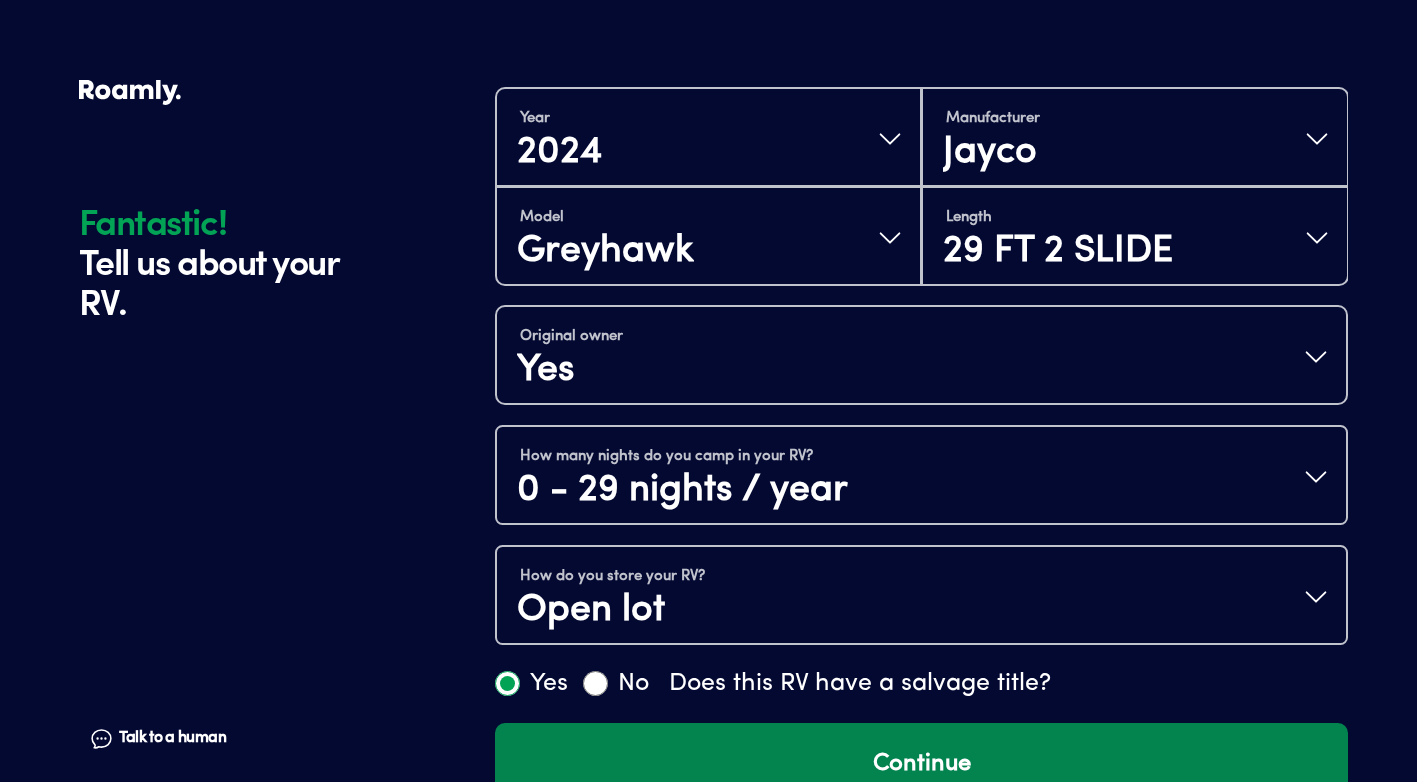 click on "Continue" at bounding box center [921, 764] 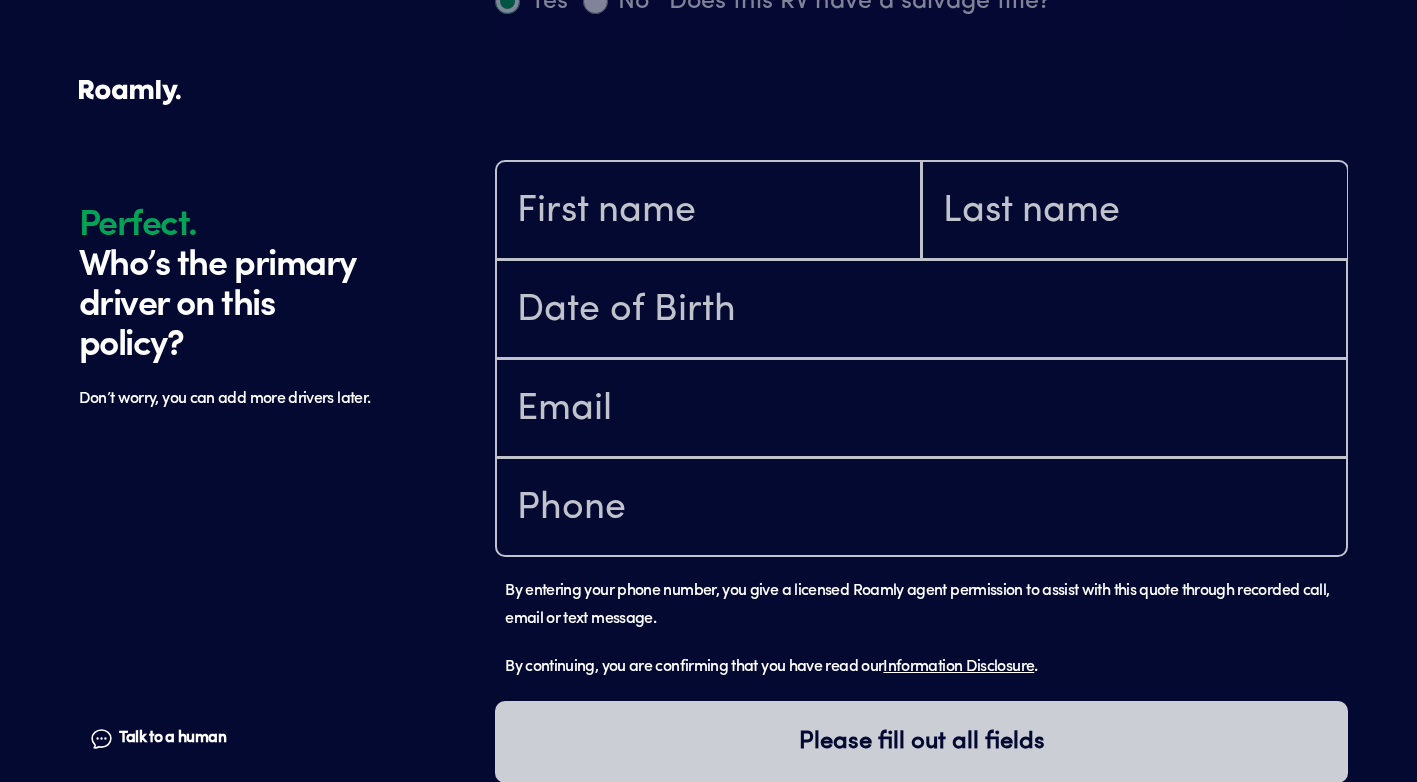 scroll, scrollTop: 1185, scrollLeft: 0, axis: vertical 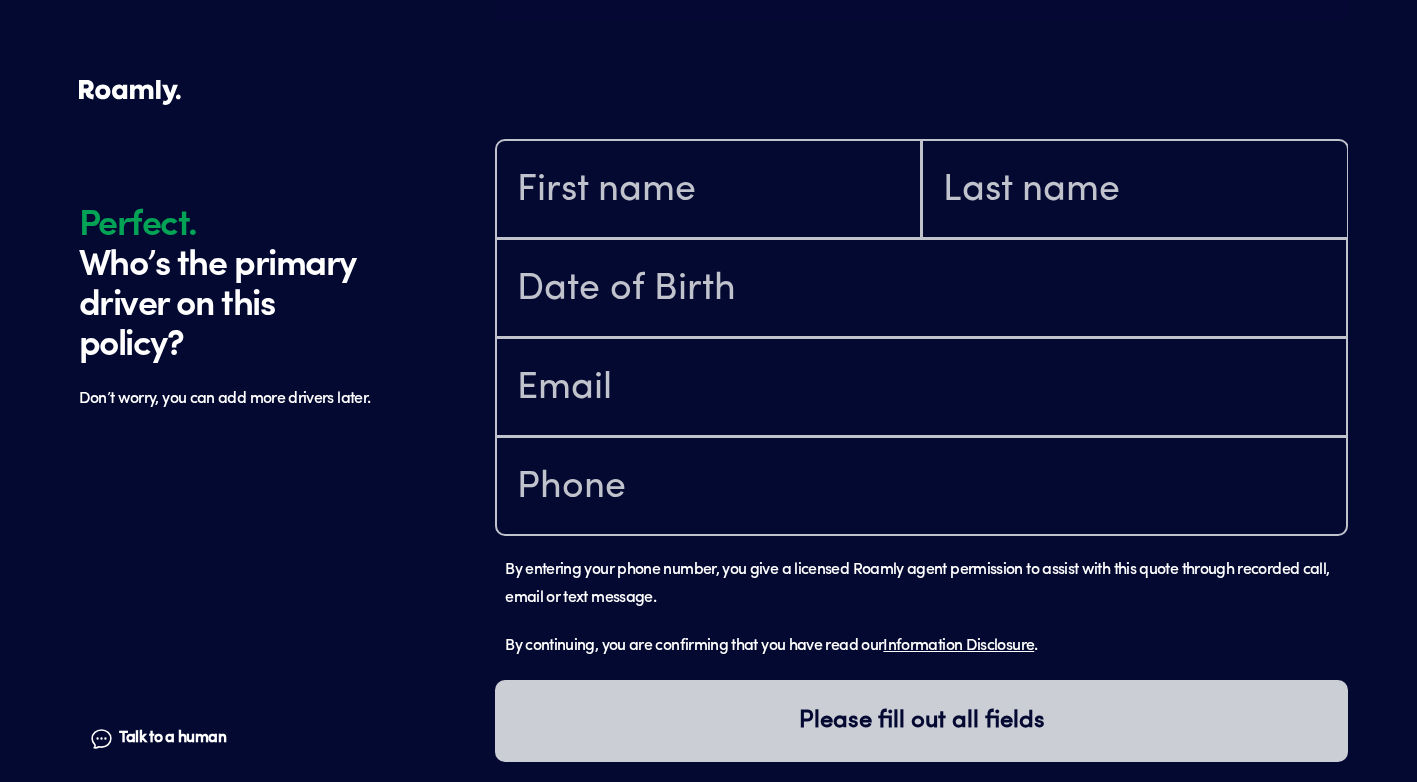click at bounding box center (708, 189) 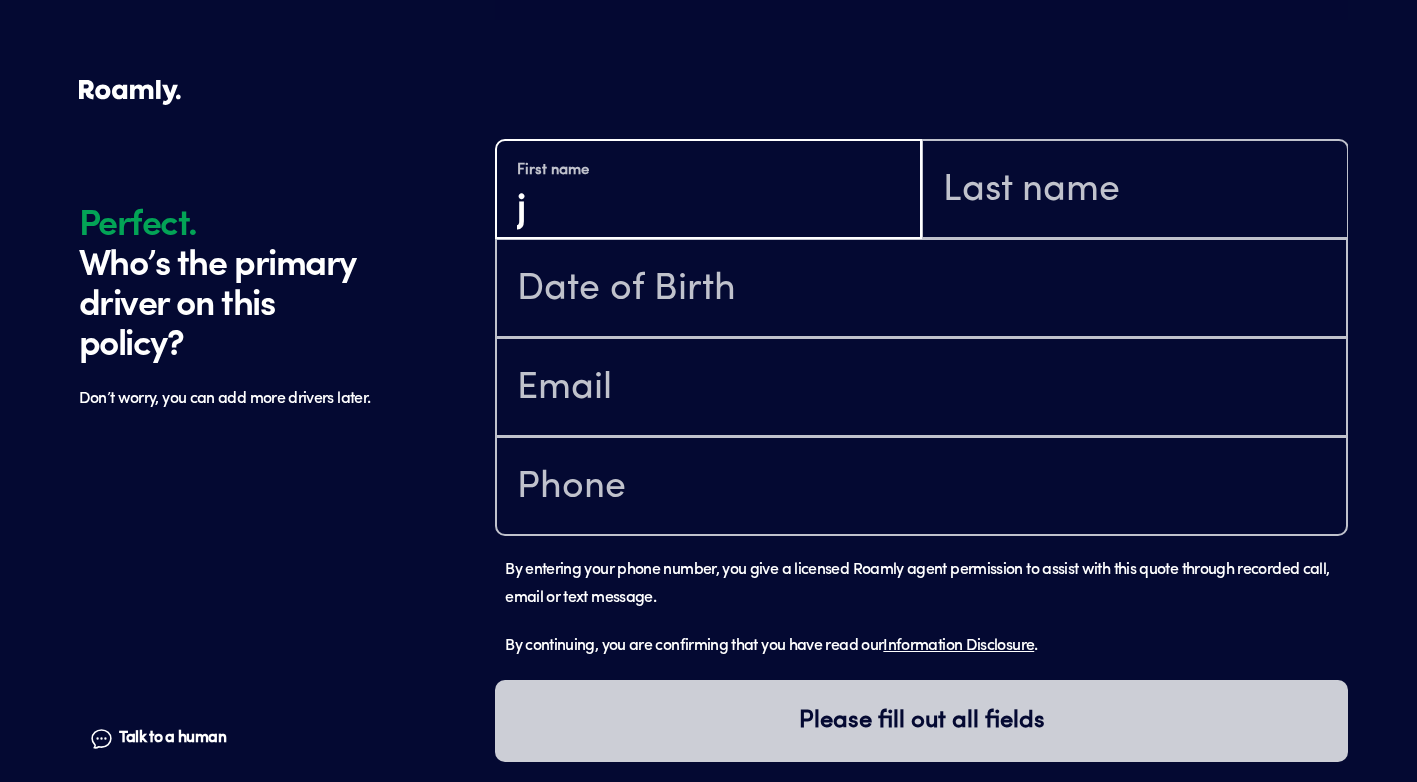 type on "[PERSON_NAME]" 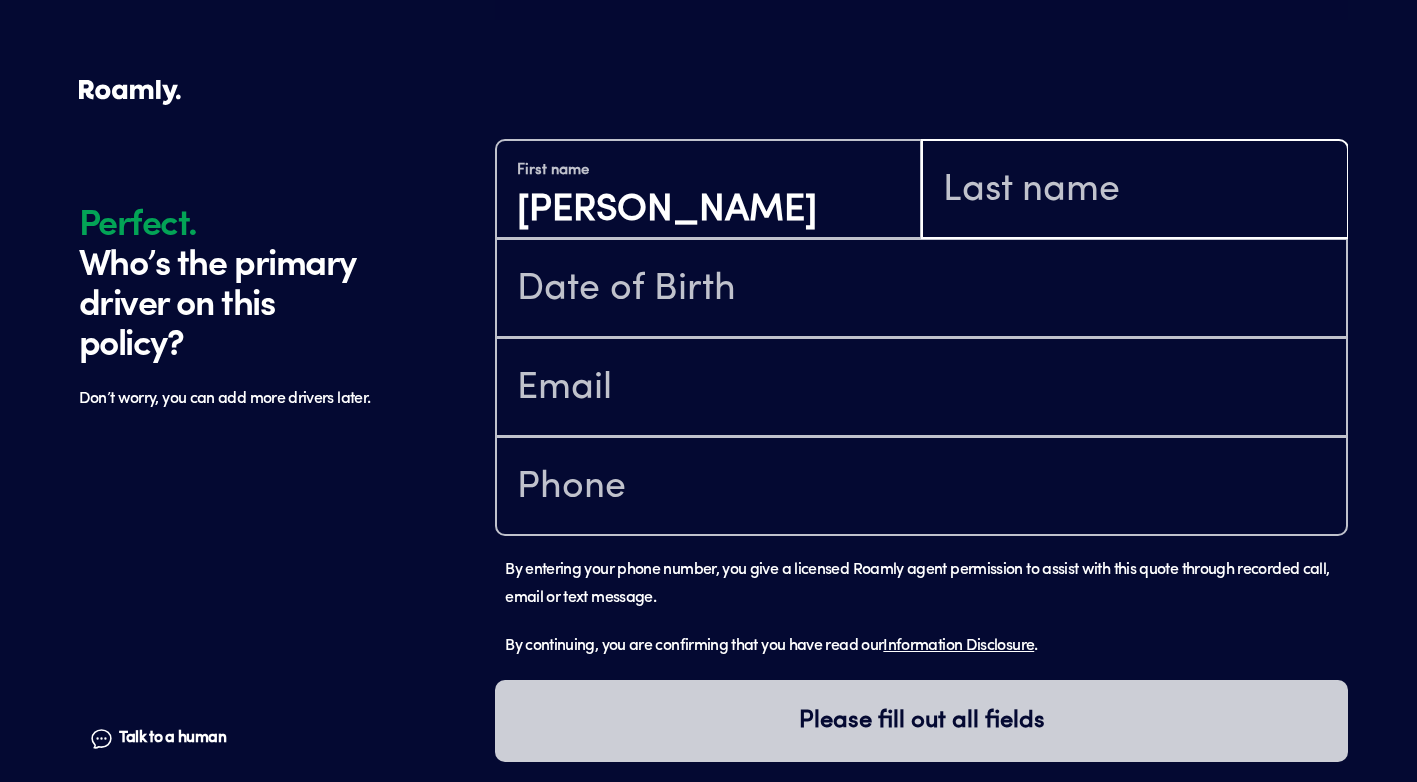 type on "[PERSON_NAME]" 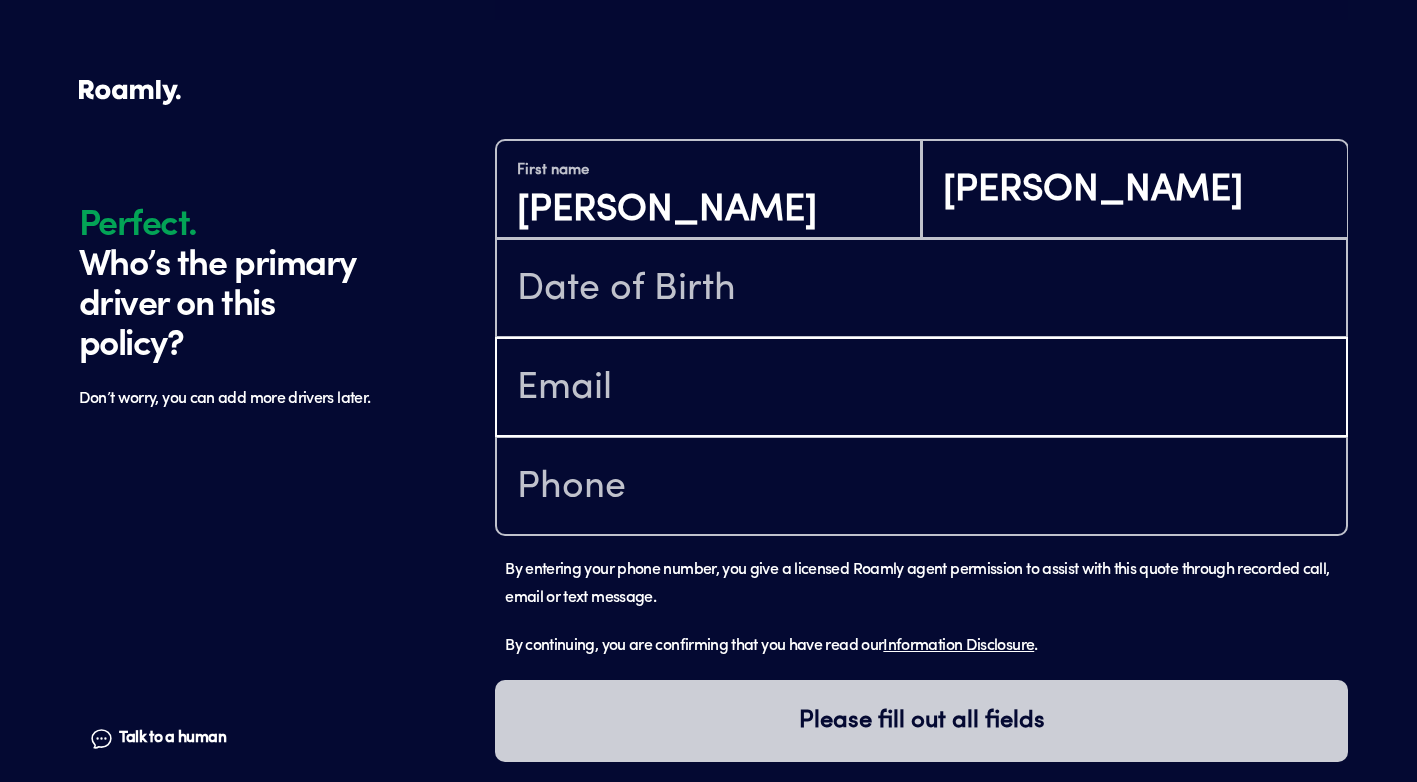 type on "[EMAIL_ADDRESS][DOMAIN_NAME]" 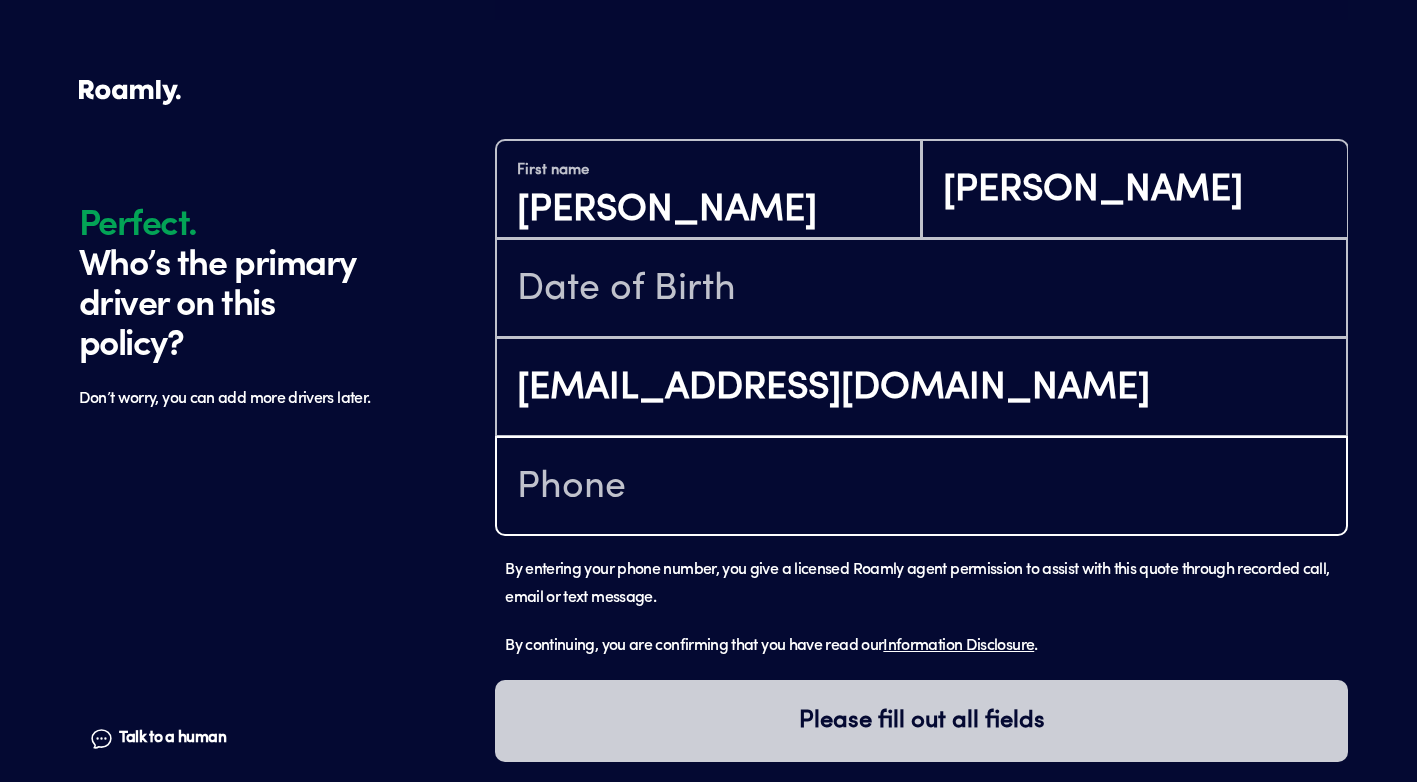 type on "[PHONE_NUMBER]" 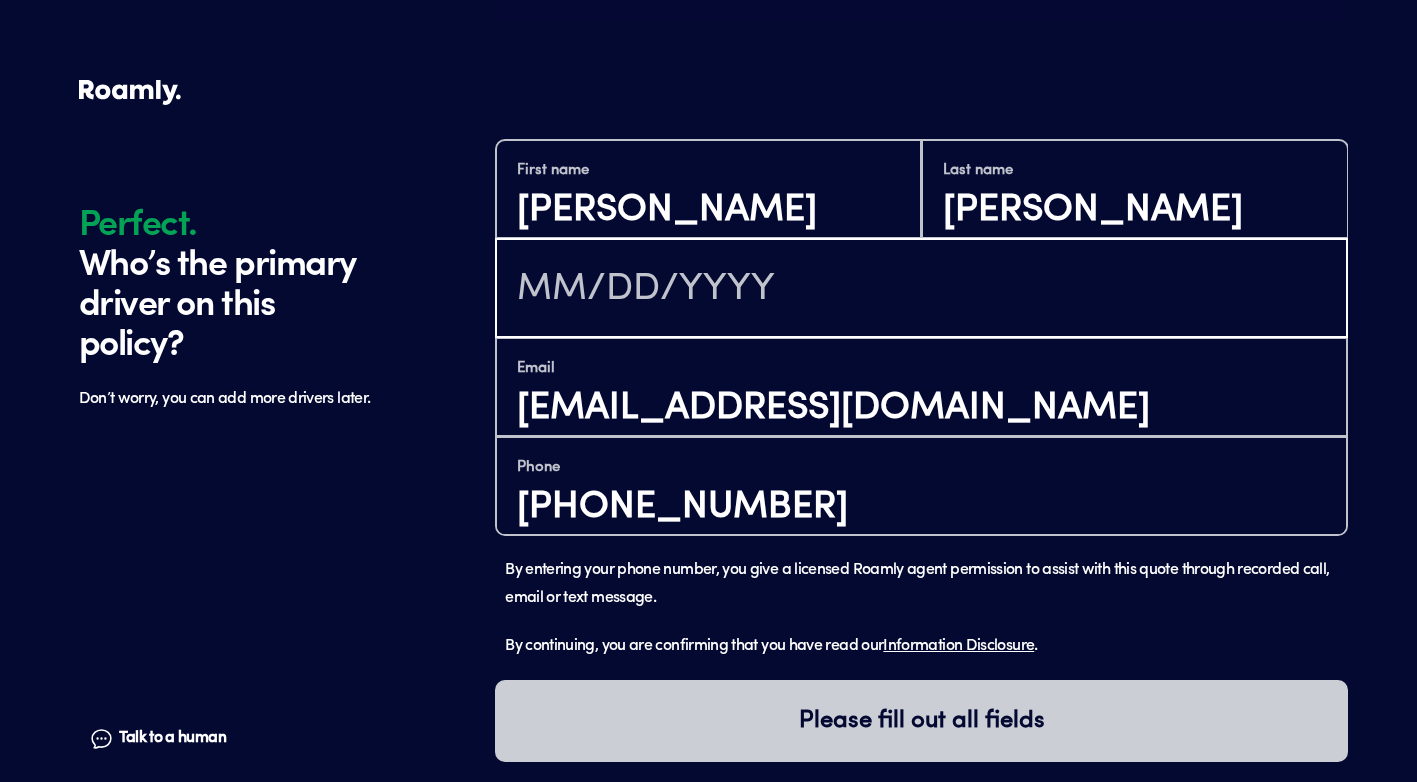 click at bounding box center [921, 290] 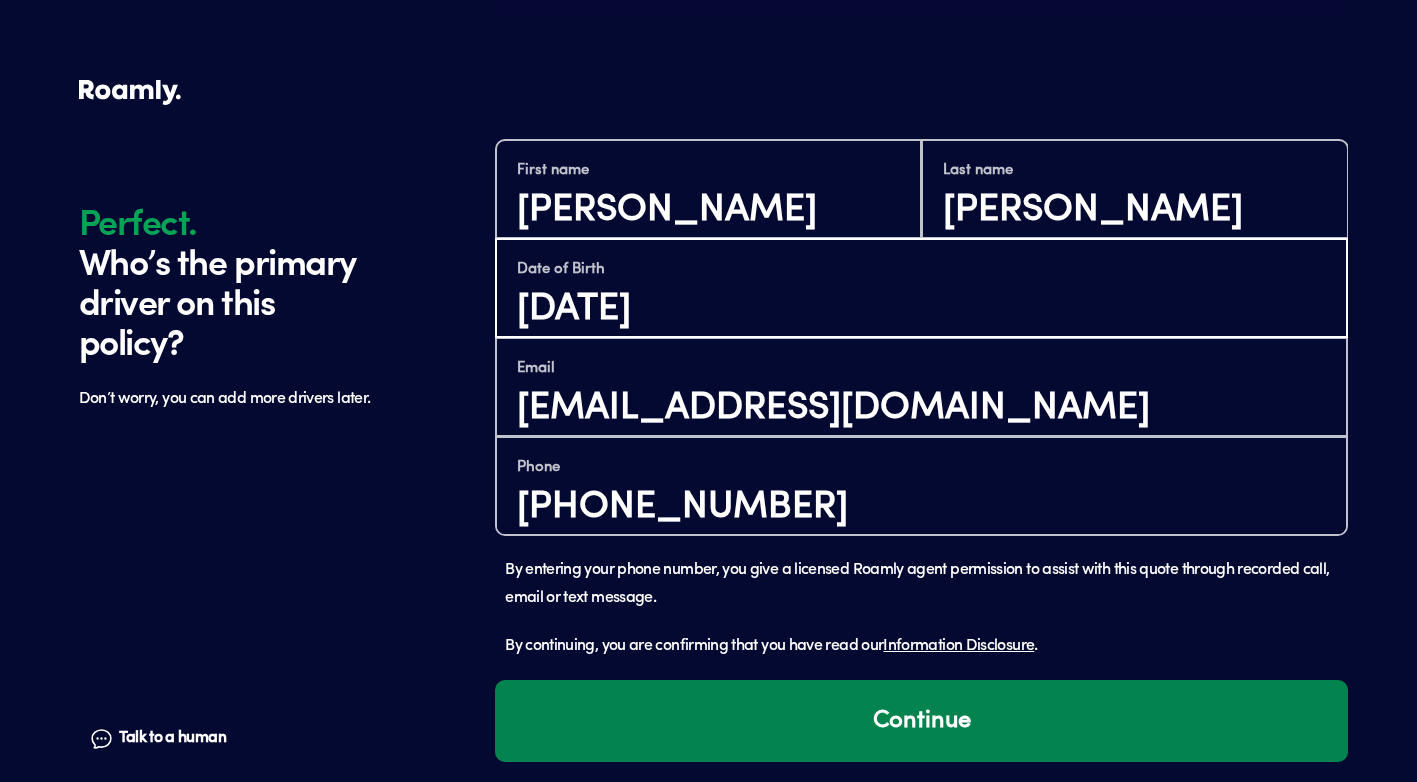 type on "[DATE]" 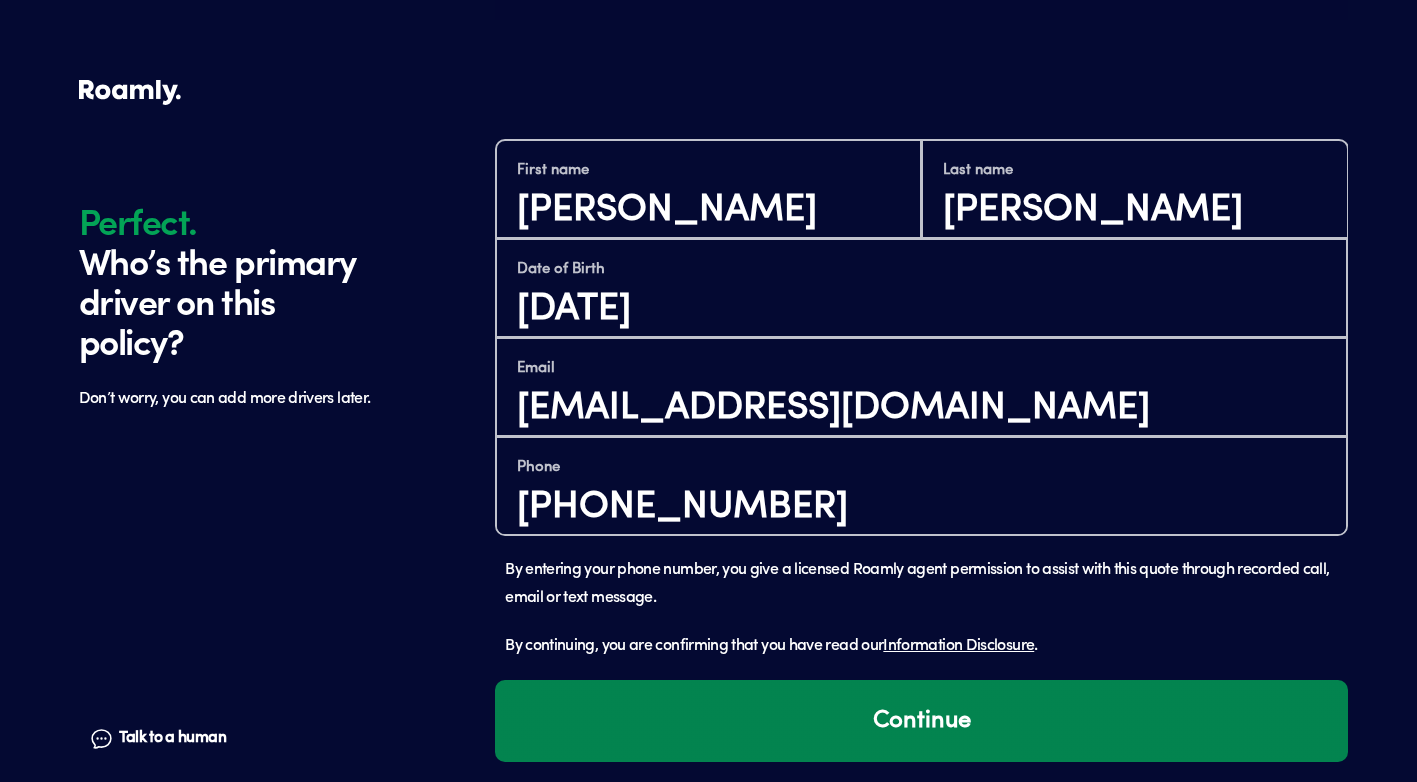 click on "Continue" at bounding box center [921, 721] 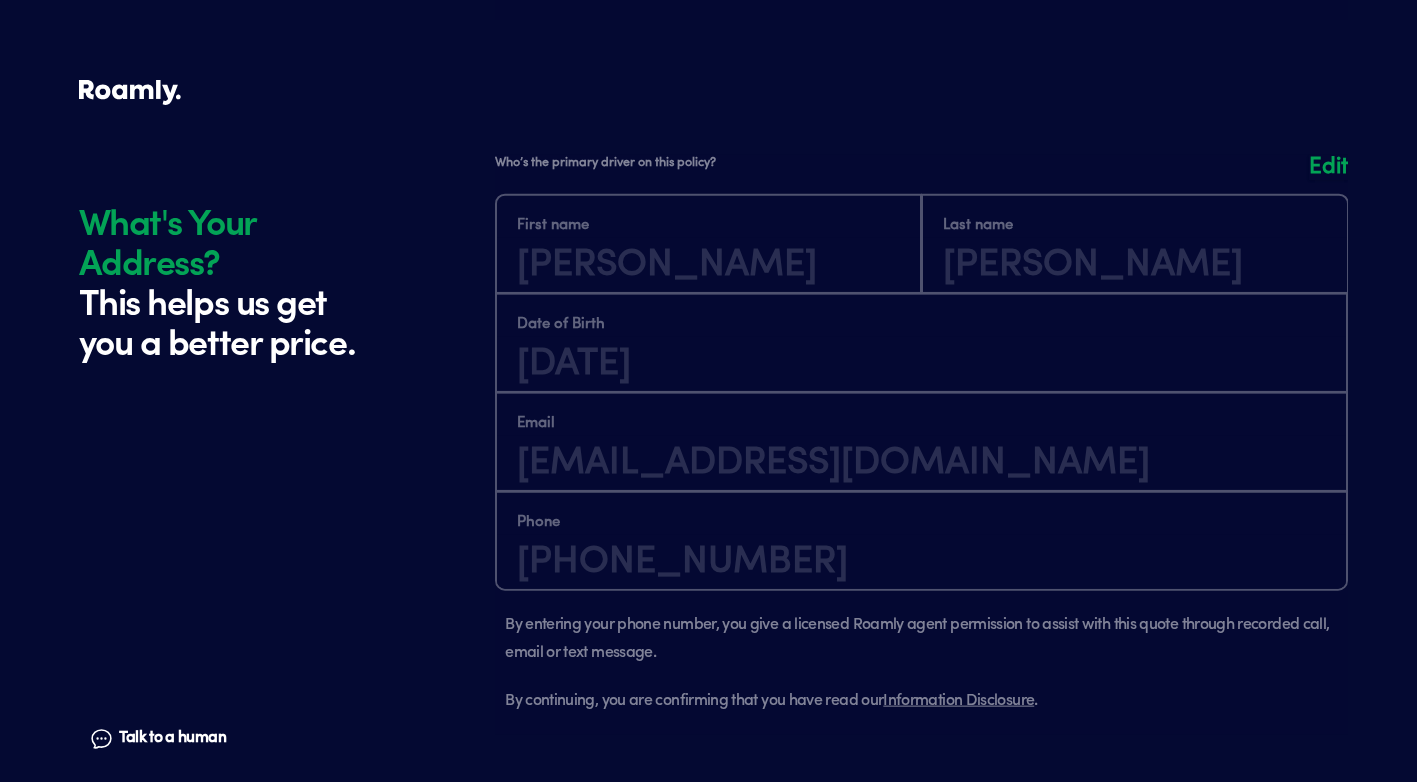 scroll, scrollTop: 1858, scrollLeft: 0, axis: vertical 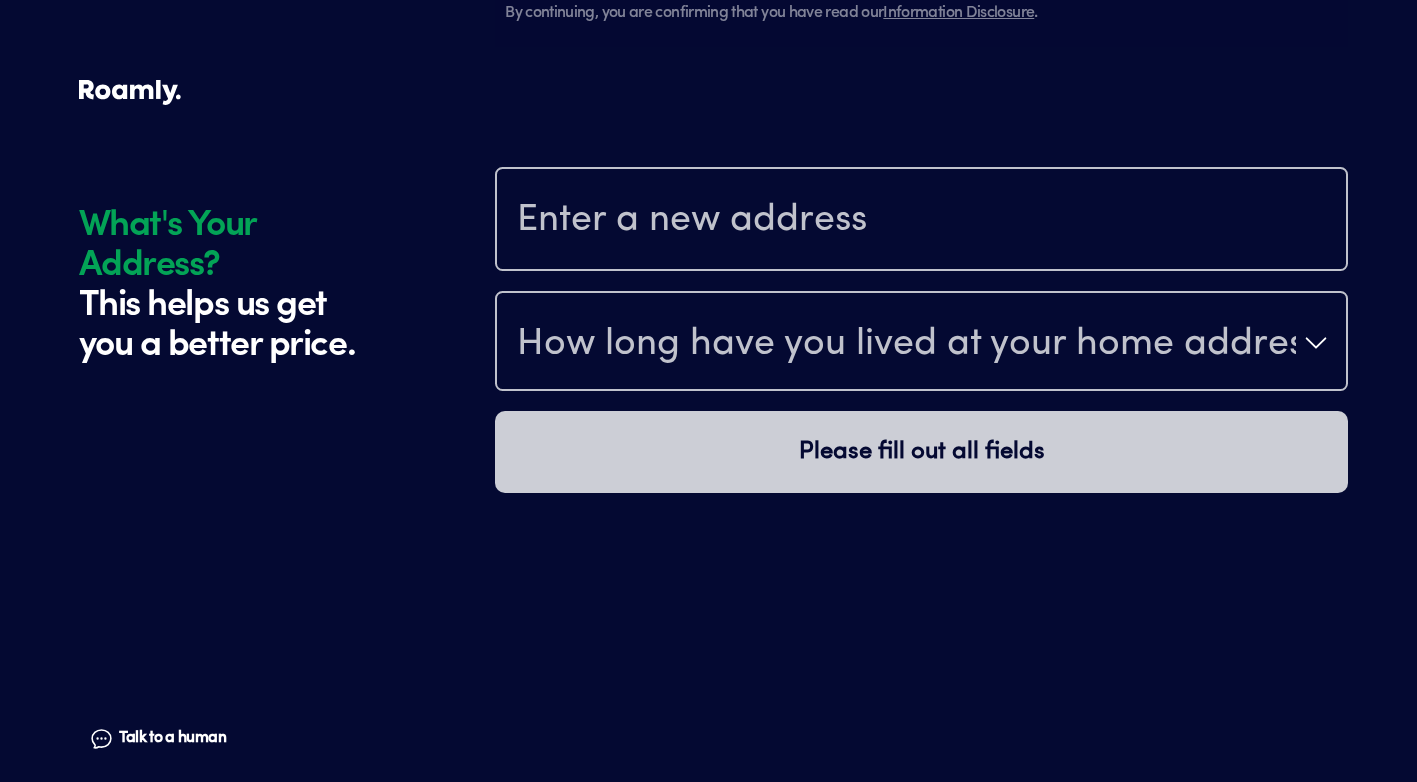 click at bounding box center (921, 221) 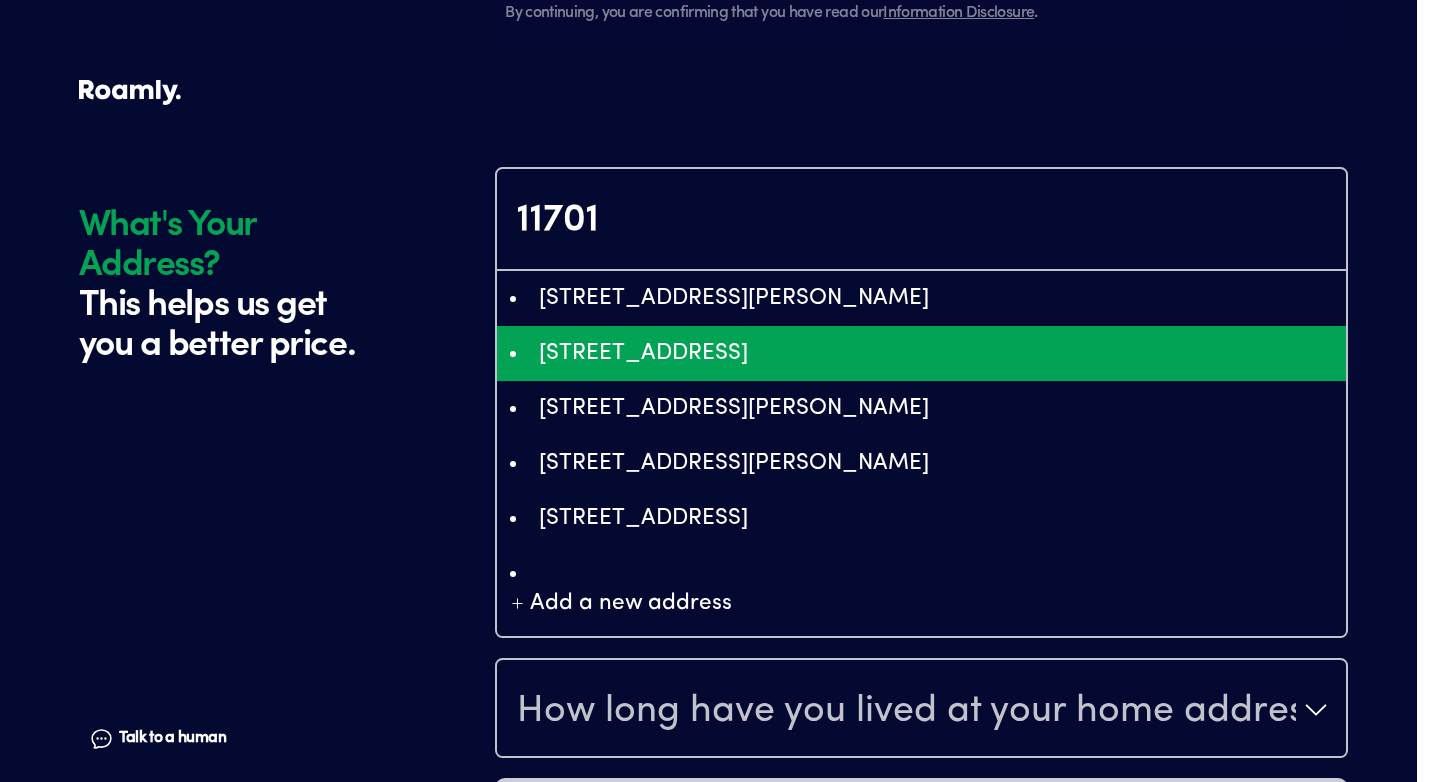 type on "ChIJDxu1PeA7DogRWXdVztZBCpo" 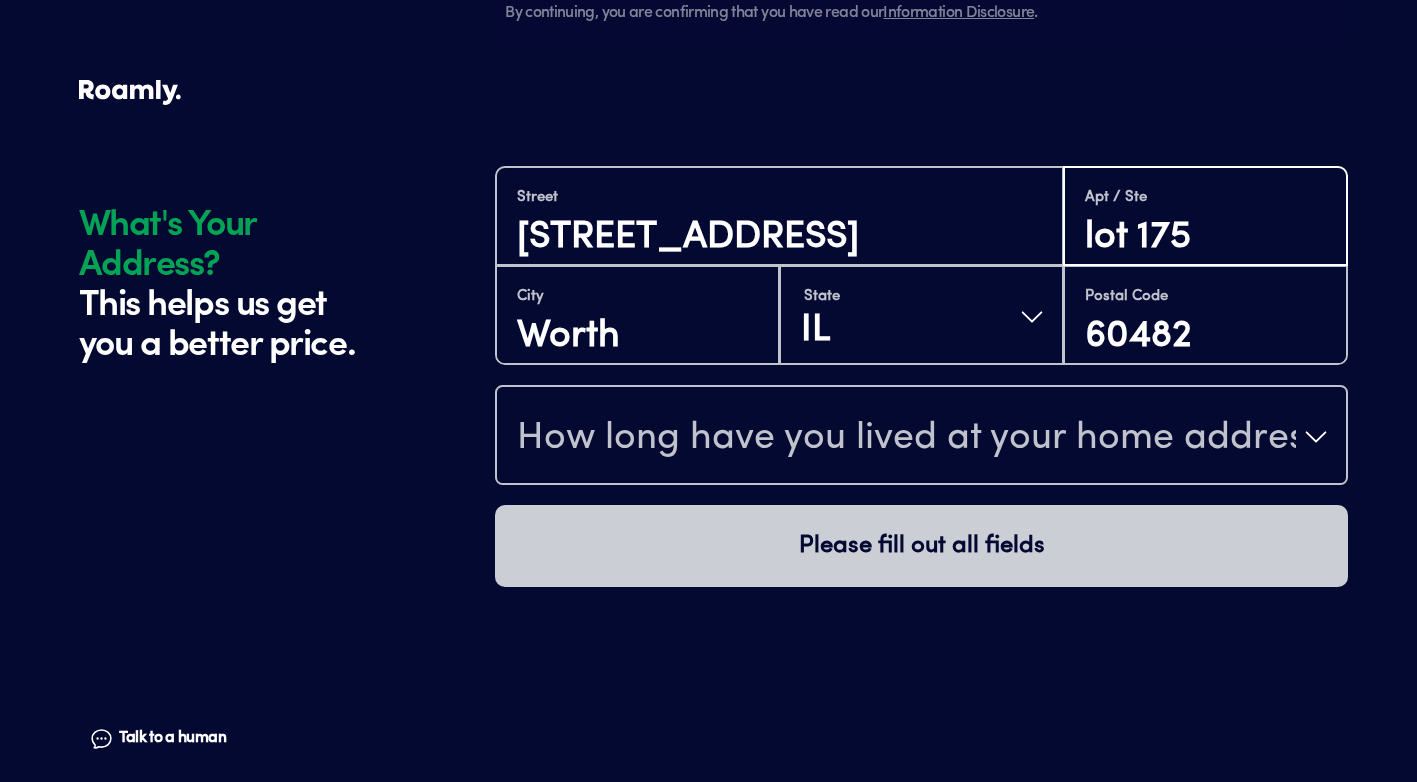 type on "lot 175" 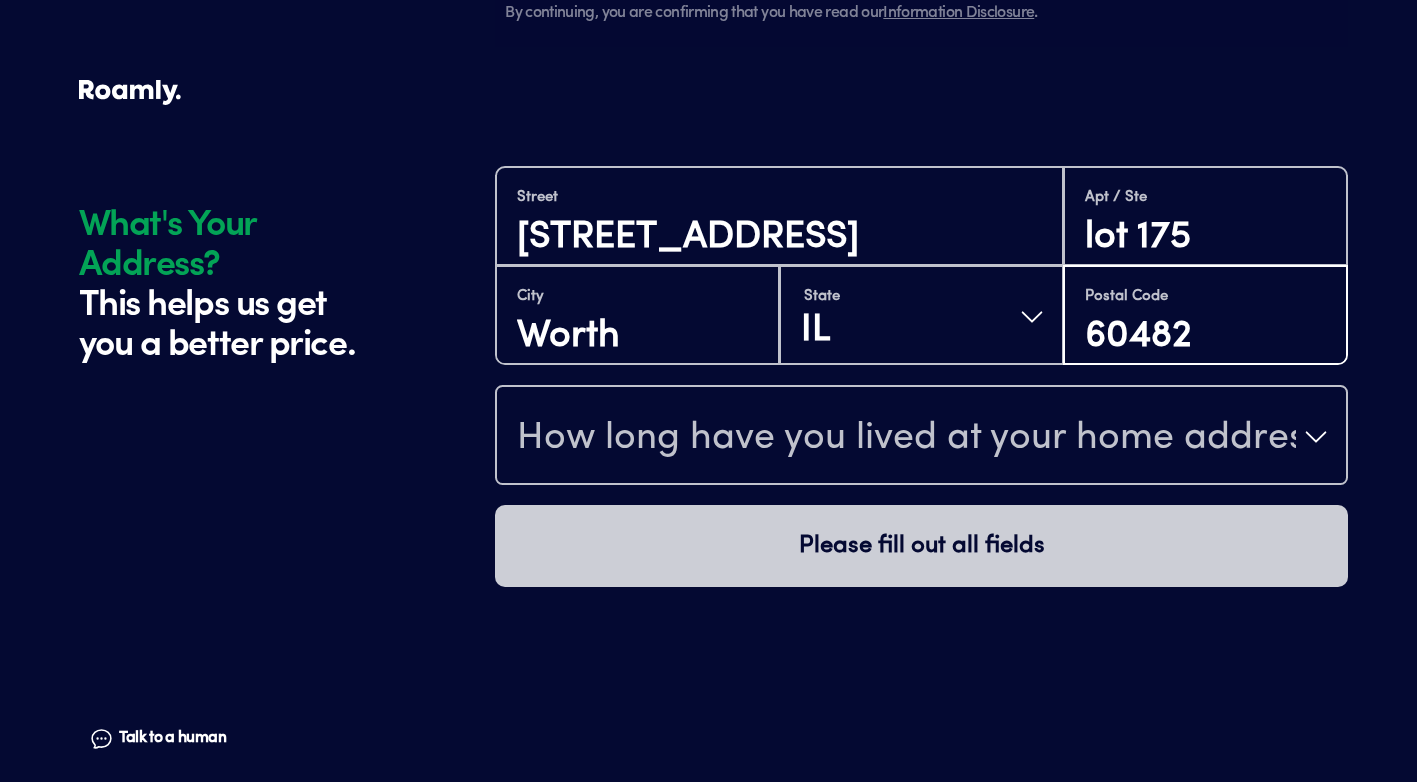 click on "60482" at bounding box center (1205, 336) 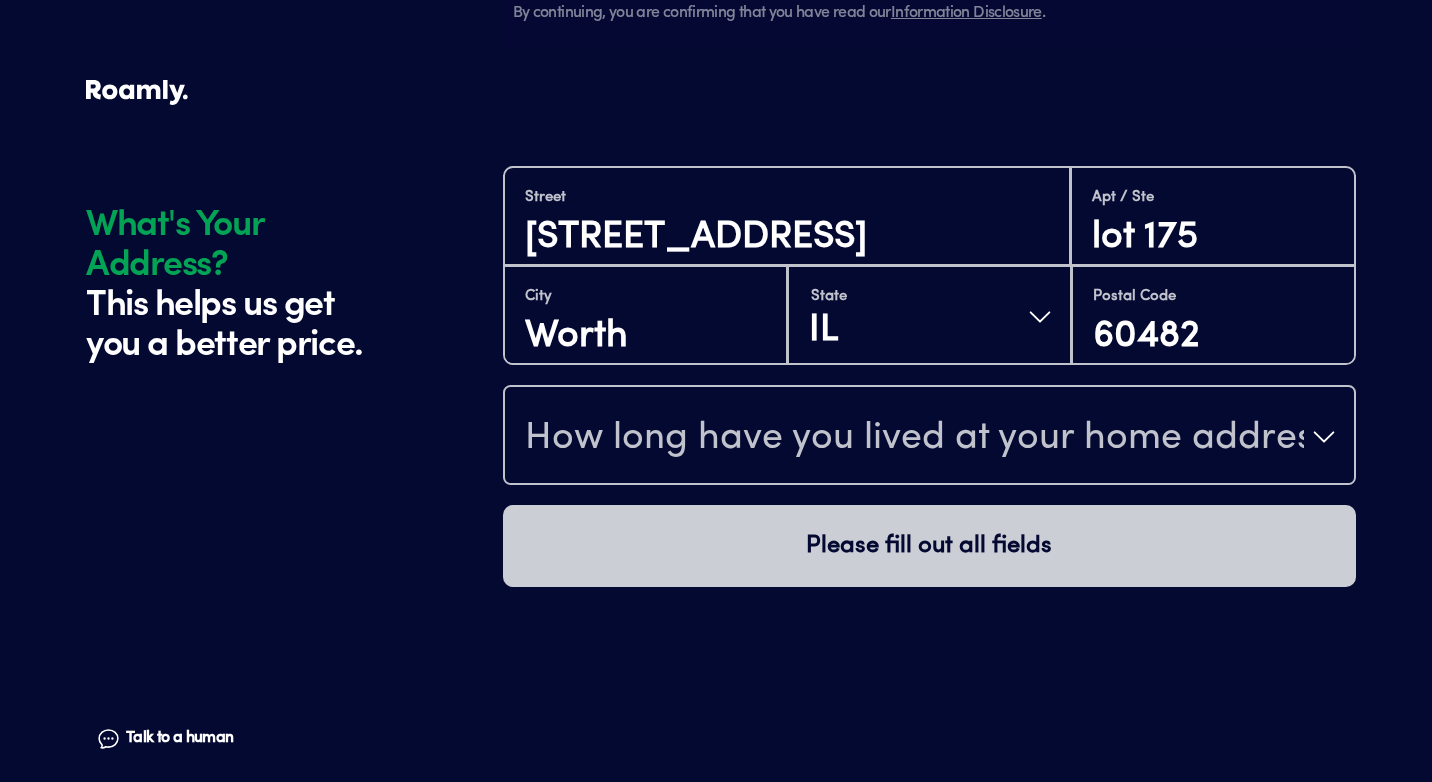click on "How long have you lived at your home address?" at bounding box center (929, 437) 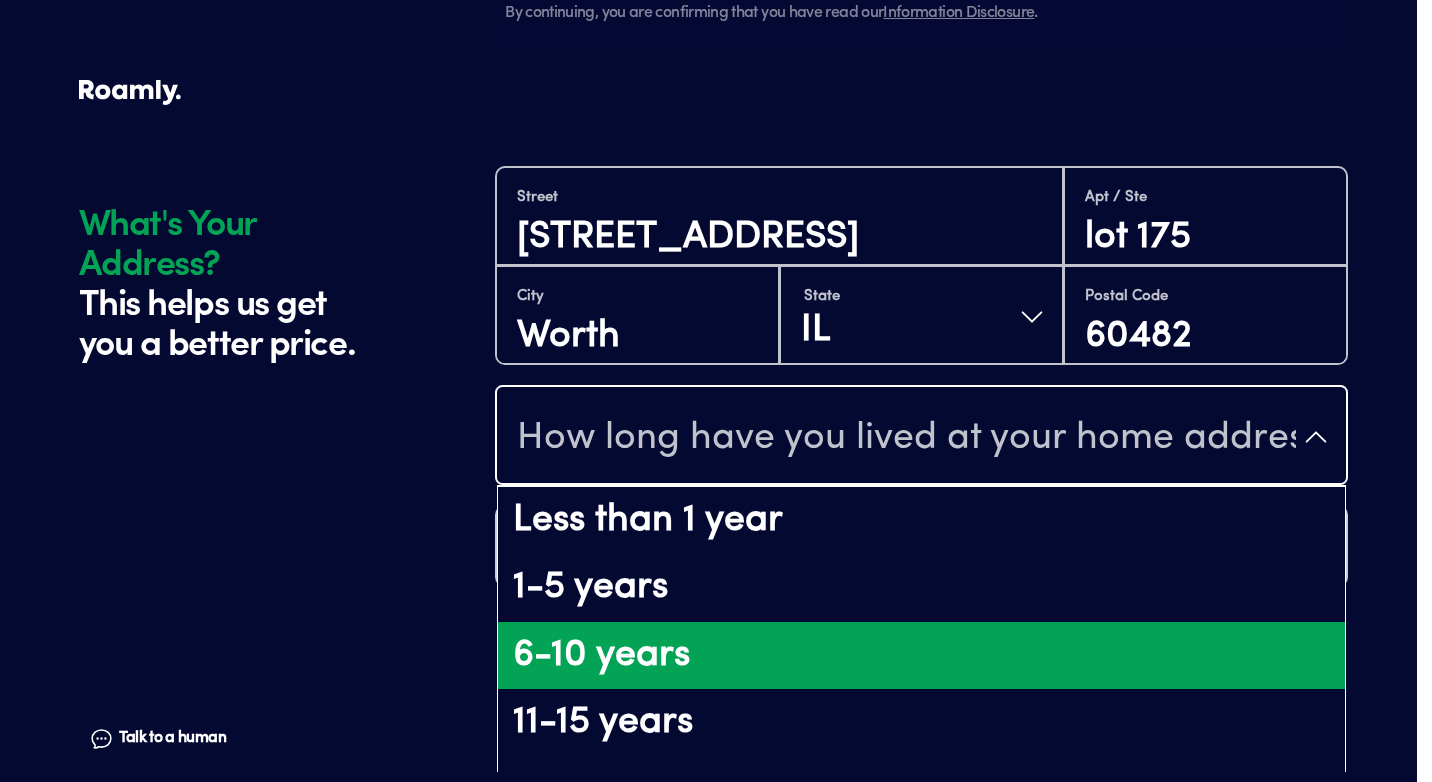 click on "6-10 years" at bounding box center [921, 656] 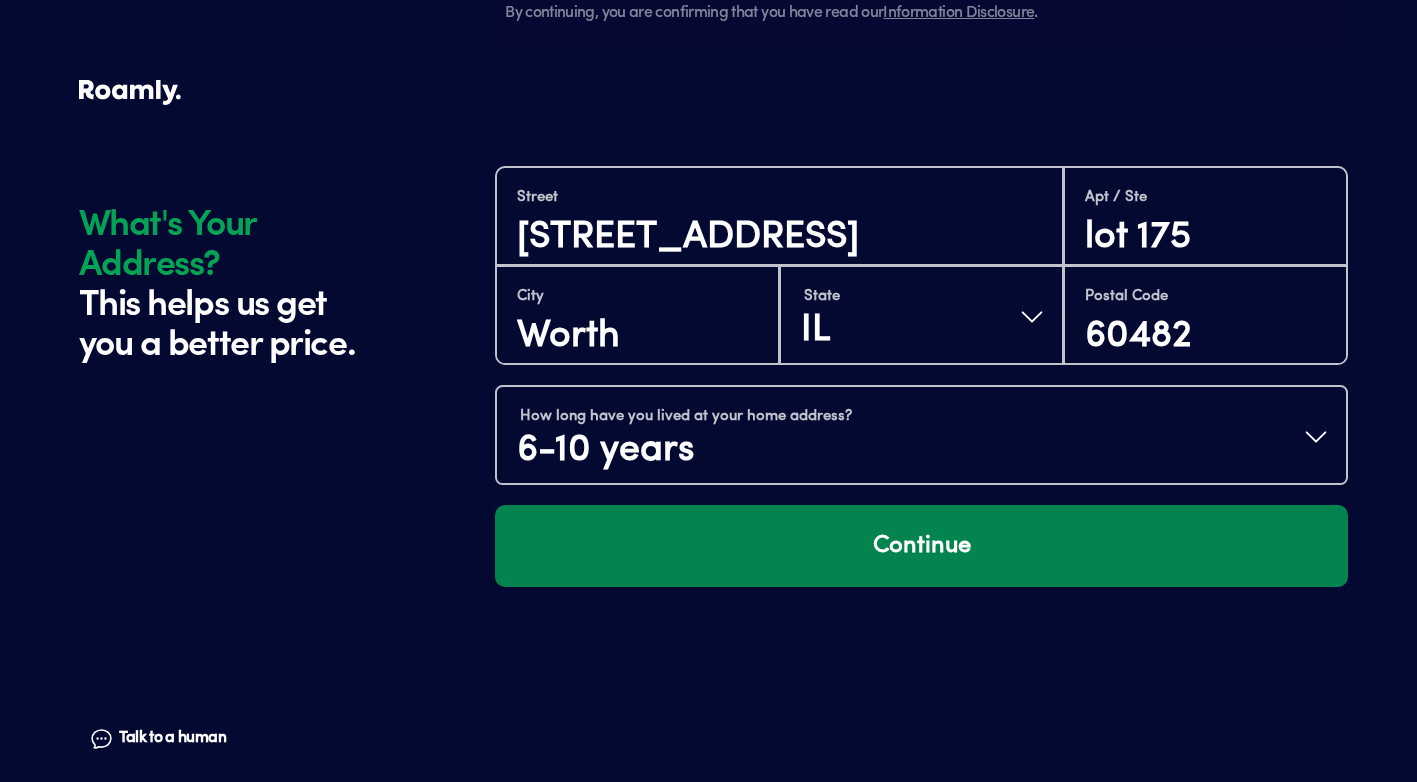 click on "Continue" at bounding box center [921, 546] 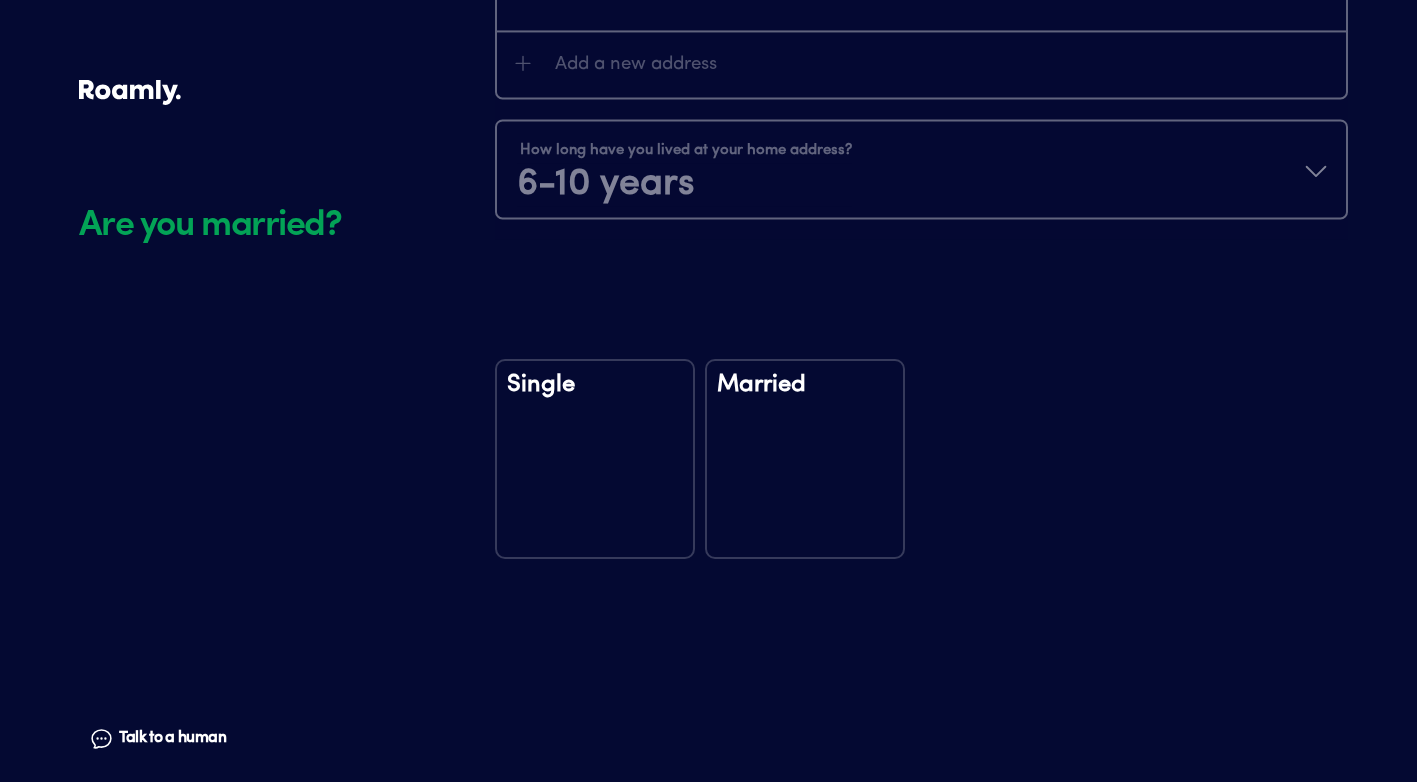 scroll, scrollTop: 2329, scrollLeft: 0, axis: vertical 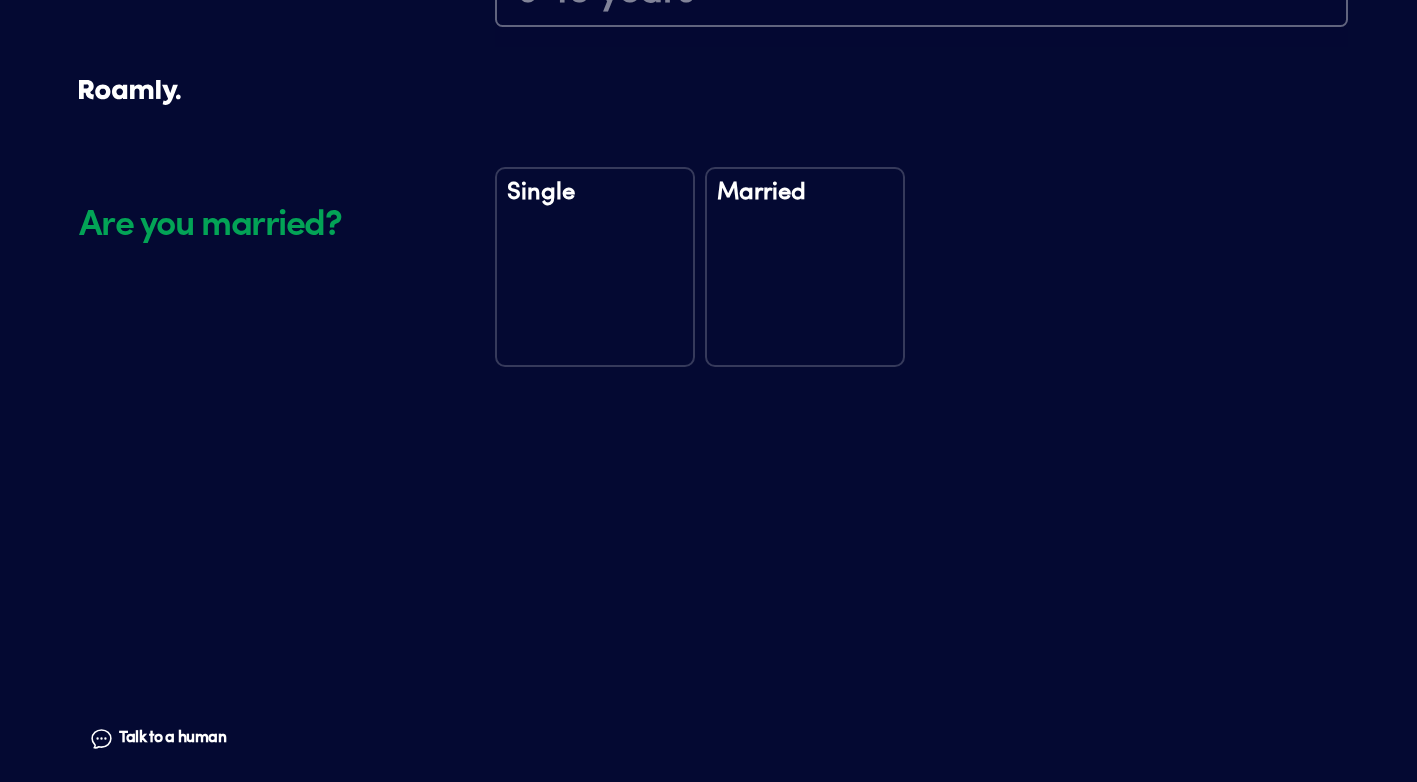 click on "Married" at bounding box center [805, 267] 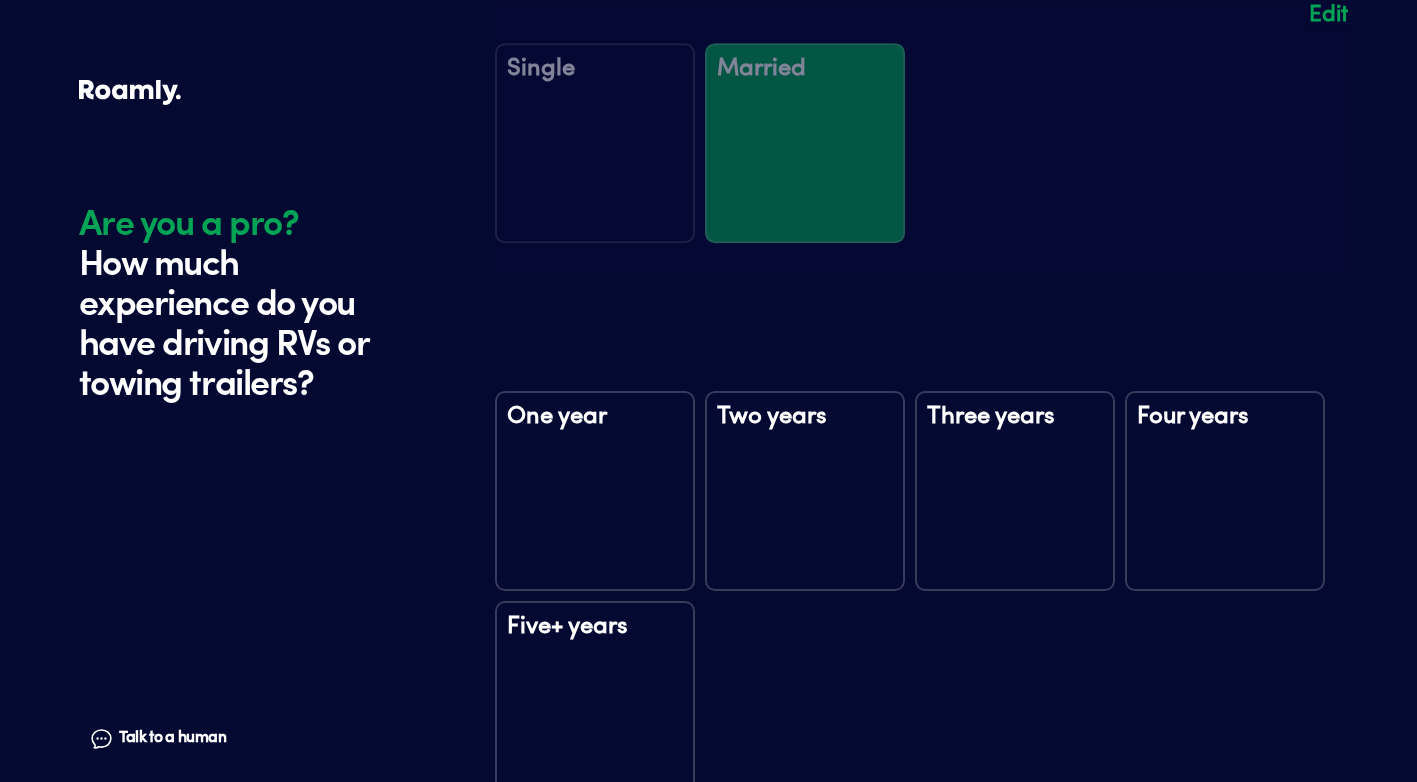 scroll, scrollTop: 2719, scrollLeft: 0, axis: vertical 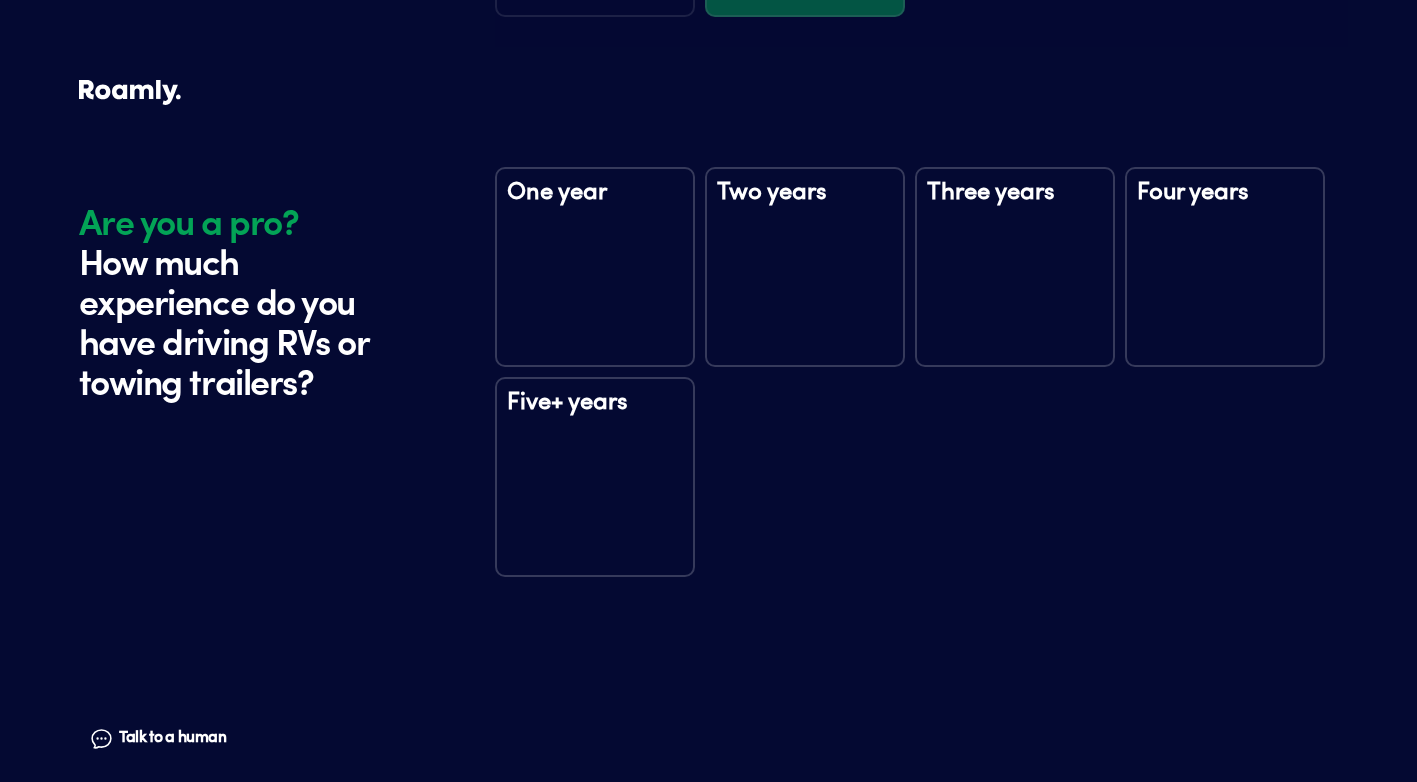 click on "Five+ years" at bounding box center [595, 477] 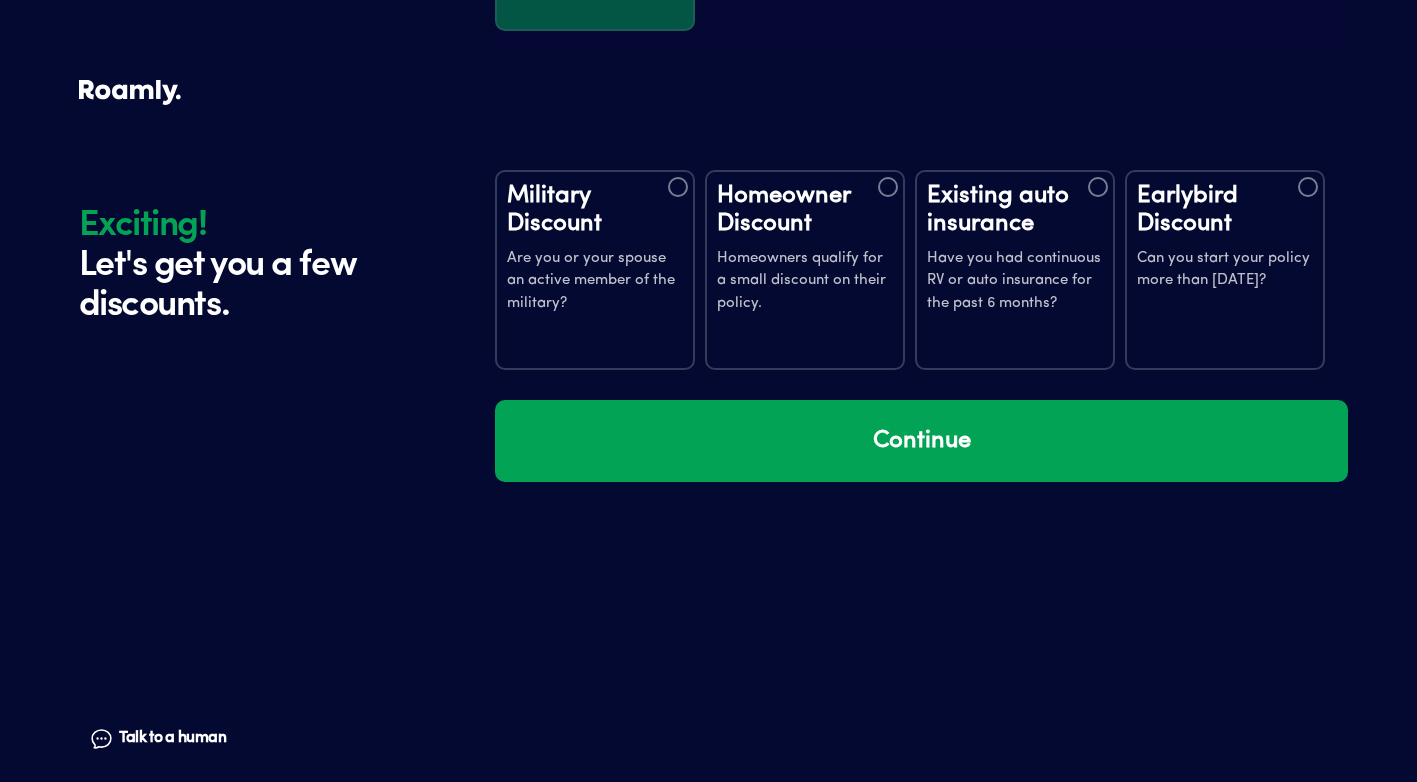 scroll, scrollTop: 3309, scrollLeft: 0, axis: vertical 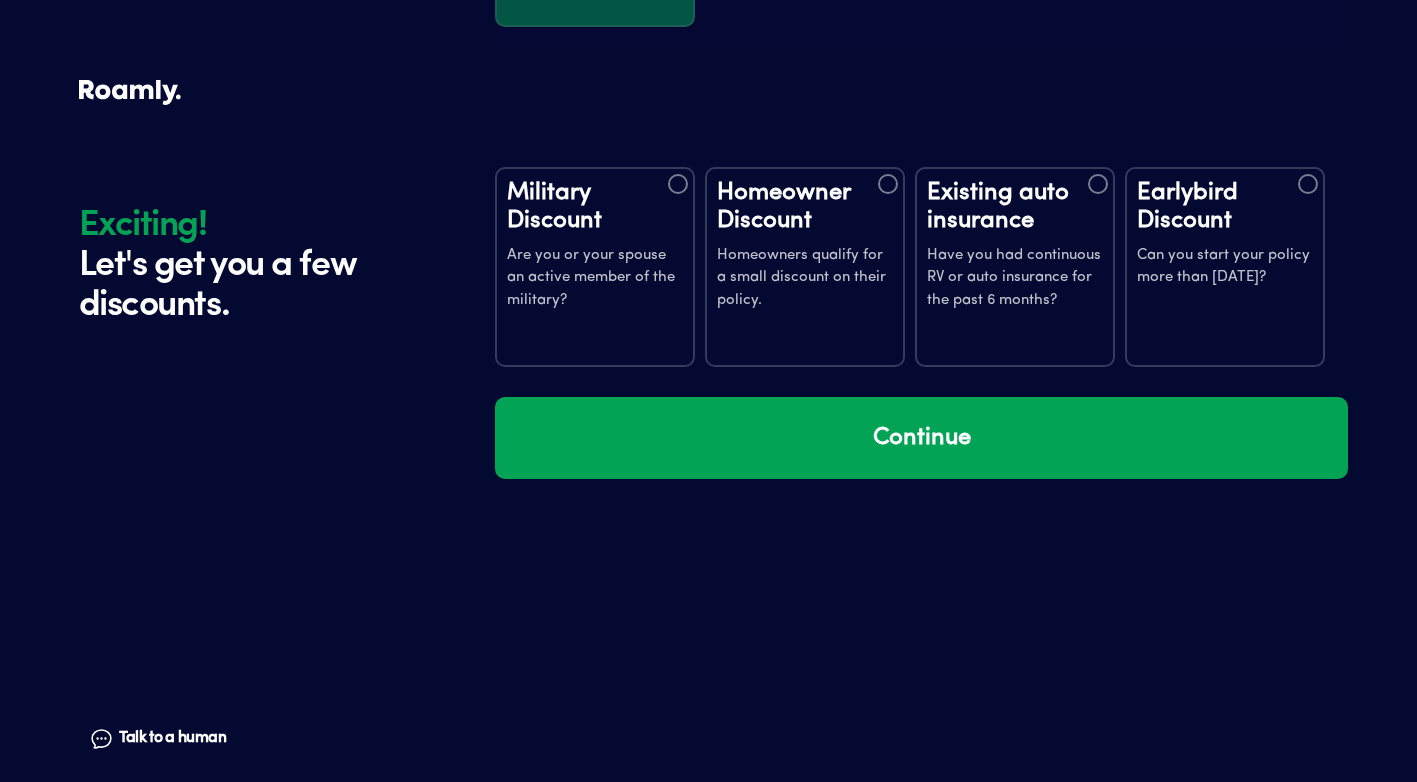 drag, startPoint x: 886, startPoint y: 174, endPoint x: 965, endPoint y: 177, distance: 79.05694 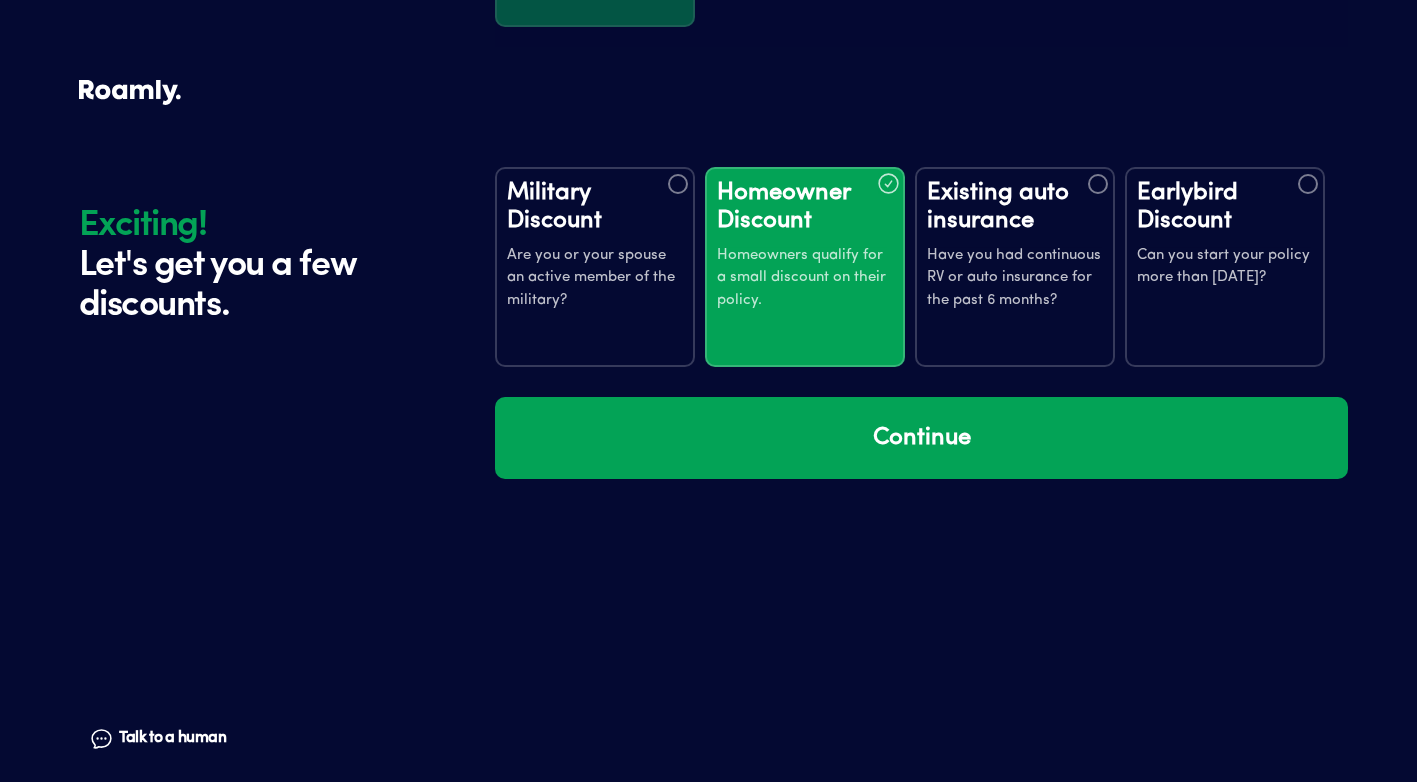 click on "Existing auto insurance Have you had continuous RV or auto insurance for the past 6 months?" at bounding box center [1015, 267] 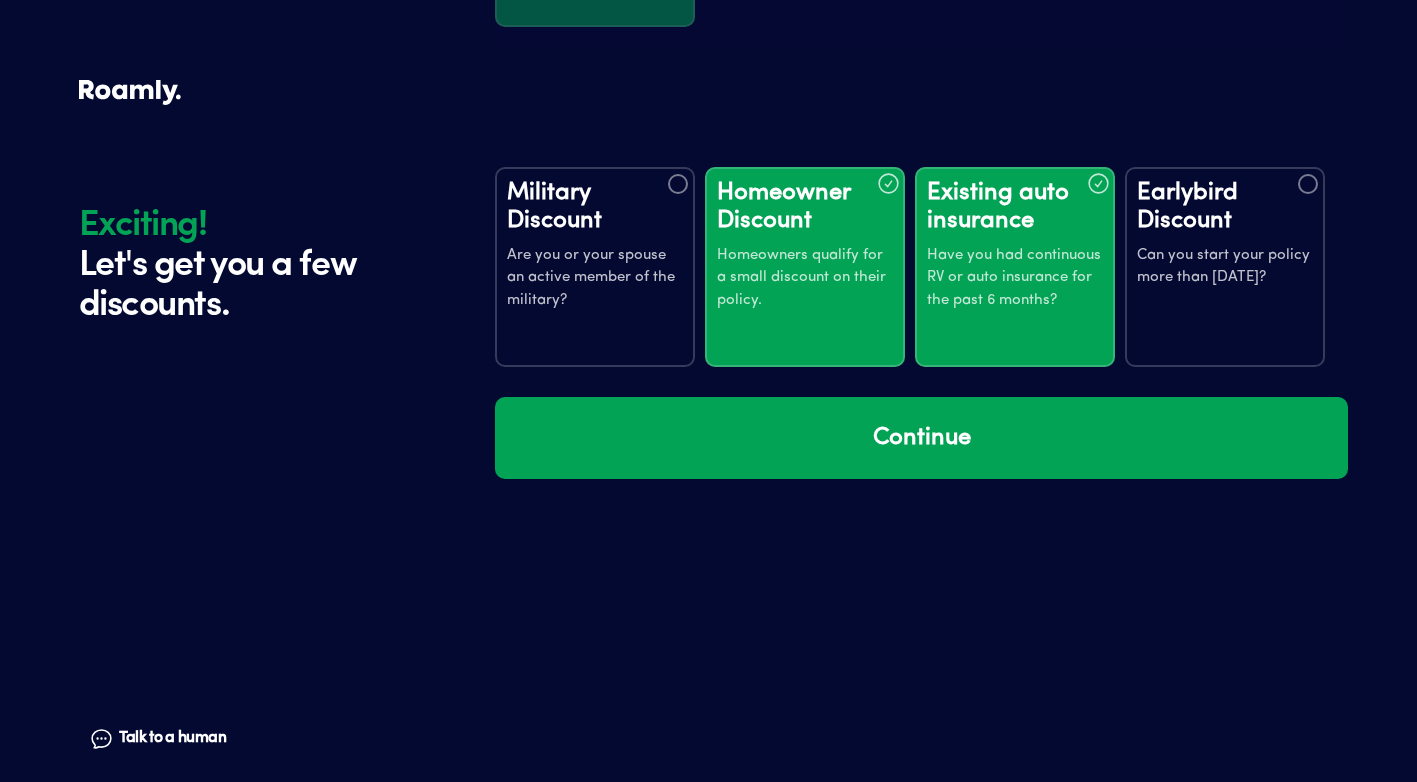 click at bounding box center [1308, 184] 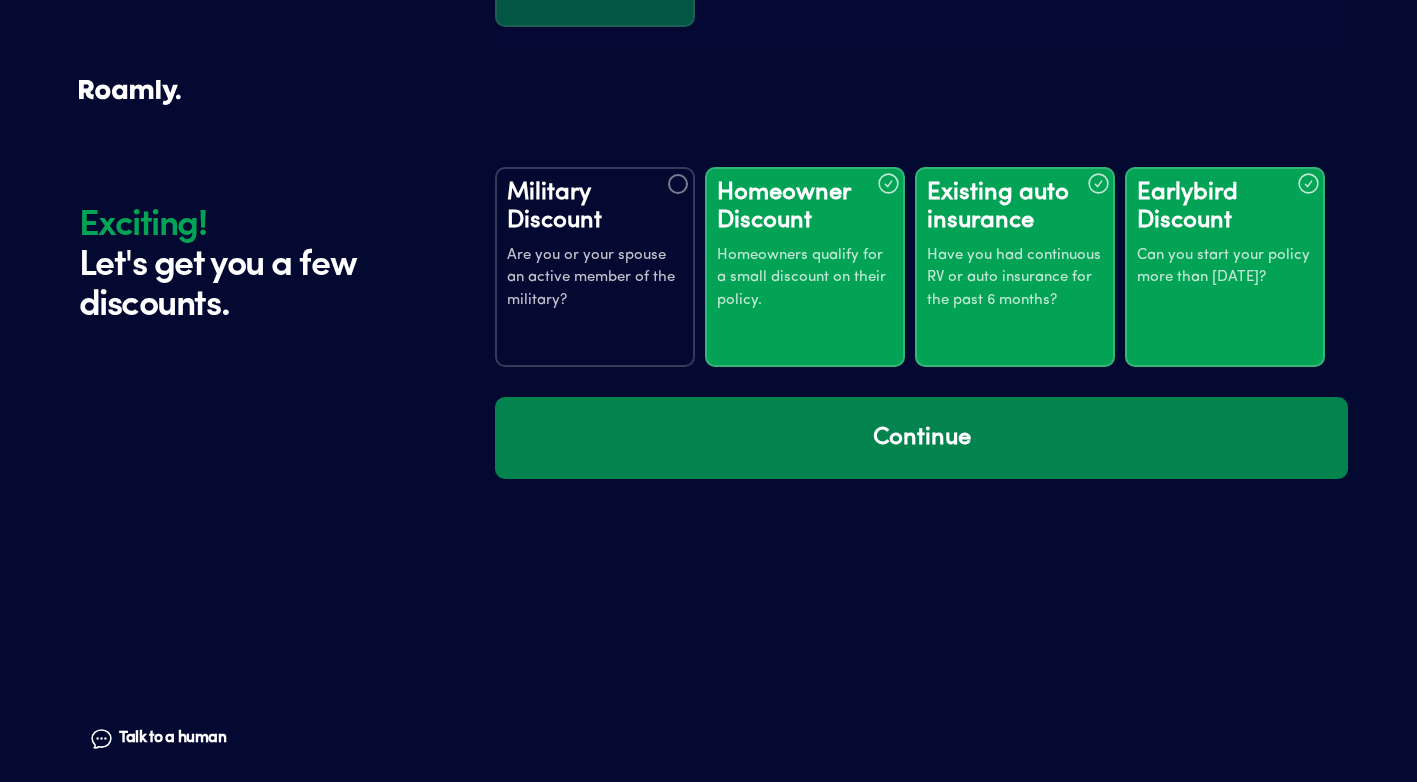 click on "Continue" at bounding box center [921, 438] 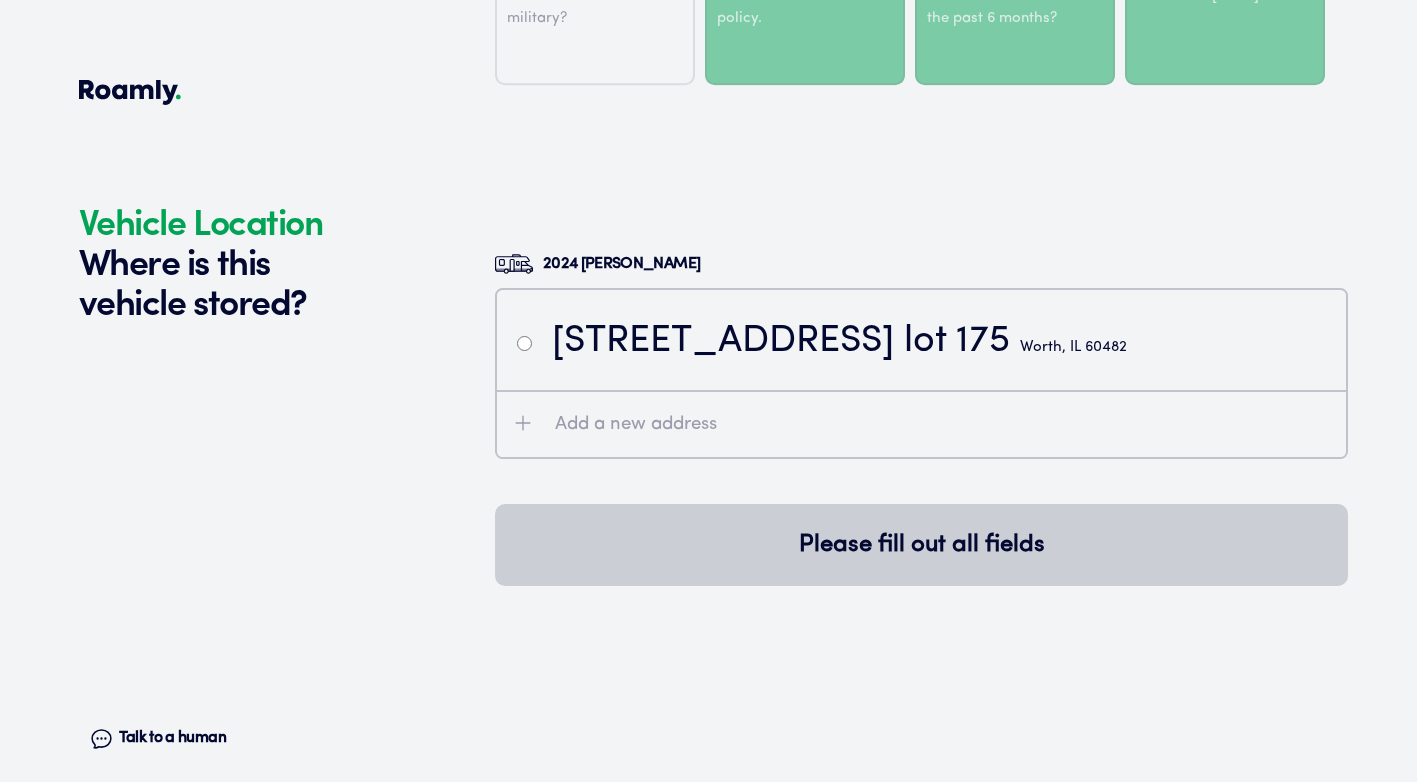 scroll, scrollTop: 3699, scrollLeft: 0, axis: vertical 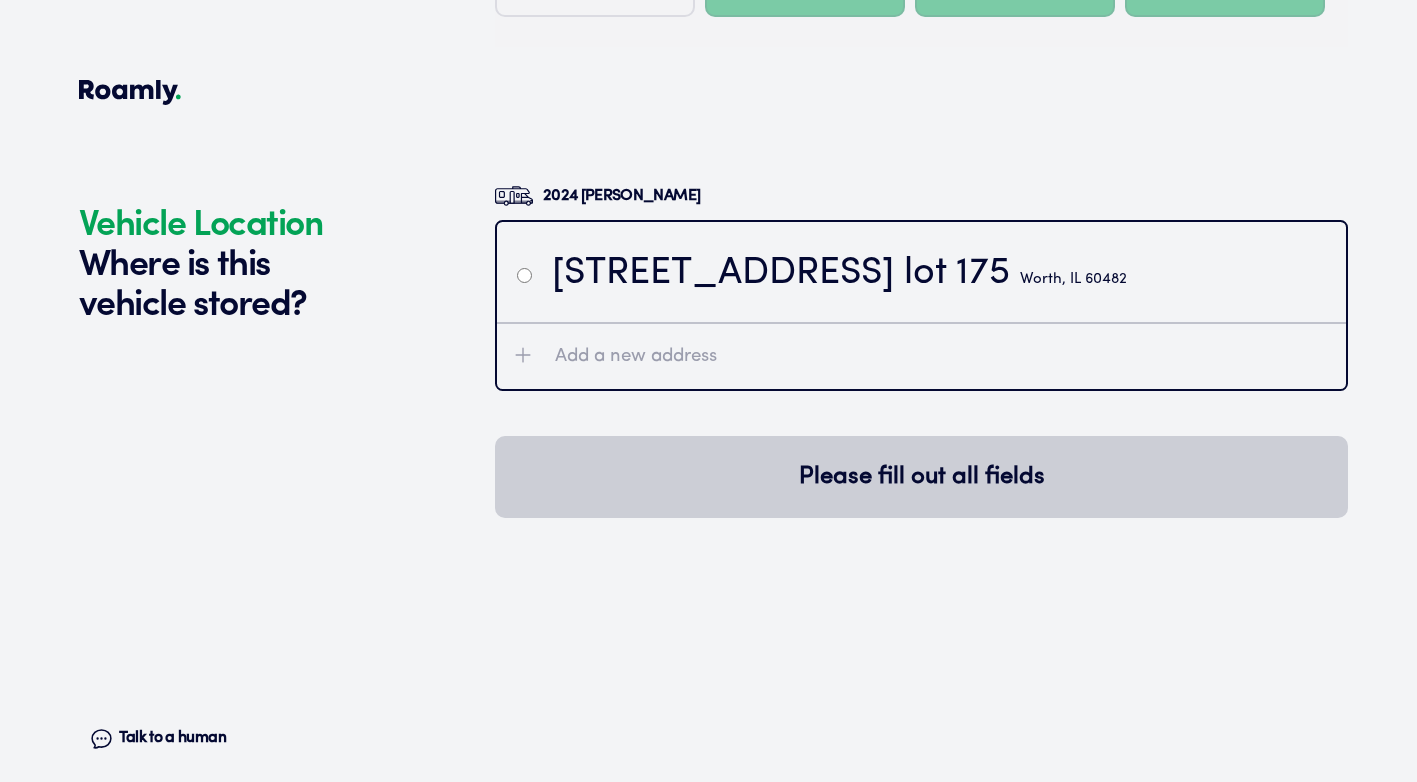 click on "Add a new address" at bounding box center (921, 355) 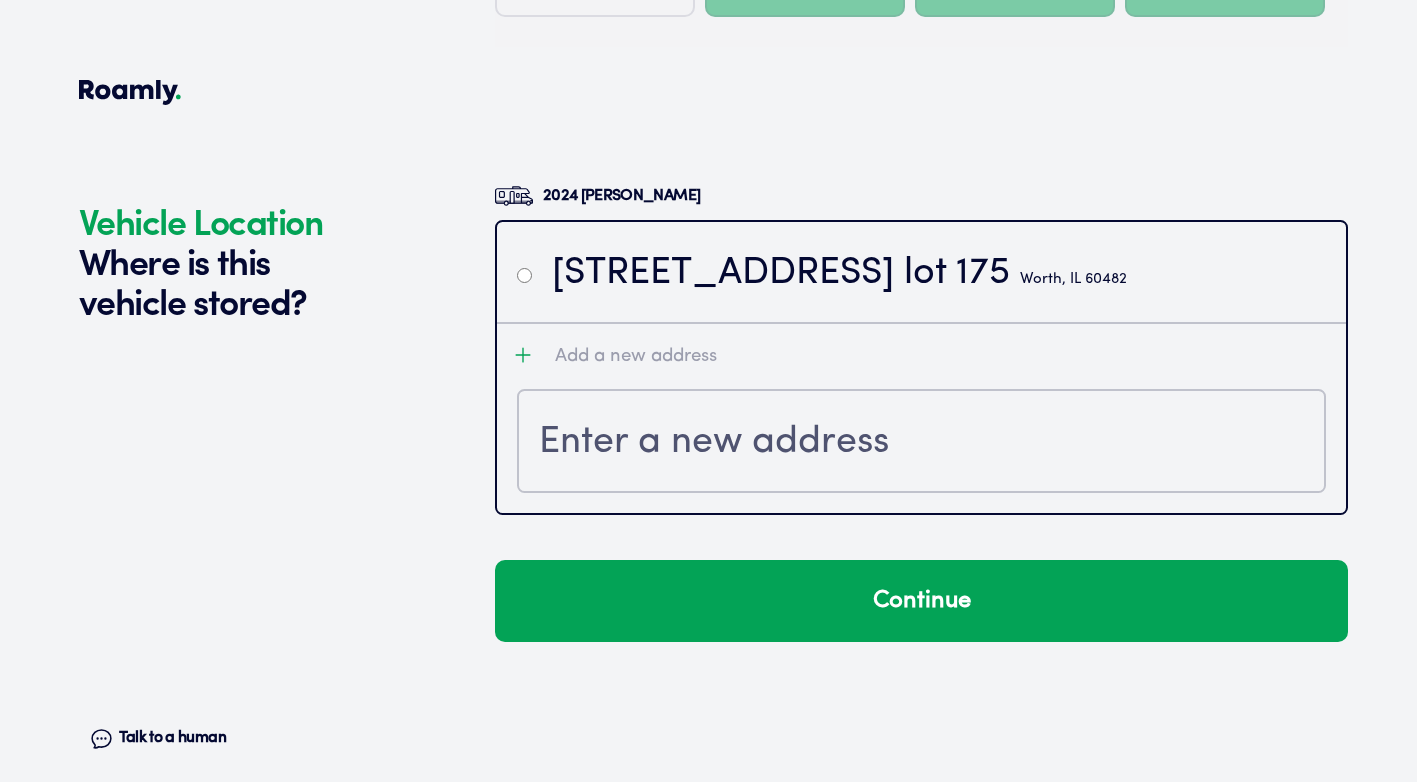 click at bounding box center (524, 275) 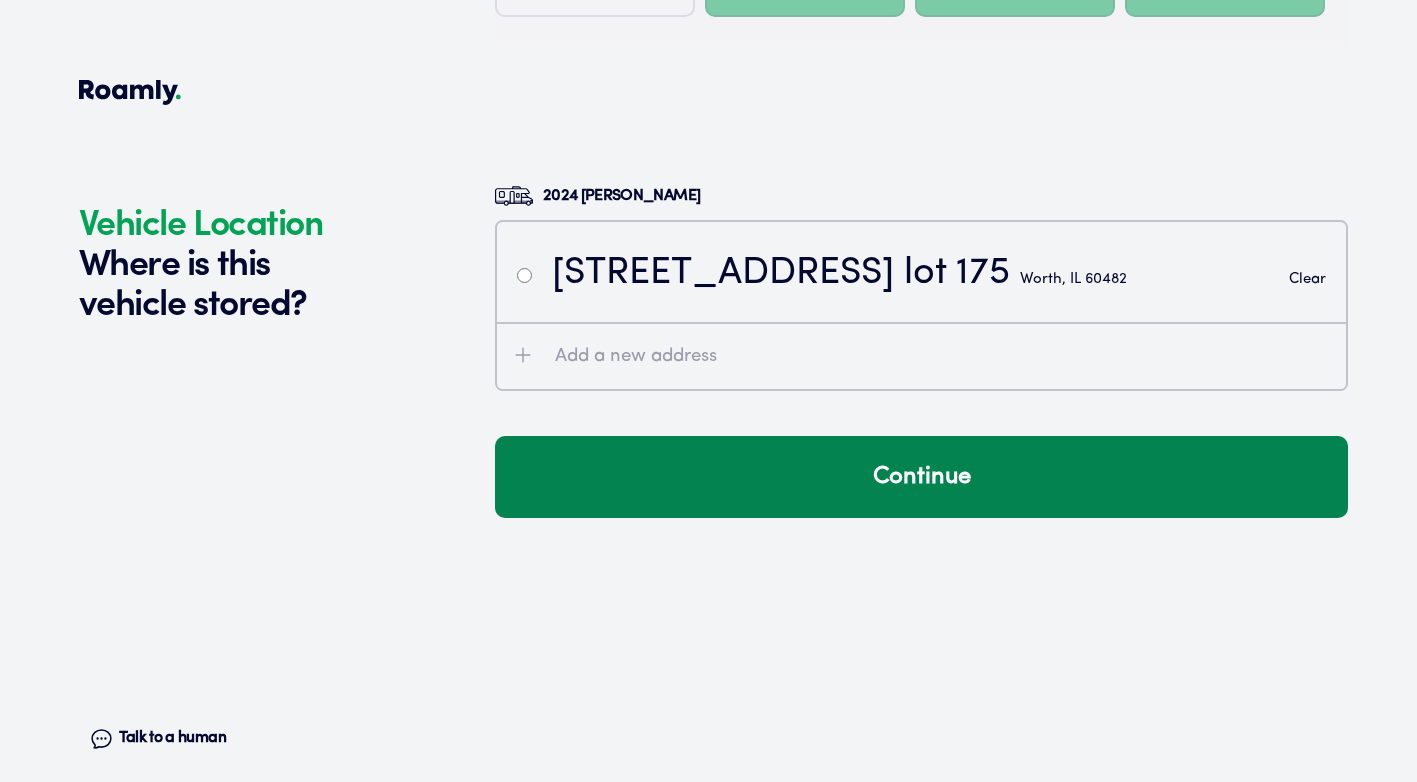 click on "Continue" at bounding box center [921, 477] 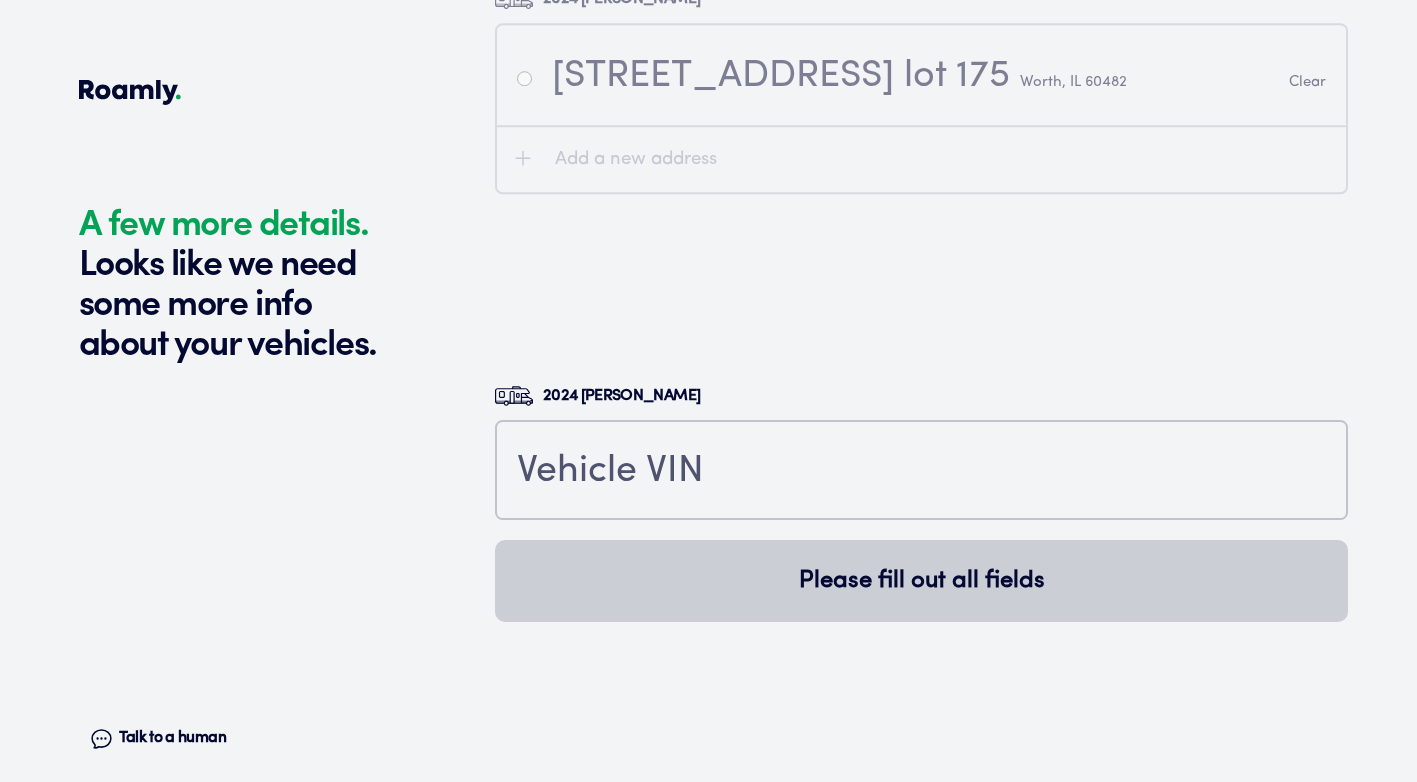 scroll, scrollTop: 4138, scrollLeft: 0, axis: vertical 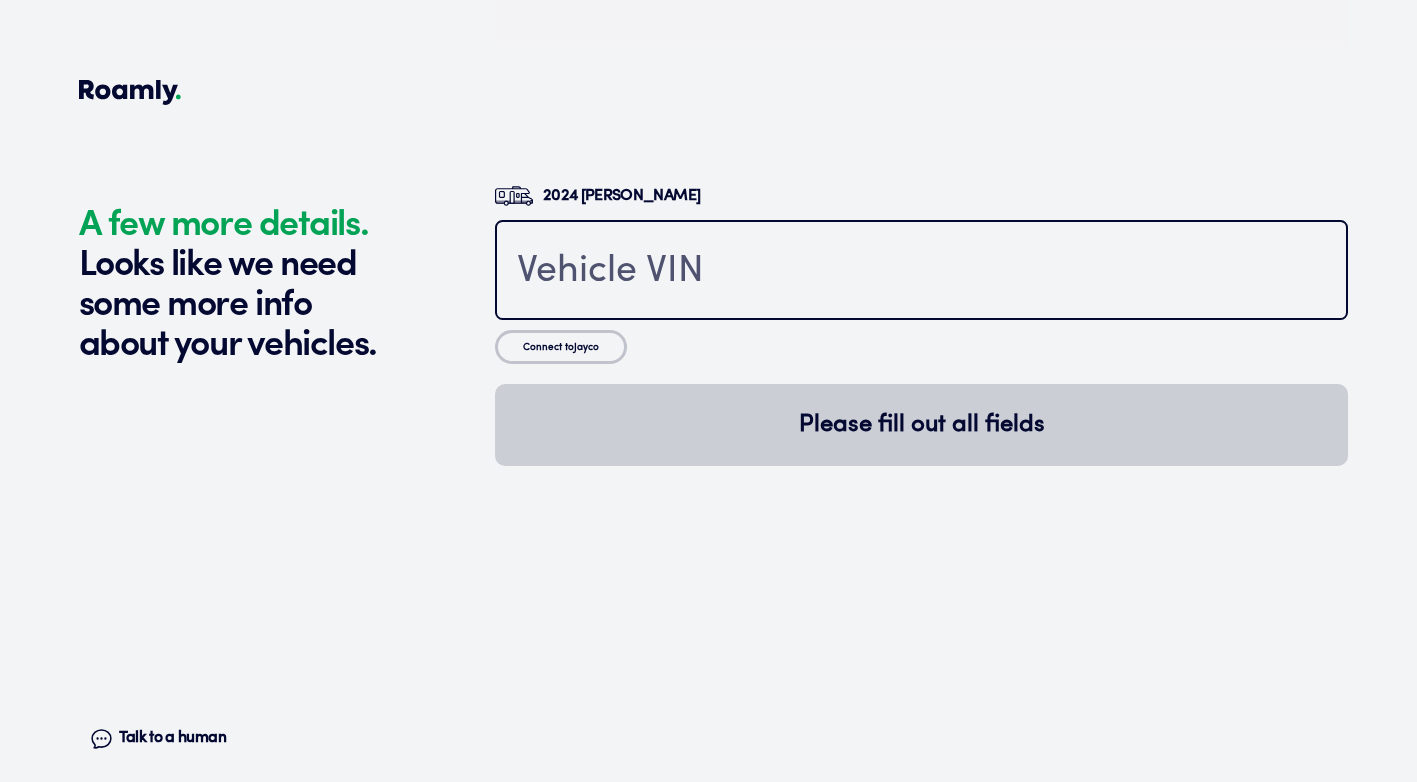 click at bounding box center [921, 272] 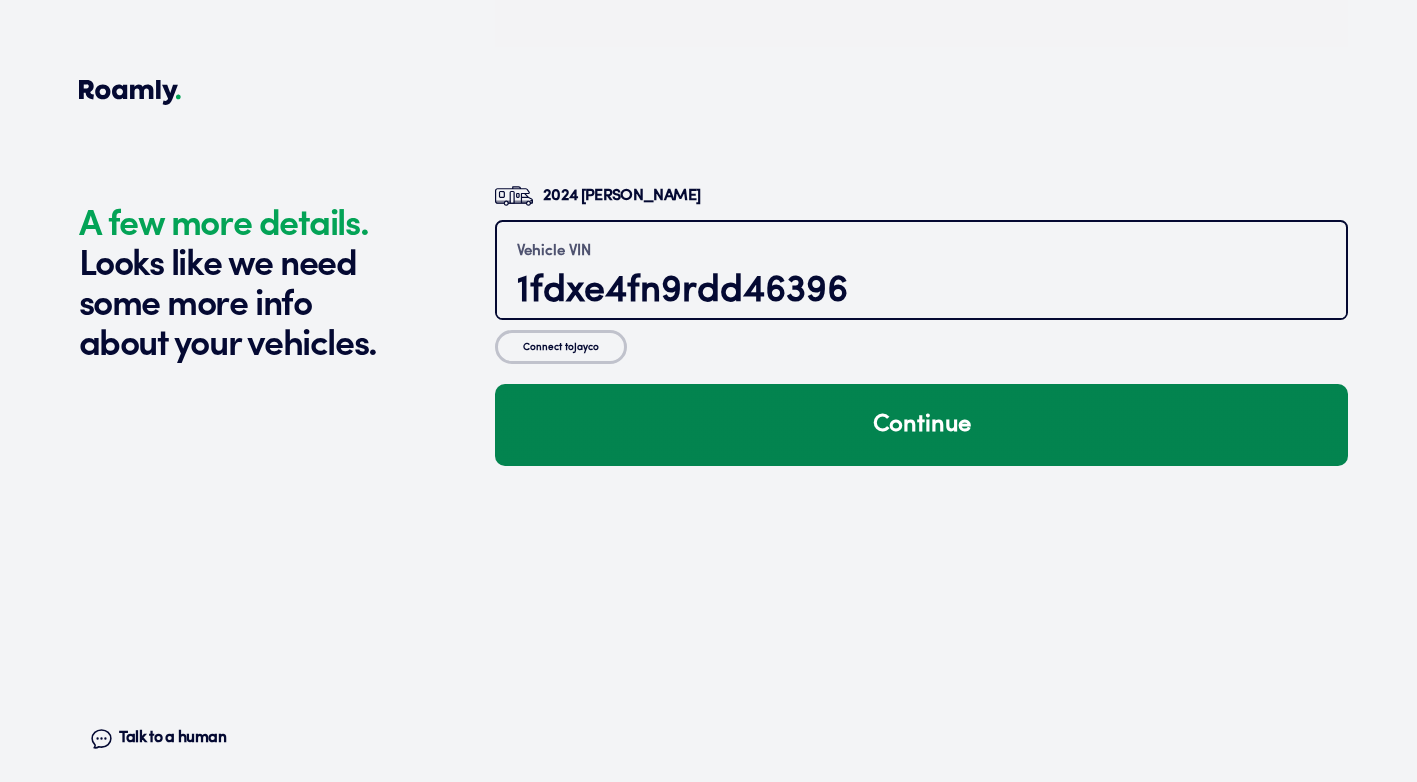 type on "1fdxe4fn9rdd46396" 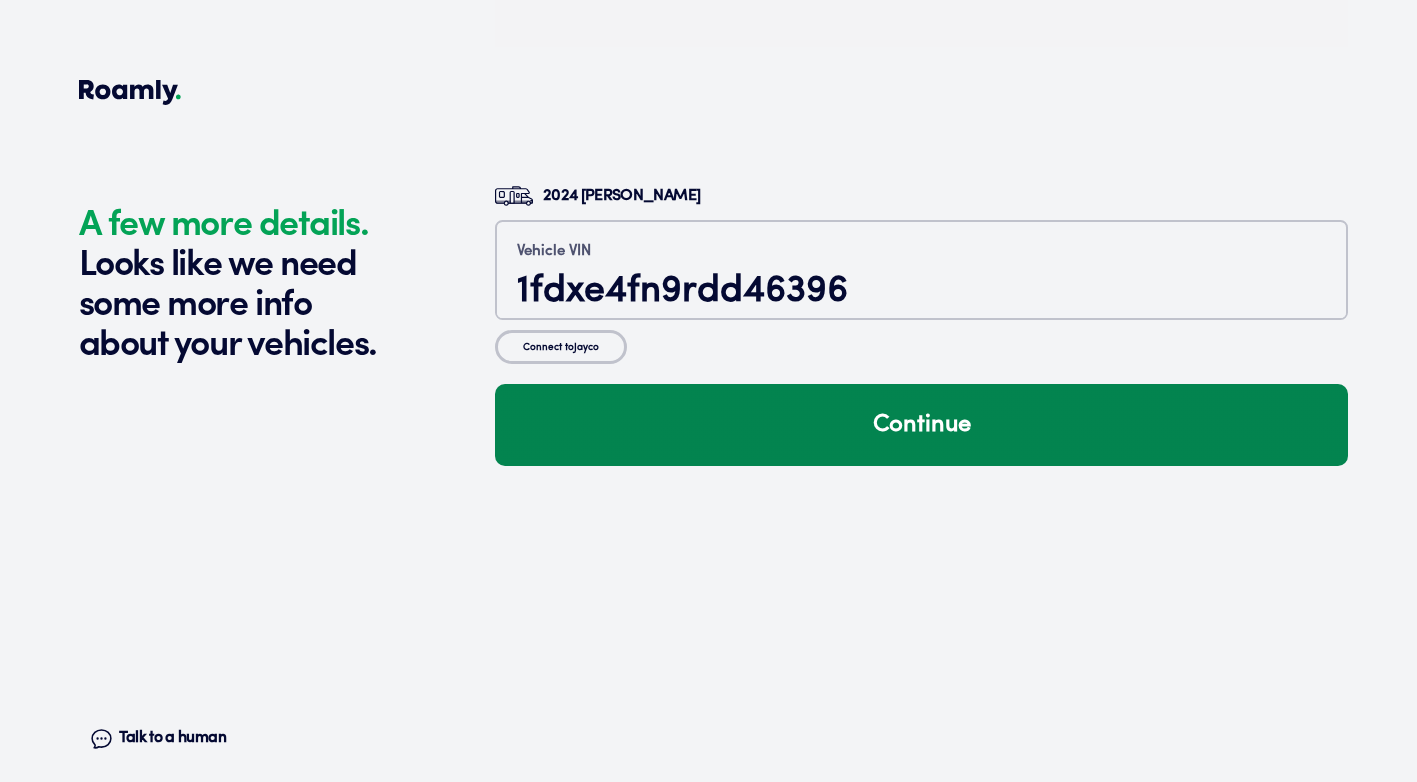 click on "Continue" at bounding box center [921, 425] 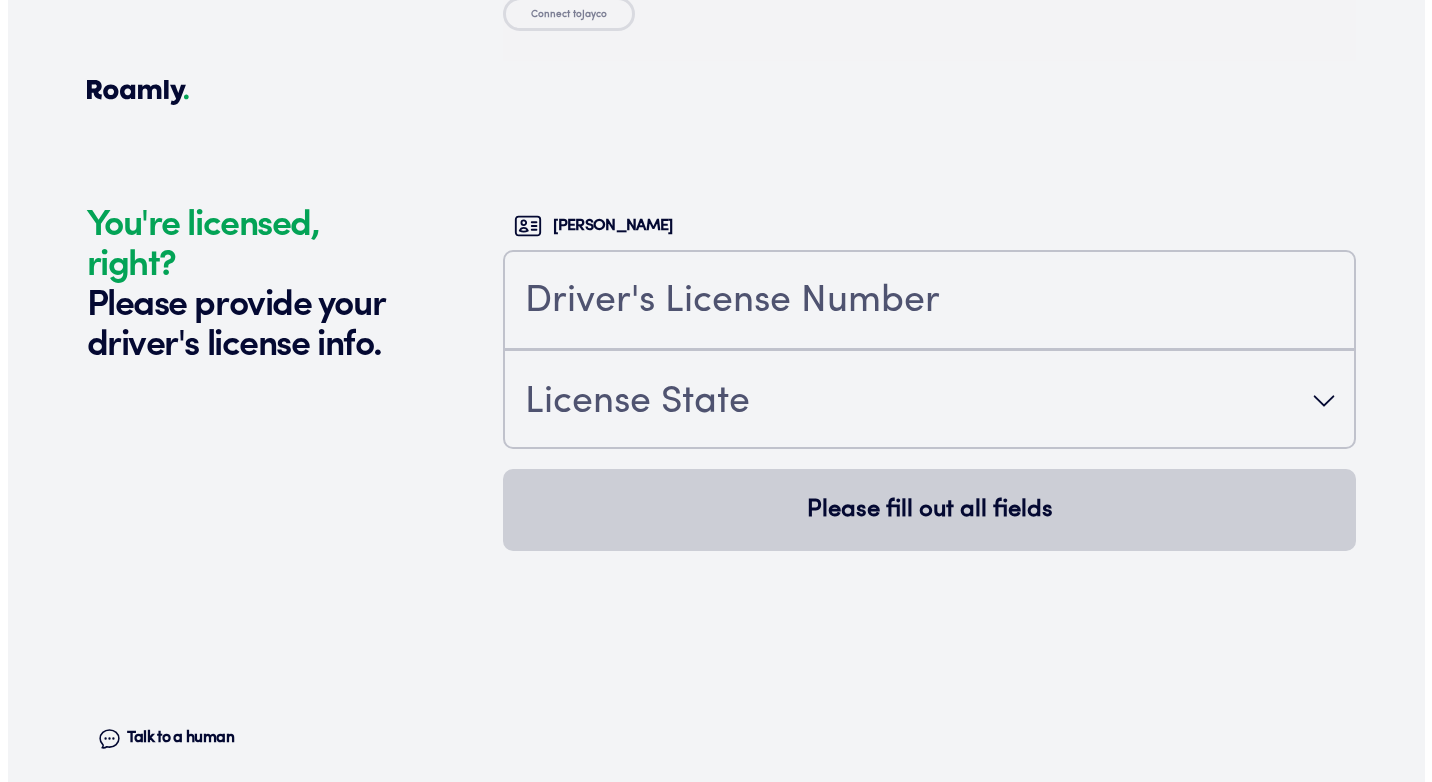 scroll, scrollTop: 4525, scrollLeft: 0, axis: vertical 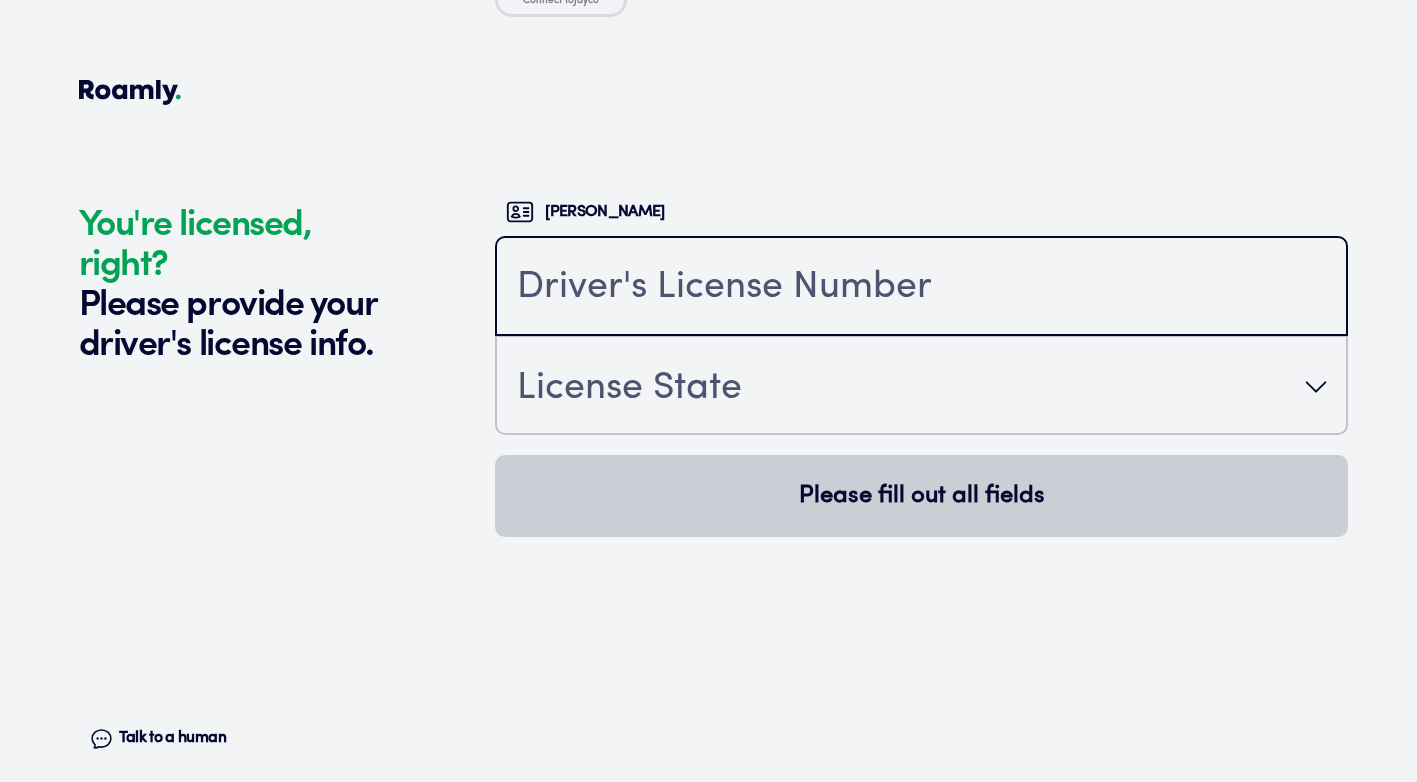 click at bounding box center (921, 288) 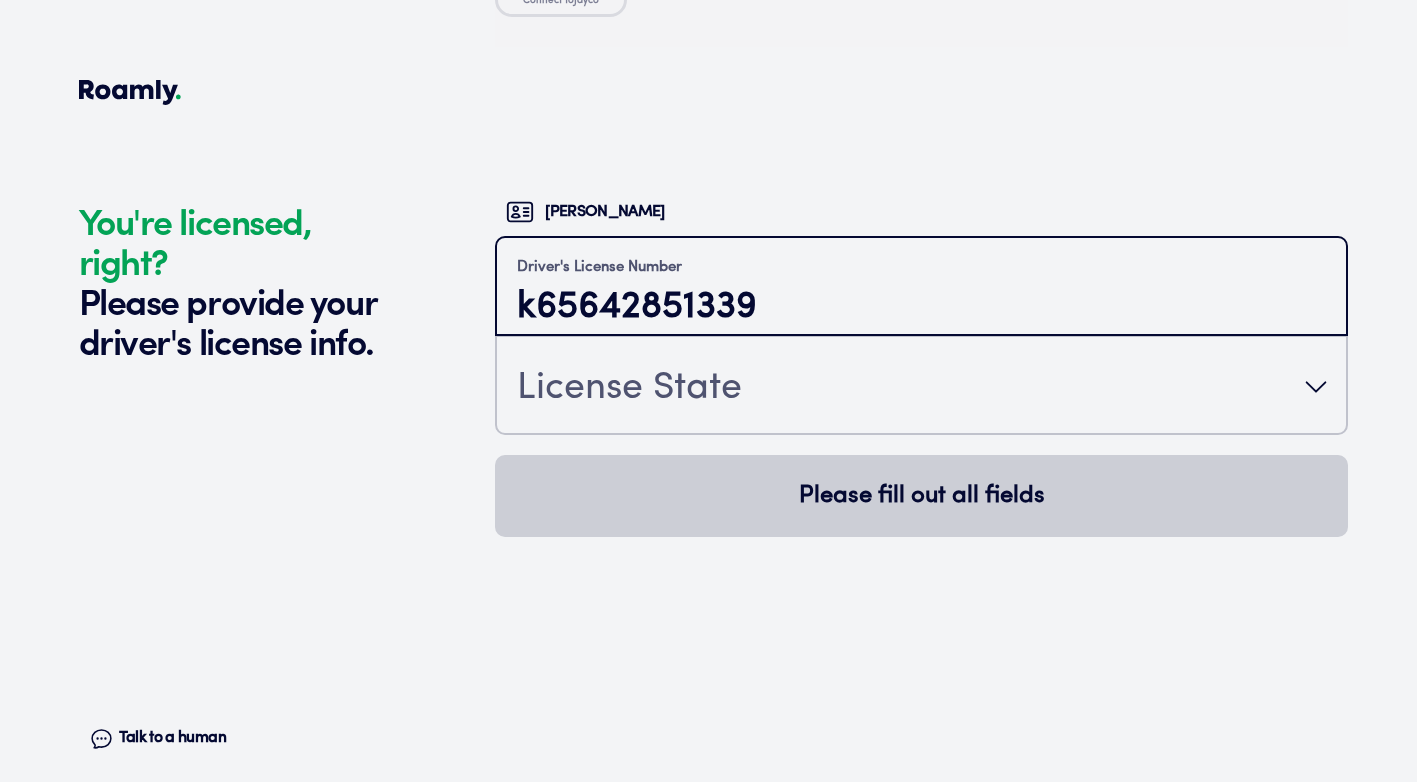 type on "k65642851339" 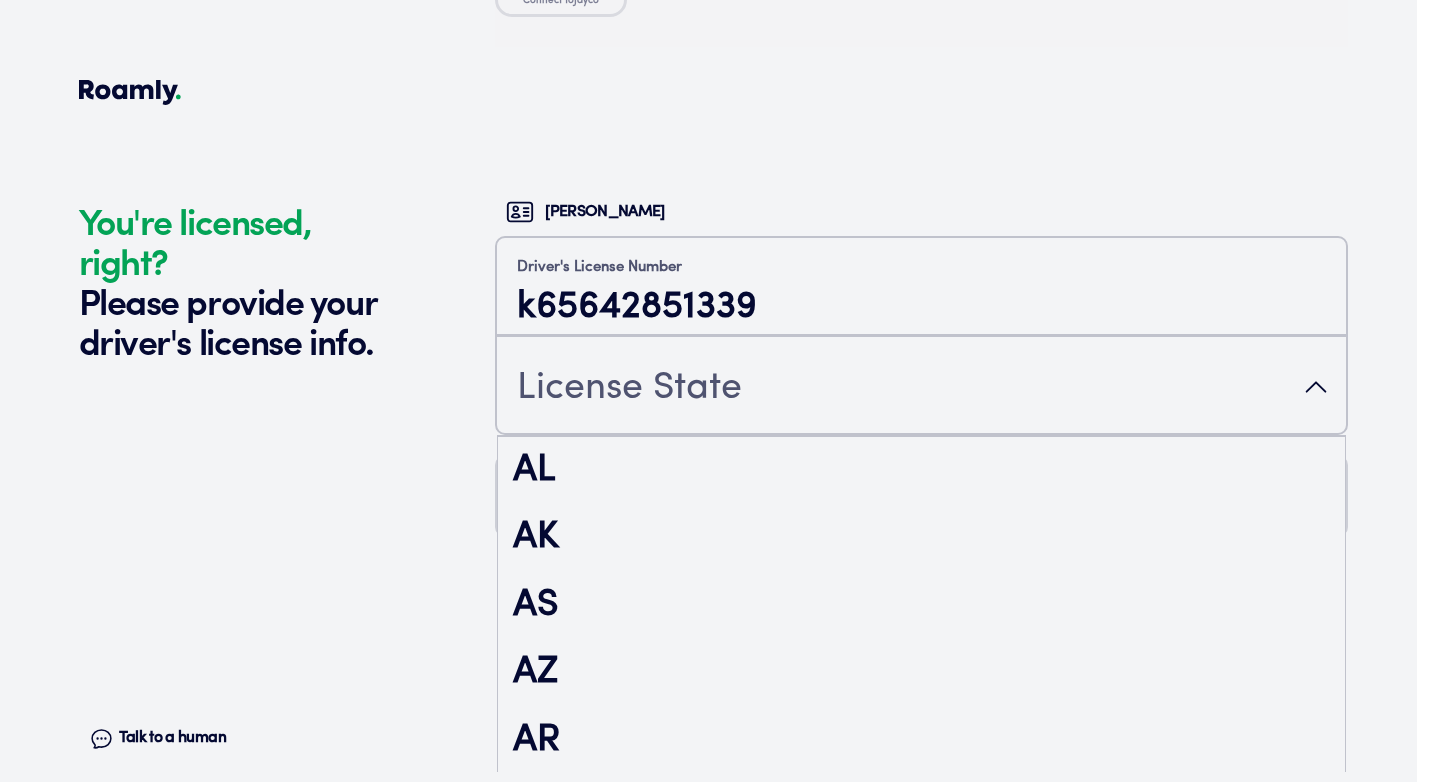 click on "License State" at bounding box center [921, 387] 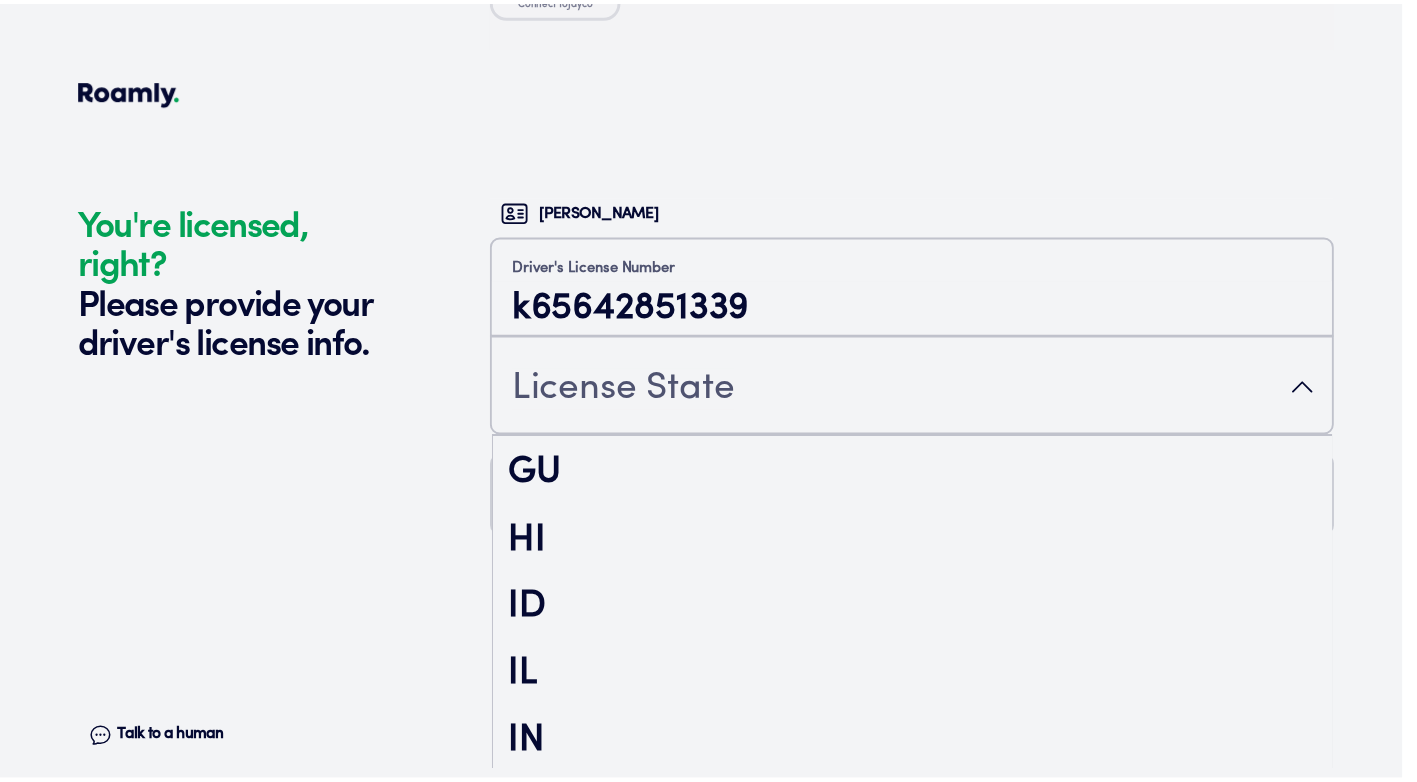 scroll, scrollTop: 900, scrollLeft: 0, axis: vertical 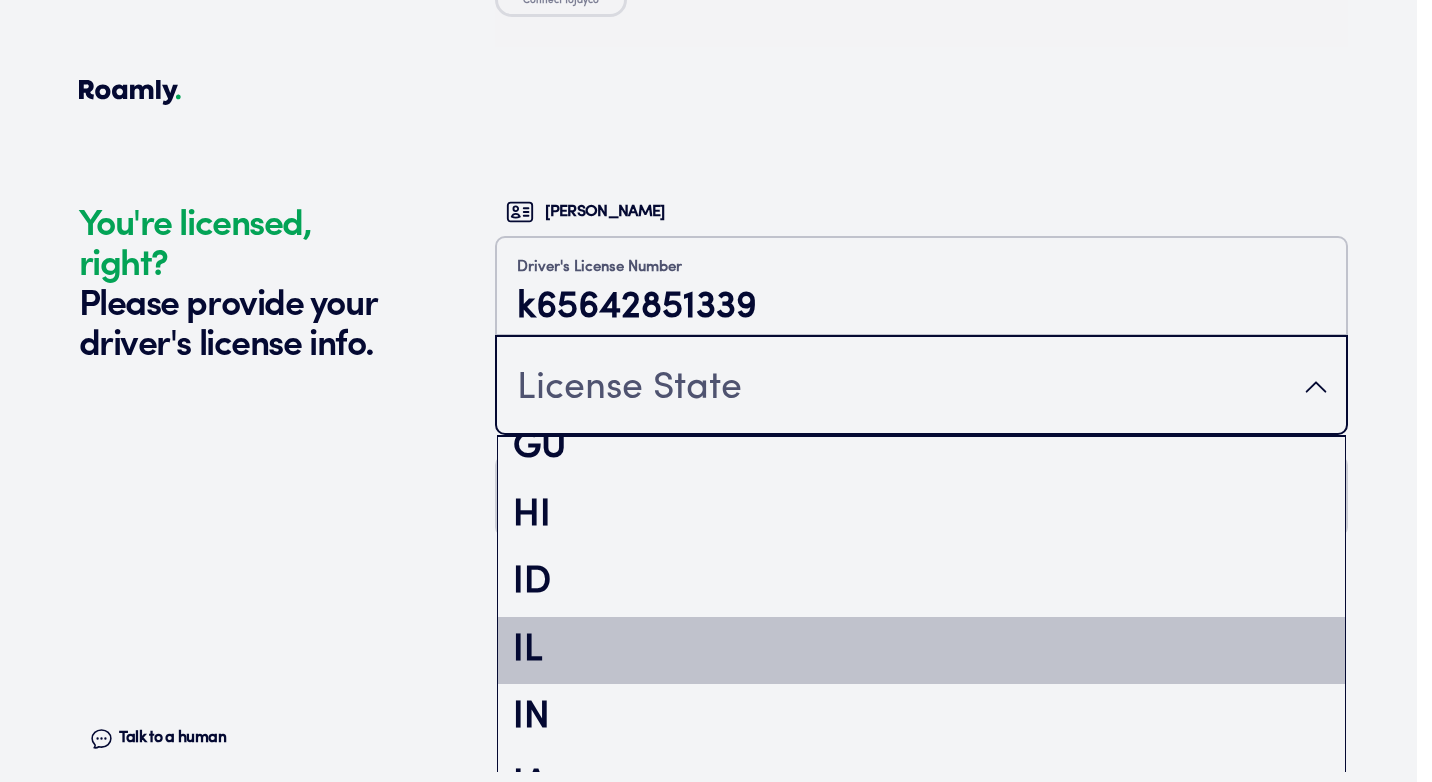 click on "IL" at bounding box center [921, 651] 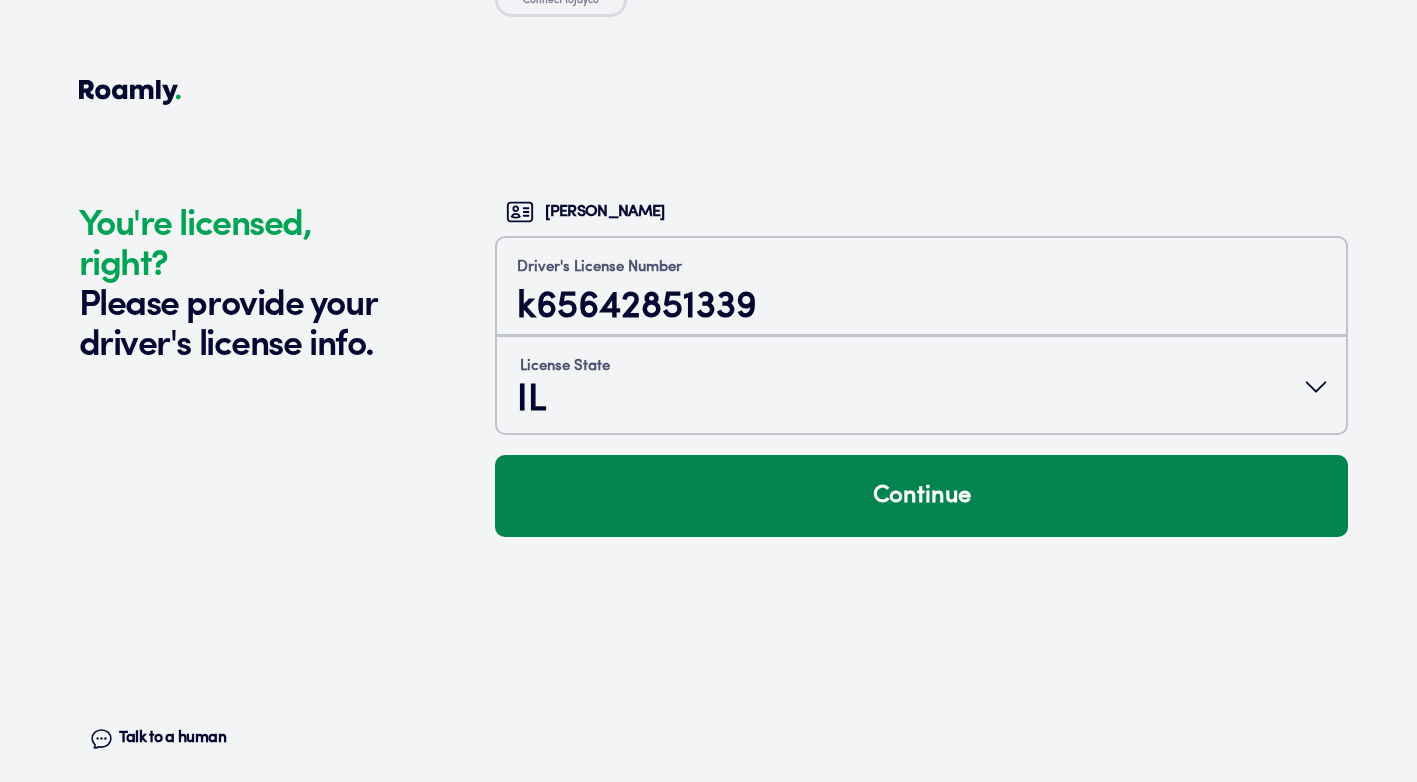 click on "Continue" at bounding box center (921, 496) 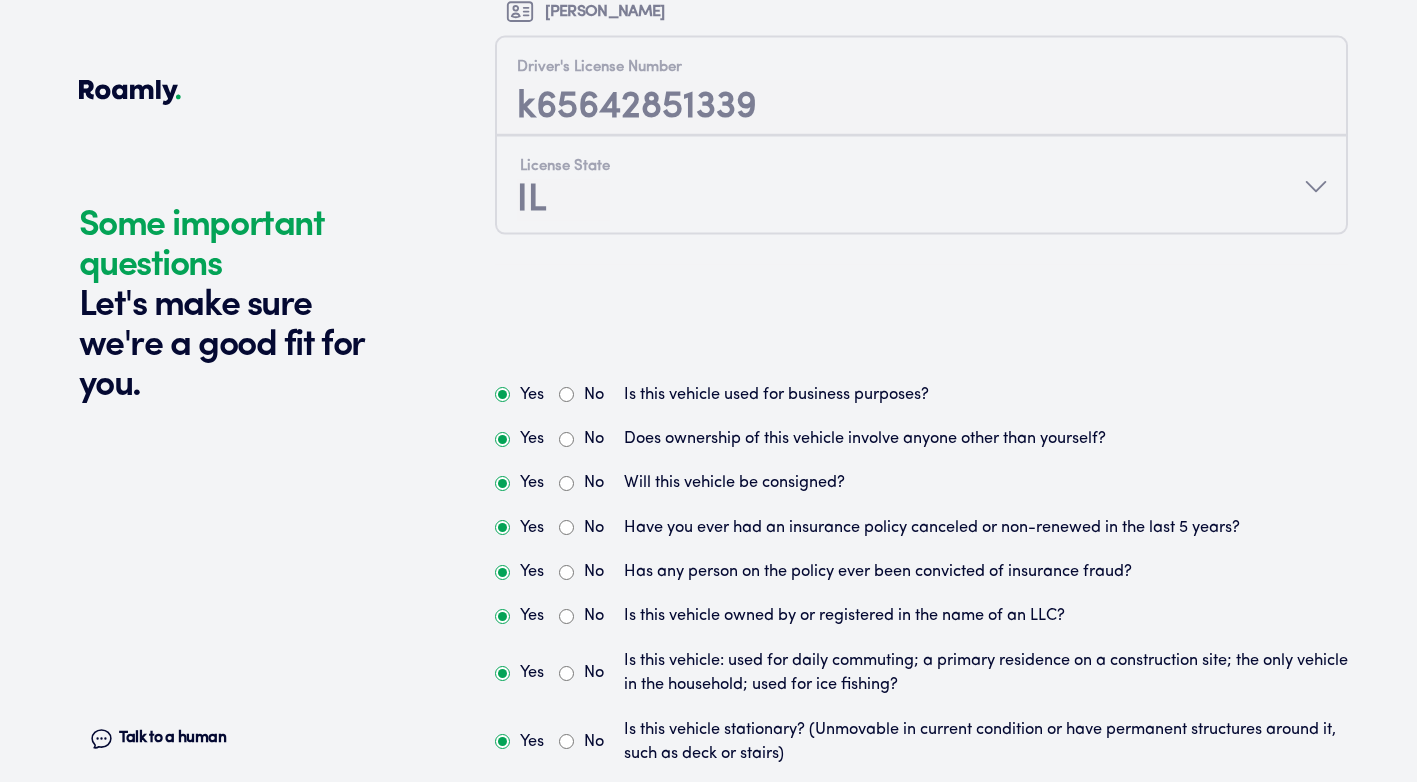 scroll, scrollTop: 5010, scrollLeft: 0, axis: vertical 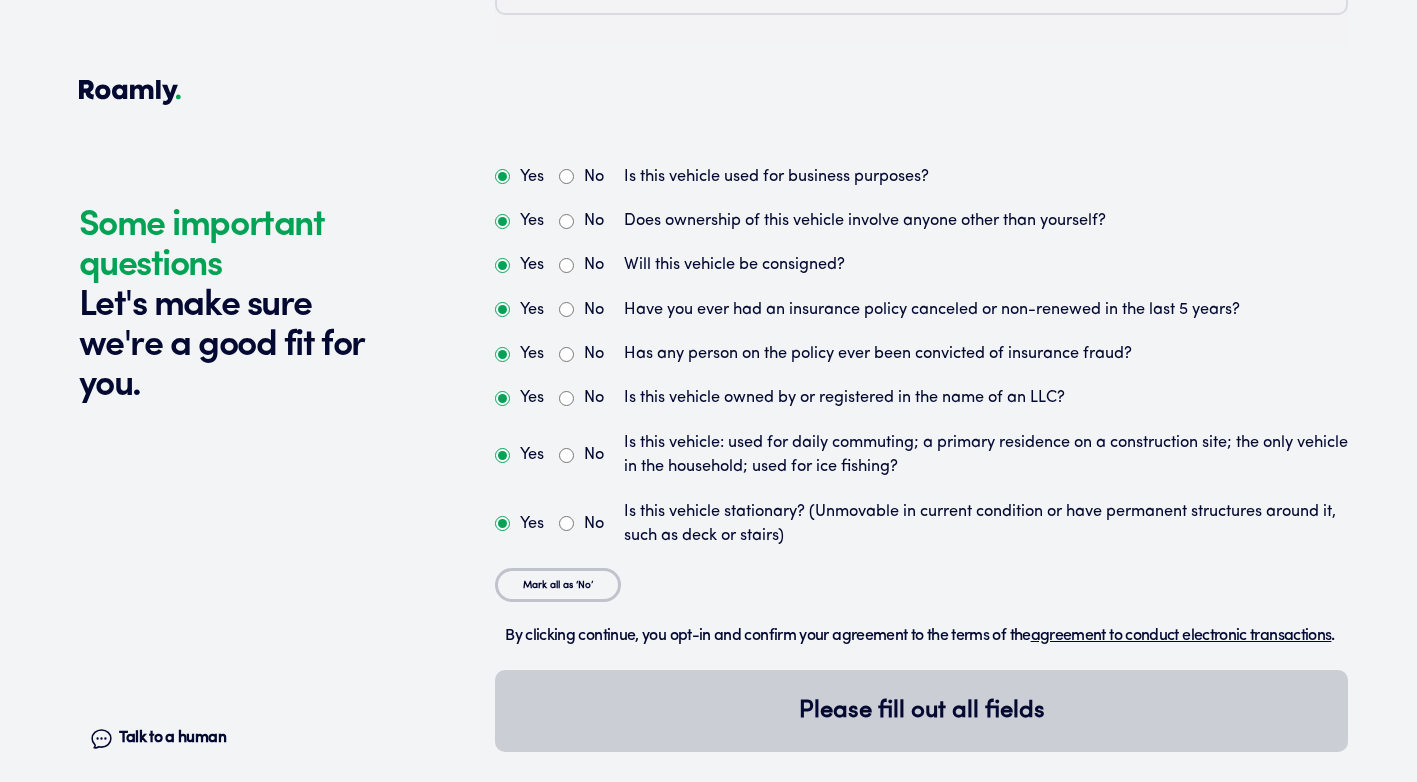 click on "No" at bounding box center (566, 176) 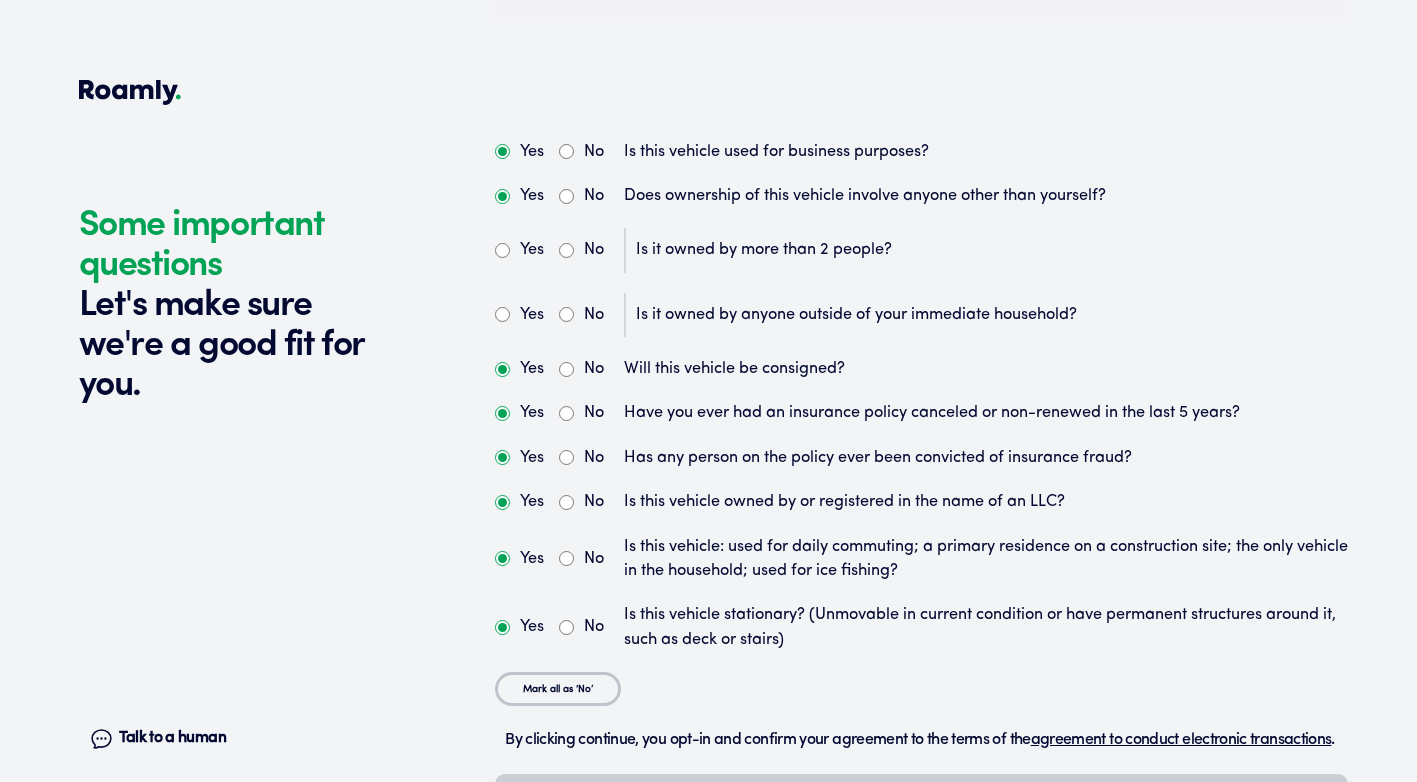 click on "No" at bounding box center [566, 250] 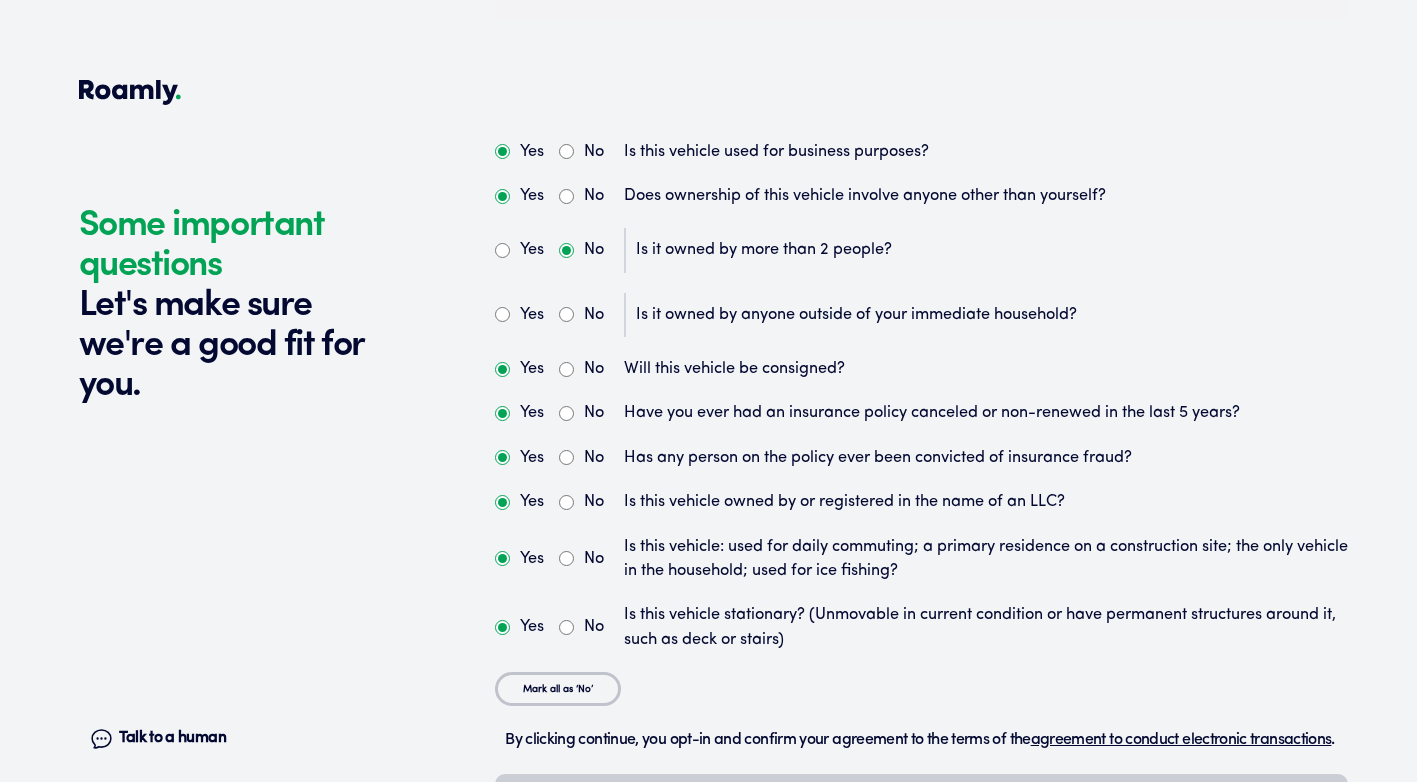 radio on "true" 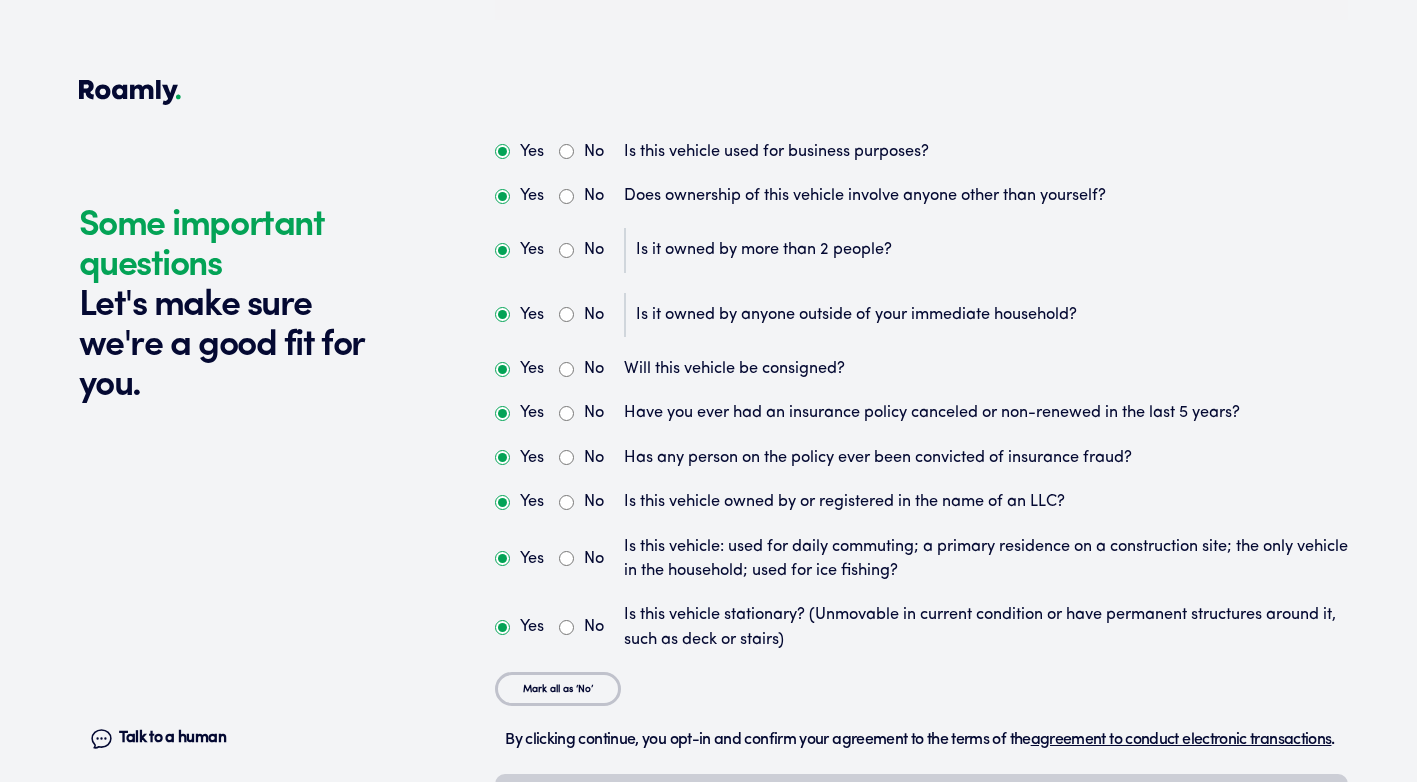 click on "No" at bounding box center [581, 315] 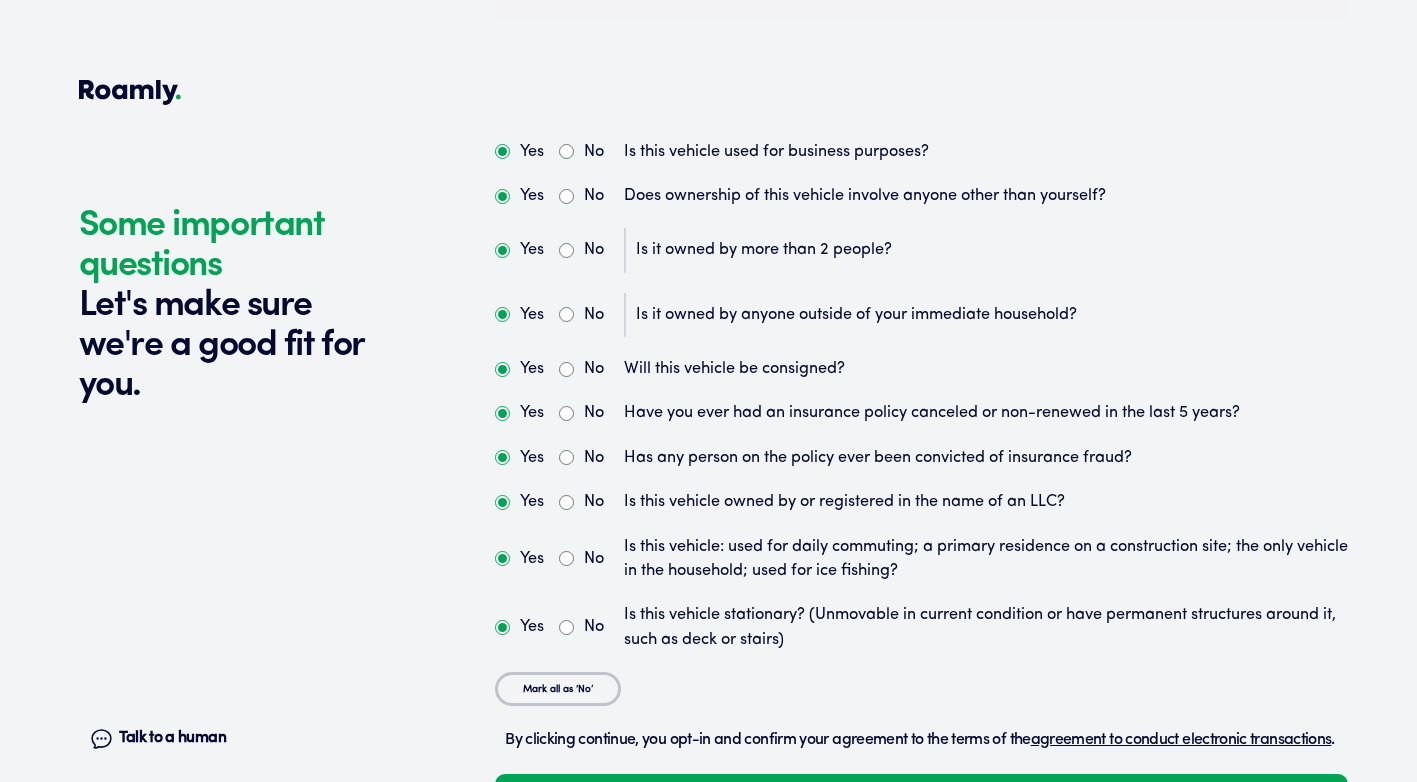 click on "Mark all as ‘No’" at bounding box center [558, 689] 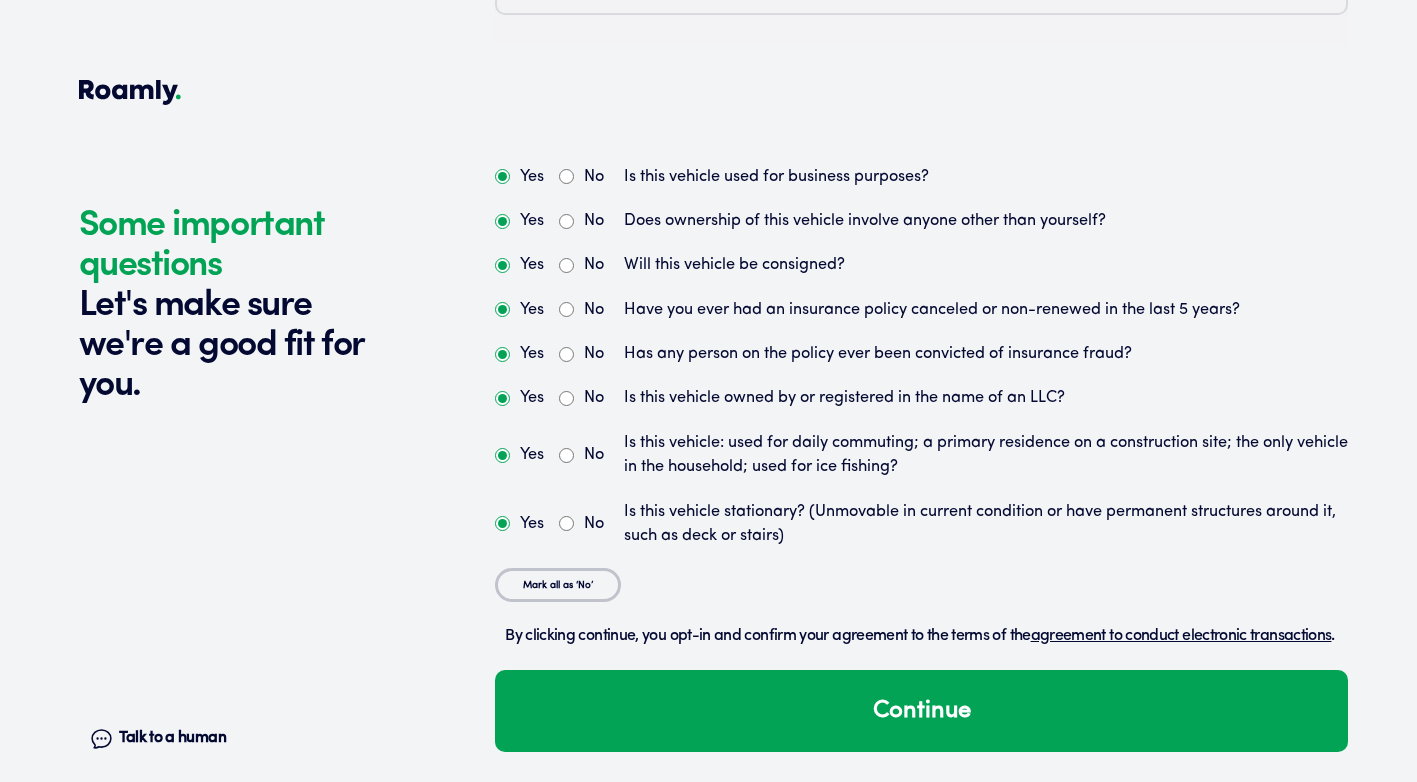 click on "Yes" at bounding box center (502, 221) 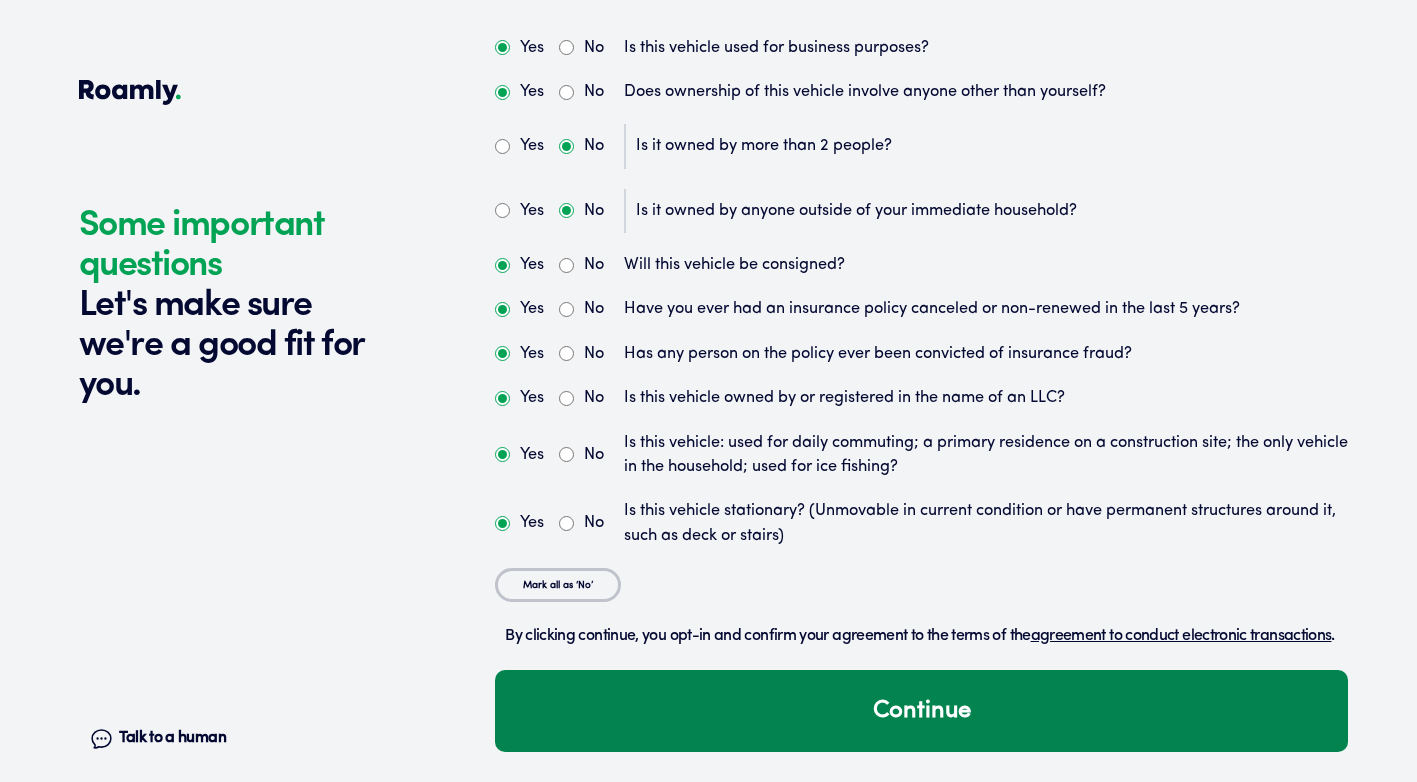 scroll, scrollTop: 5142, scrollLeft: 0, axis: vertical 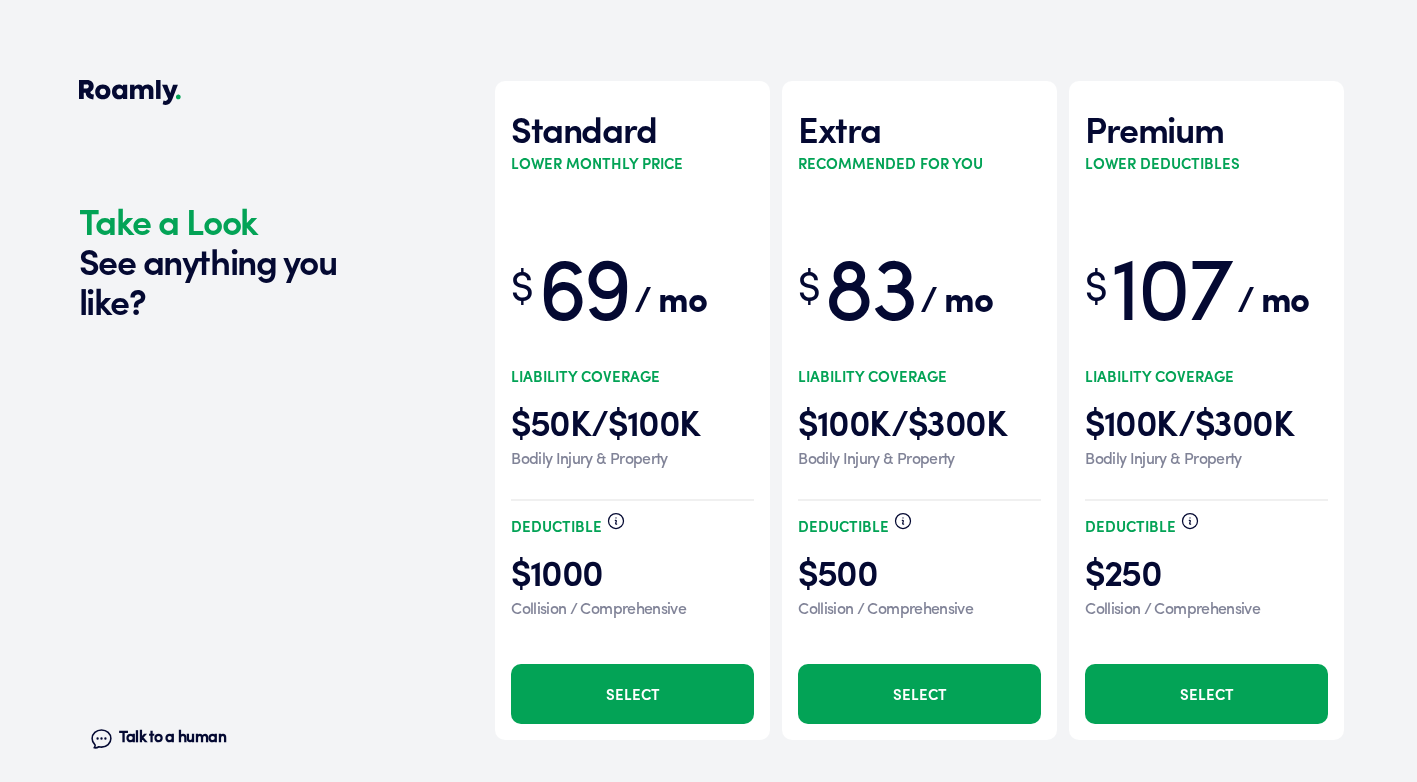 click on "Select" at bounding box center (1206, 694) 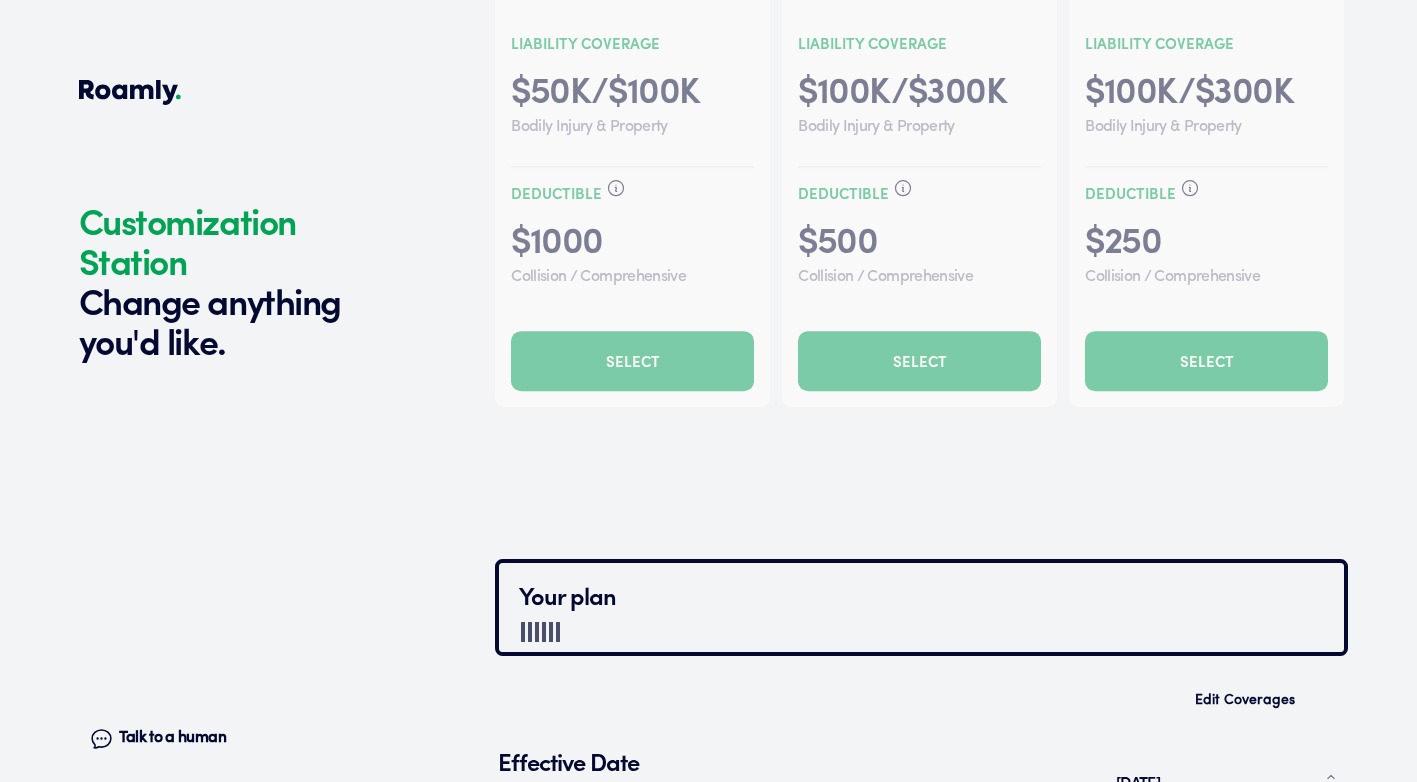 scroll, scrollTop: 6670, scrollLeft: 0, axis: vertical 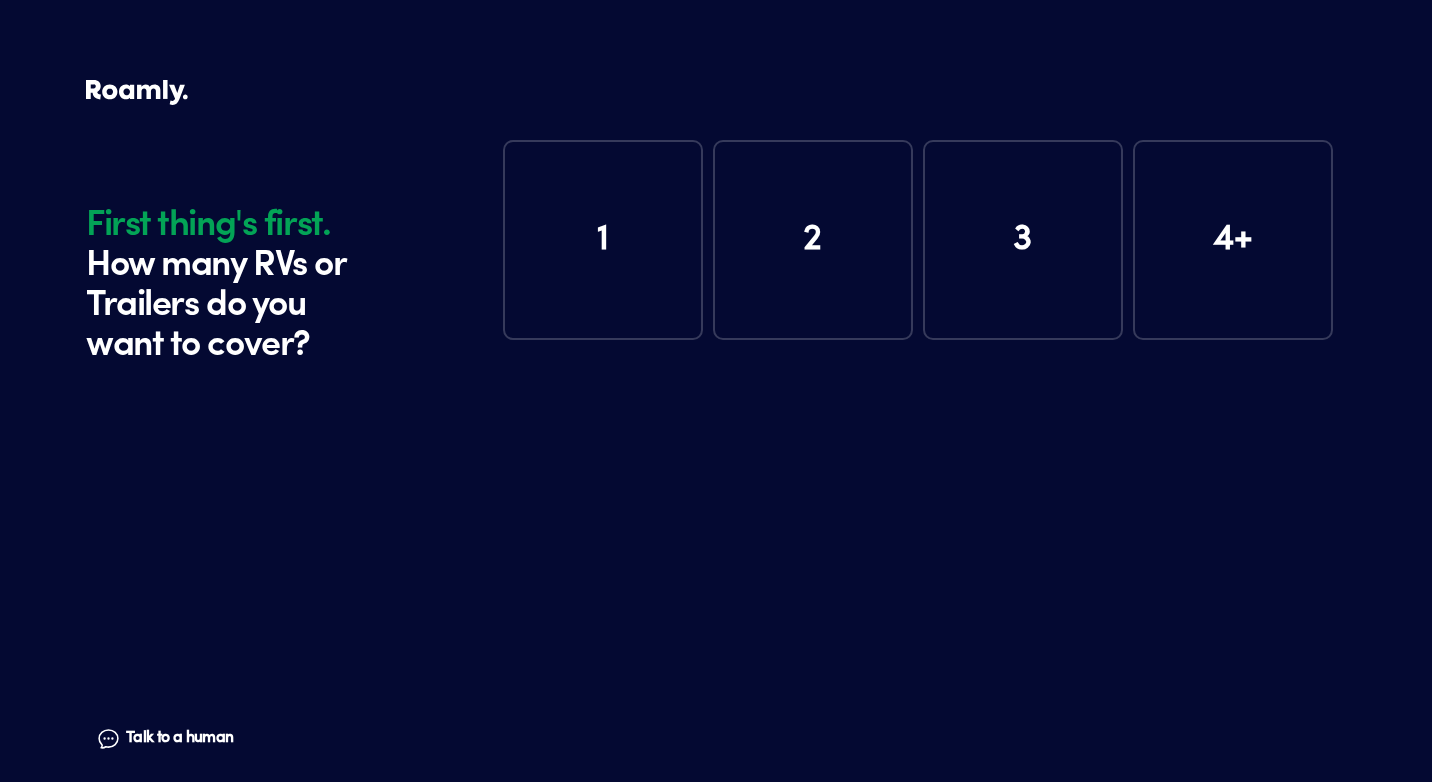 click on "1" at bounding box center [603, 240] 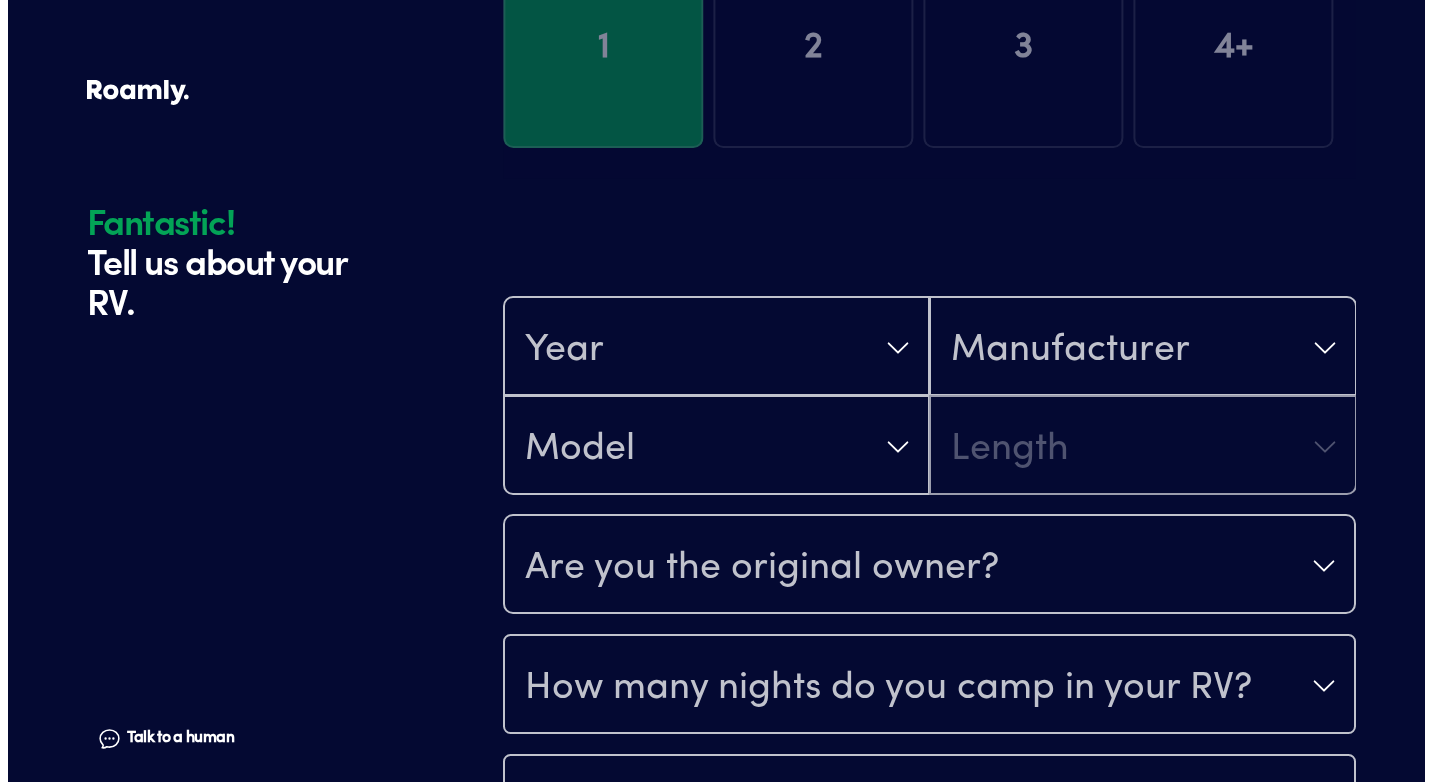 scroll, scrollTop: 390, scrollLeft: 0, axis: vertical 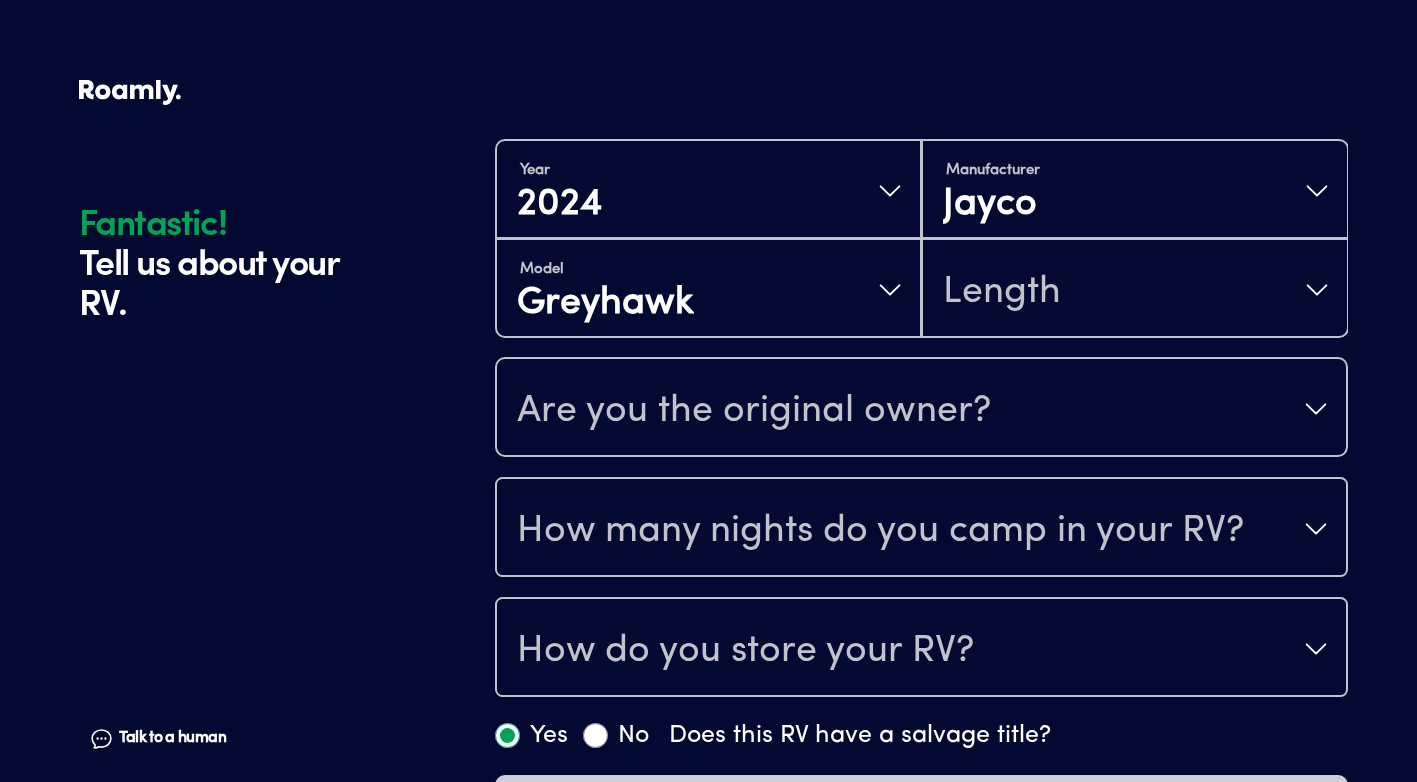 drag, startPoint x: 639, startPoint y: 473, endPoint x: 651, endPoint y: 471, distance: 12.165525 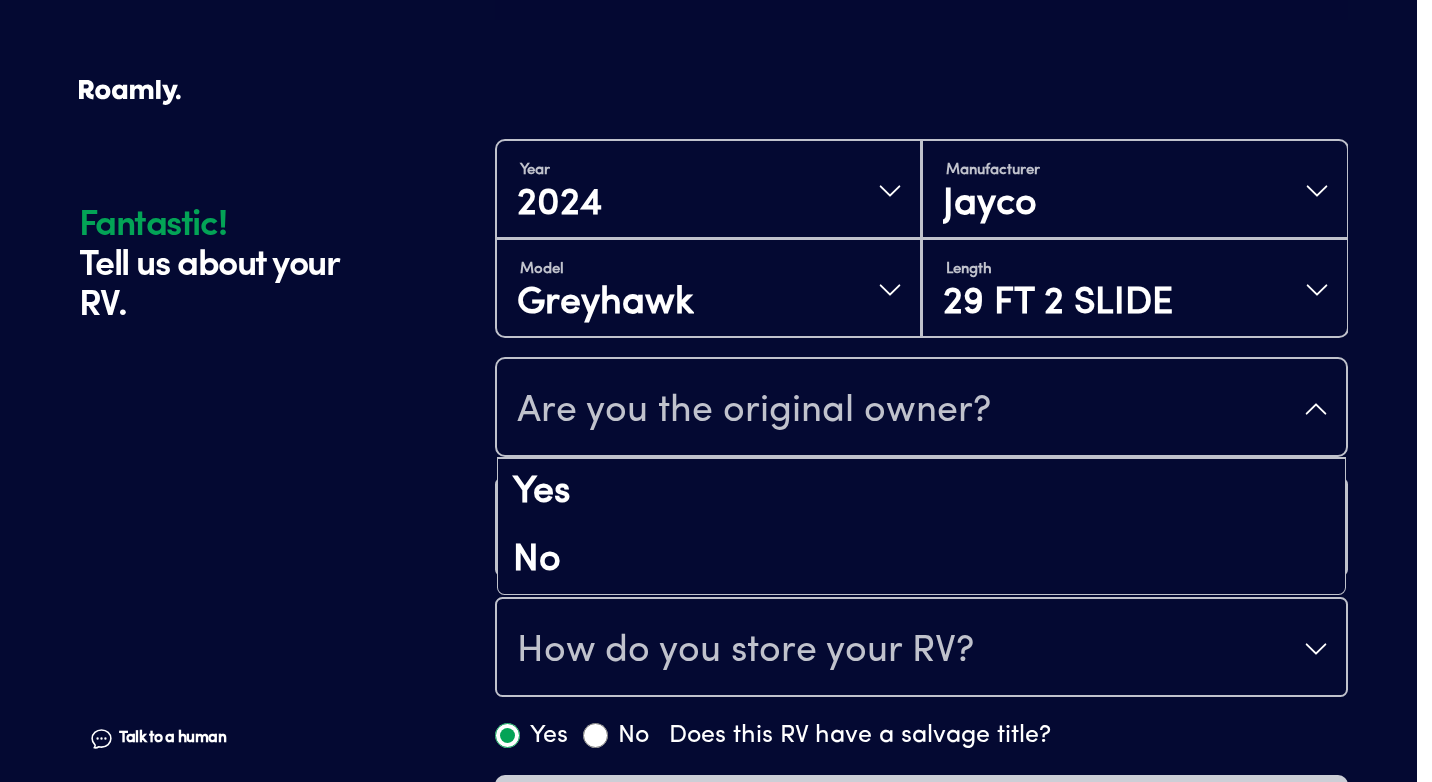 click on "Are you the original owner?" at bounding box center (921, 409) 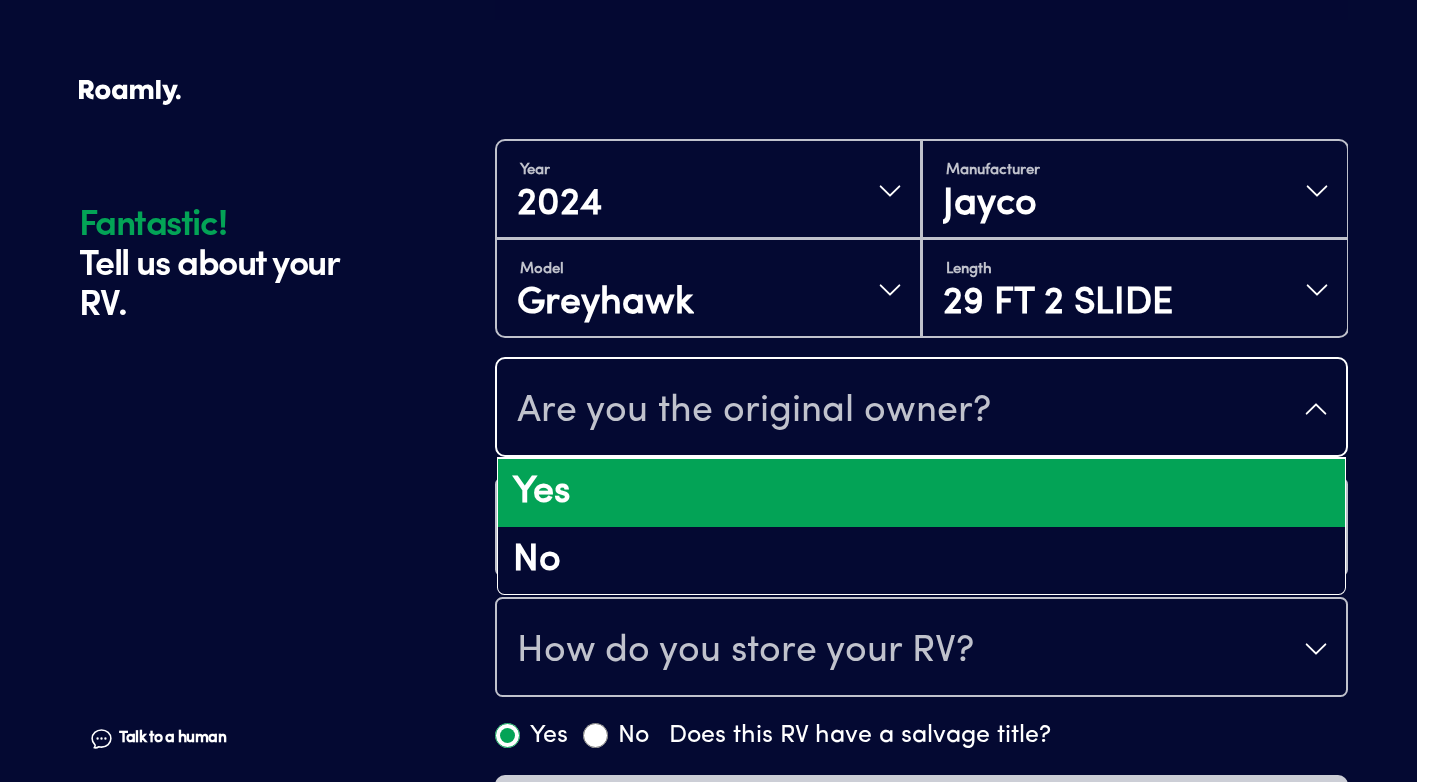 click on "Yes" at bounding box center (921, 493) 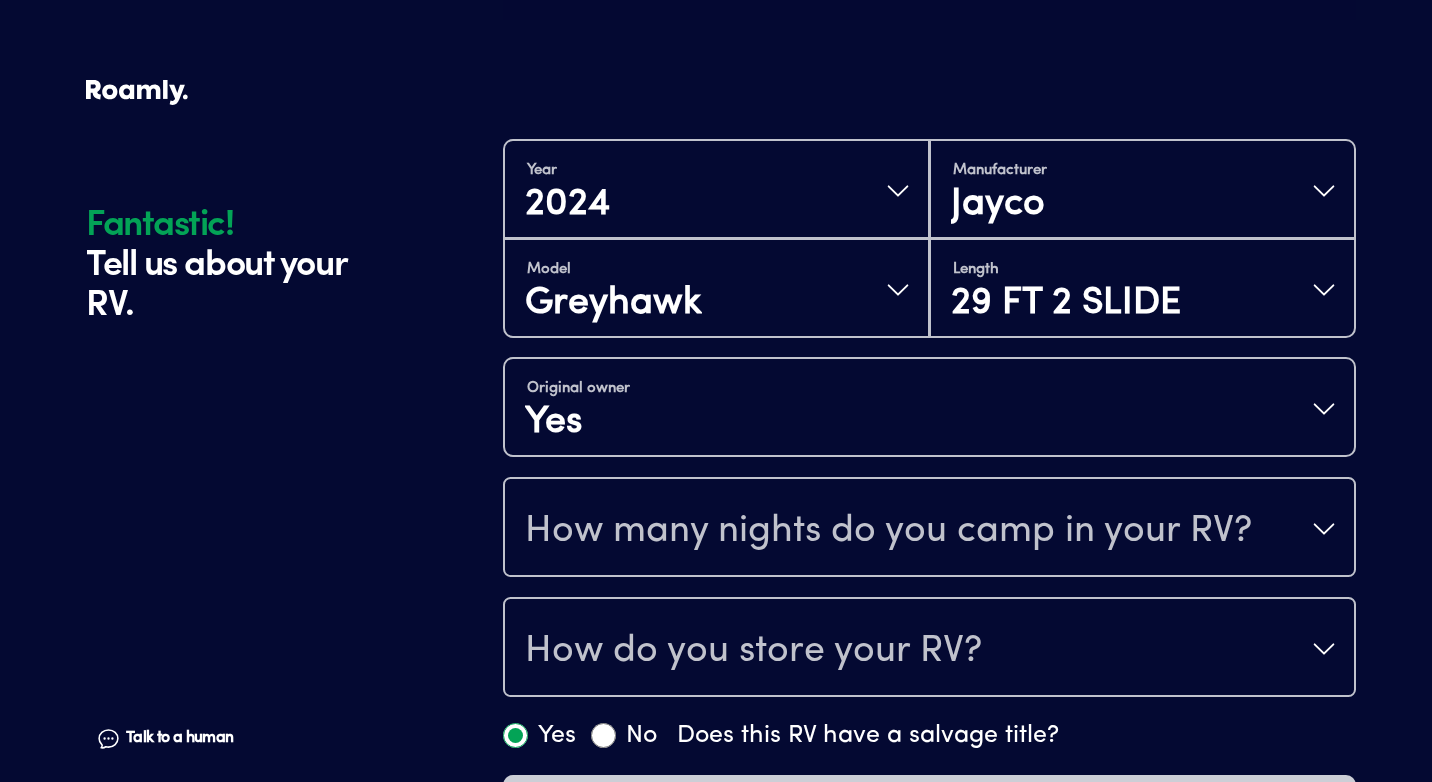 click on "How many nights do you camp in your RV?" at bounding box center [929, 529] 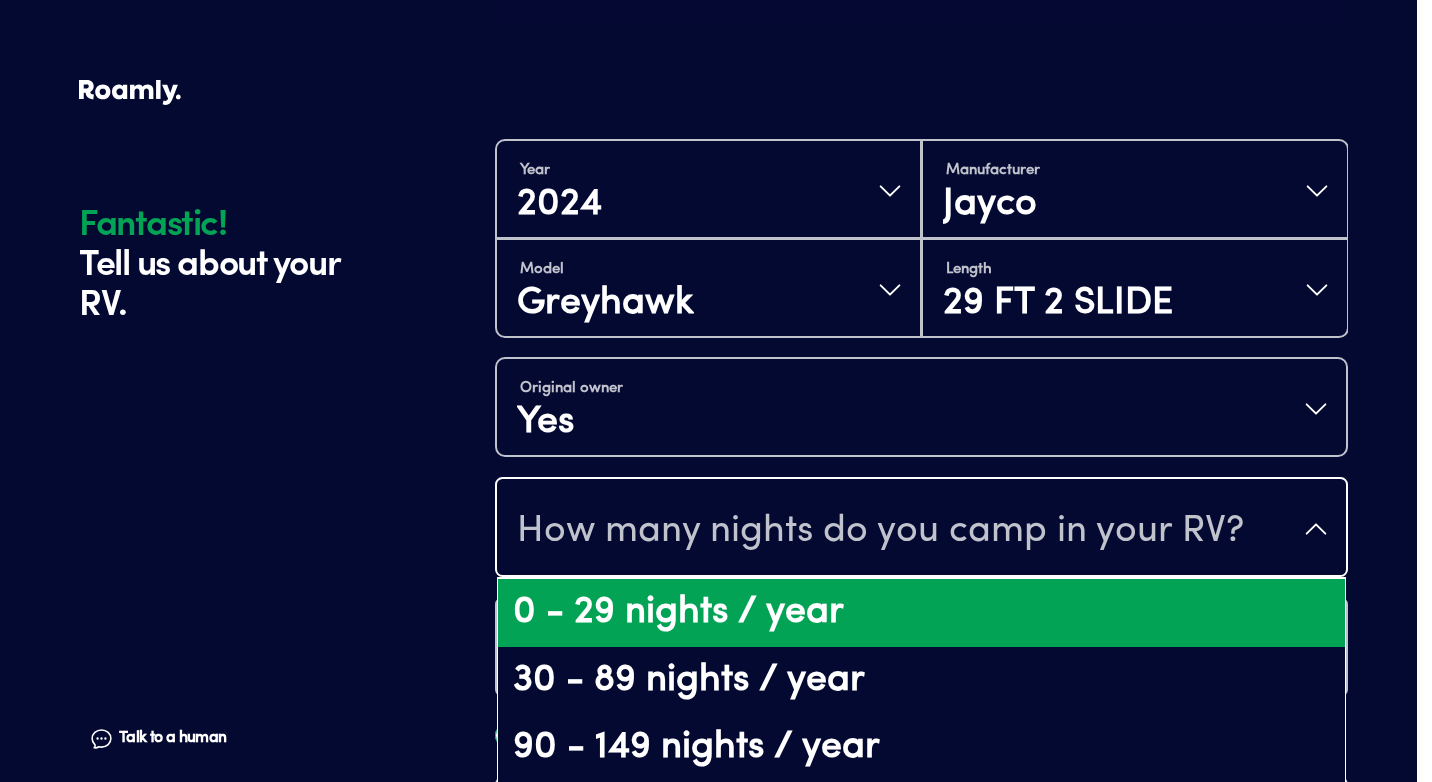click on "0 - 29 nights / year" at bounding box center [921, 613] 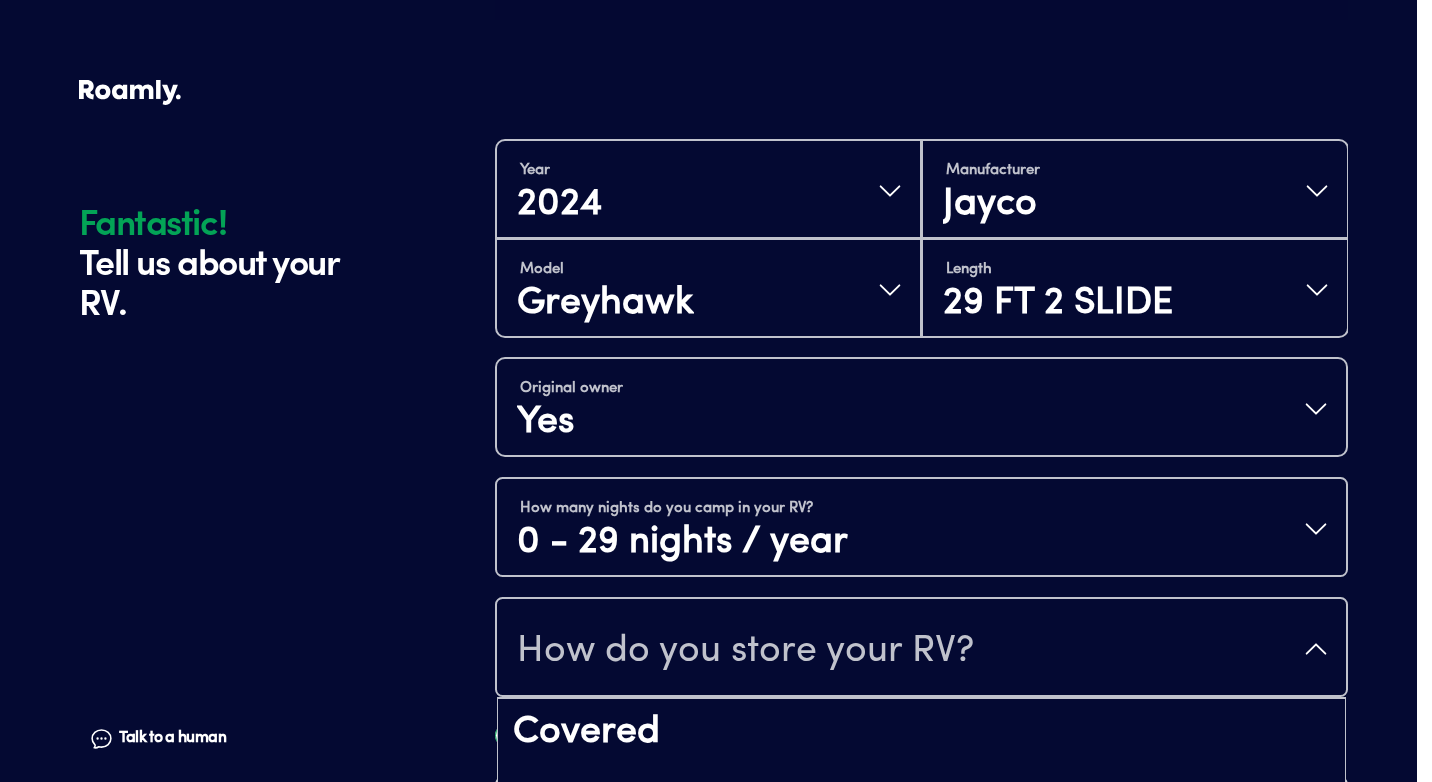 click on "How do you store your RV?" at bounding box center [921, 649] 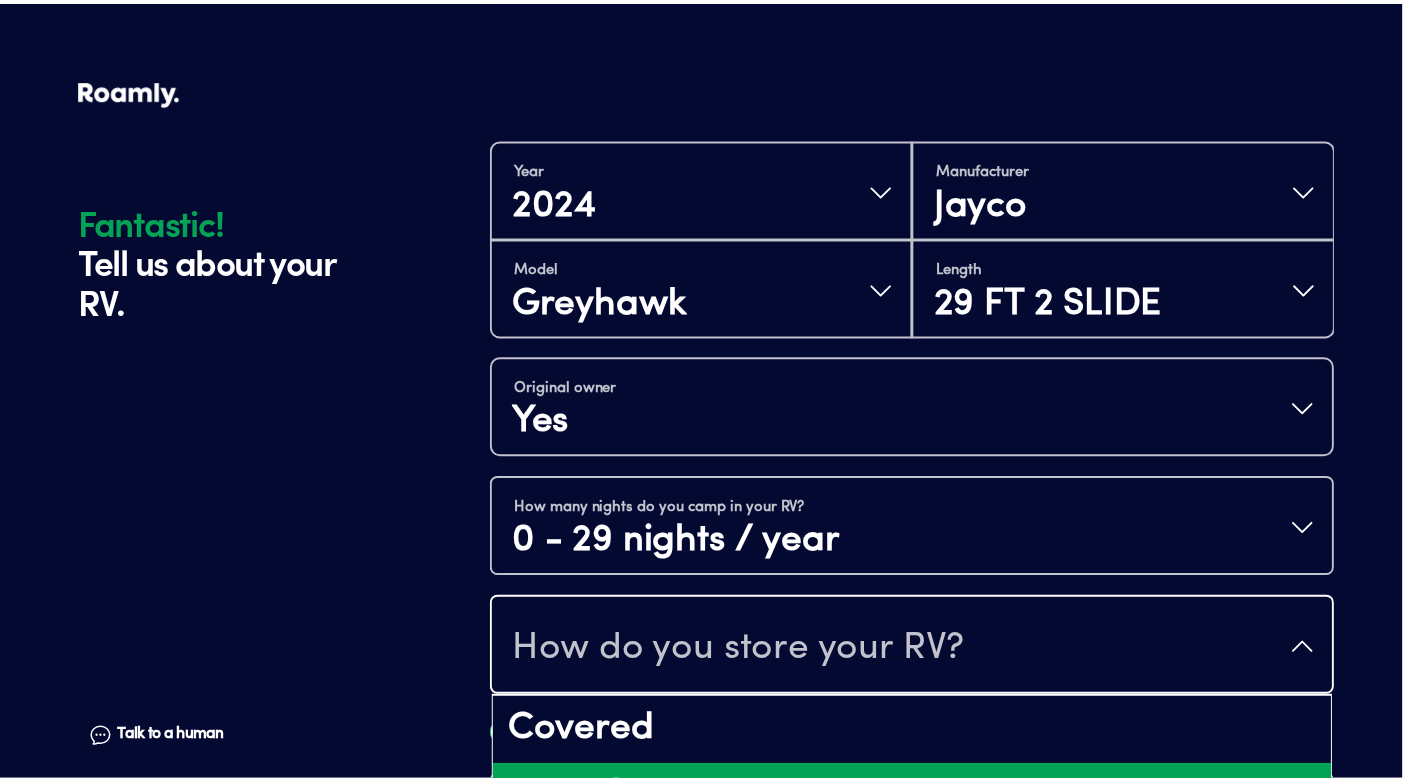 scroll, scrollTop: 442, scrollLeft: 0, axis: vertical 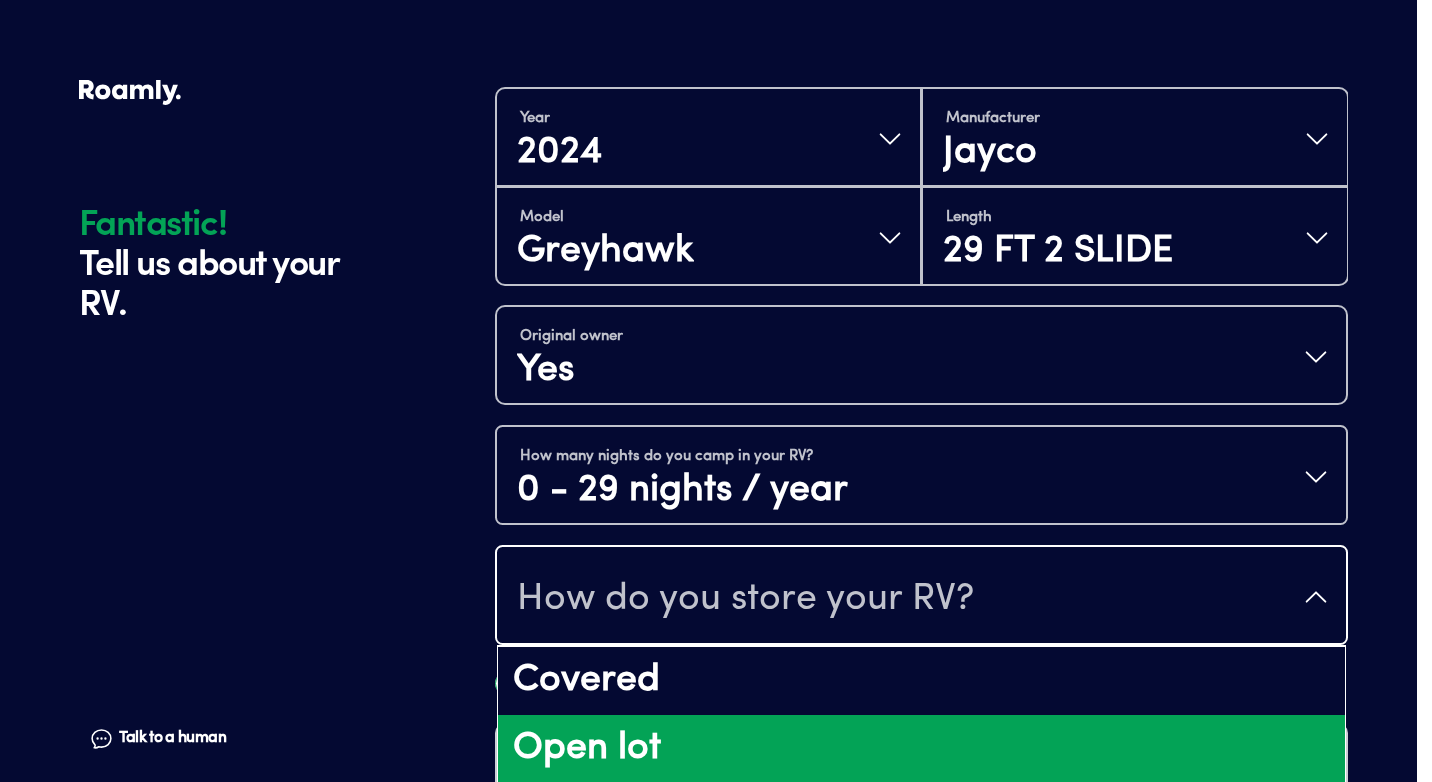 click on "Open lot" at bounding box center (921, 749) 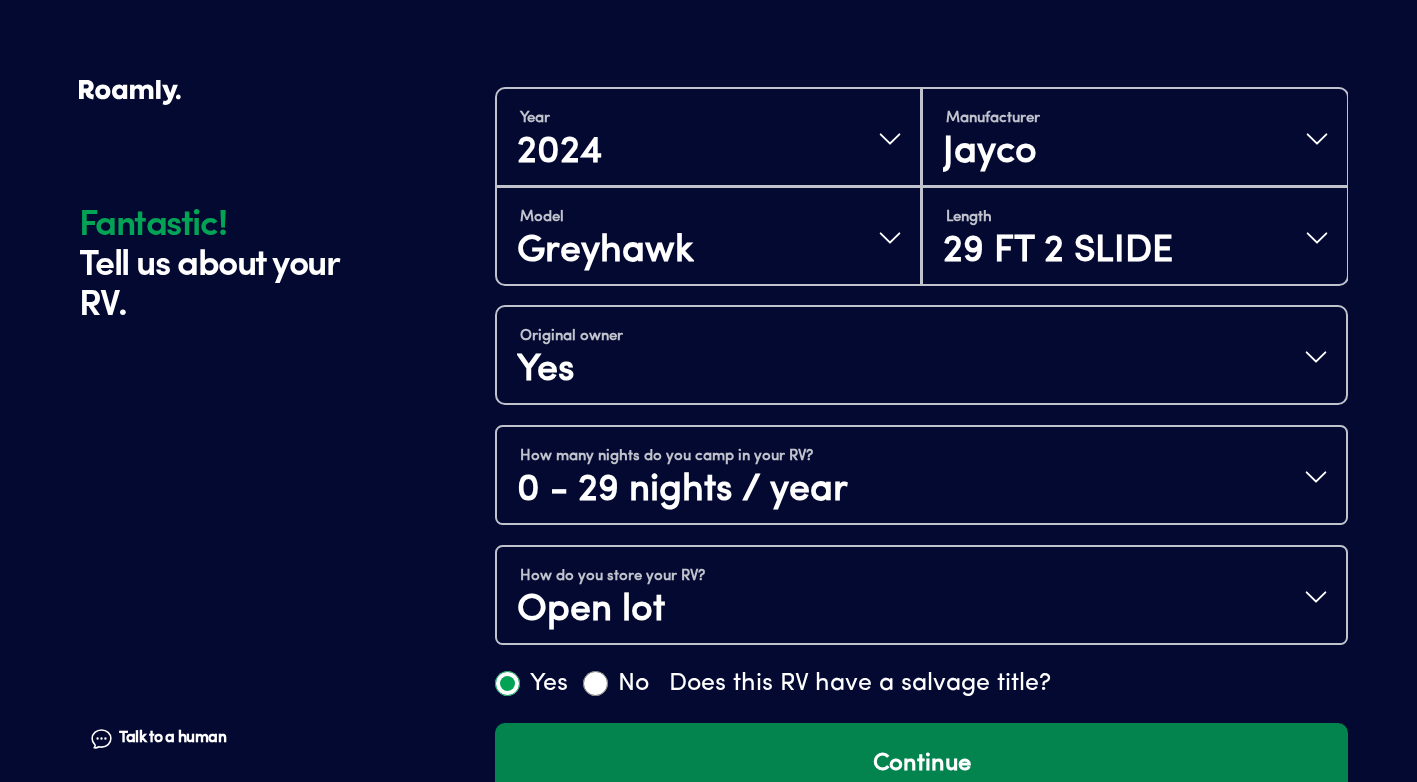 click on "Continue" at bounding box center [921, 764] 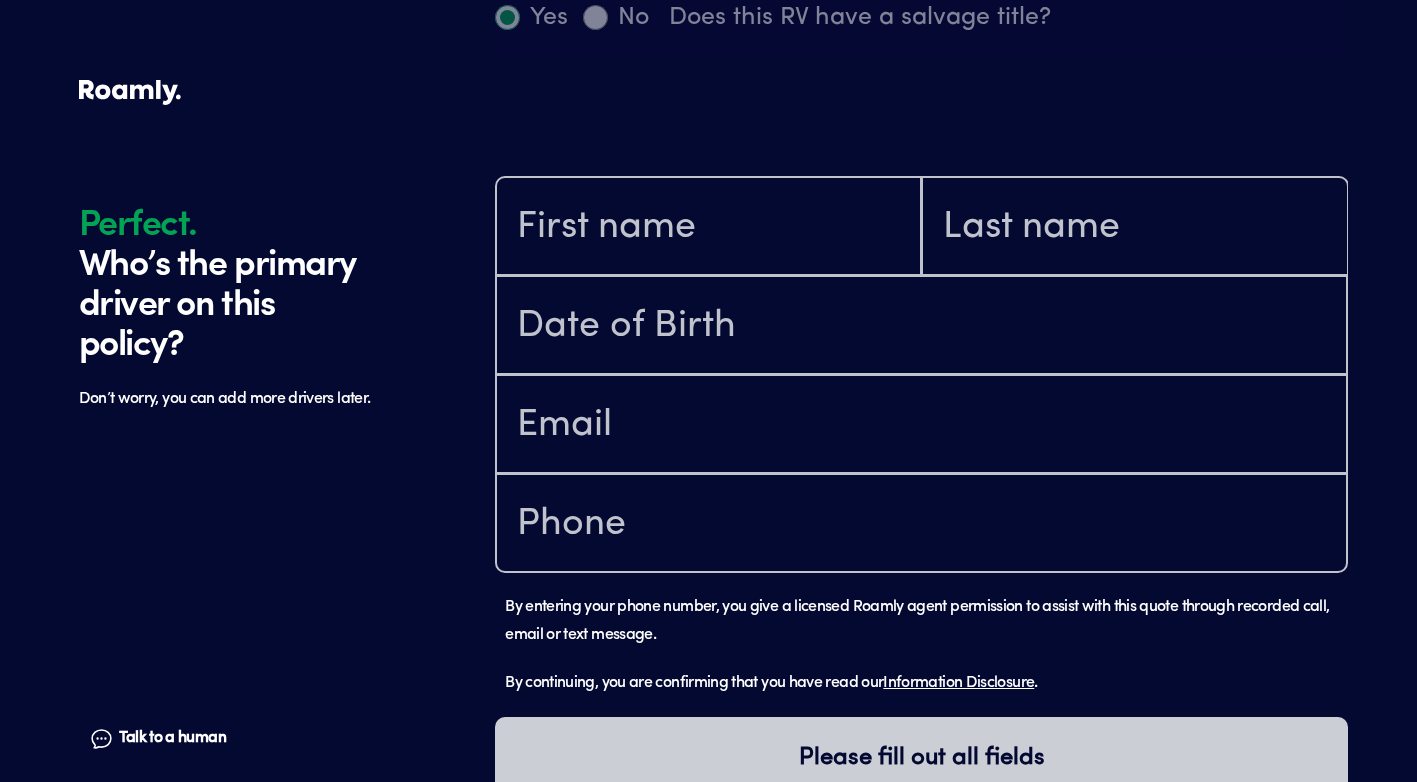 scroll, scrollTop: 1185, scrollLeft: 0, axis: vertical 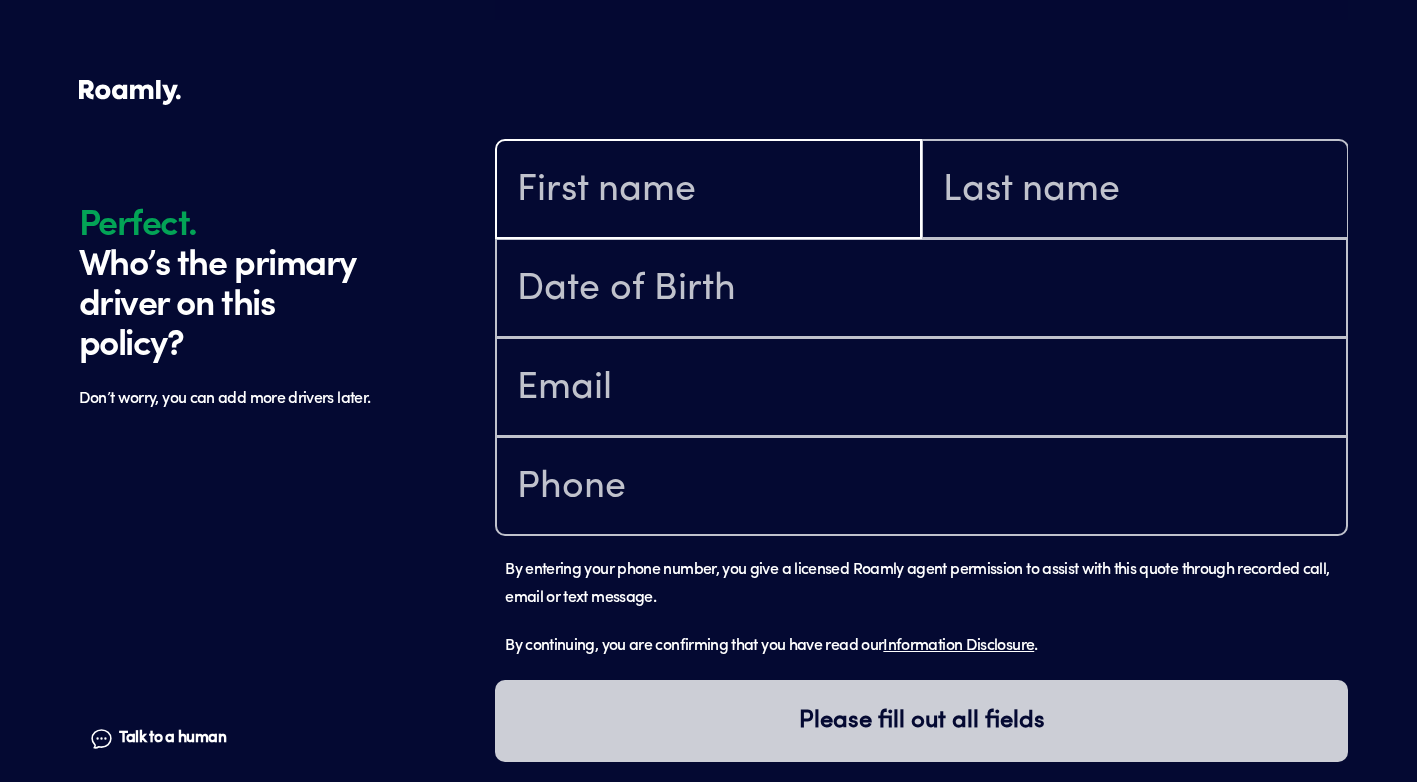 click at bounding box center [708, 191] 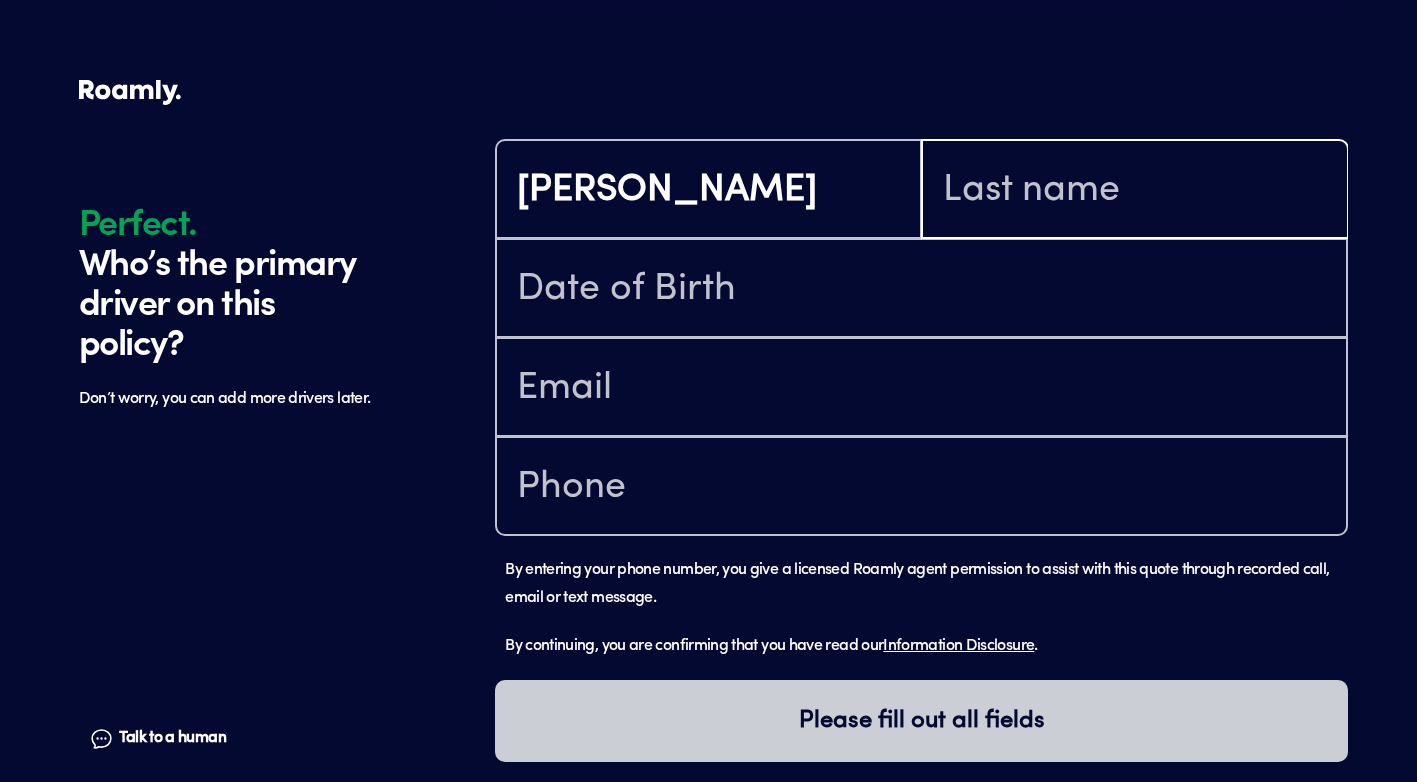 type on "[PERSON_NAME]" 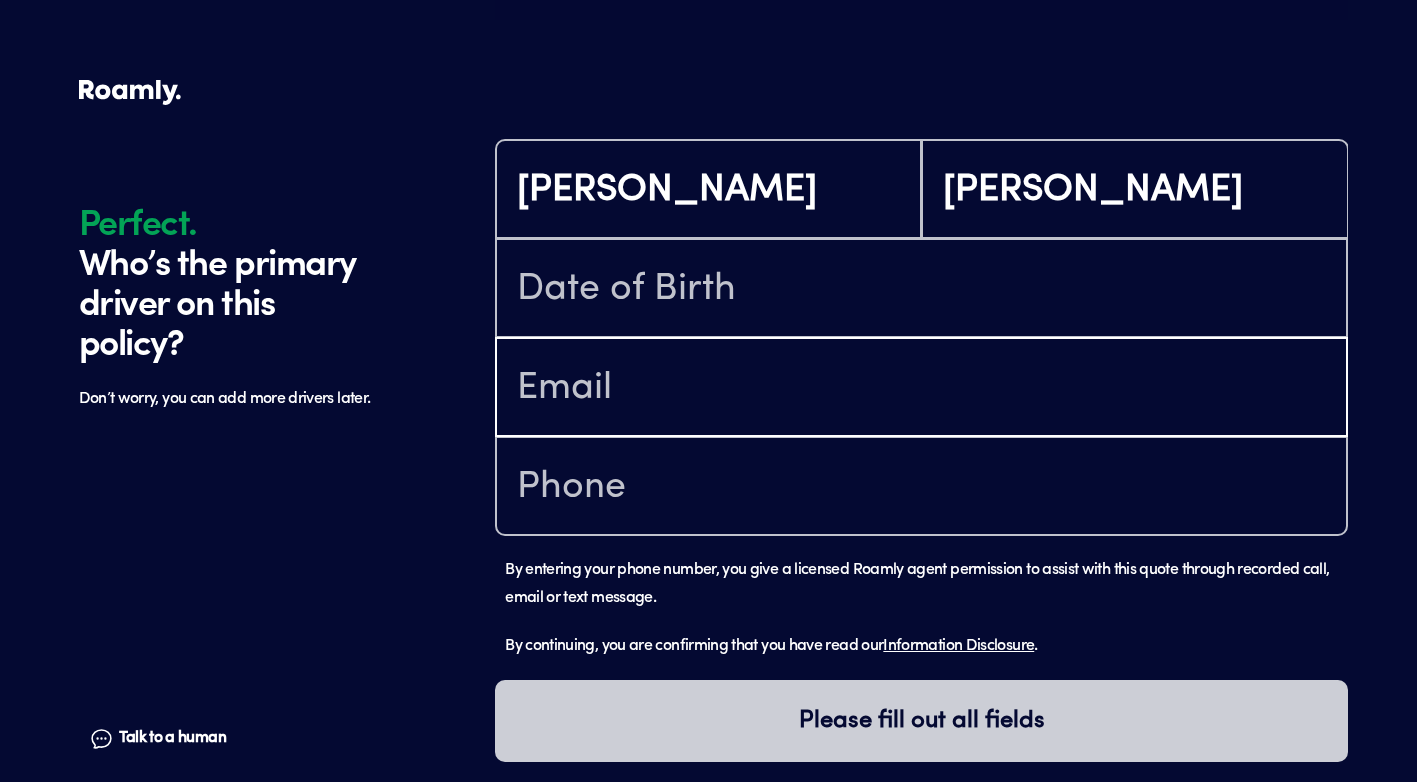 type on "[EMAIL_ADDRESS][DOMAIN_NAME]" 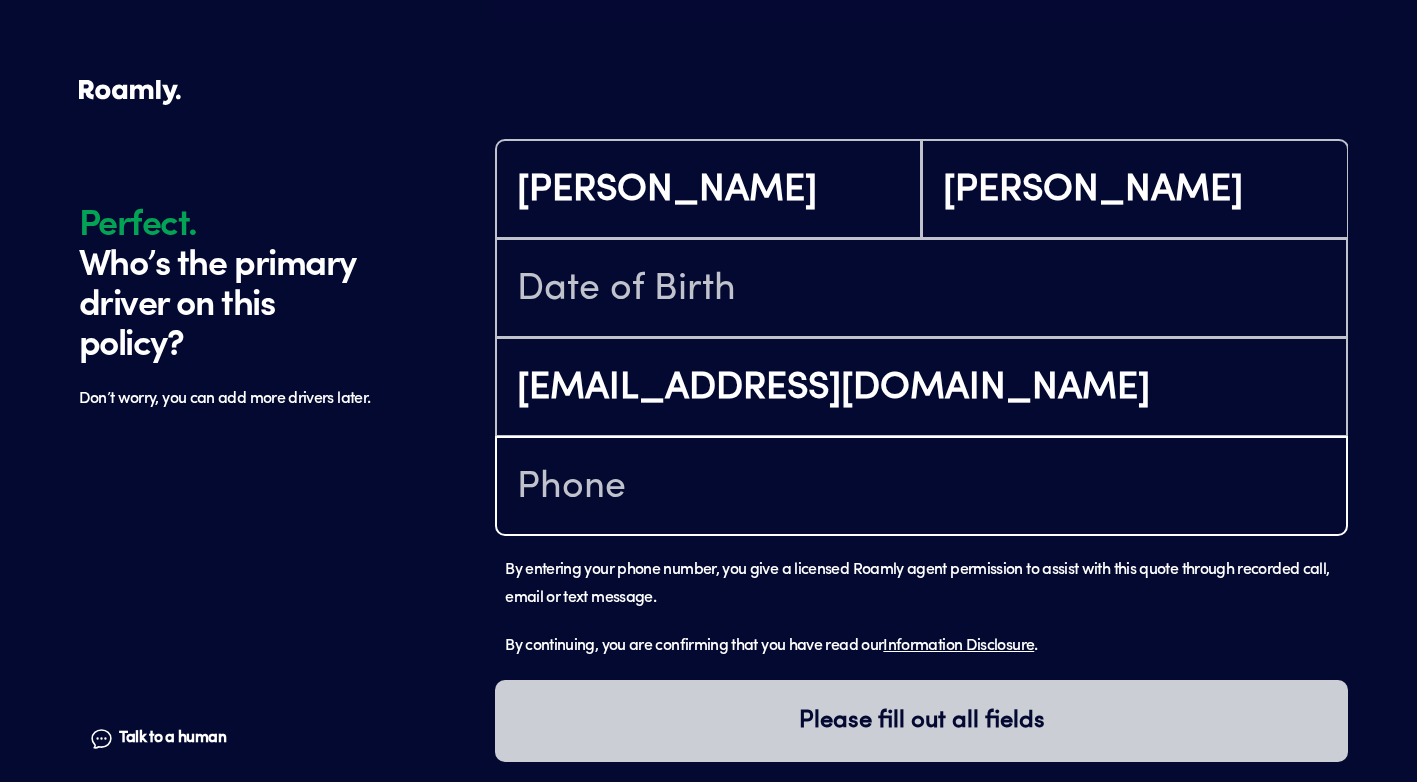 type on "[PHONE_NUMBER]" 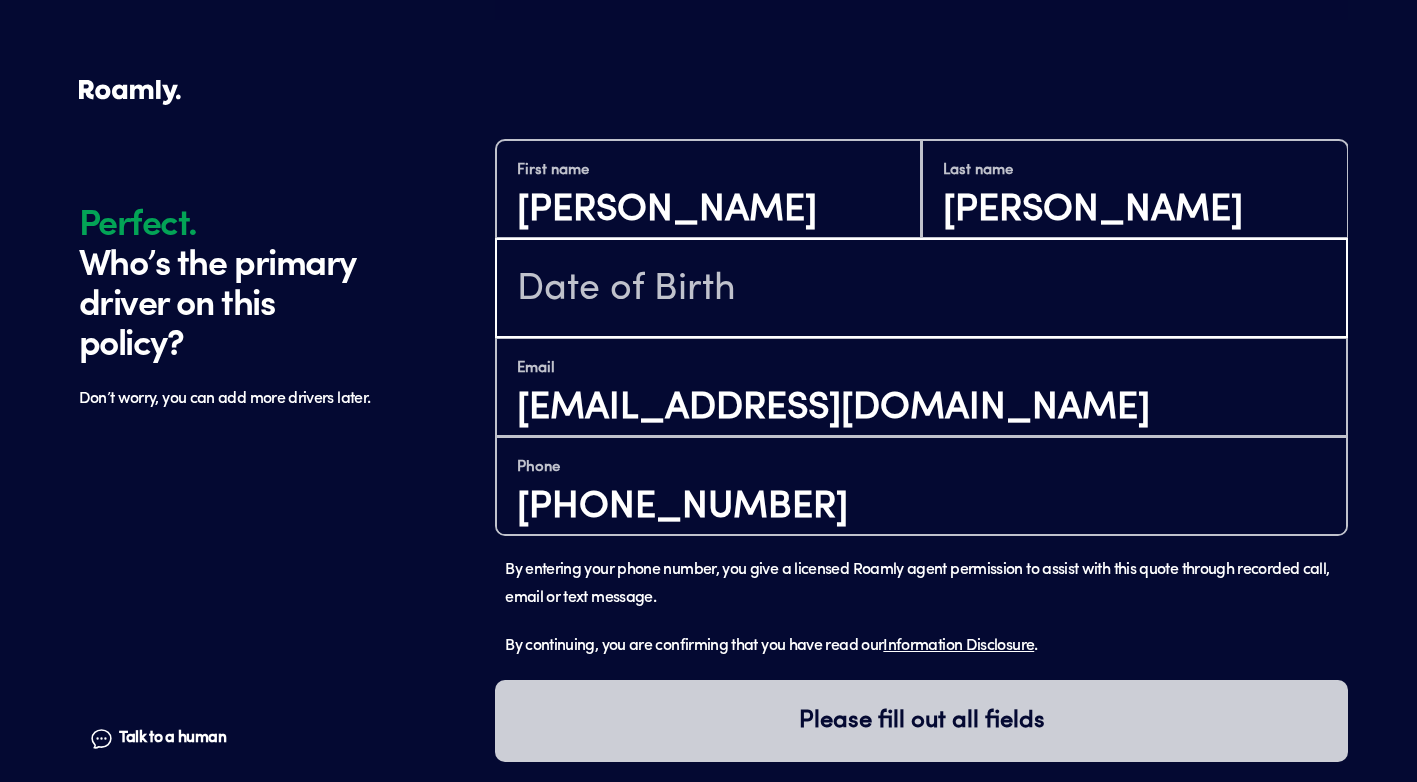 click at bounding box center [921, 290] 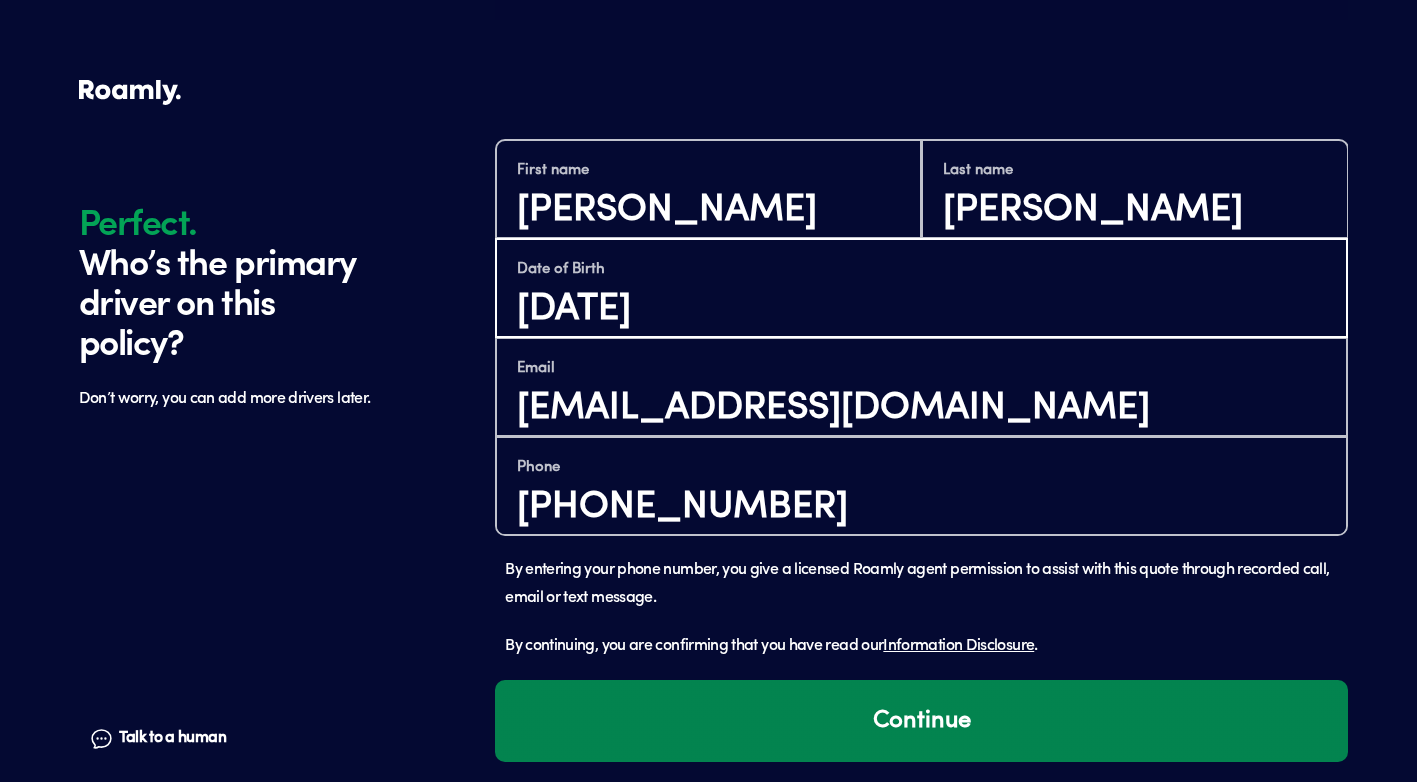 type on "[DATE]" 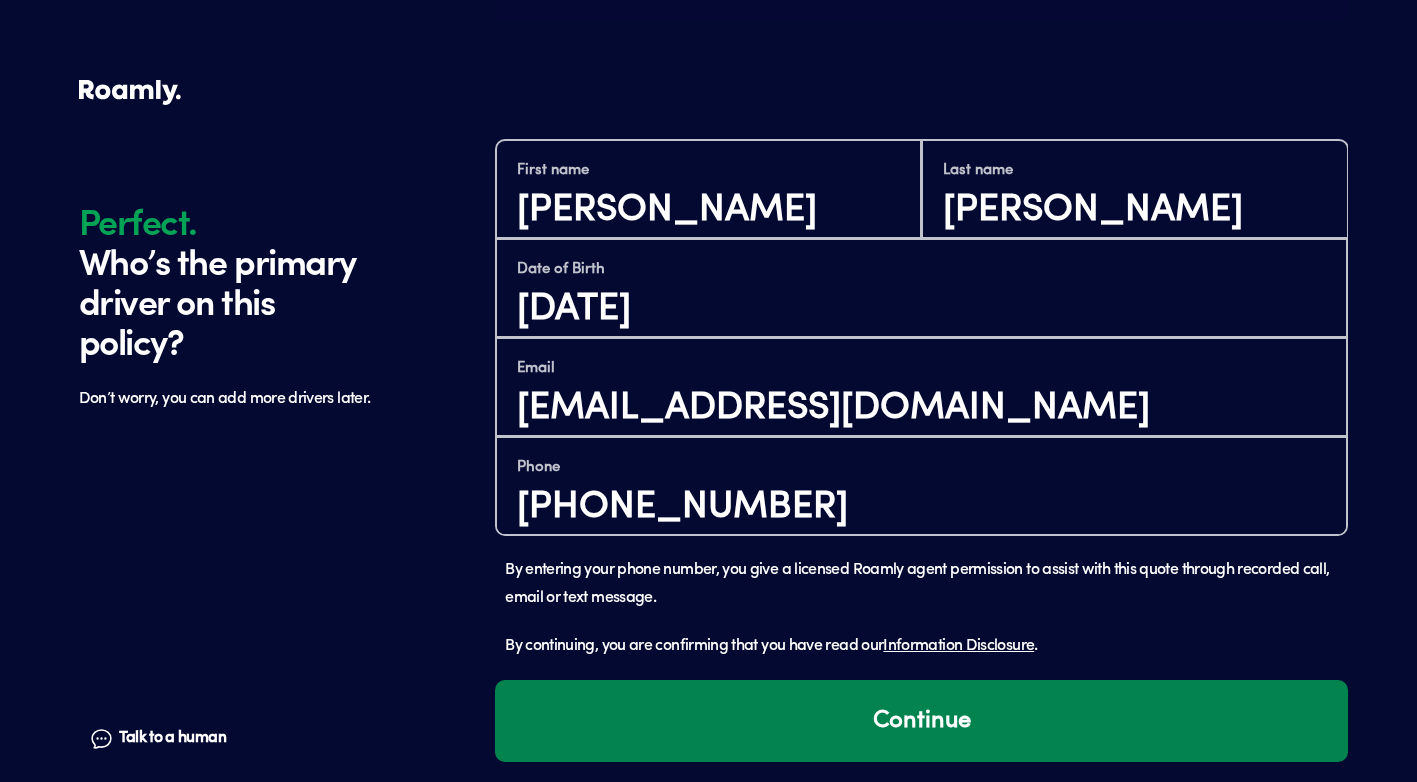 click on "Continue" at bounding box center [921, 721] 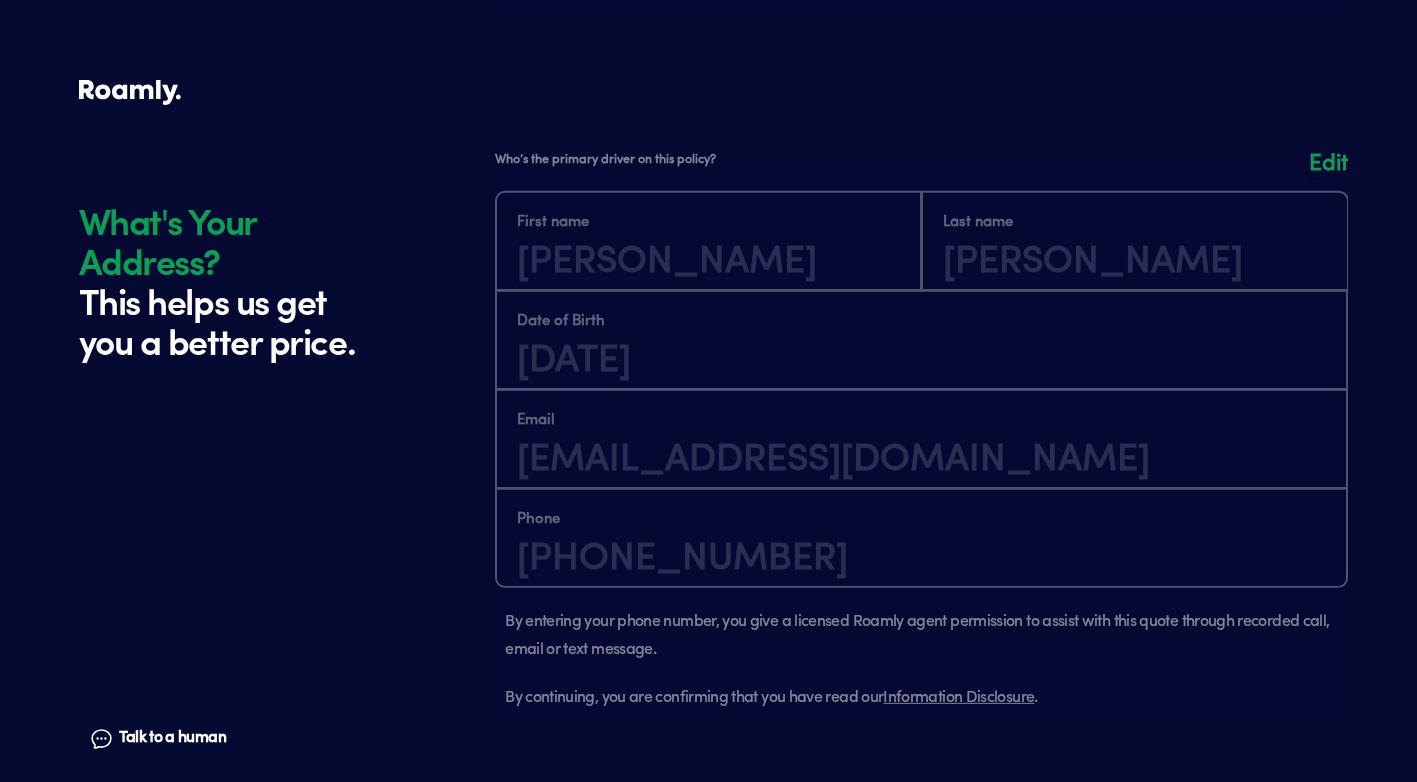 scroll, scrollTop: 1858, scrollLeft: 0, axis: vertical 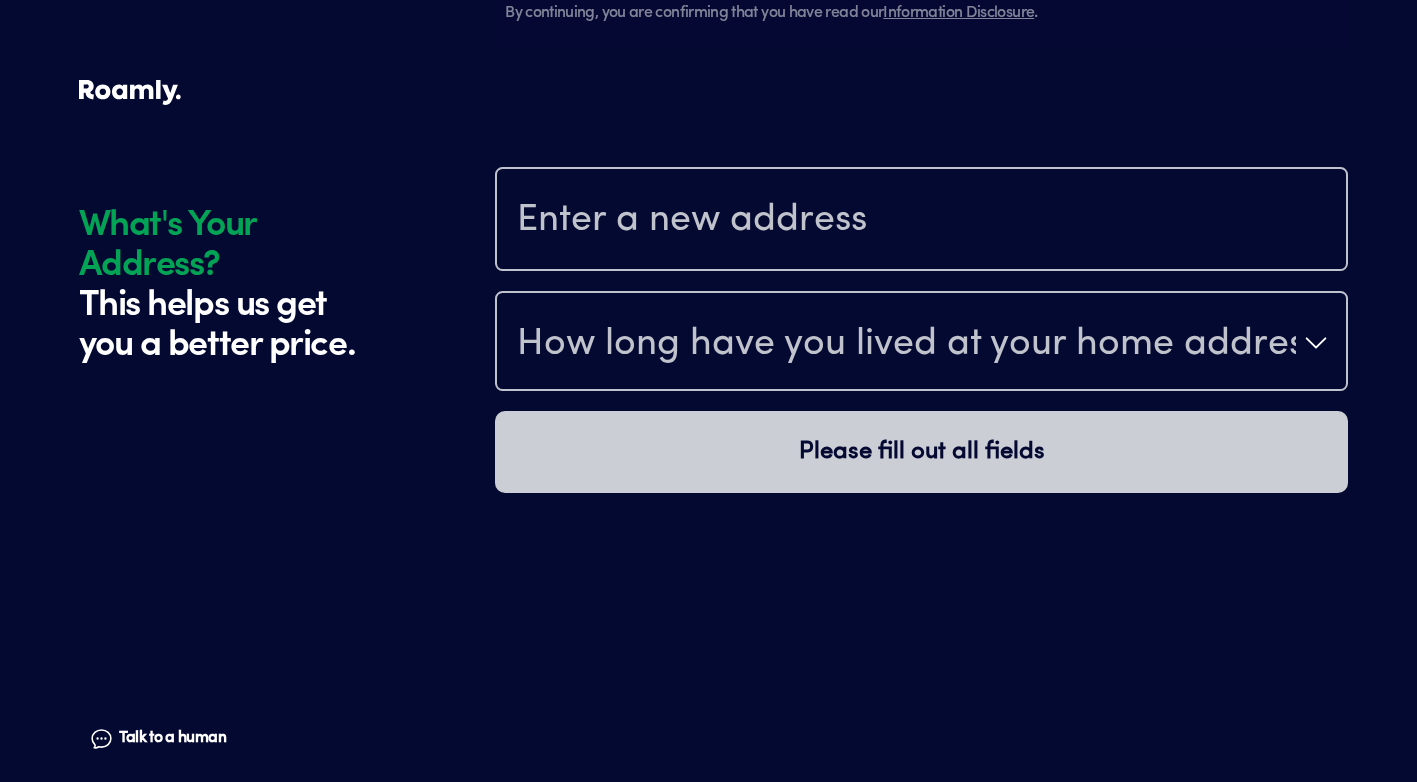 click at bounding box center [921, 221] 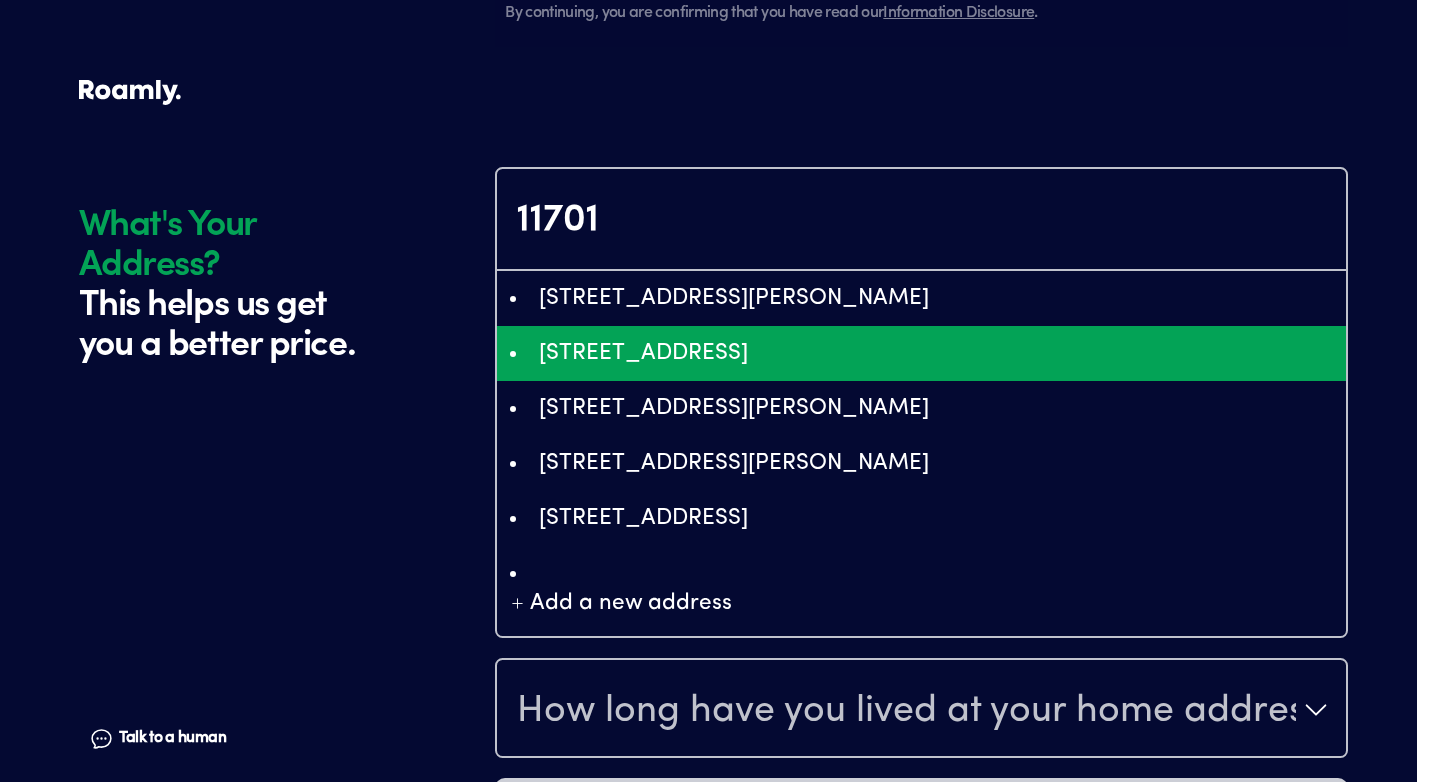 type on "ChIJDxu1PeA7DogRWXdVztZBCpo" 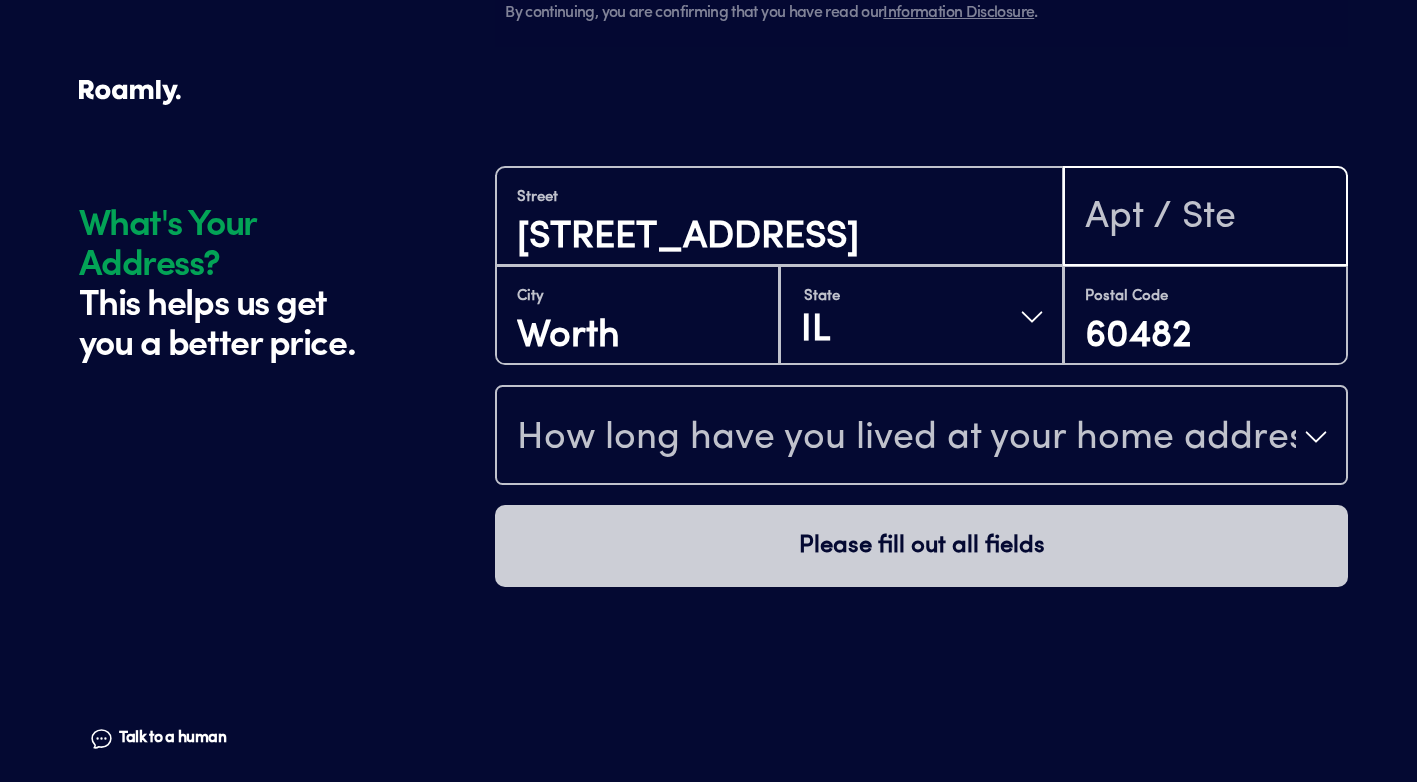 click at bounding box center (1206, 218) 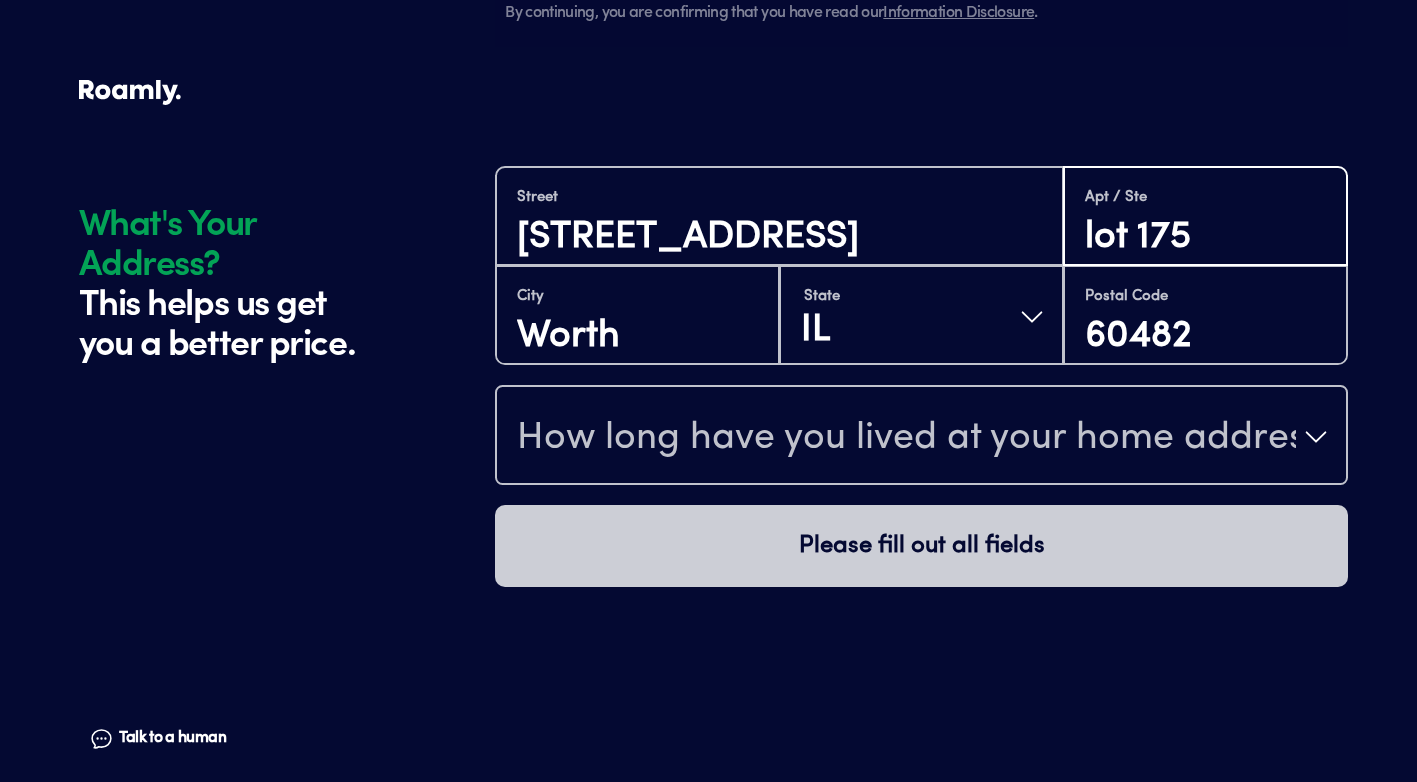 type on "lot 175" 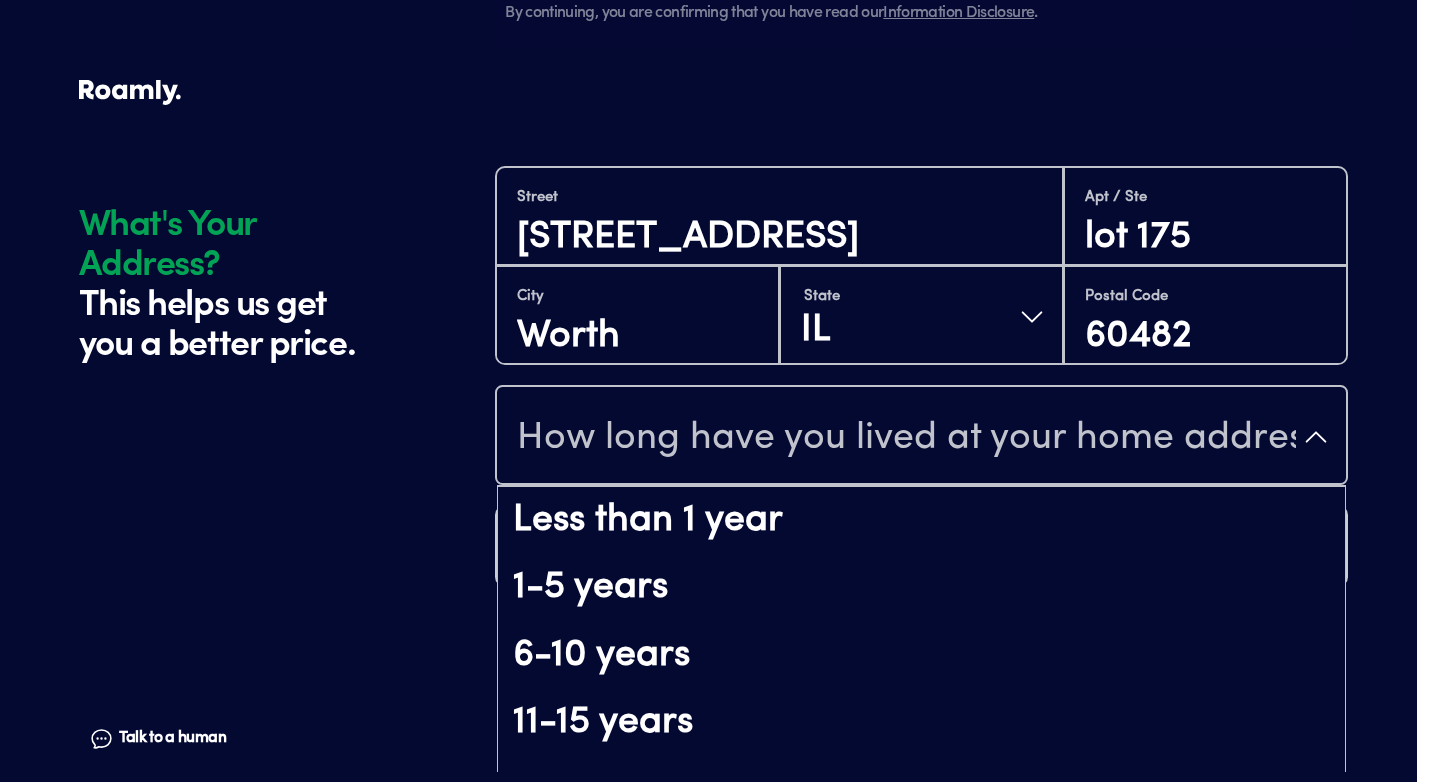 click on "How long have you lived at your home address?" at bounding box center (921, 437) 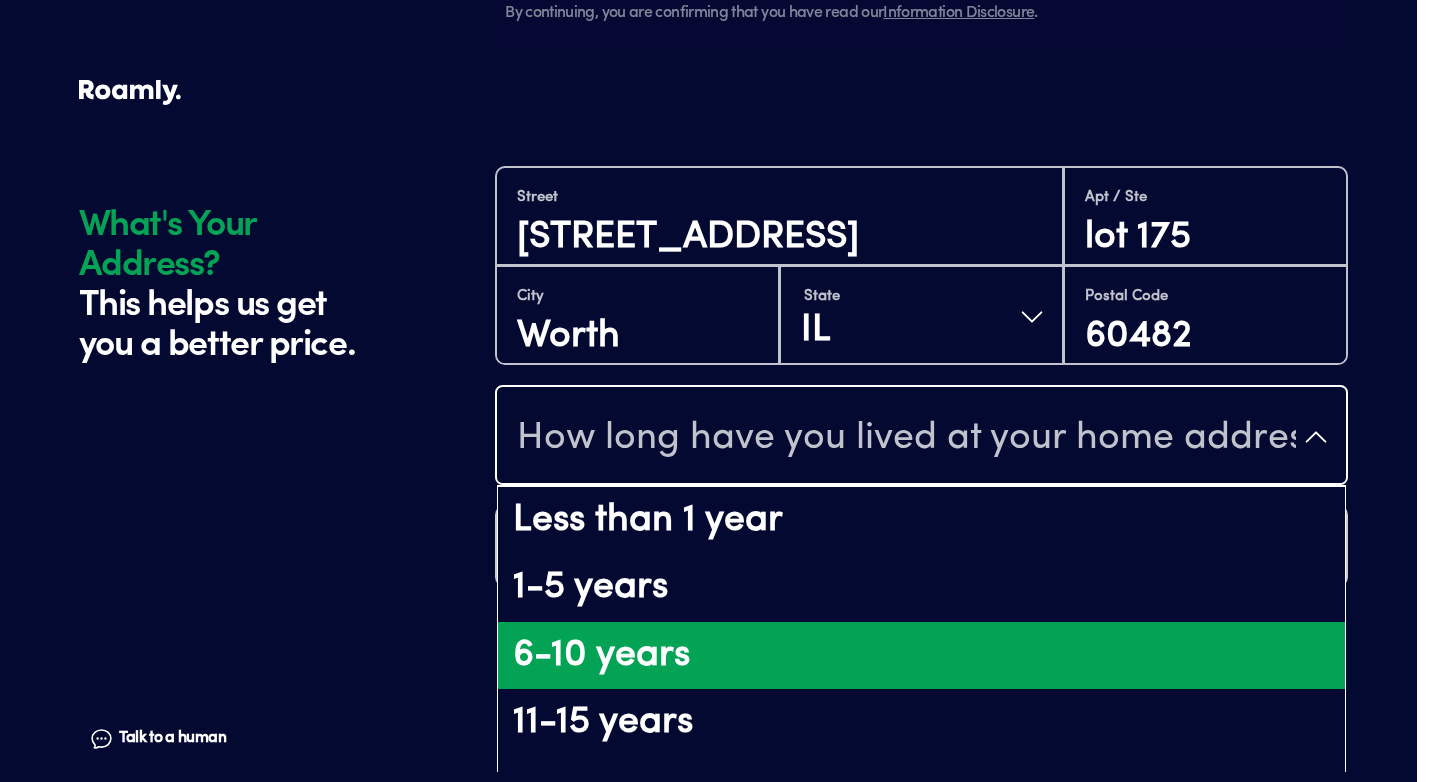 click on "6-10 years" at bounding box center [921, 656] 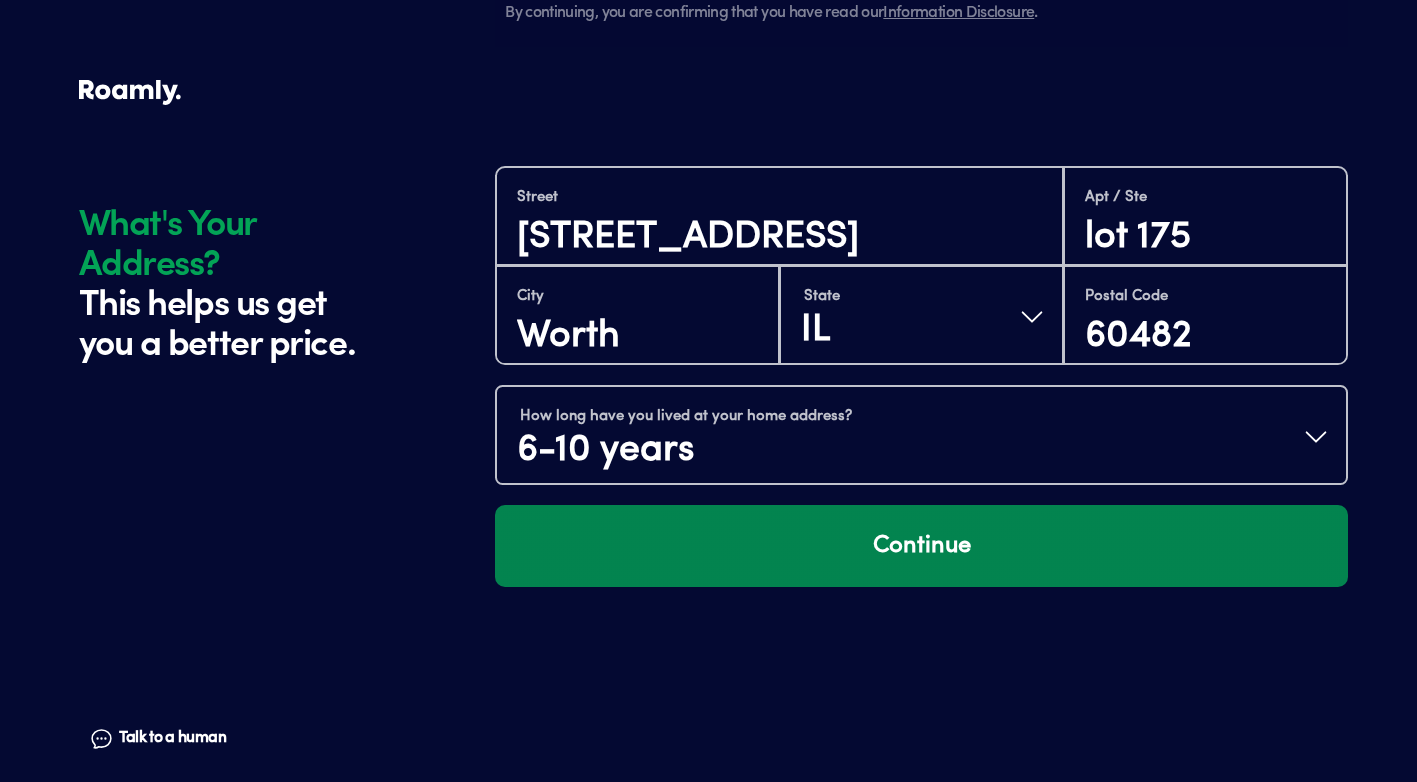click on "Continue" at bounding box center (921, 546) 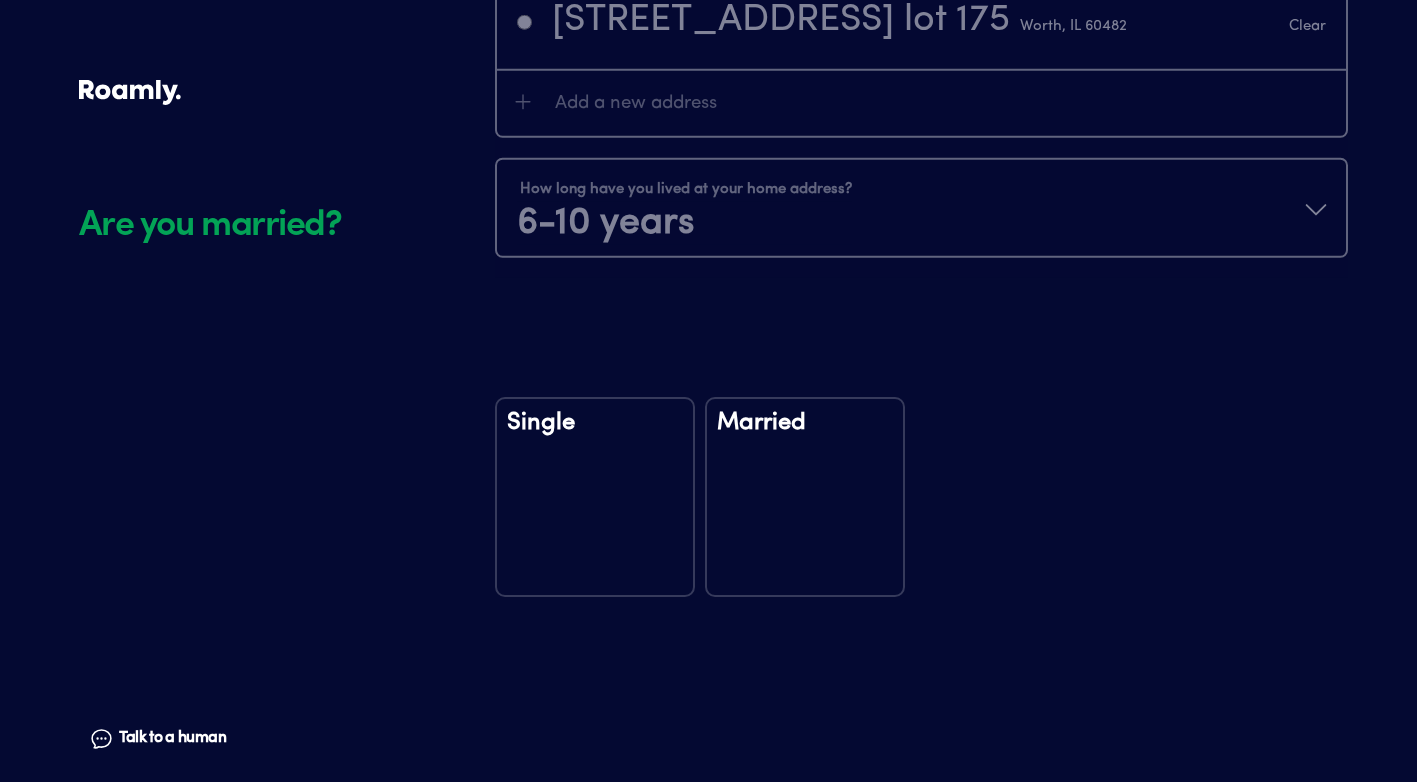 scroll, scrollTop: 2329, scrollLeft: 0, axis: vertical 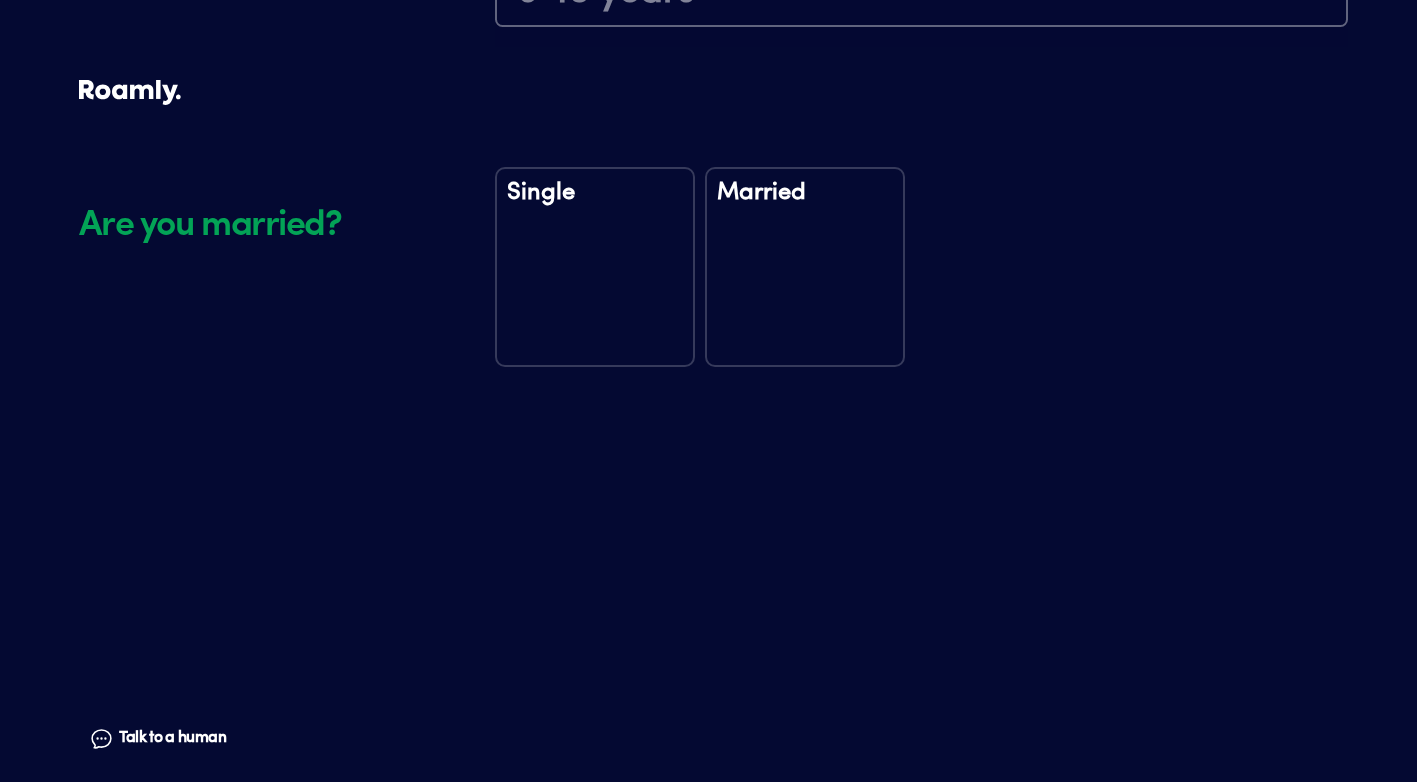 click on "Married" at bounding box center (805, 267) 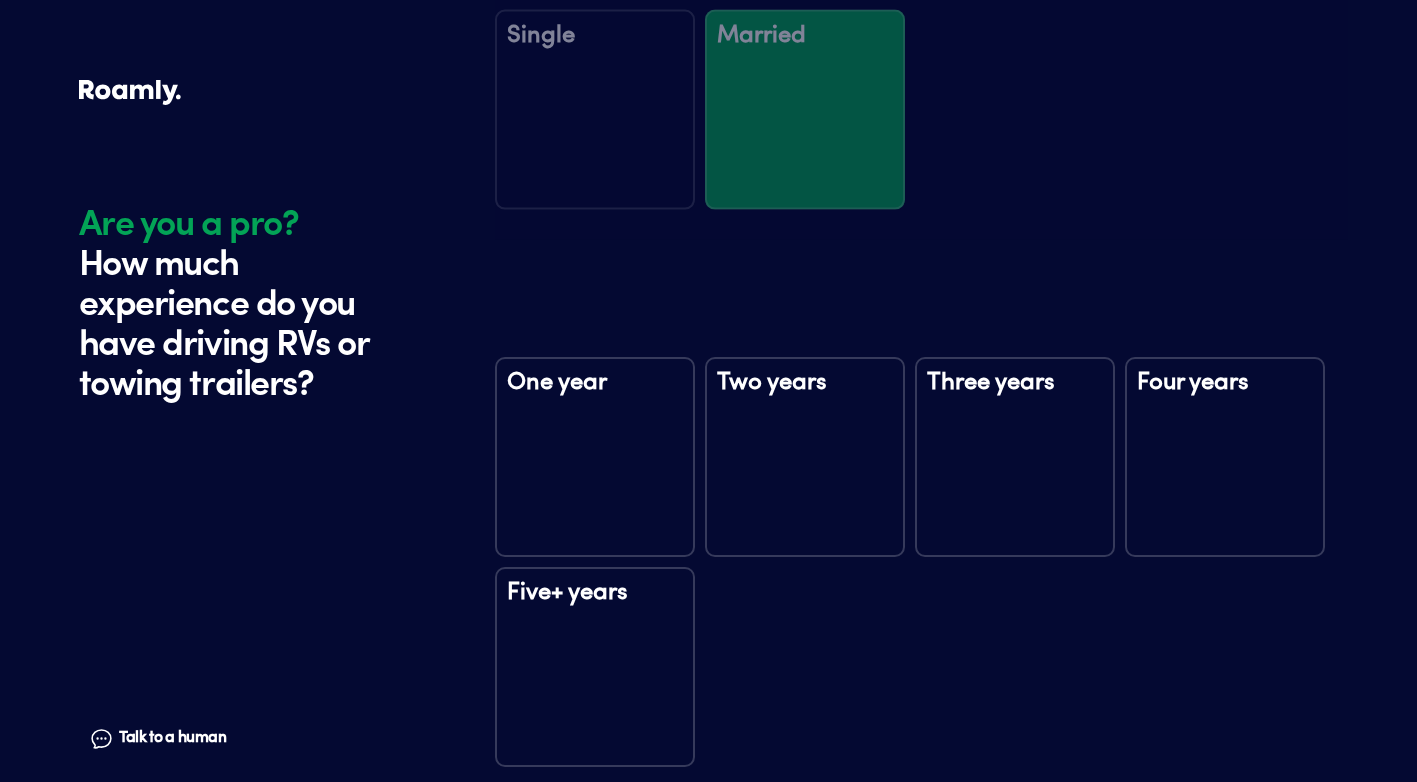 scroll, scrollTop: 2719, scrollLeft: 0, axis: vertical 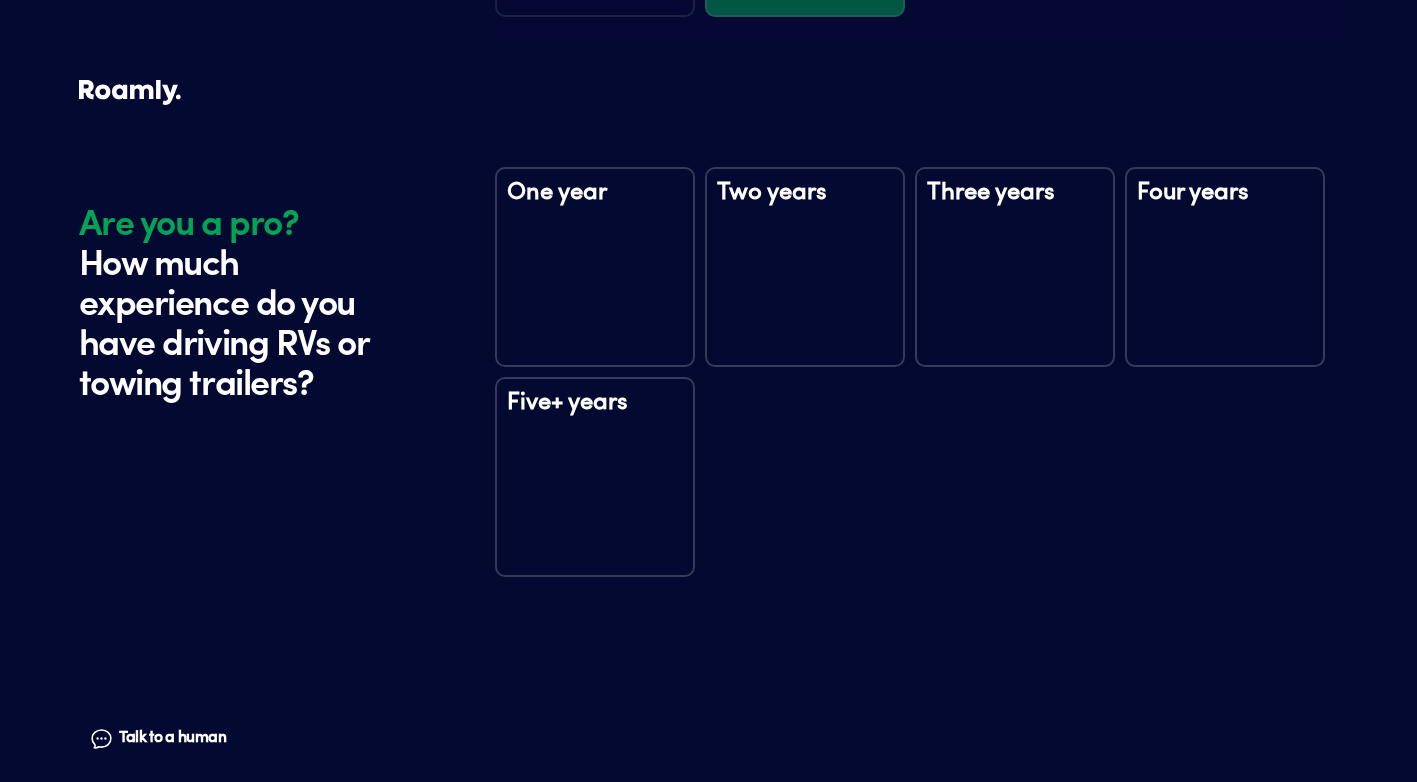 click on "Five+ years" at bounding box center (595, 477) 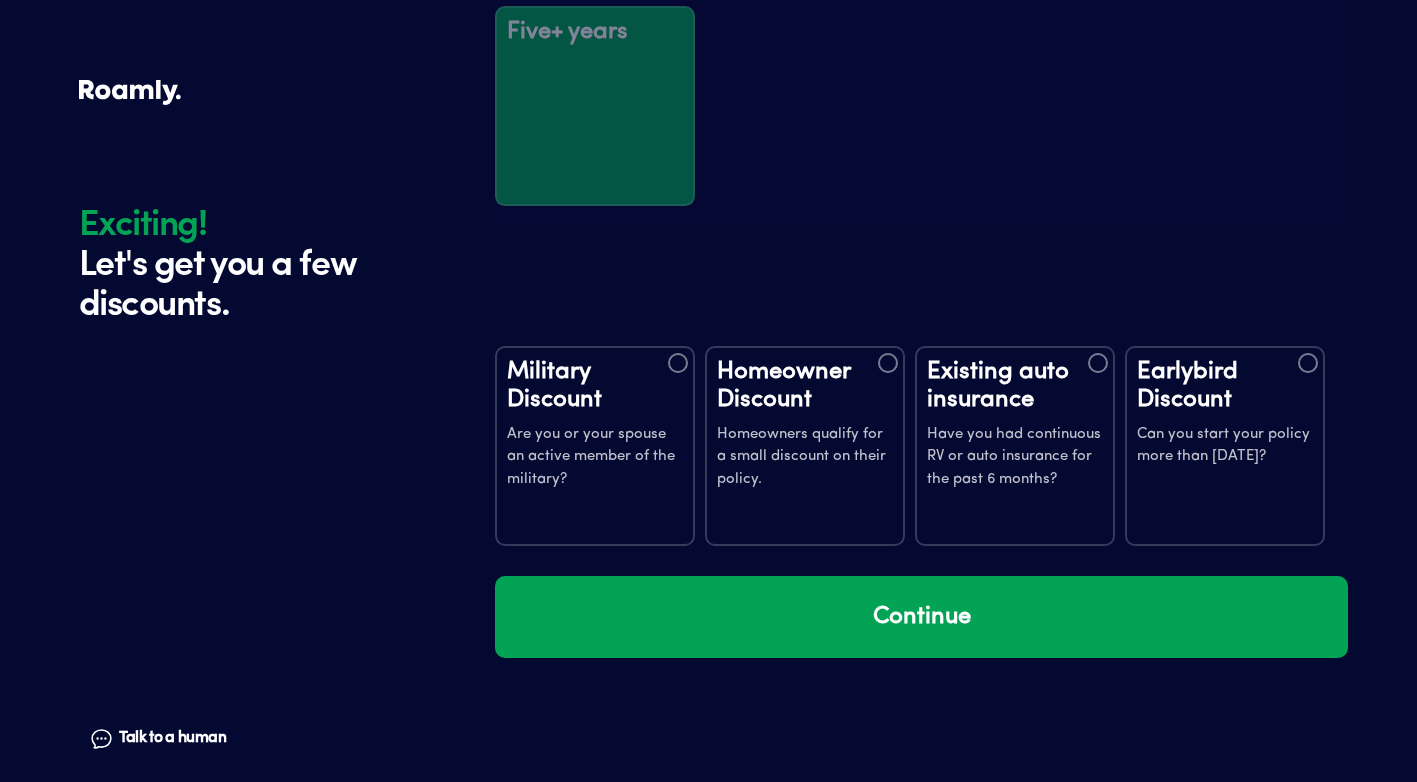 scroll, scrollTop: 3309, scrollLeft: 0, axis: vertical 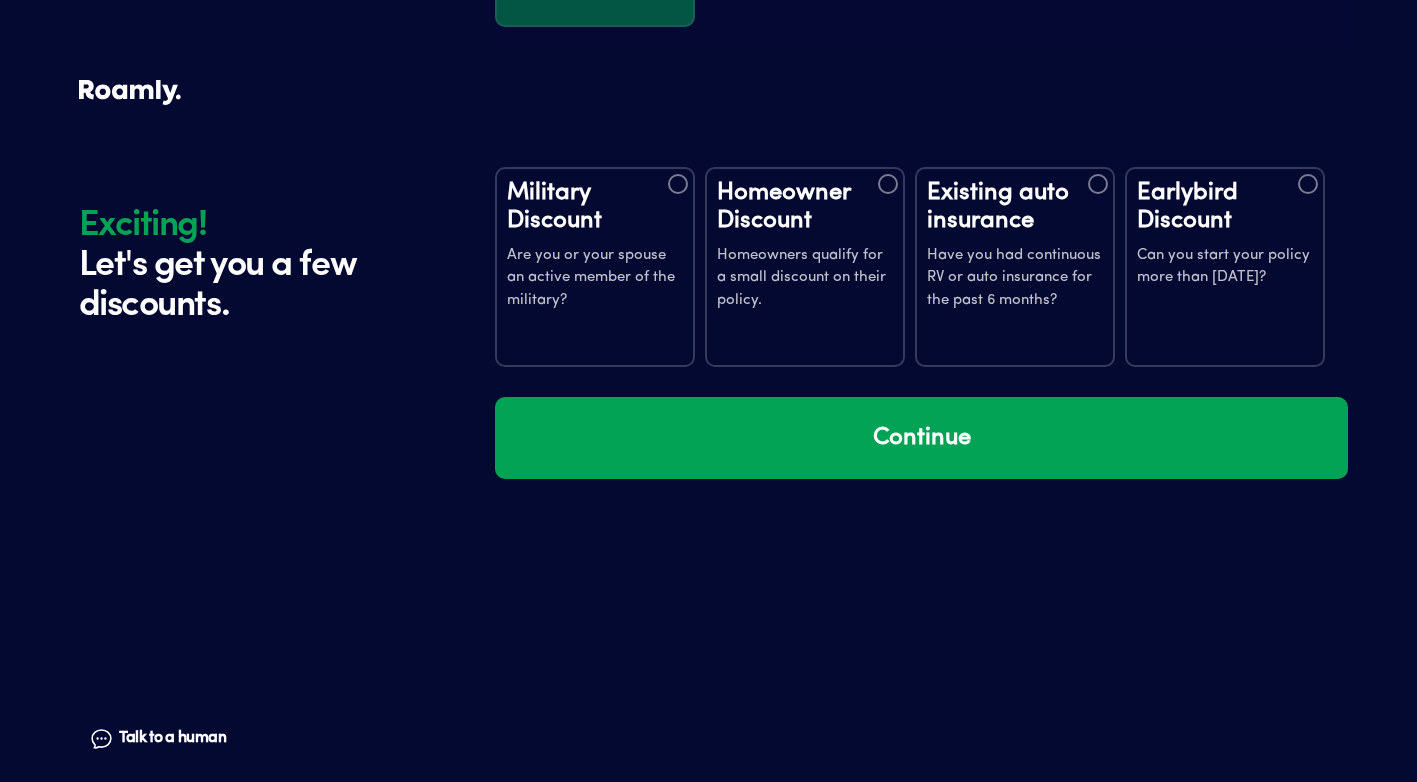 click at bounding box center [888, 184] 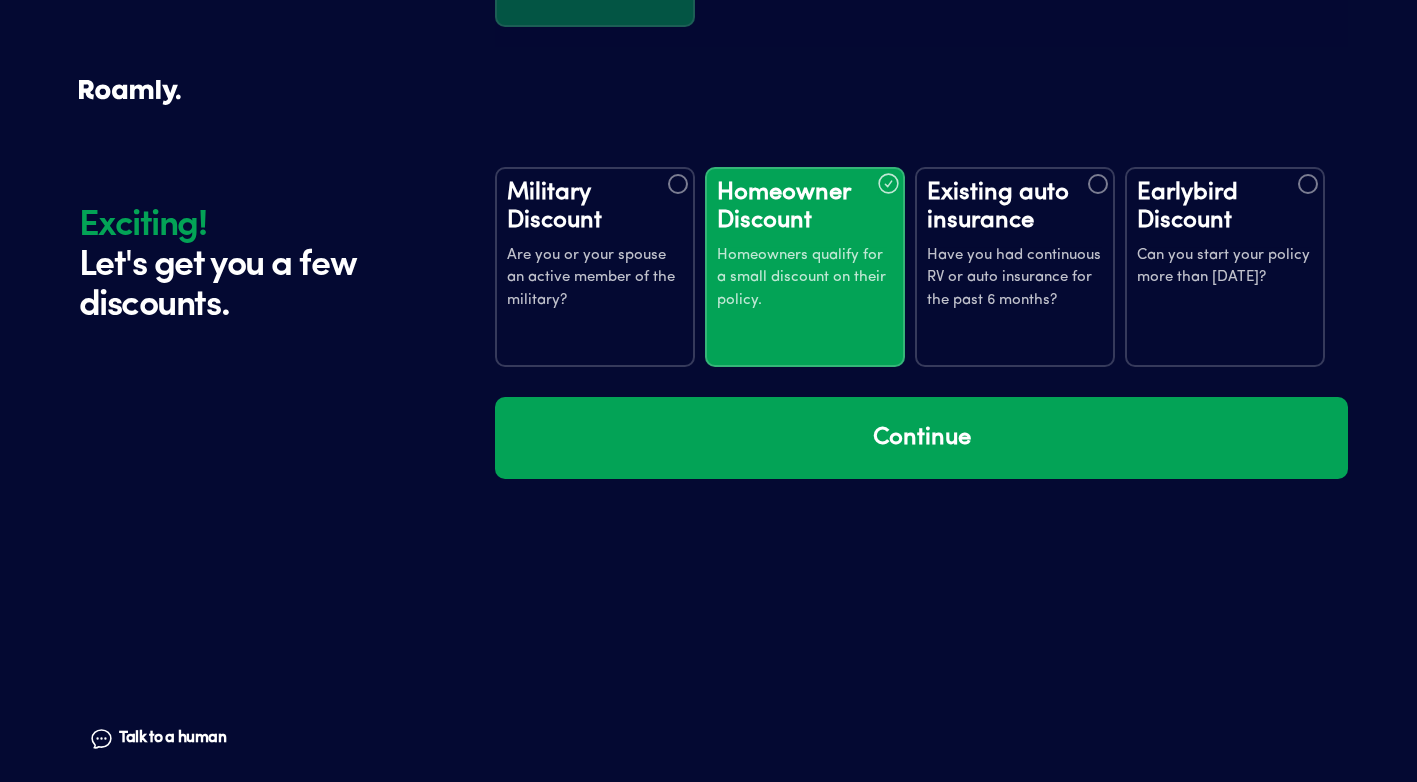drag, startPoint x: 1097, startPoint y: 181, endPoint x: 1113, endPoint y: 180, distance: 16.03122 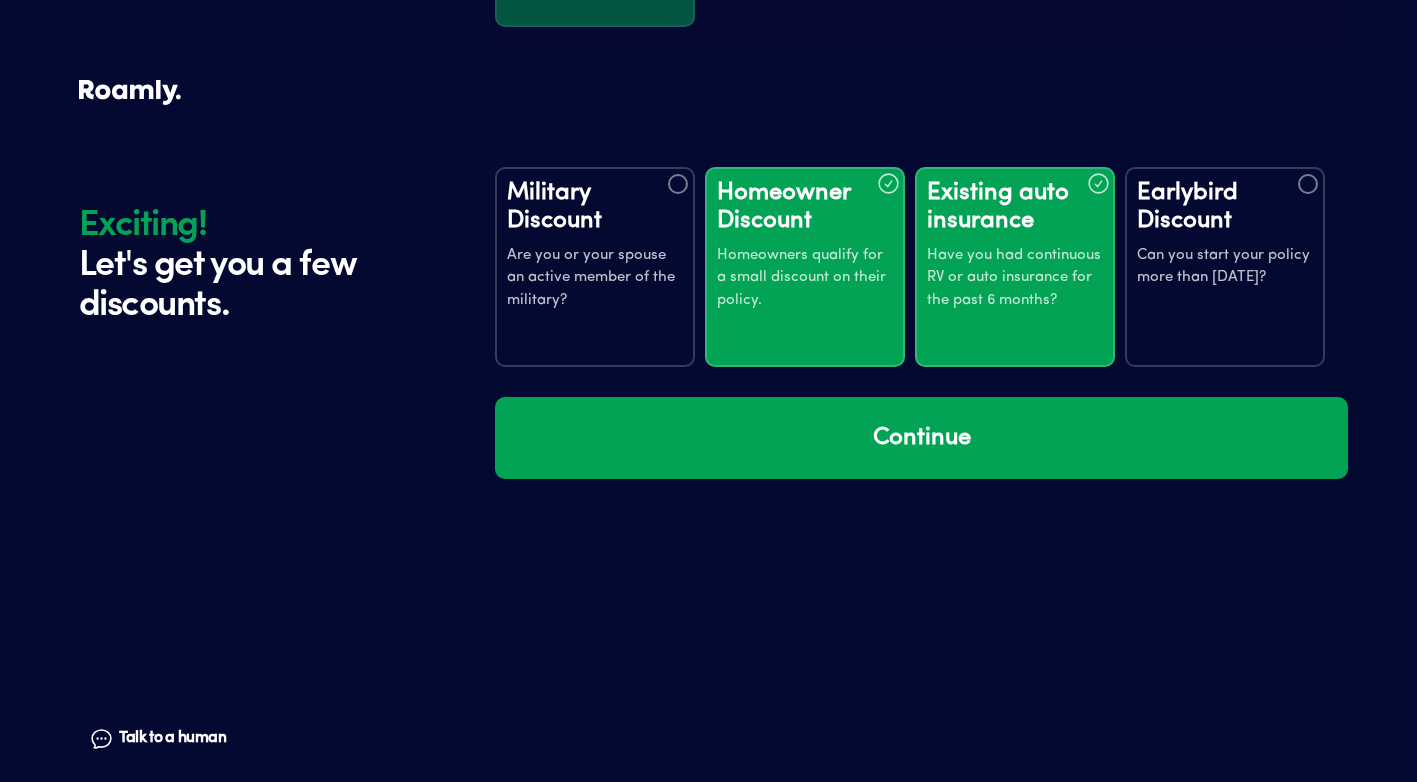 click at bounding box center (1308, 184) 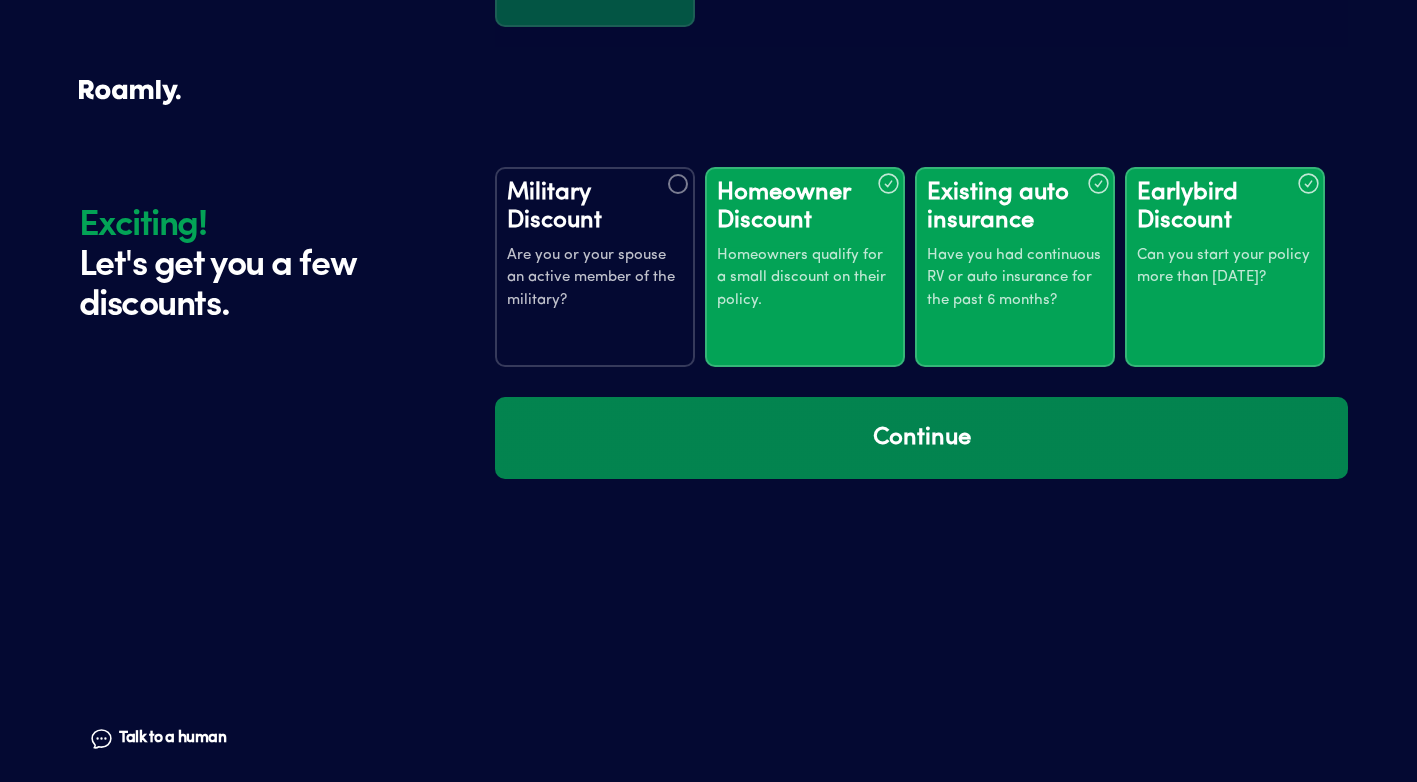 click on "Continue" at bounding box center [921, 438] 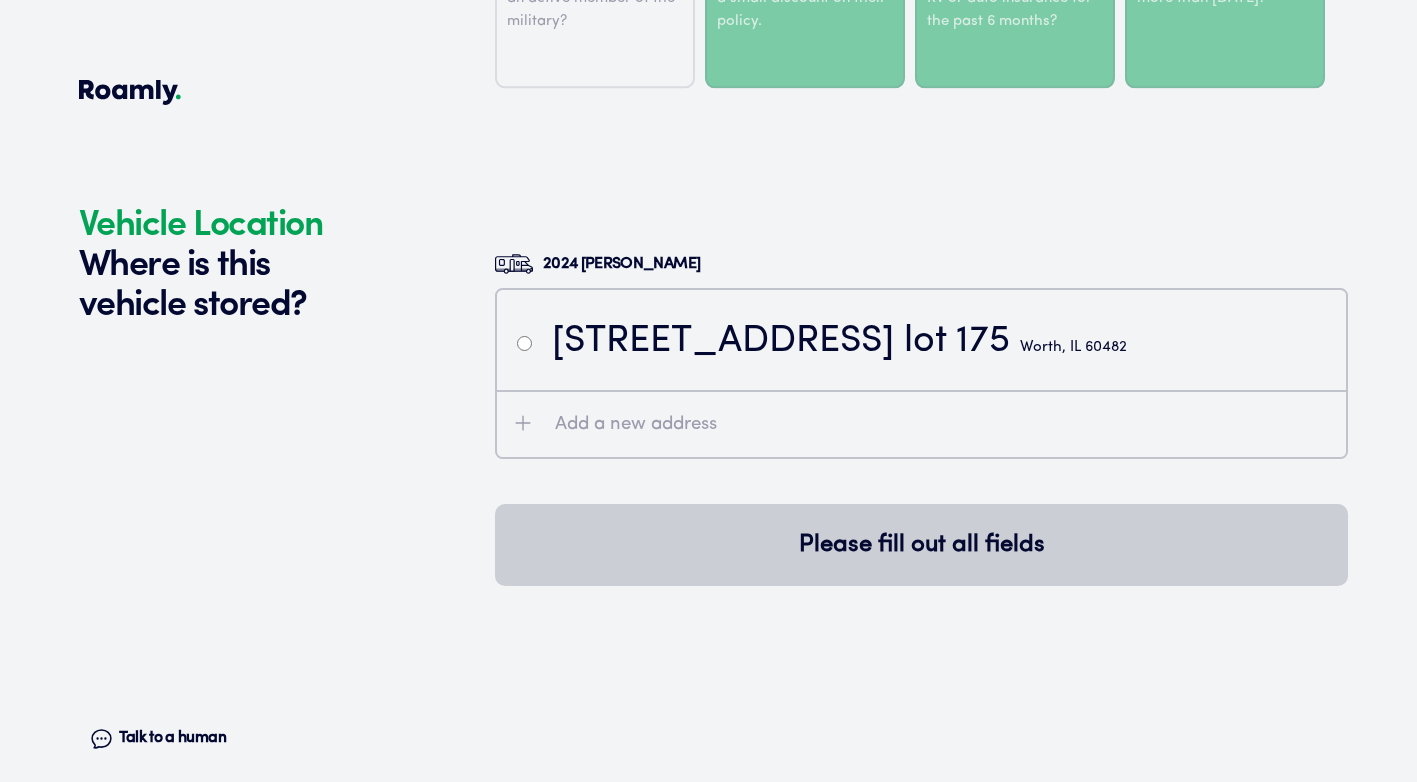 scroll, scrollTop: 3699, scrollLeft: 0, axis: vertical 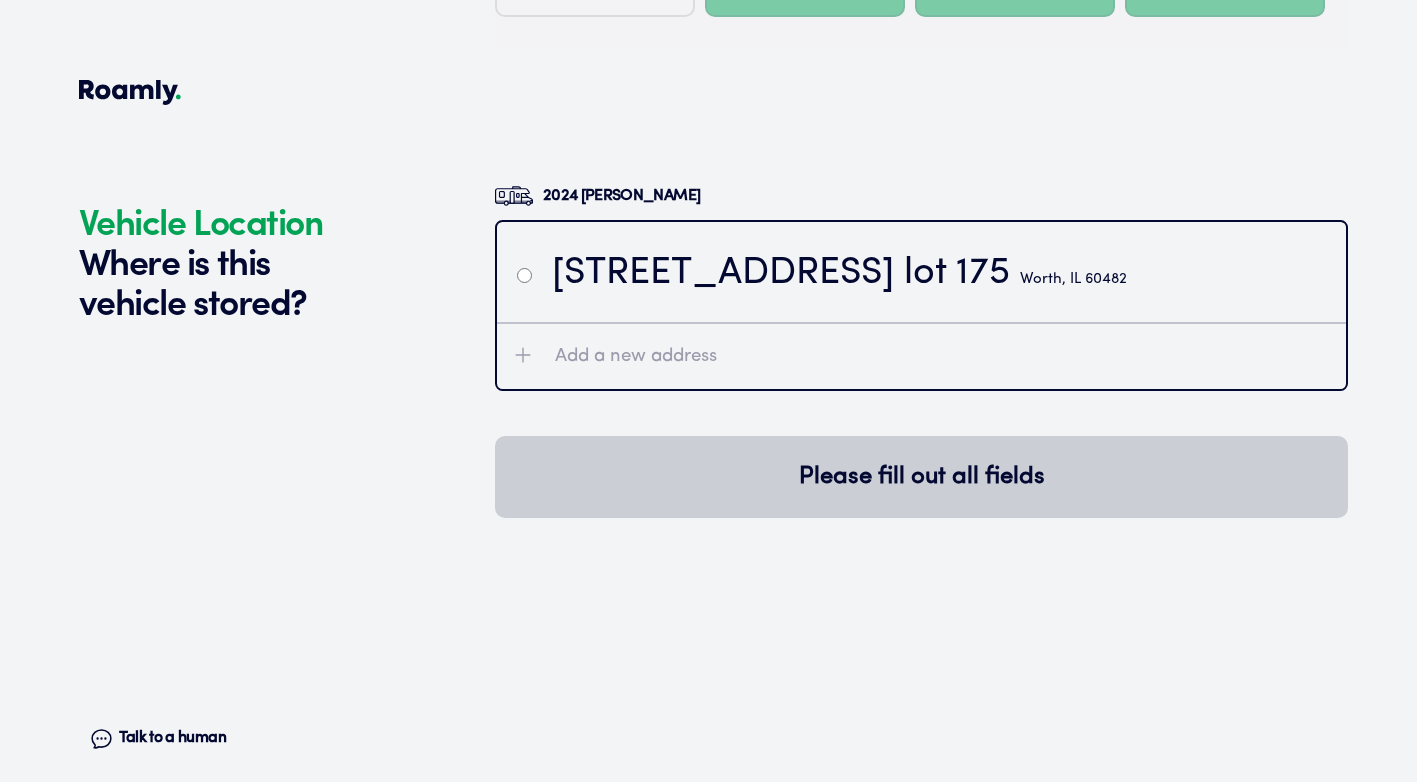 click at bounding box center [524, 275] 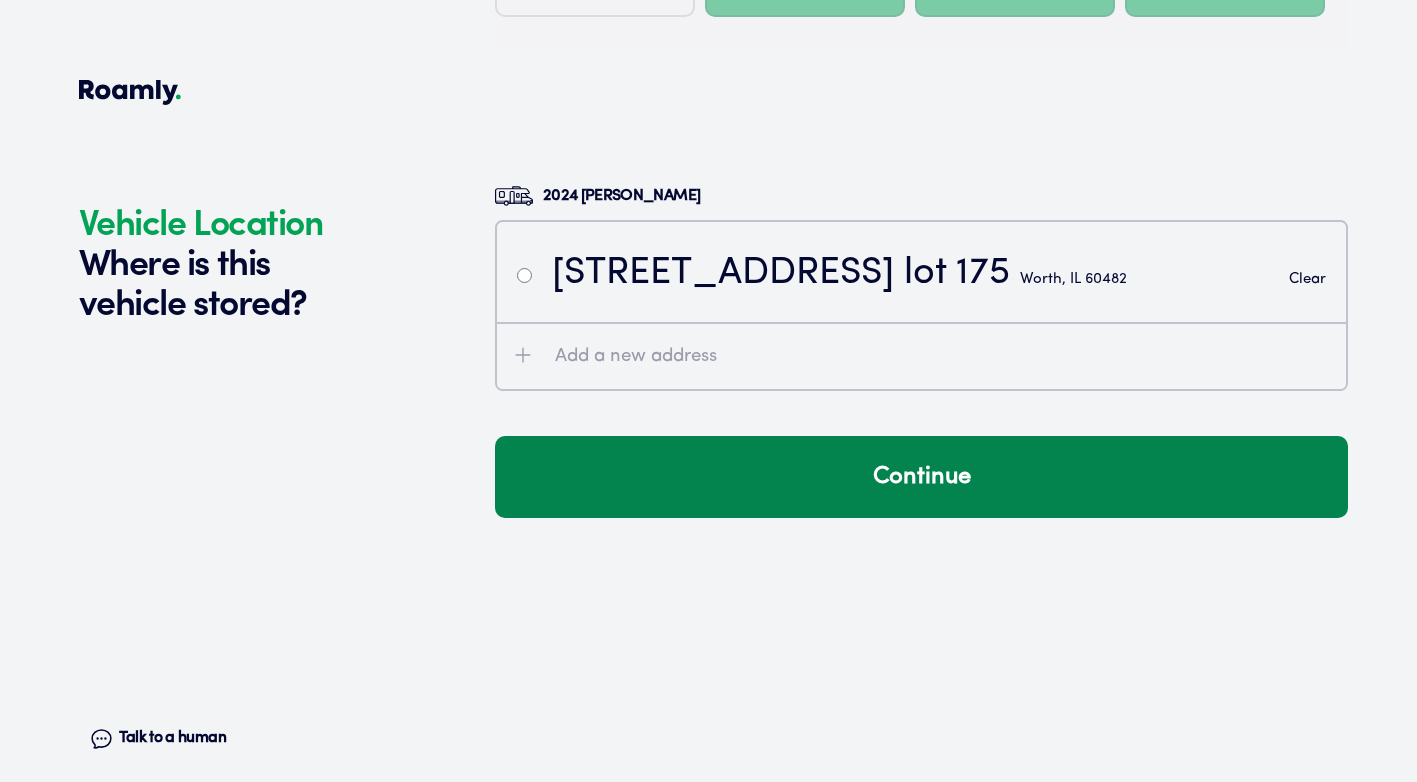 click on "Continue" at bounding box center [921, 477] 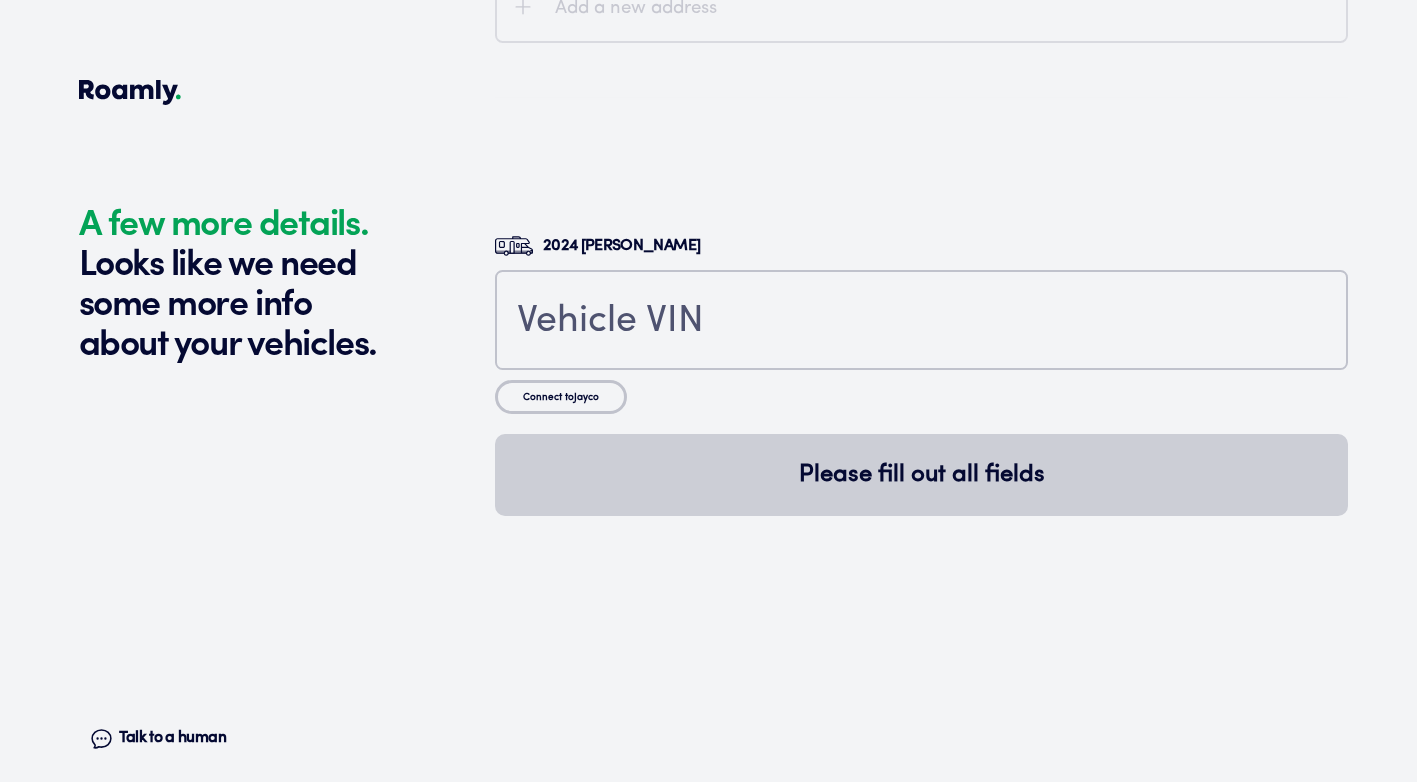 scroll, scrollTop: 4138, scrollLeft: 0, axis: vertical 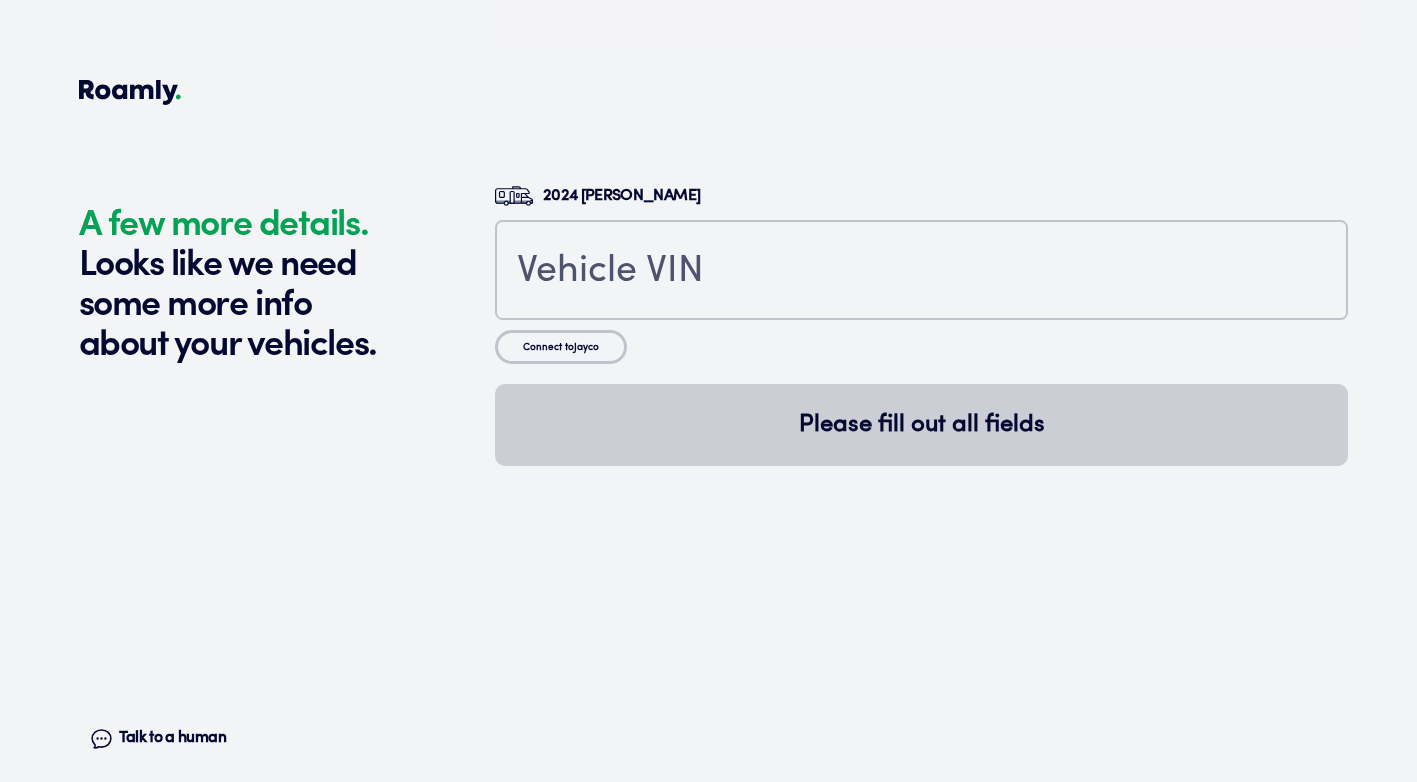 click at bounding box center (921, 270) 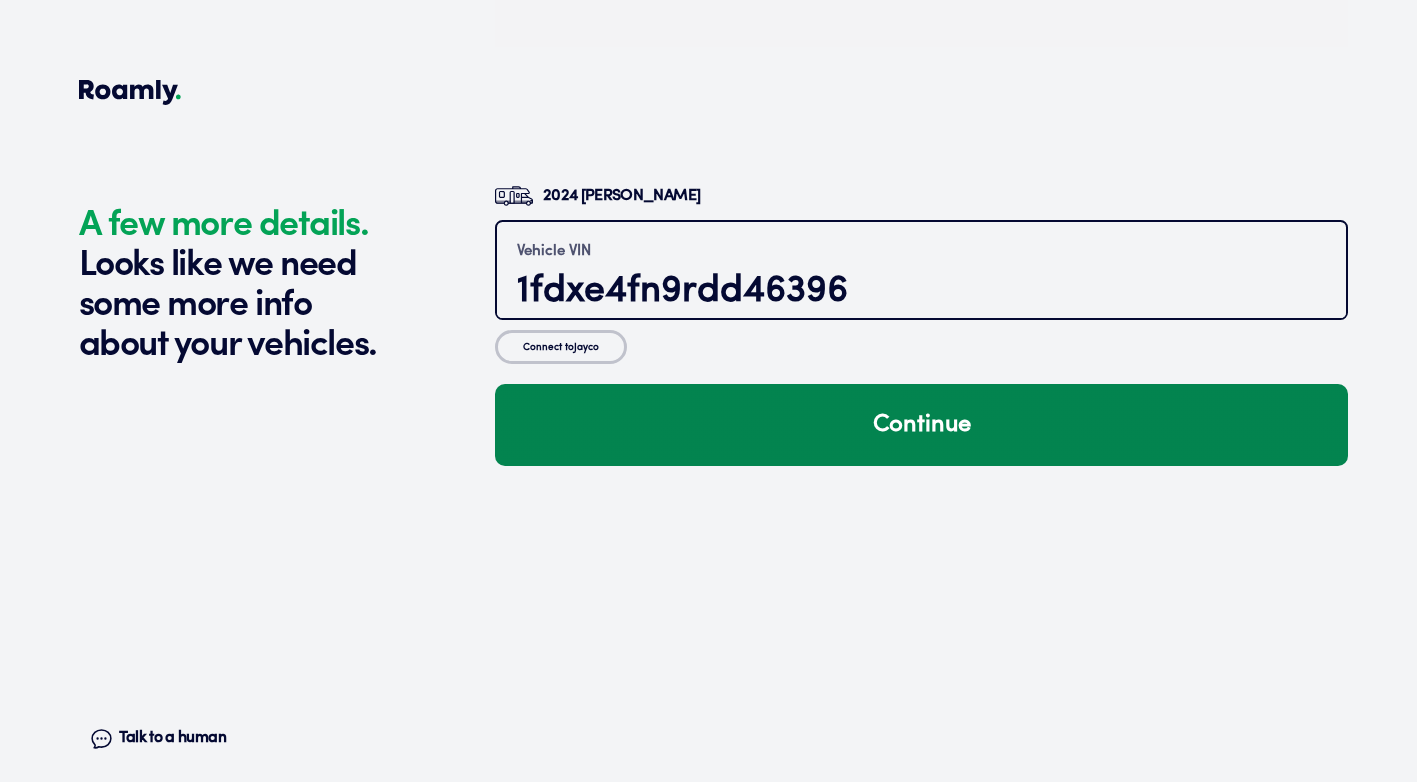 type on "1fdxe4fn9rdd46396" 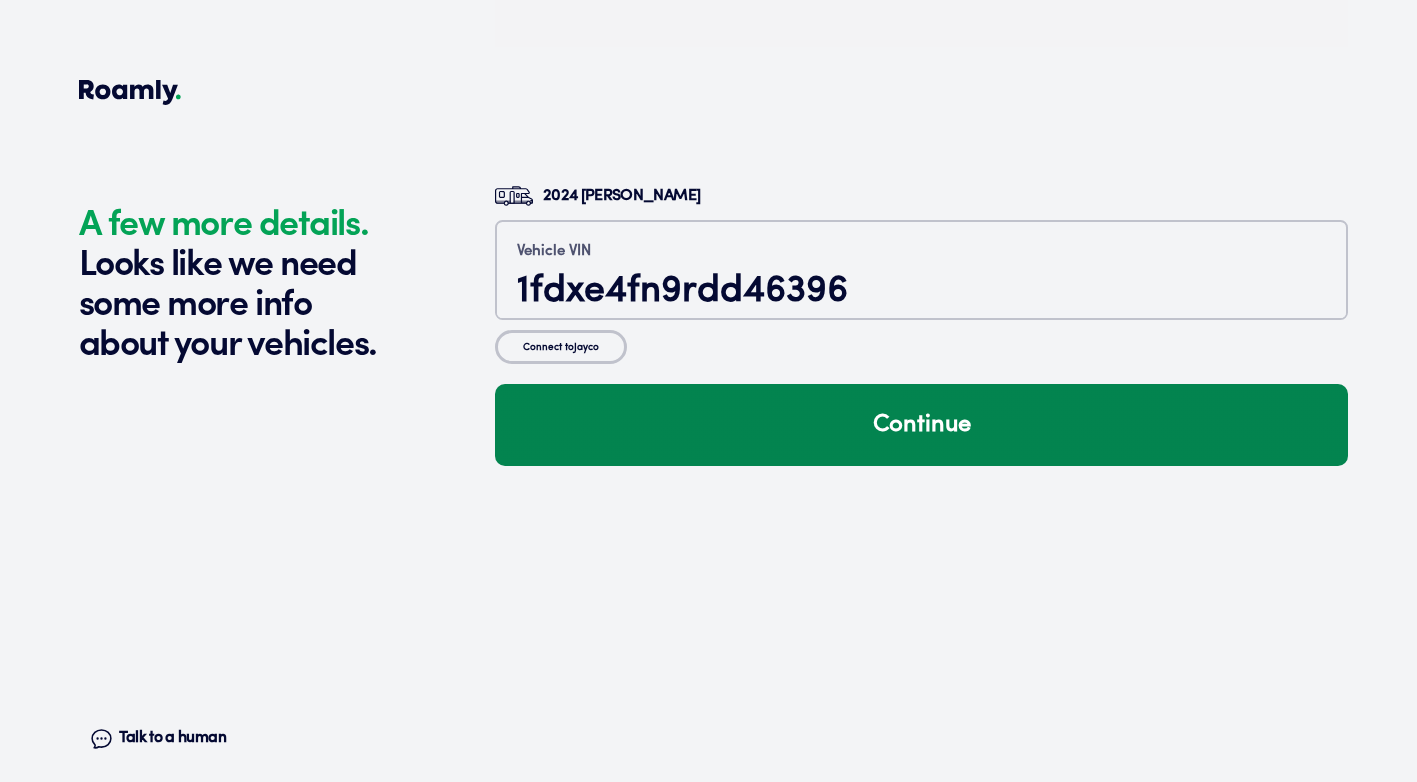 click on "Continue" at bounding box center (921, 425) 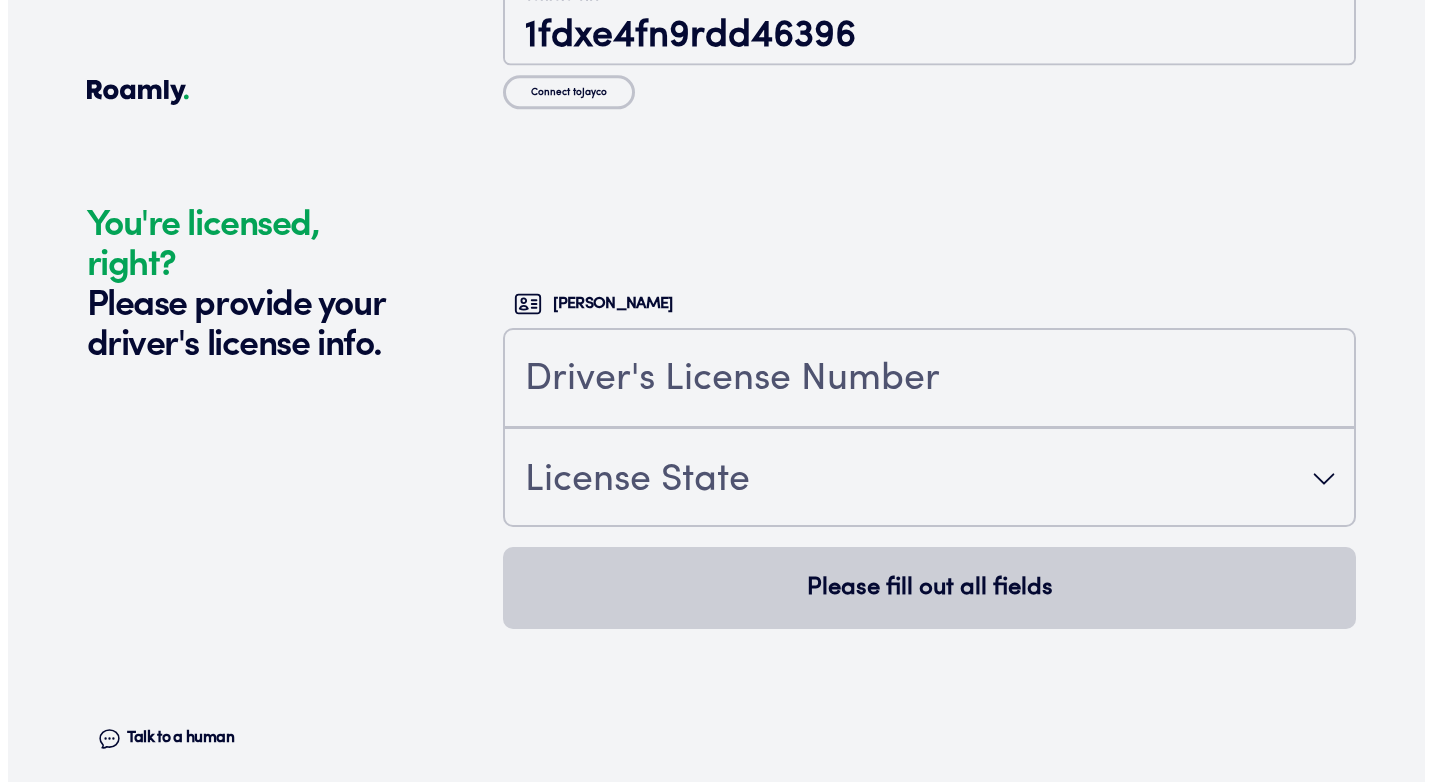 scroll, scrollTop: 4525, scrollLeft: 0, axis: vertical 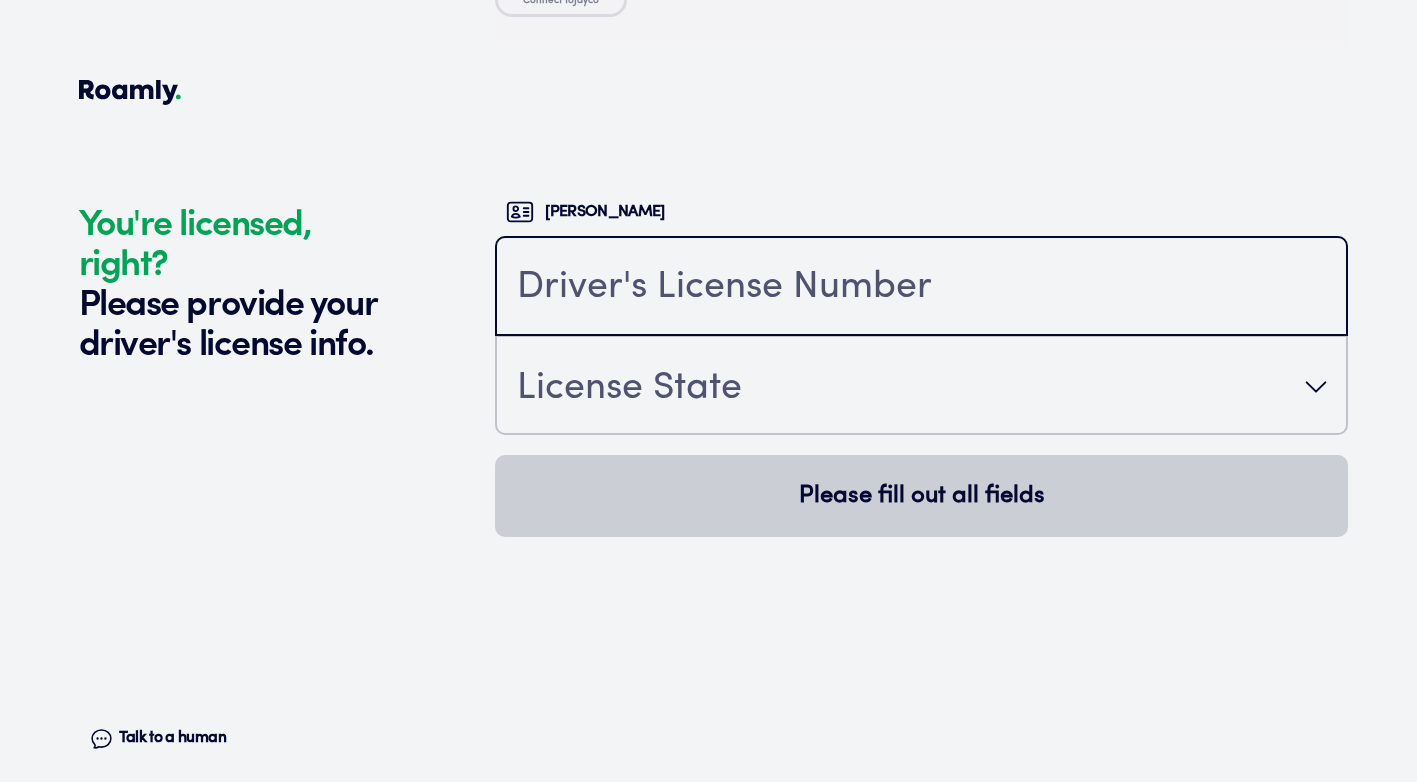 click at bounding box center (921, 288) 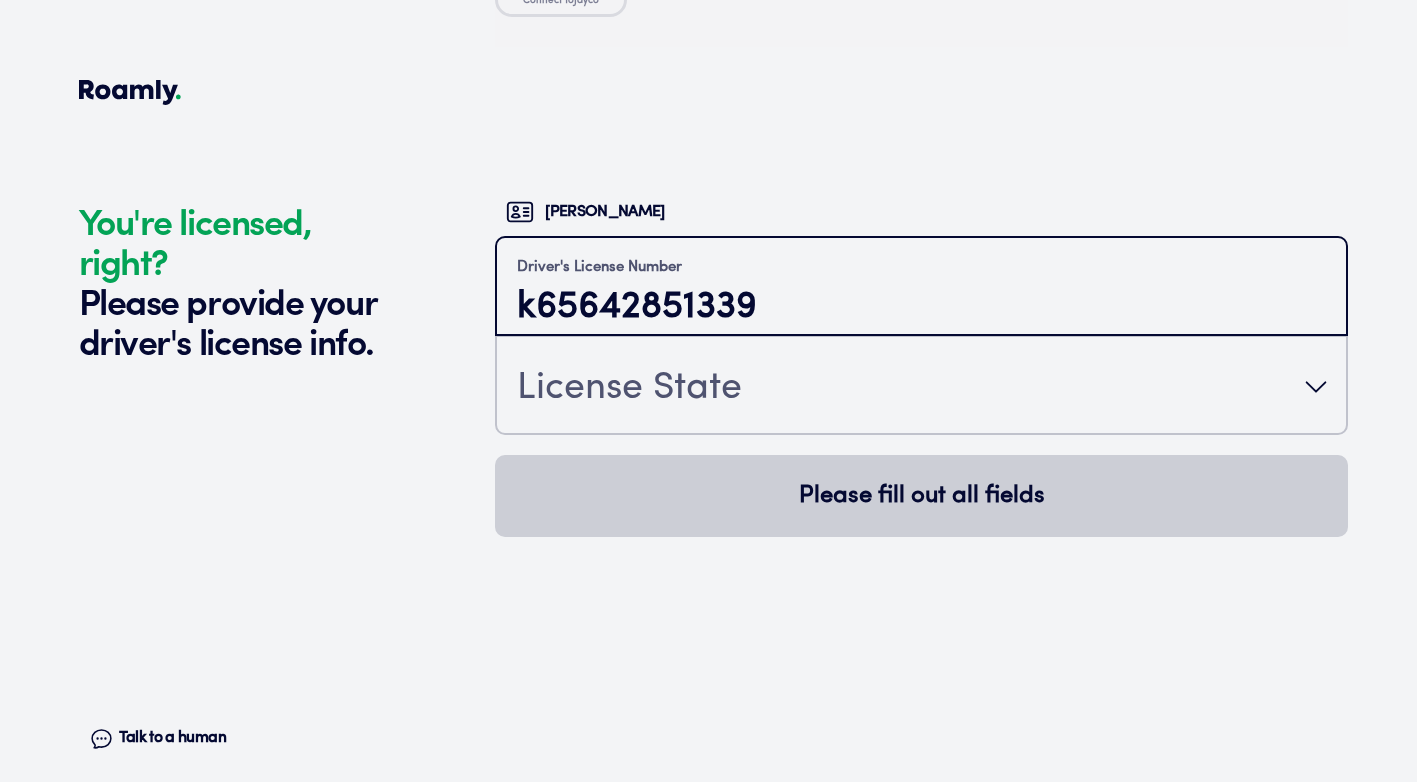 type on "k65642851339" 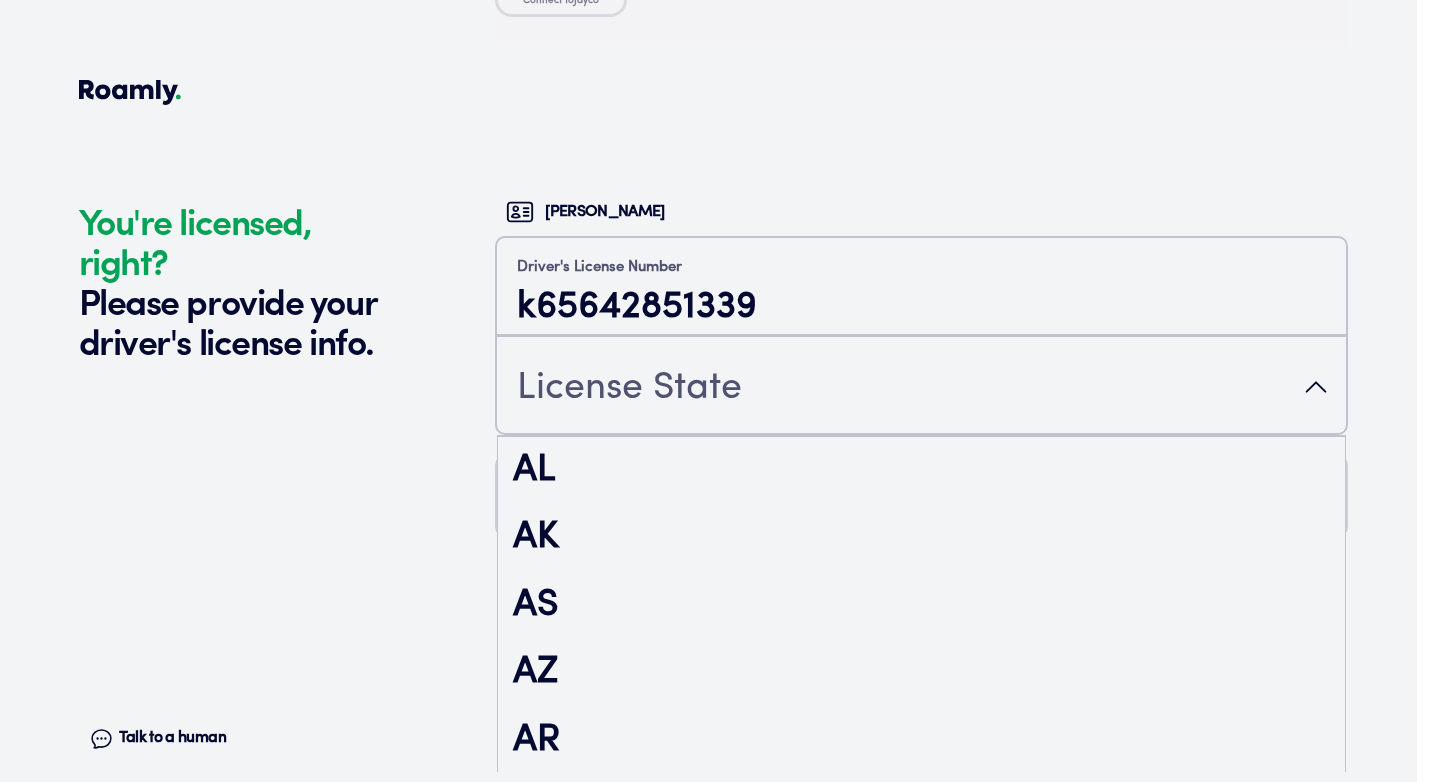 click on "License State" at bounding box center (921, 387) 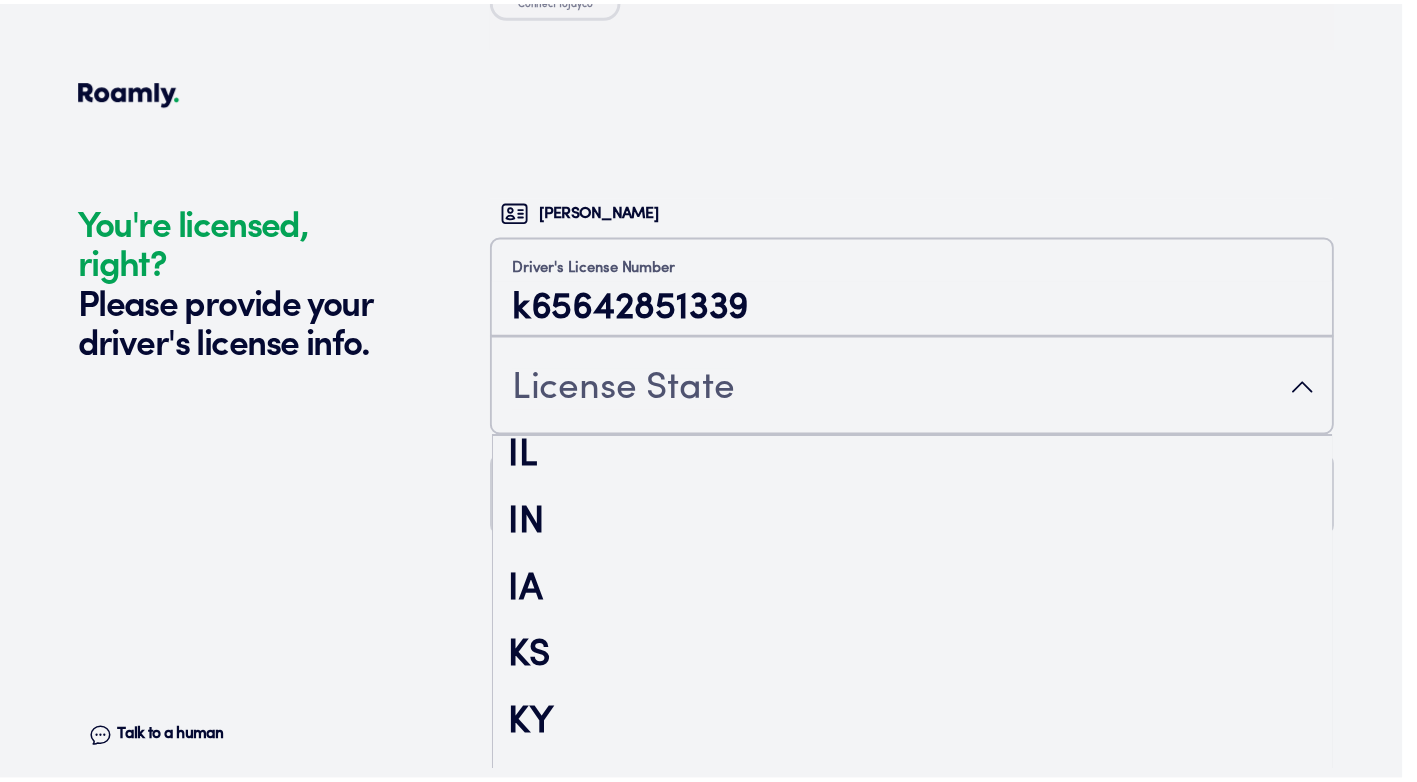 scroll, scrollTop: 1032, scrollLeft: 0, axis: vertical 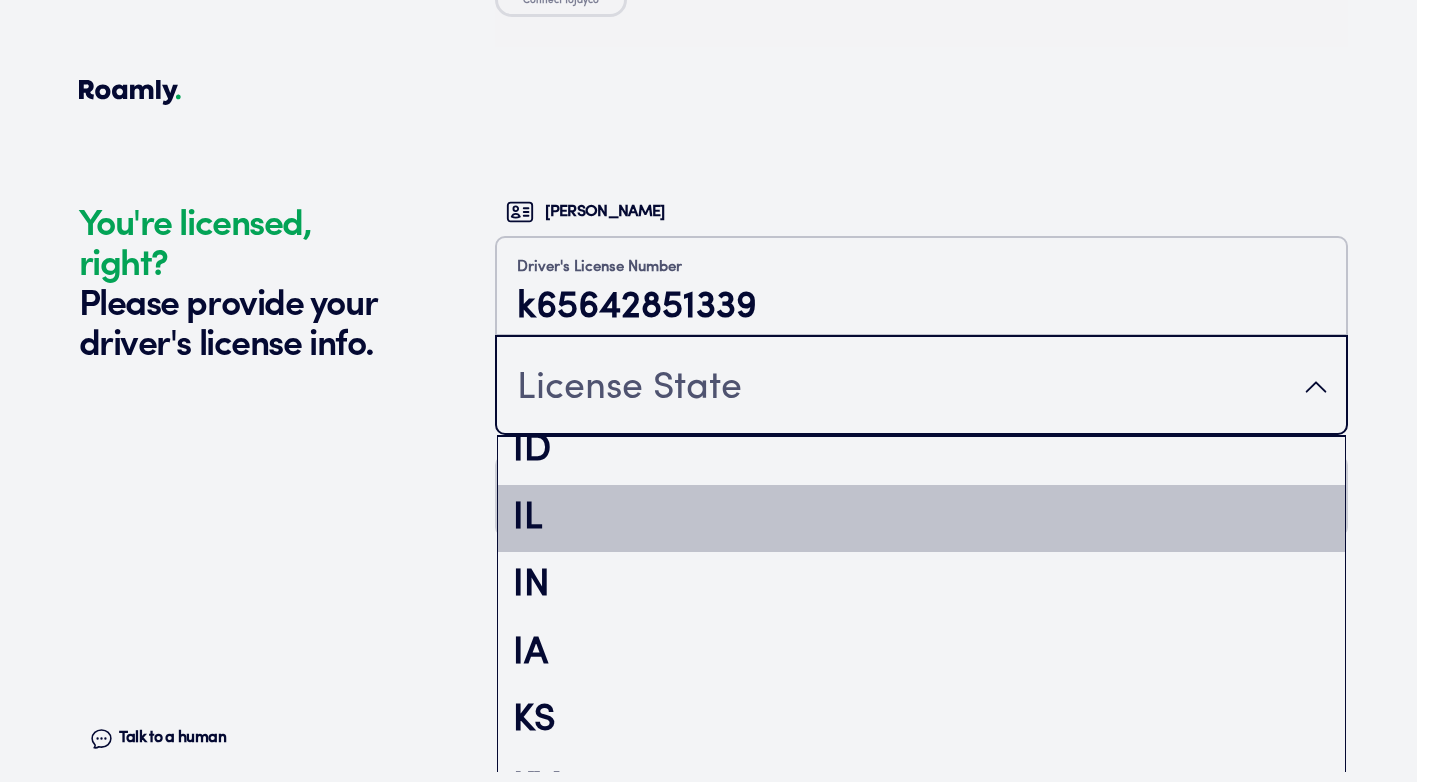 click on "IL" at bounding box center [921, 519] 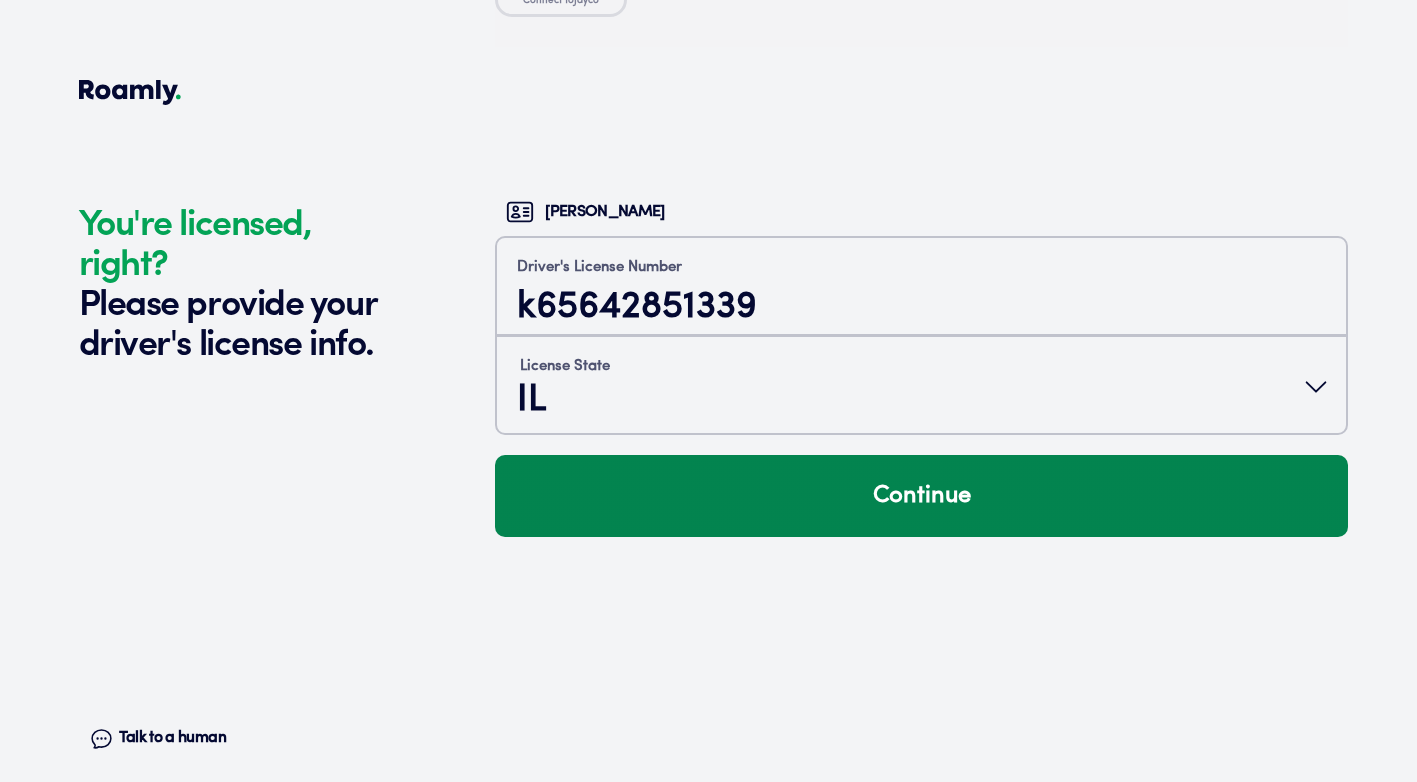 drag, startPoint x: 700, startPoint y: 517, endPoint x: 709, endPoint y: 511, distance: 10.816654 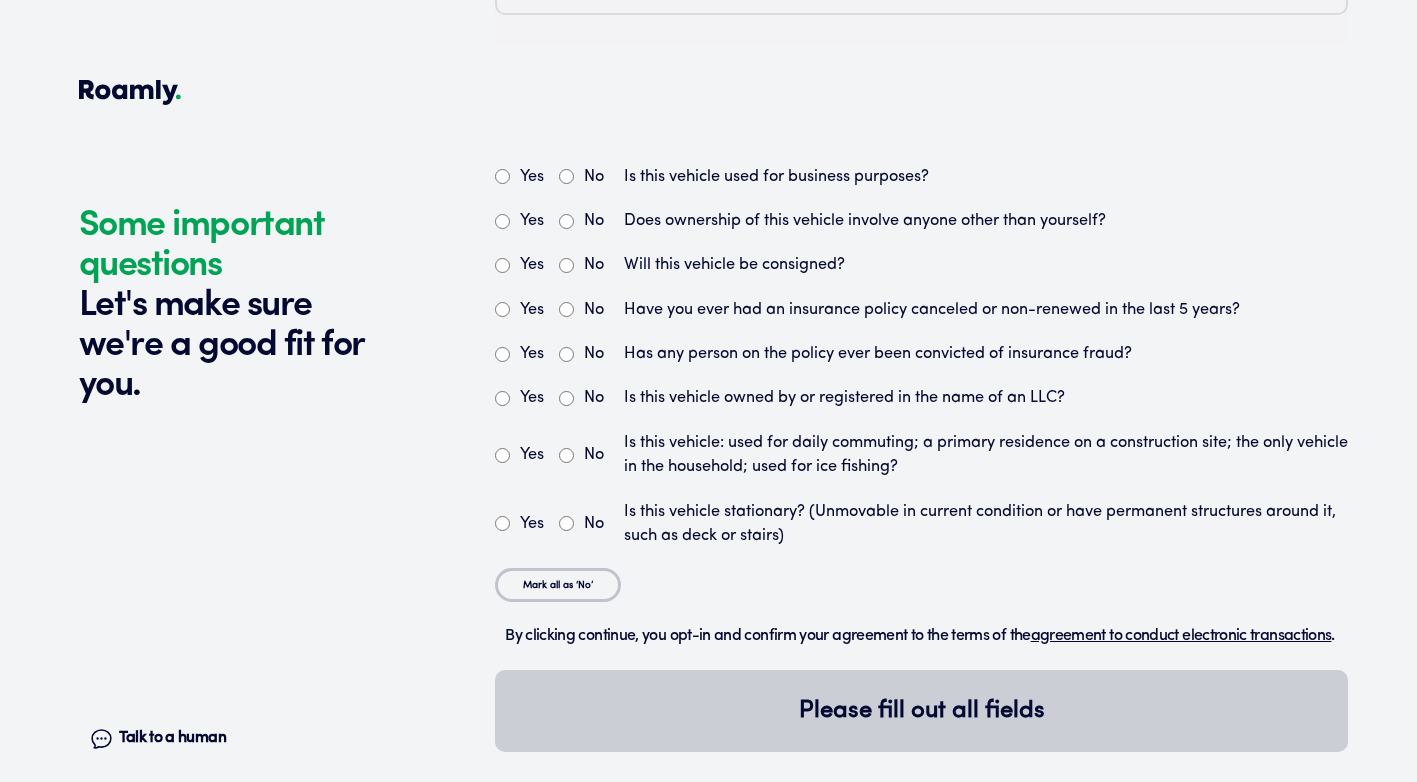 scroll, scrollTop: 5010, scrollLeft: 0, axis: vertical 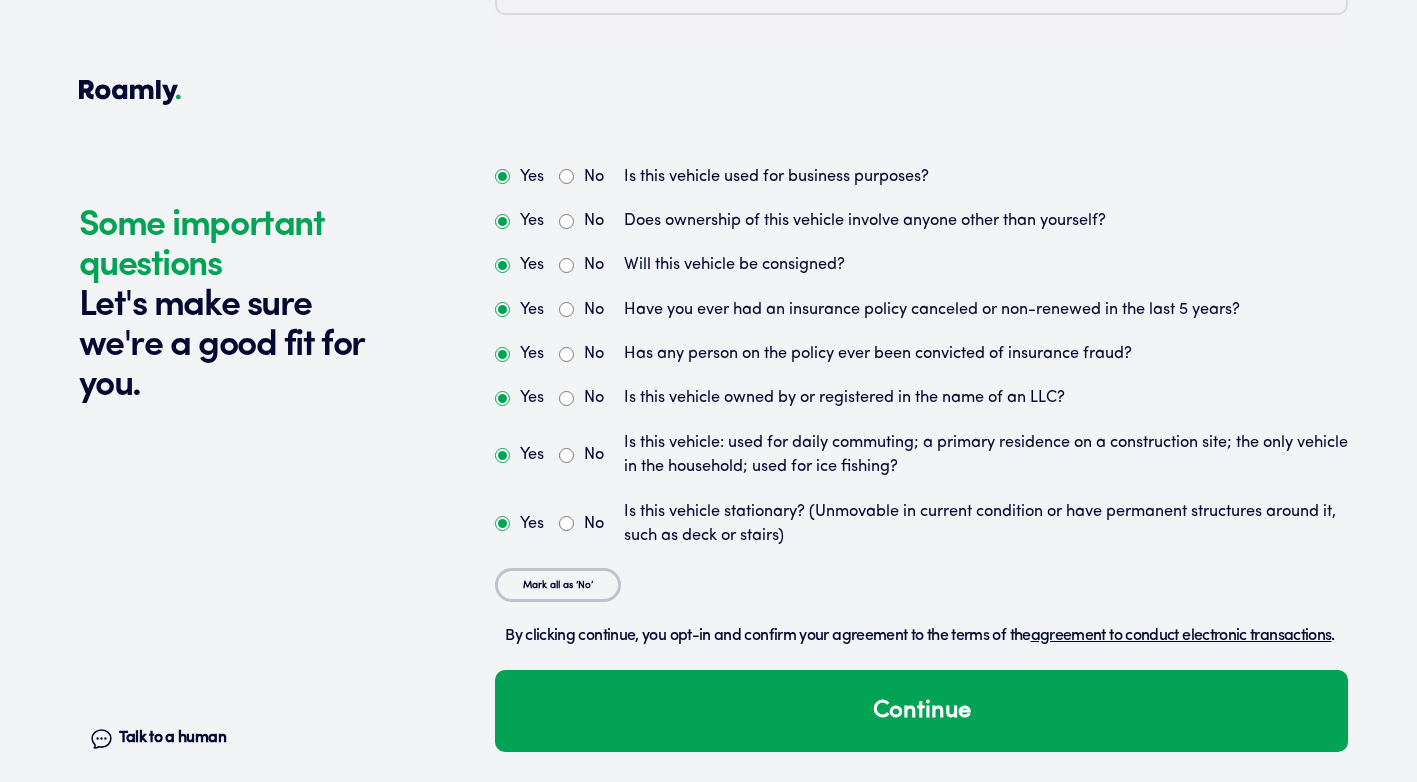 radio on "true" 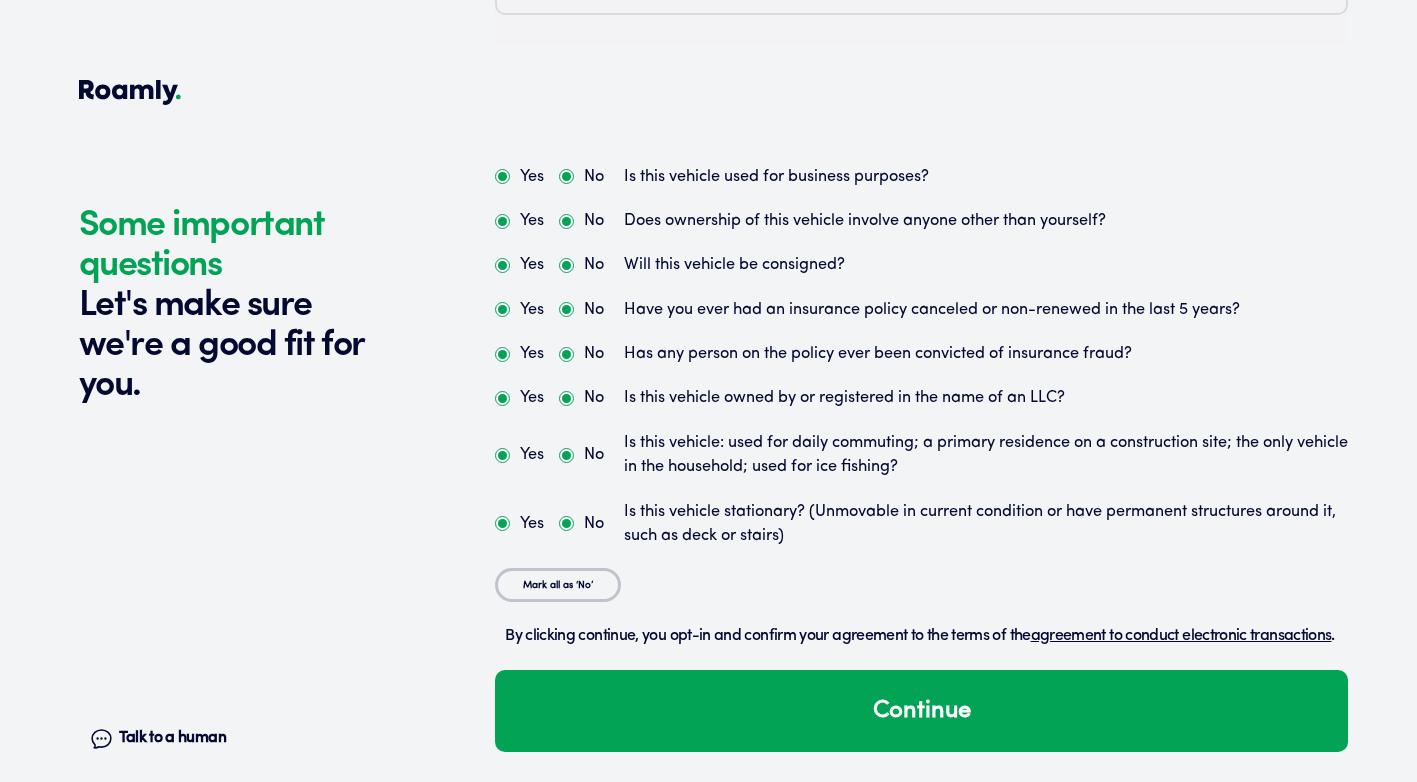 click on "Yes" at bounding box center [502, 221] 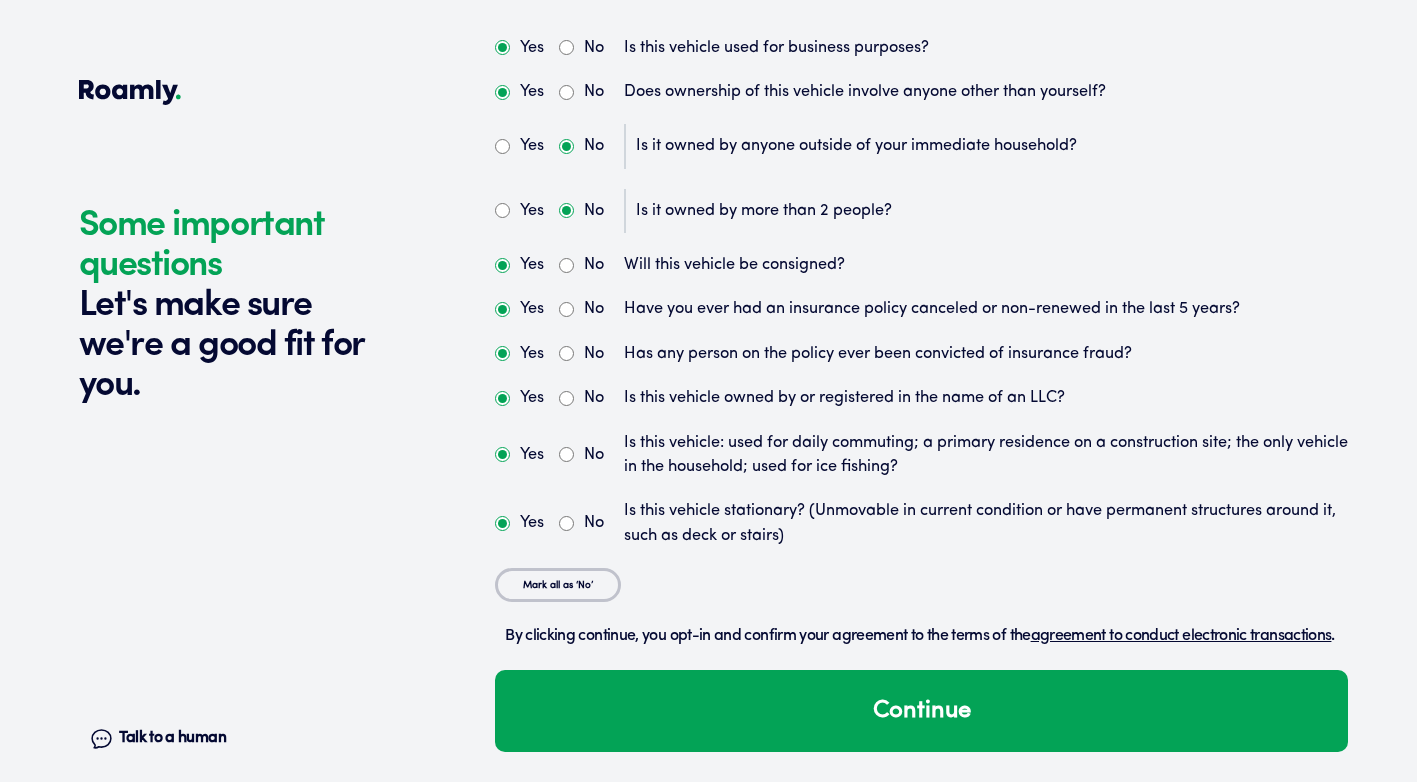 scroll, scrollTop: 5142, scrollLeft: 0, axis: vertical 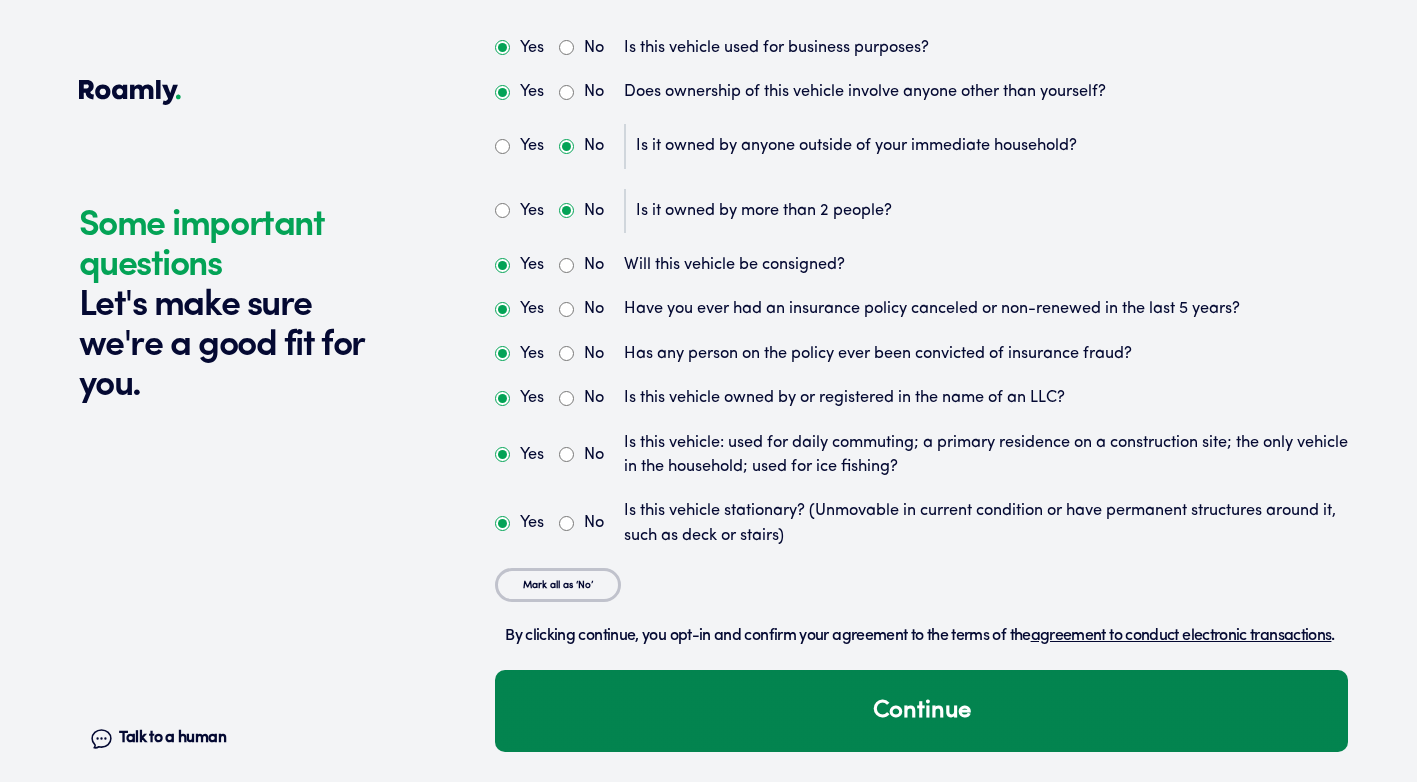 click on "Continue" at bounding box center (921, 711) 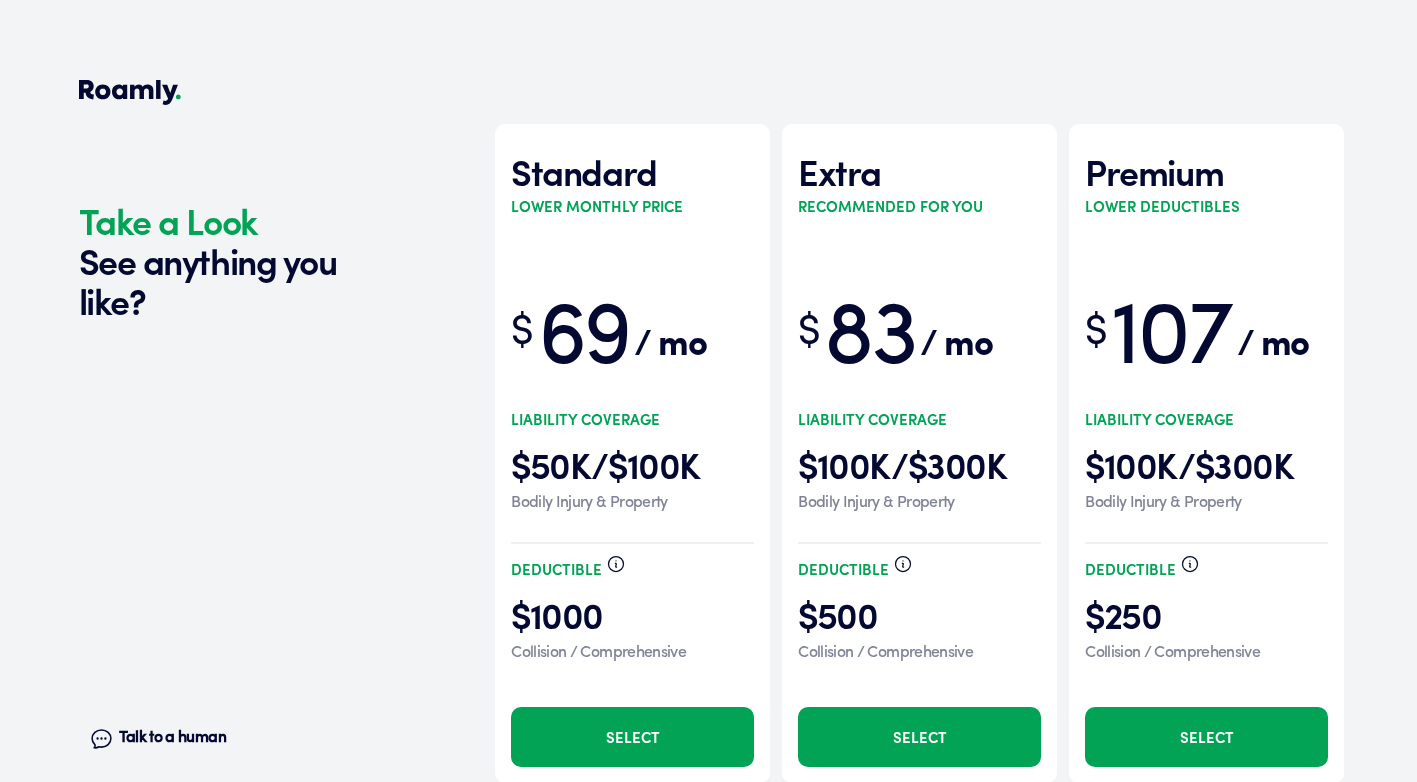 scroll, scrollTop: 5904, scrollLeft: 0, axis: vertical 